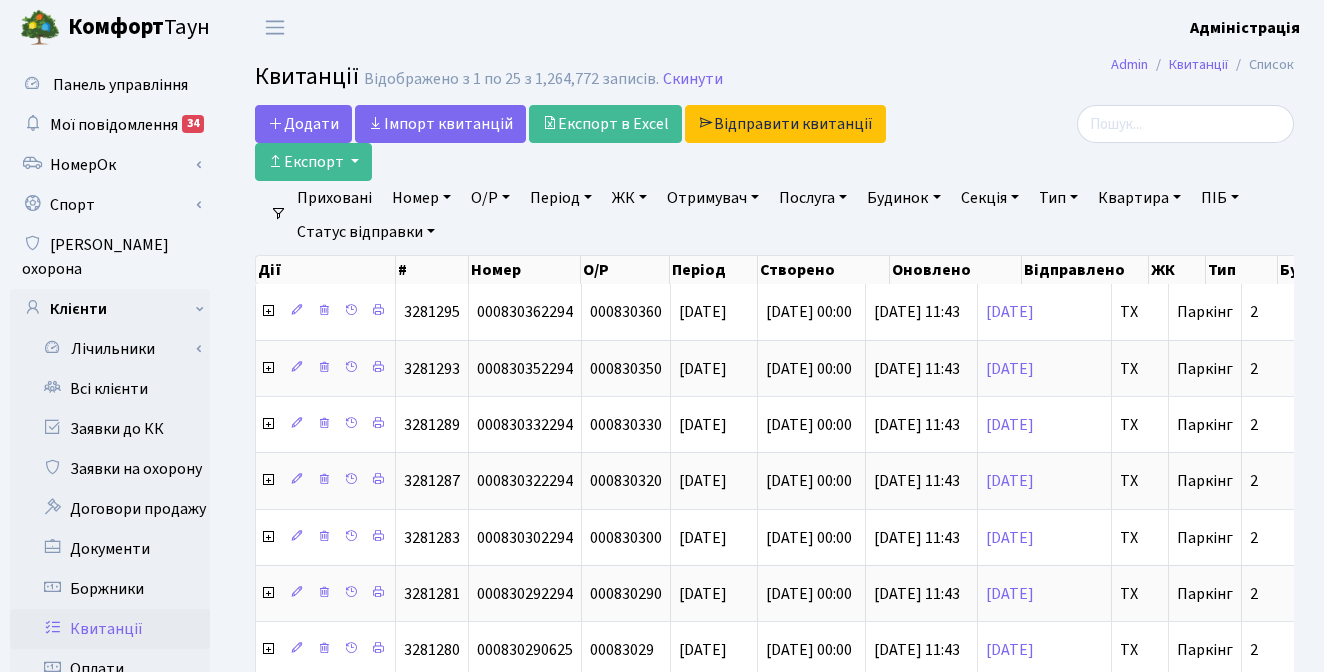 select on "25" 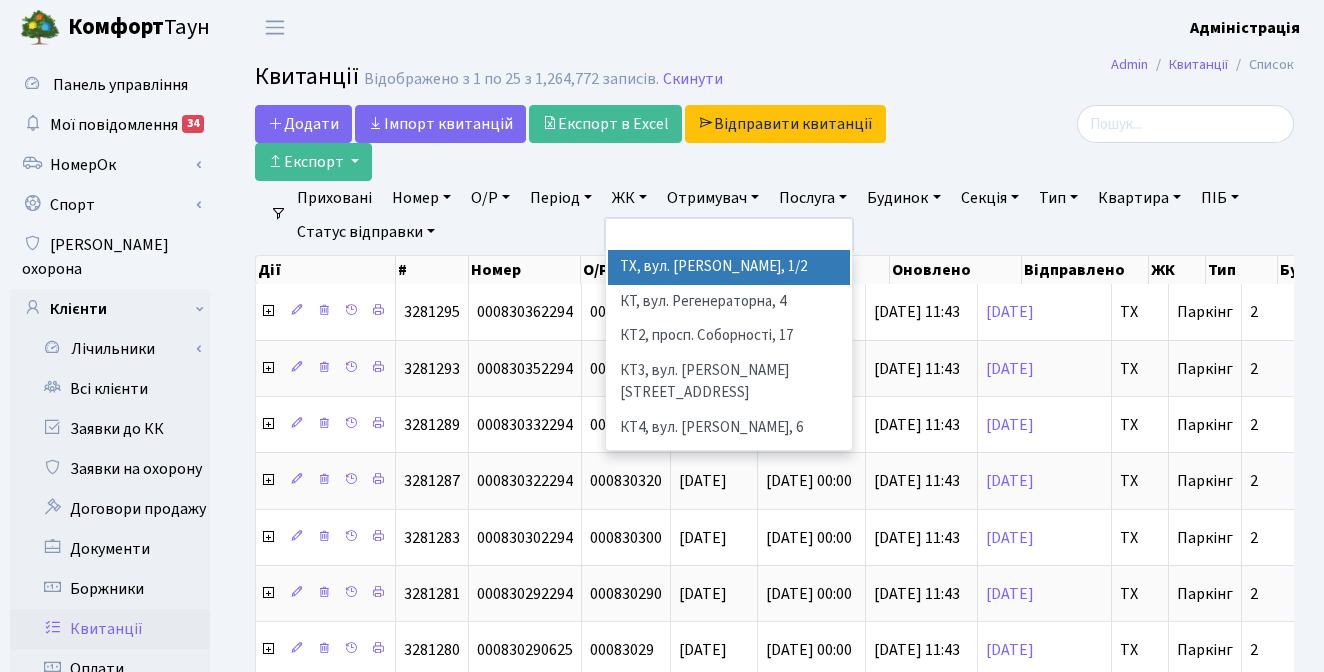 click at bounding box center [1131, 124] 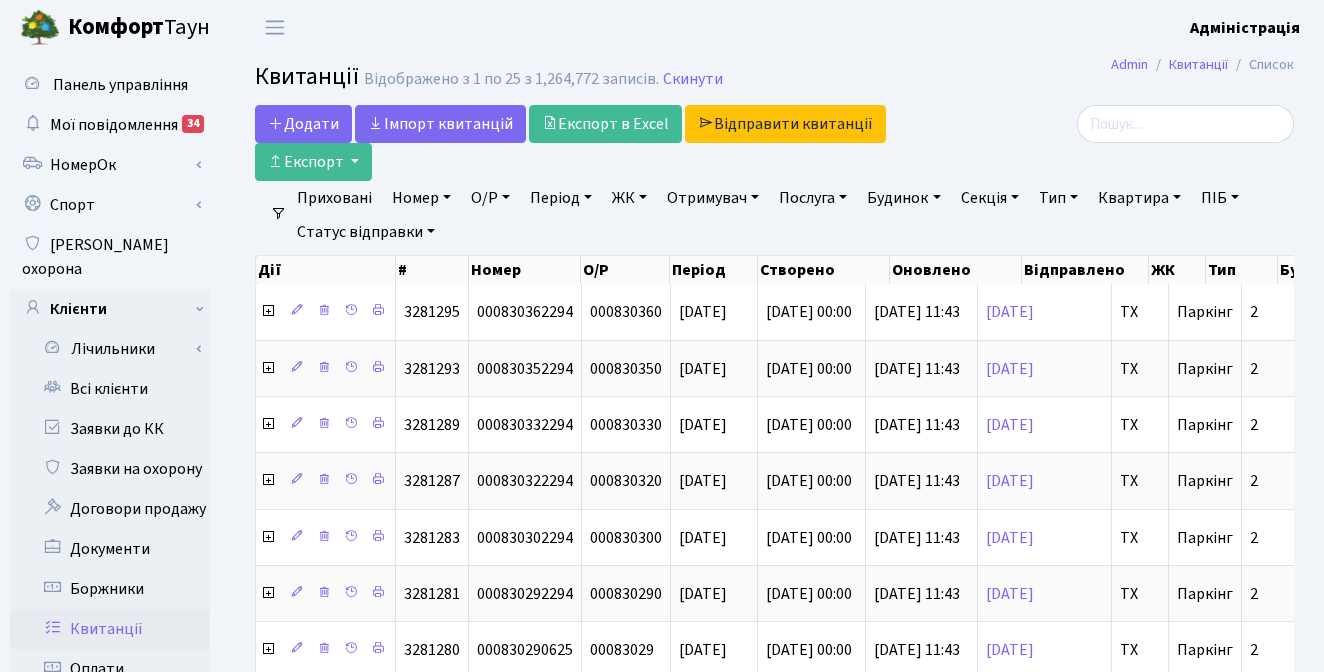 click on "ЖК" at bounding box center [629, 198] 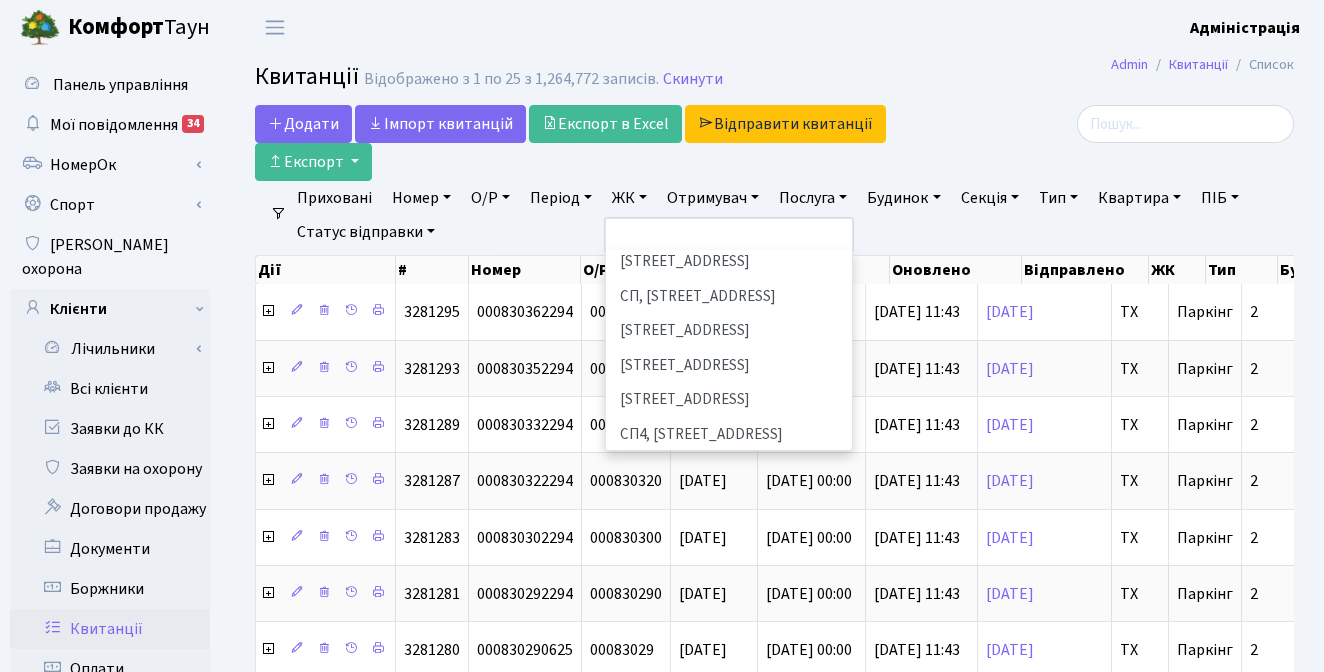 scroll, scrollTop: 291, scrollLeft: 0, axis: vertical 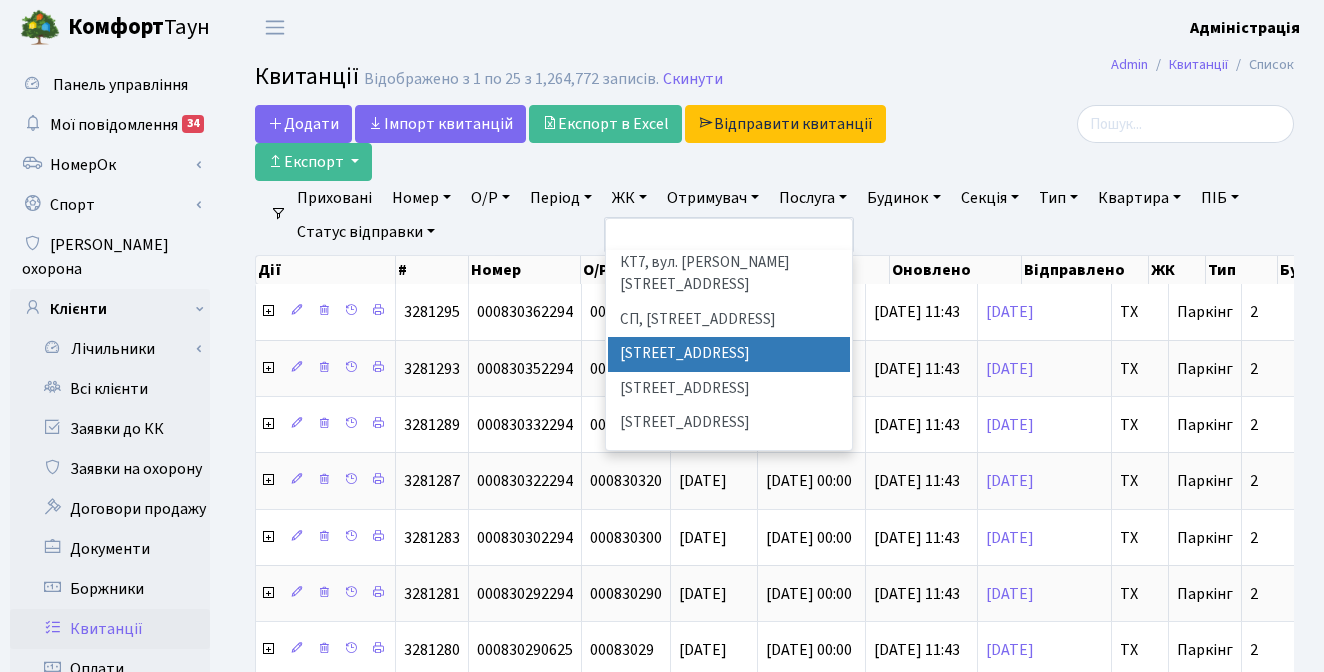 click on "[STREET_ADDRESS]" at bounding box center [729, 354] 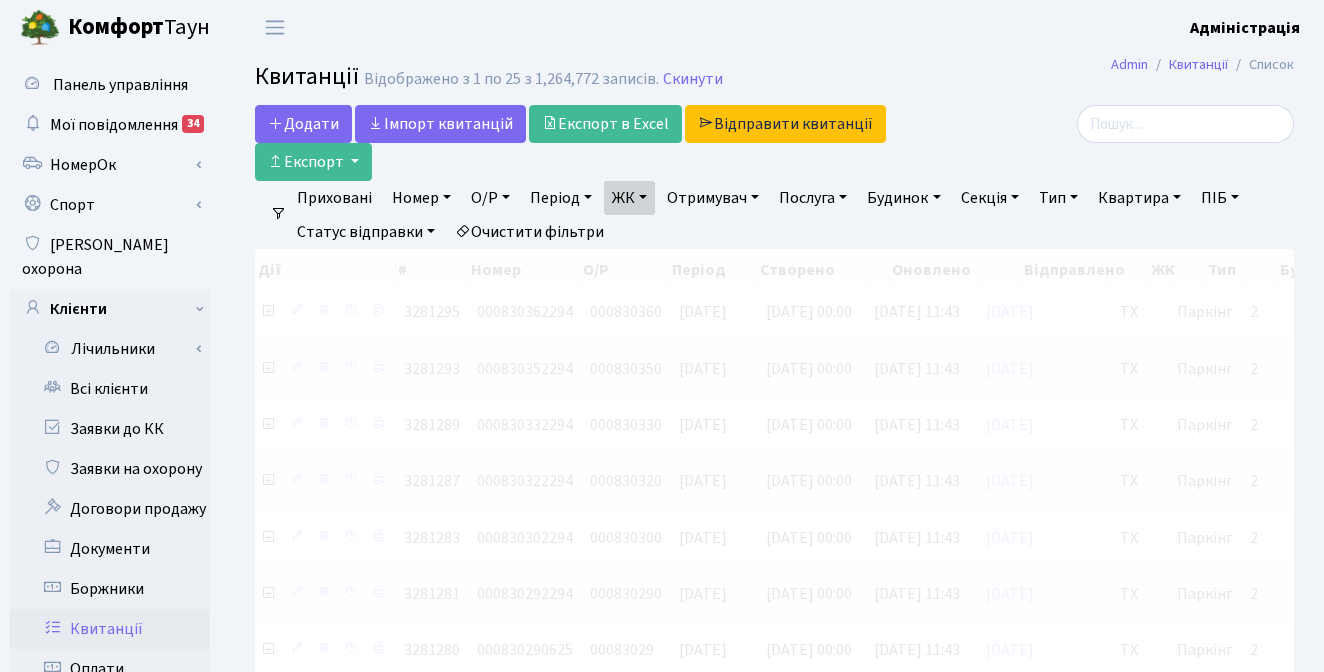 click on "ЖК" at bounding box center (629, 198) 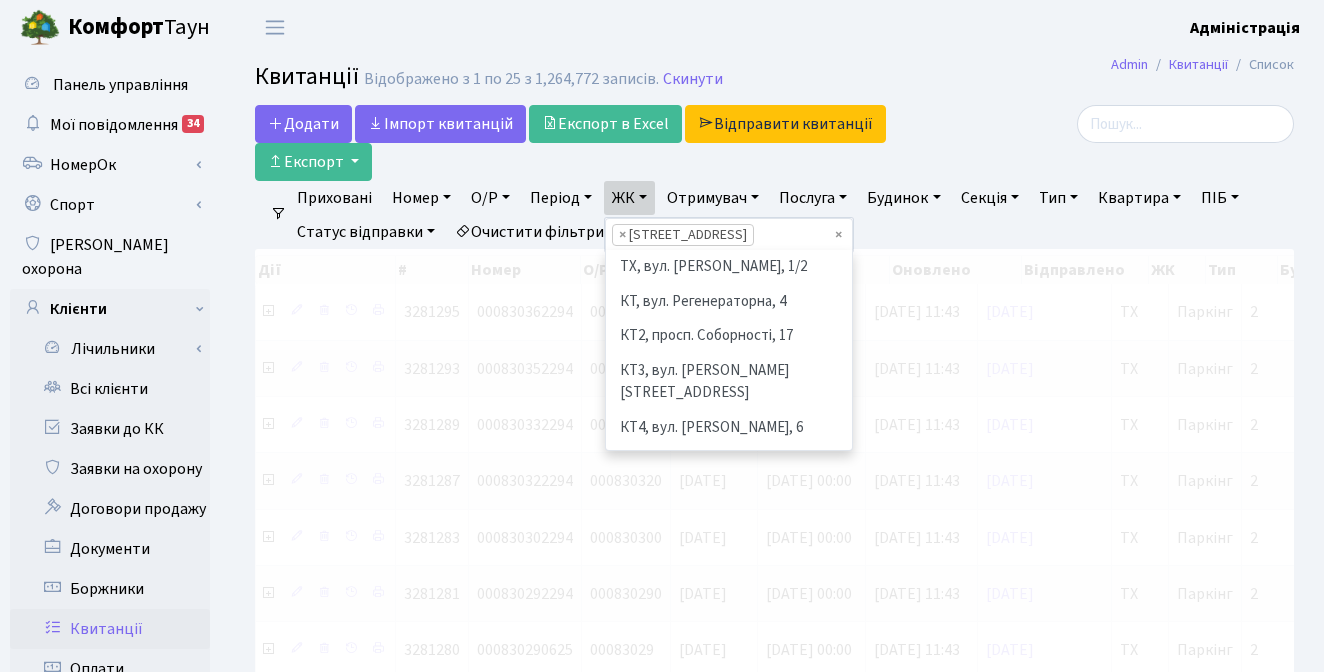 scroll, scrollTop: 276, scrollLeft: 0, axis: vertical 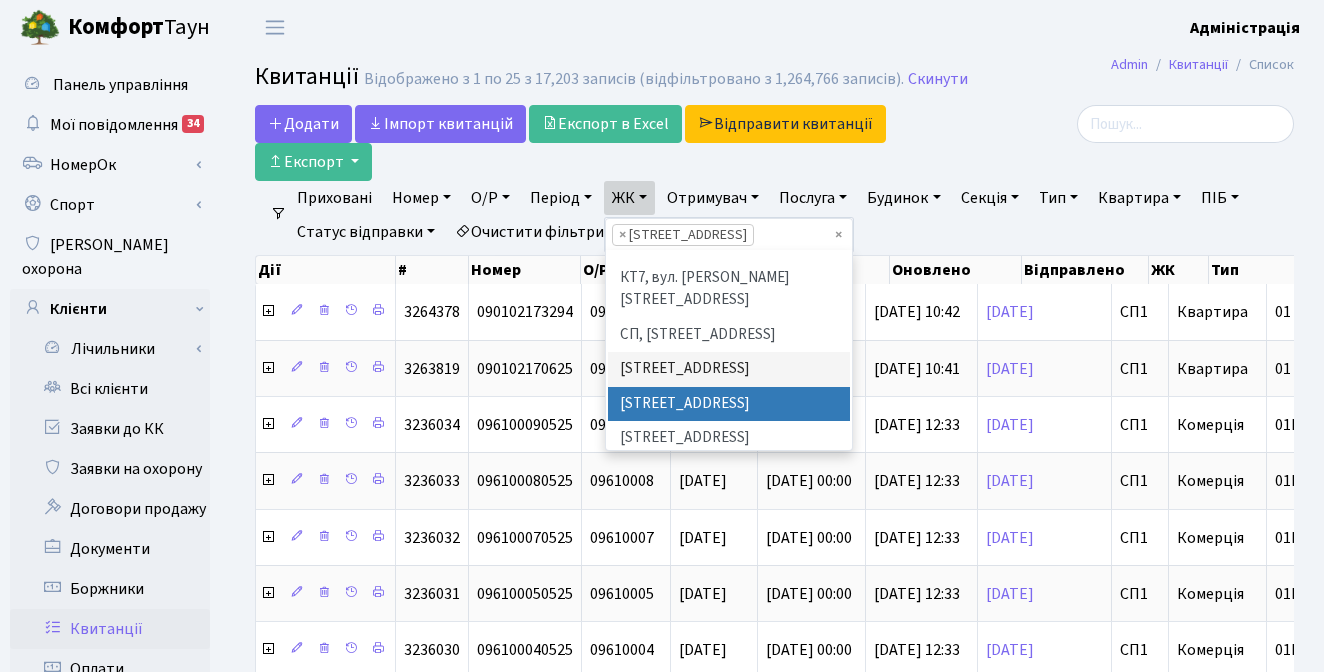 click on "[STREET_ADDRESS]" at bounding box center (729, 404) 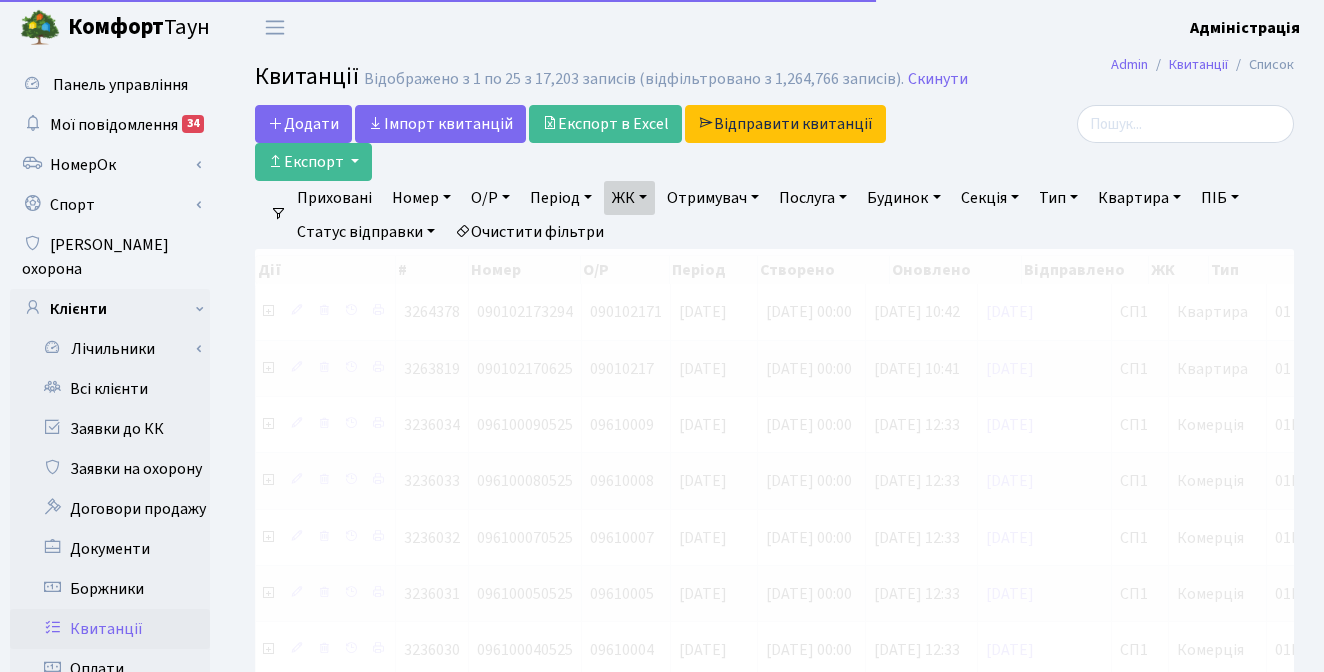 click on "ЖК" at bounding box center (629, 198) 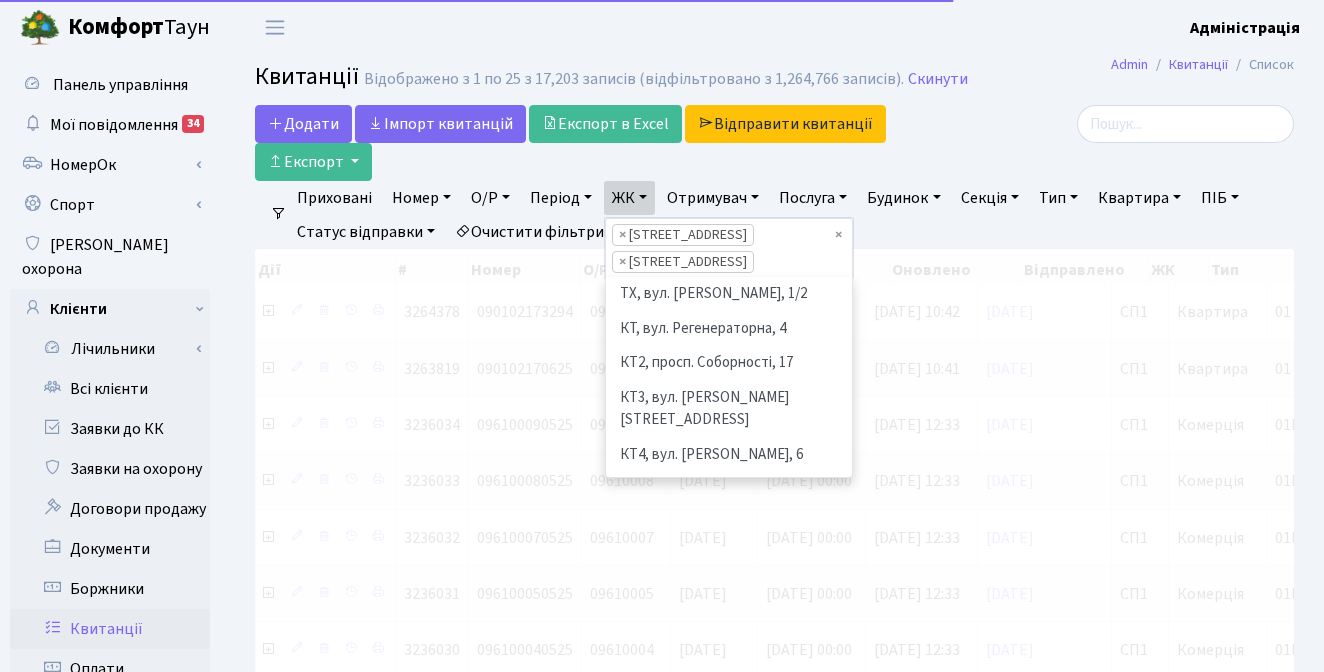 scroll, scrollTop: 242, scrollLeft: 0, axis: vertical 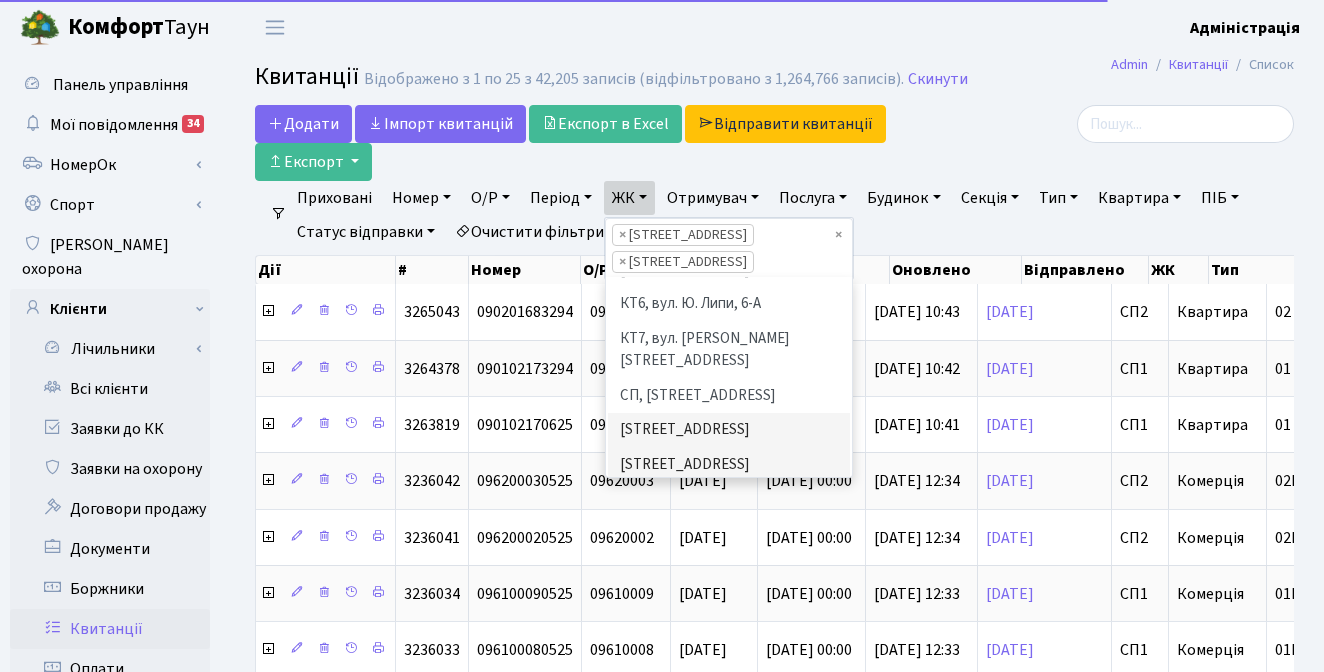 click on "[STREET_ADDRESS]" at bounding box center [729, 499] 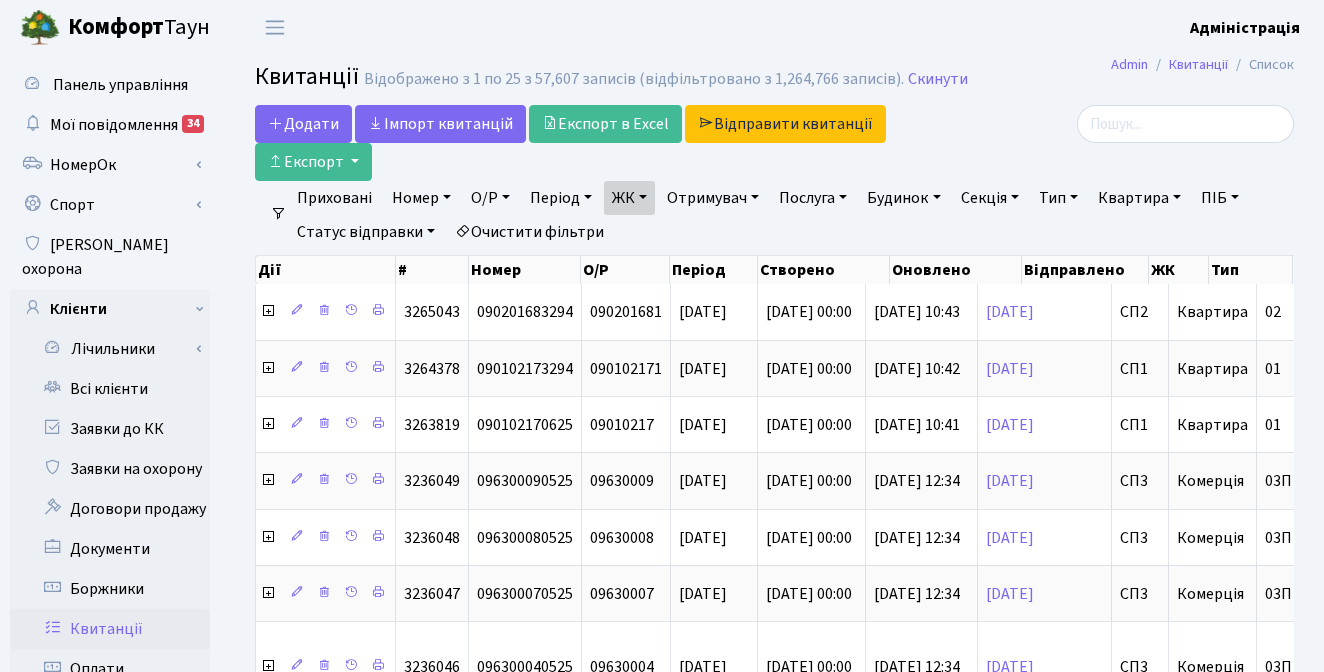 click on "ЖК" at bounding box center (629, 198) 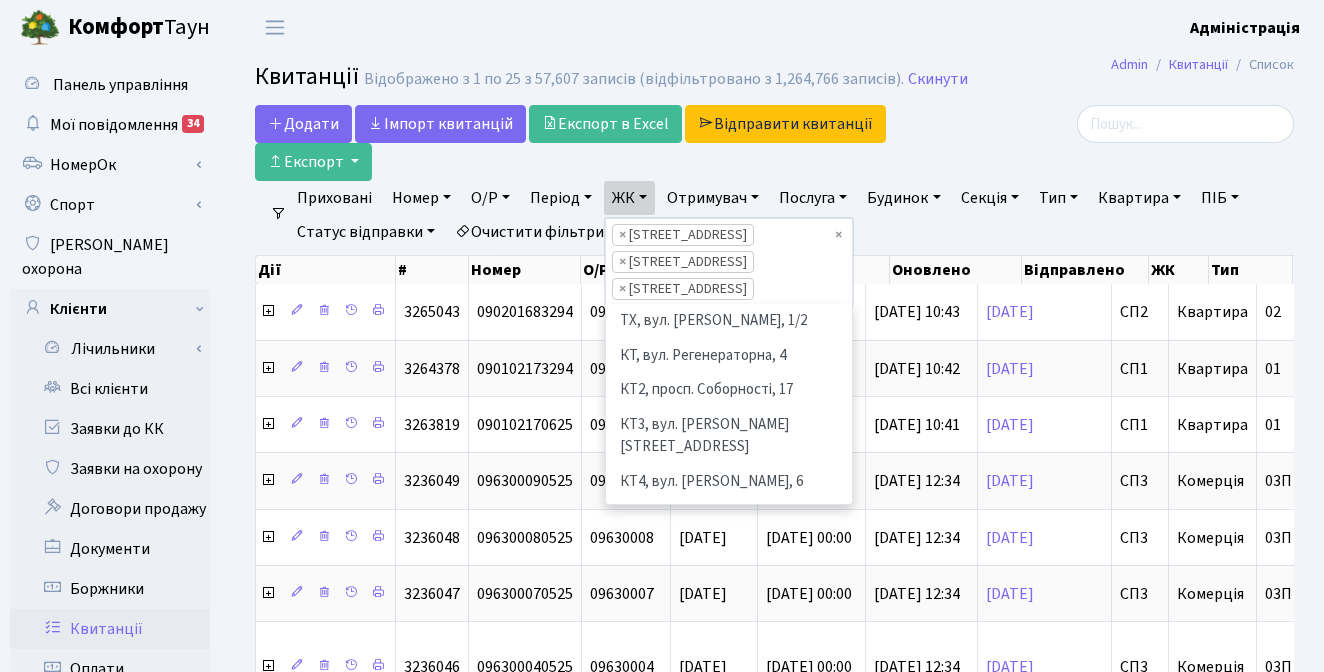 scroll, scrollTop: 242, scrollLeft: 0, axis: vertical 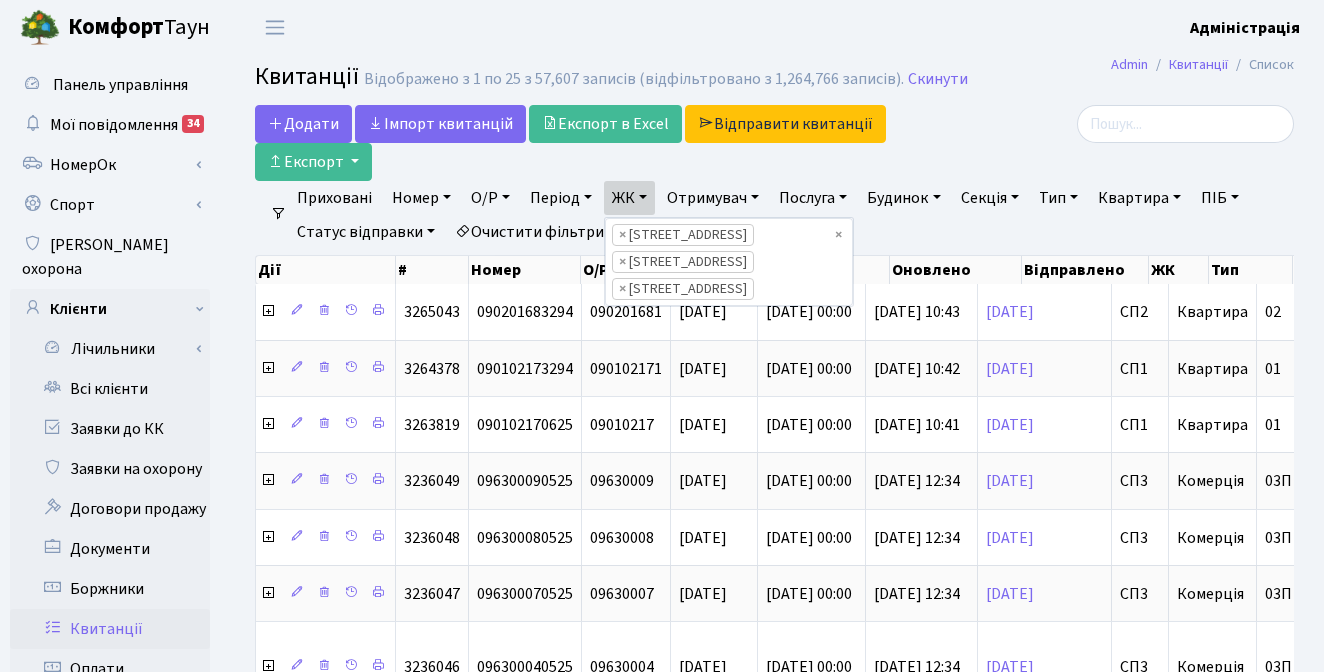 click on "Додати
Iмпорт квитанцій
Експорт в Excel
Відправити квитанції
Експорт" at bounding box center (596, 143) 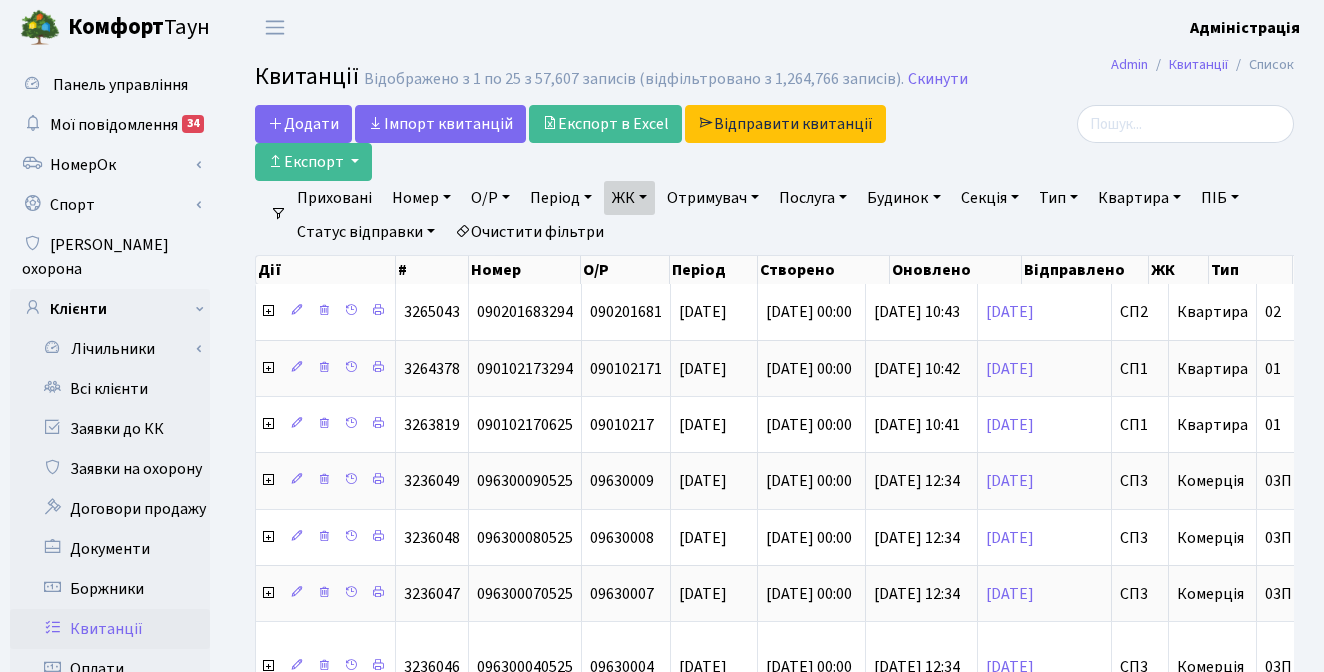 click on "ЖК" at bounding box center [629, 198] 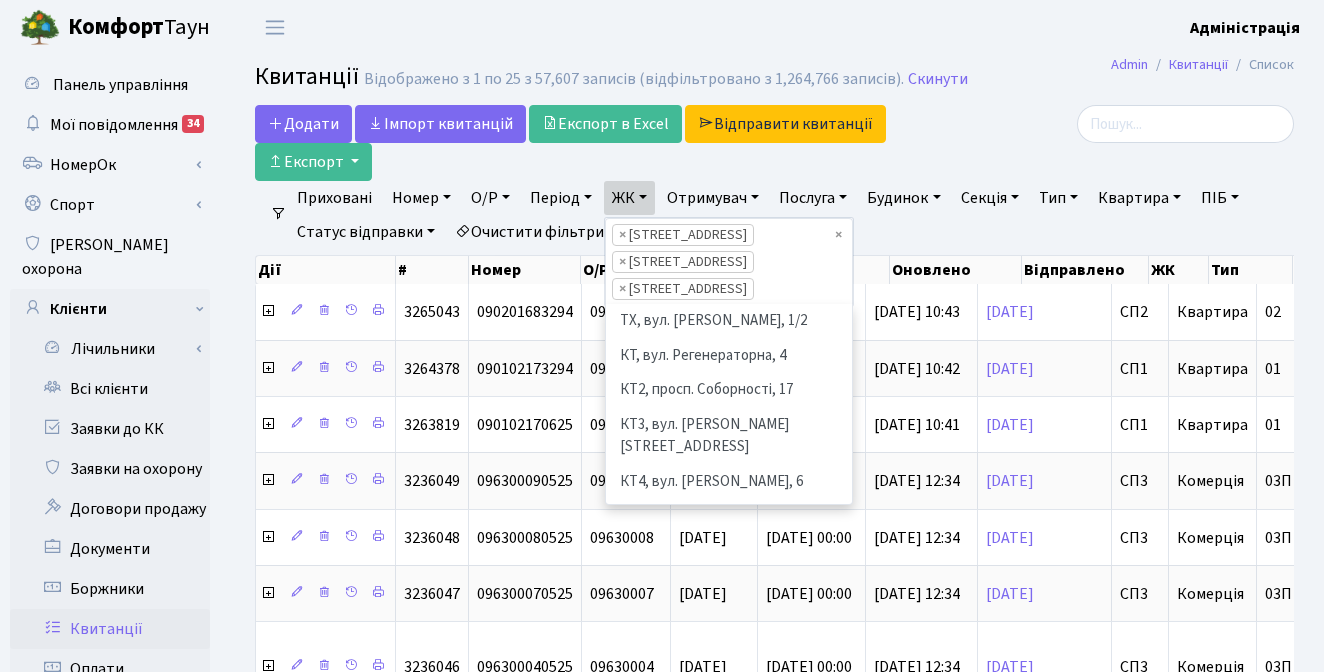 scroll, scrollTop: 276, scrollLeft: 0, axis: vertical 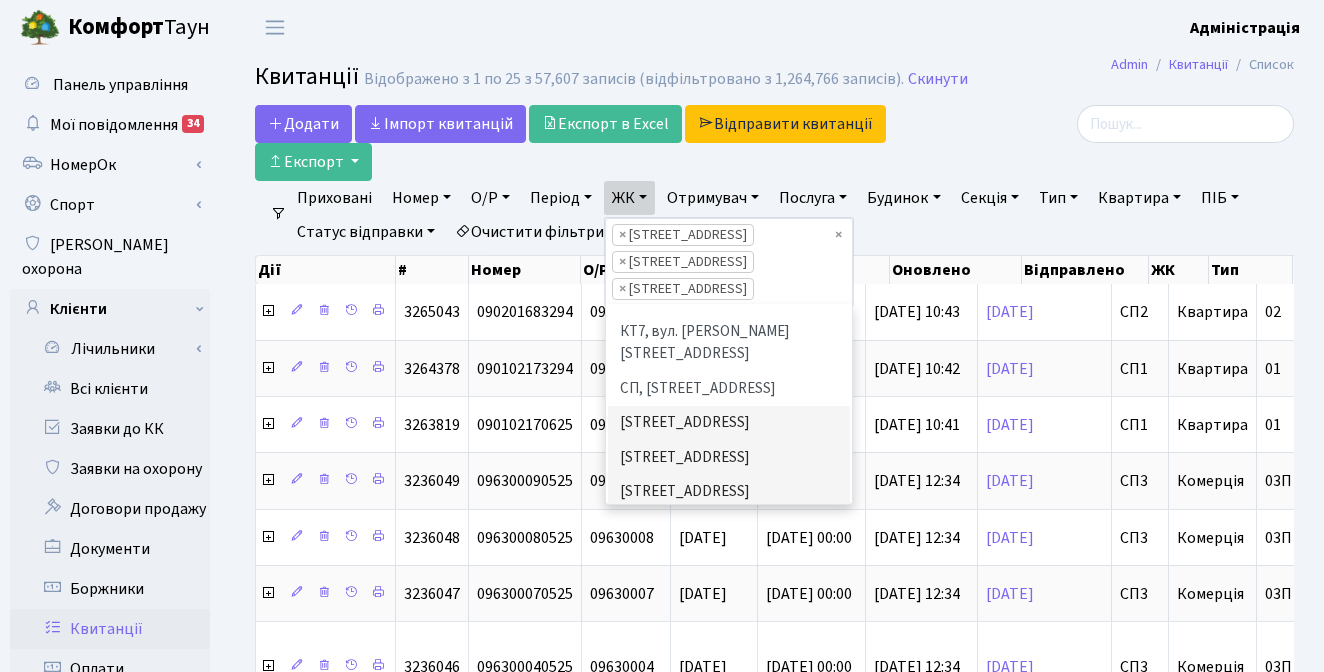 click on "СП4, Столичне шосе, 5" at bounding box center [729, 527] 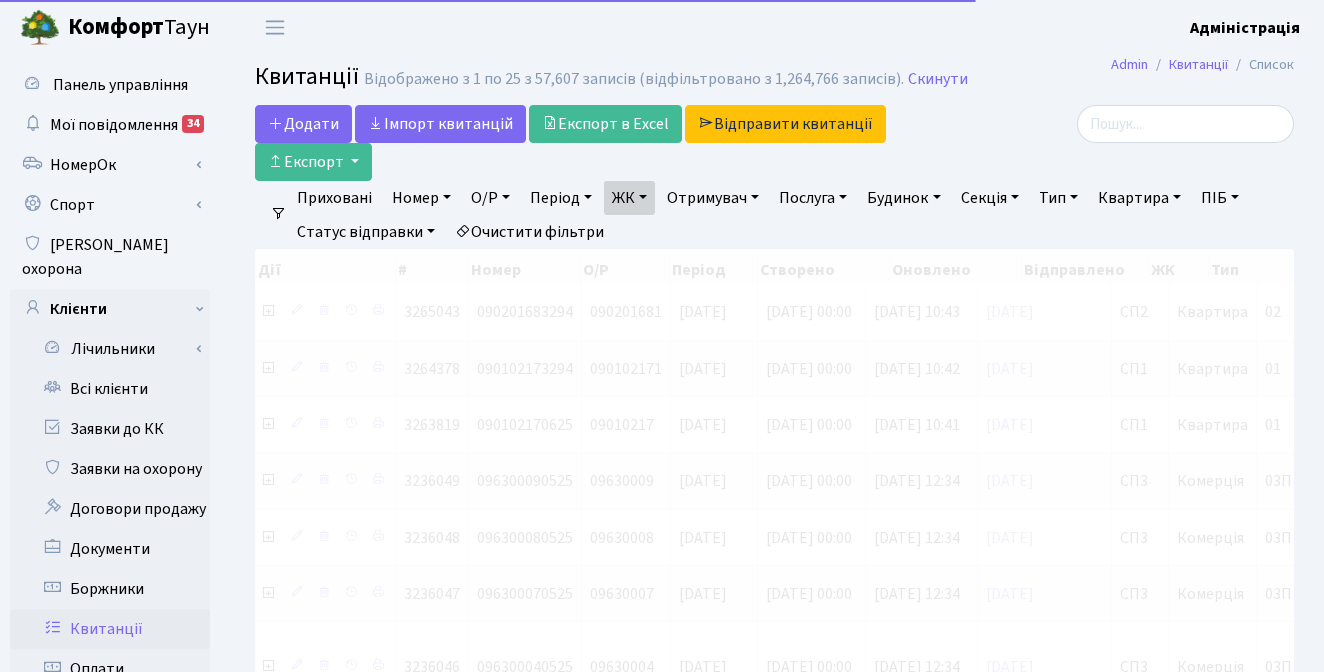 click on "ЖК" at bounding box center [629, 198] 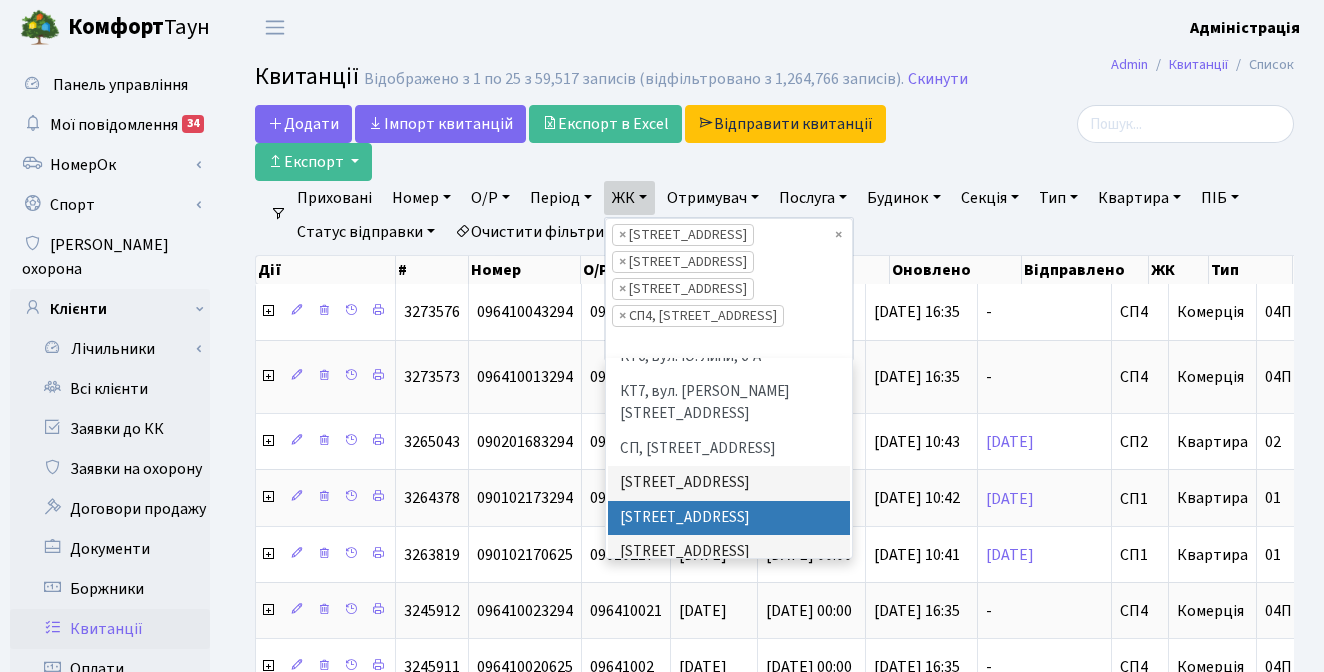 scroll, scrollTop: 476, scrollLeft: 0, axis: vertical 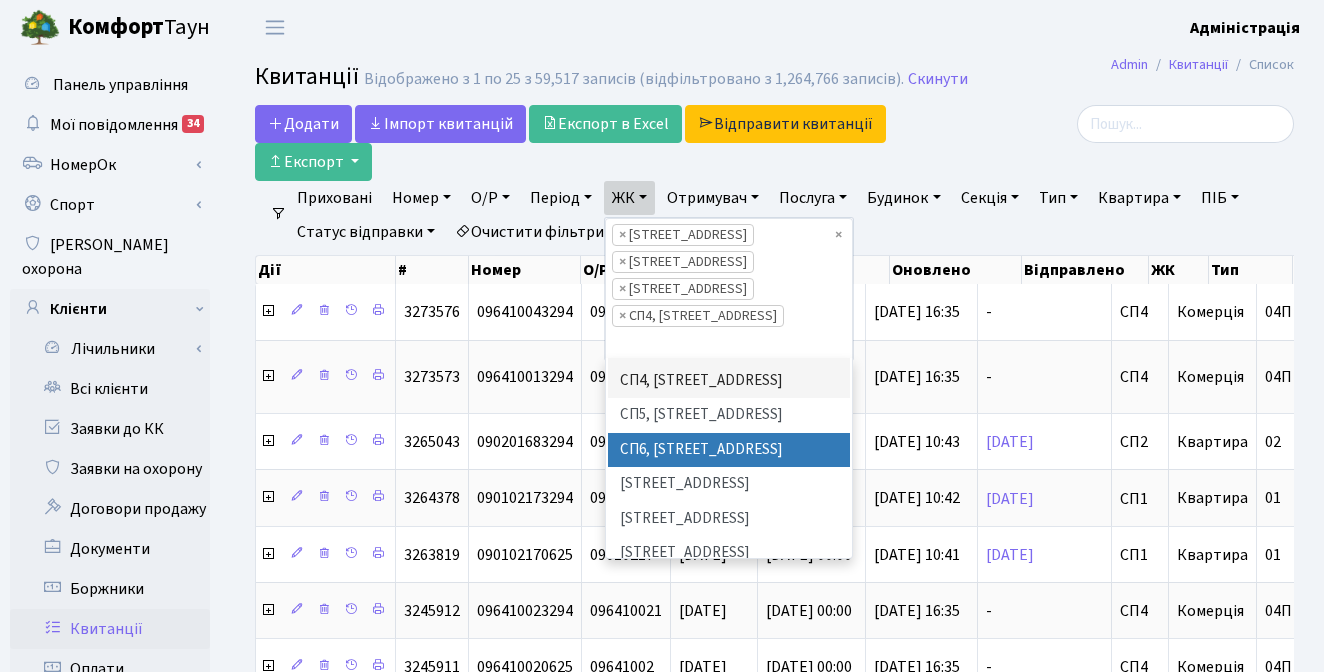click on "СП6, [STREET_ADDRESS]" at bounding box center [729, 450] 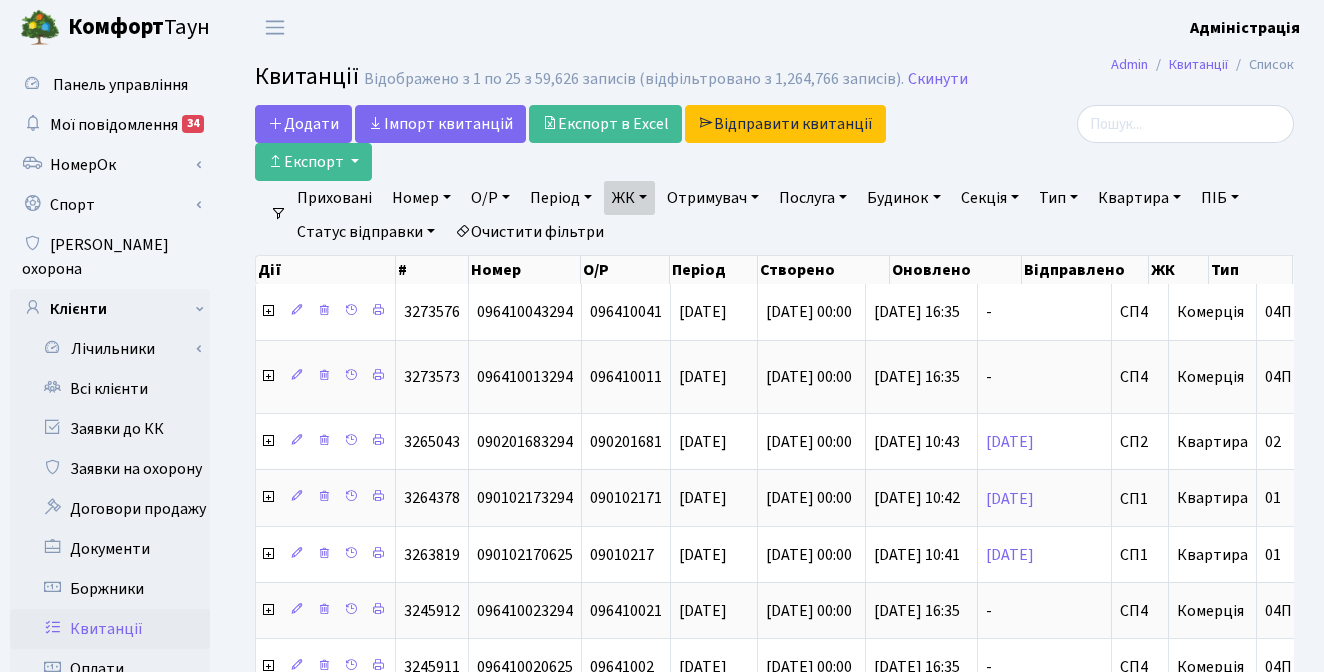 click on "ЖК" at bounding box center (629, 198) 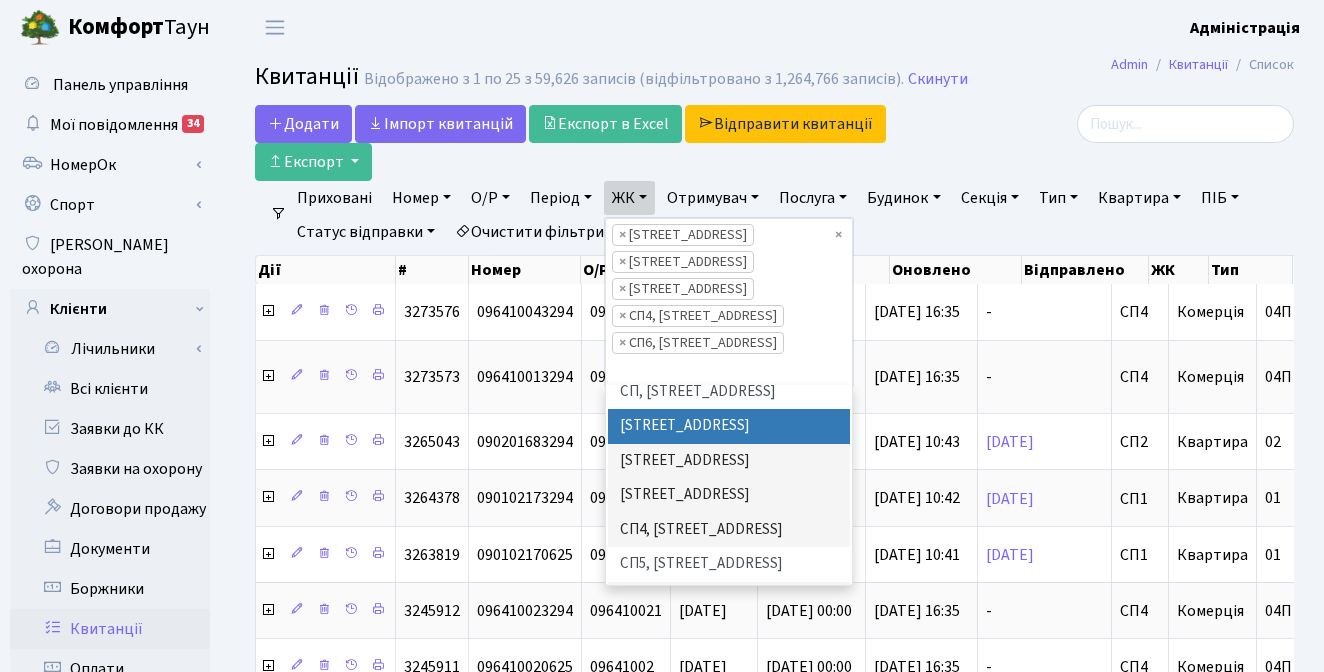 scroll, scrollTop: 356, scrollLeft: 0, axis: vertical 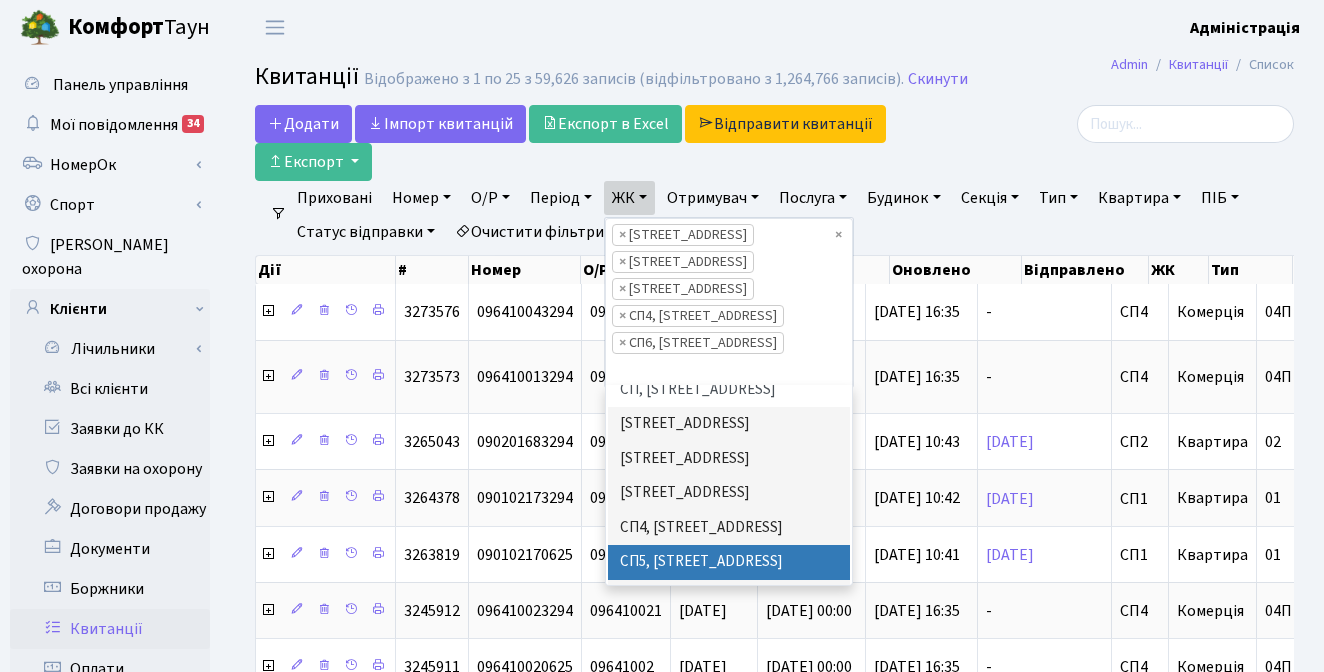 click on "СП5, Столичне шосе, 3-А" at bounding box center (729, 562) 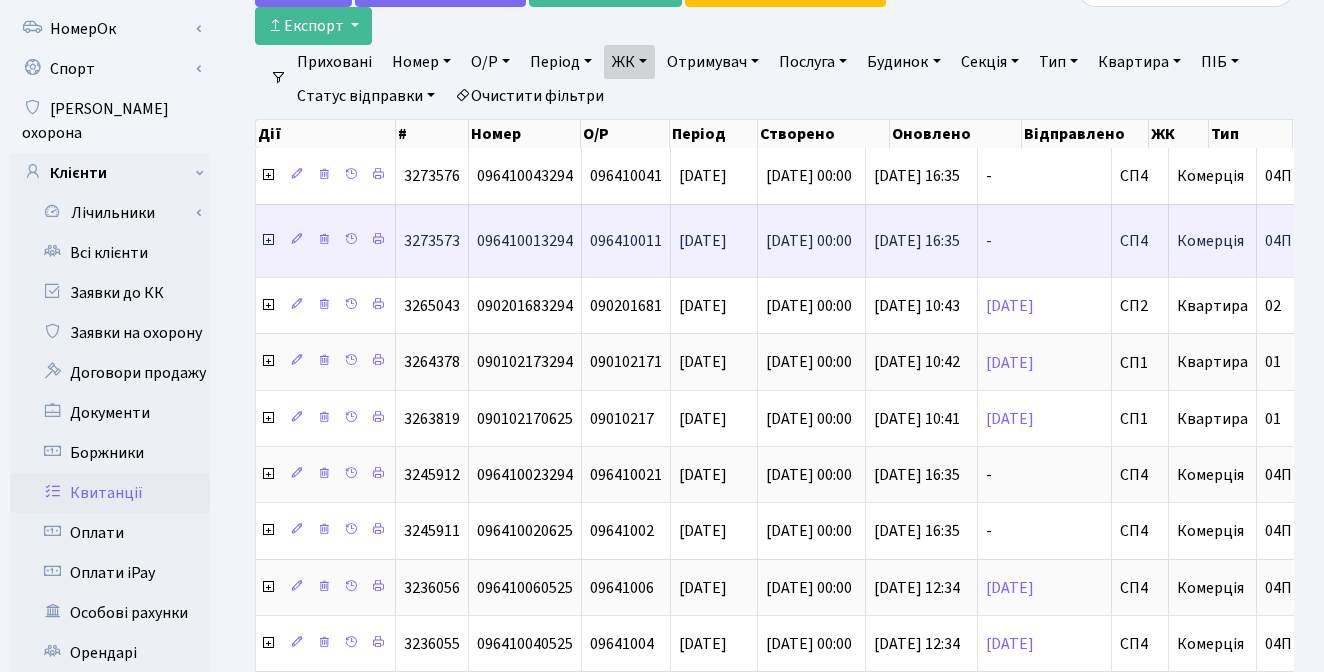 scroll, scrollTop: 0, scrollLeft: 0, axis: both 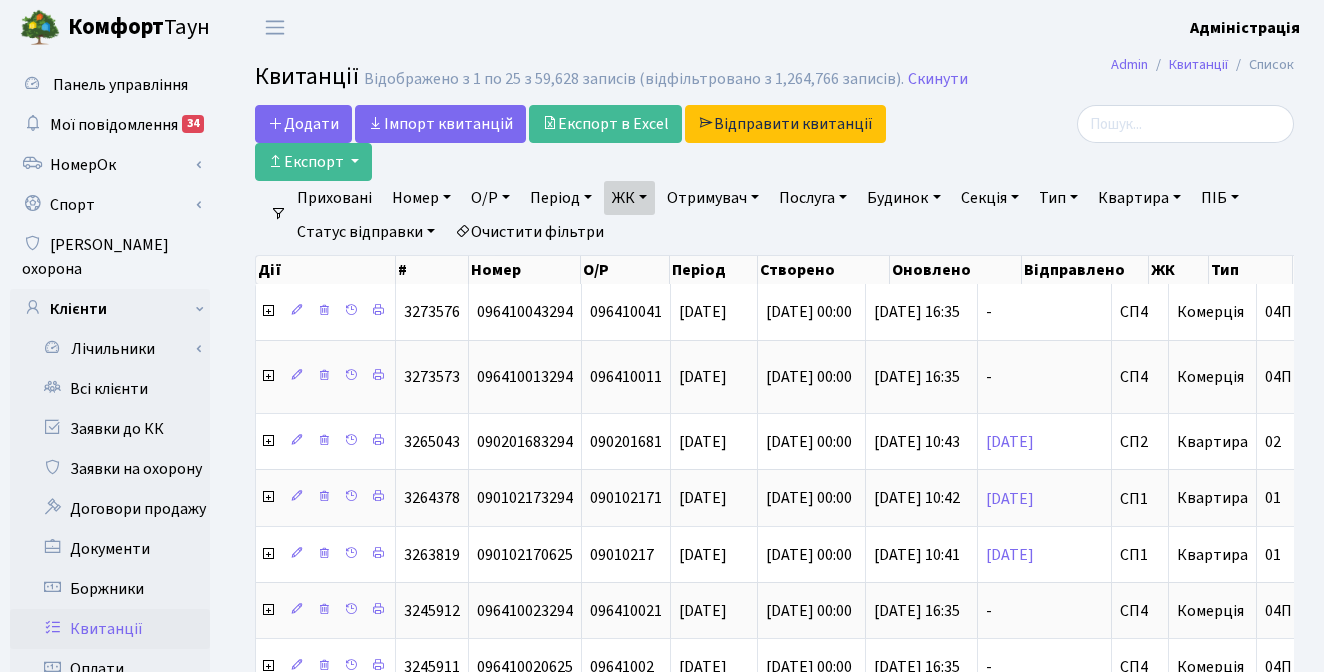 click on "ЖК" at bounding box center [629, 198] 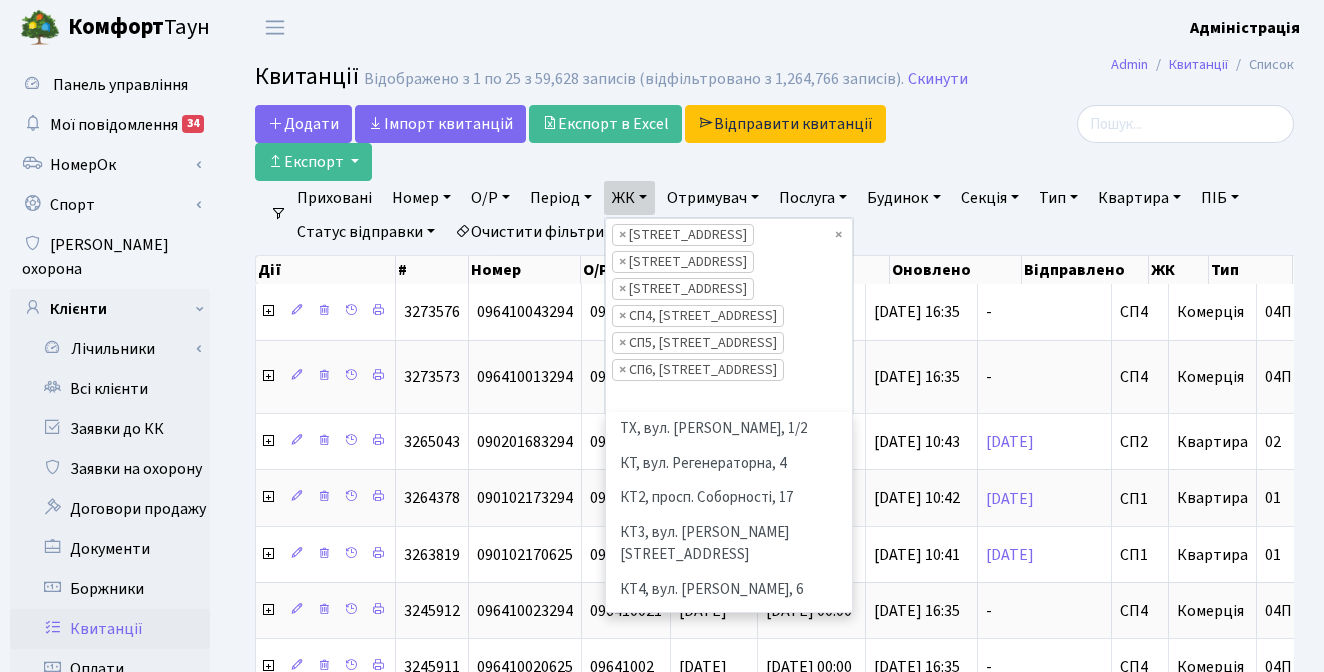 scroll, scrollTop: 242, scrollLeft: 0, axis: vertical 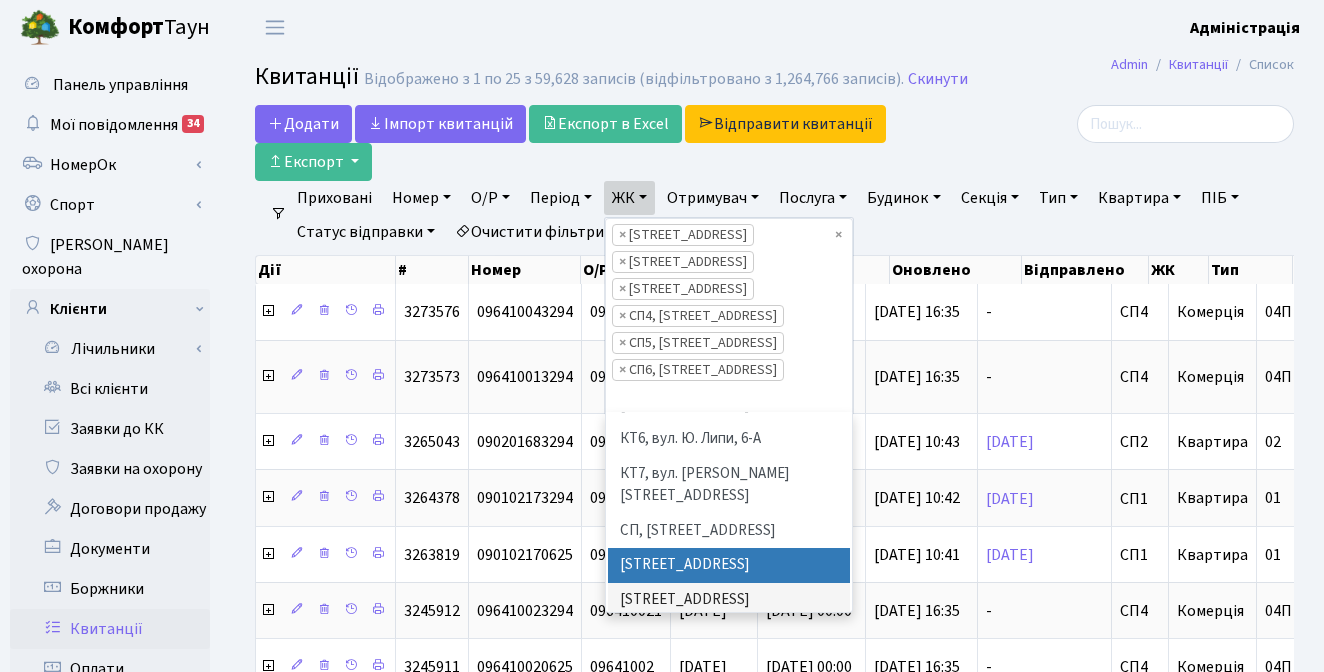 click on "Квитанції
Відображено з 1 по 25 з 59,628 записів (відфільтровано з 1,264,766 записів). Скинути" at bounding box center [774, 80] 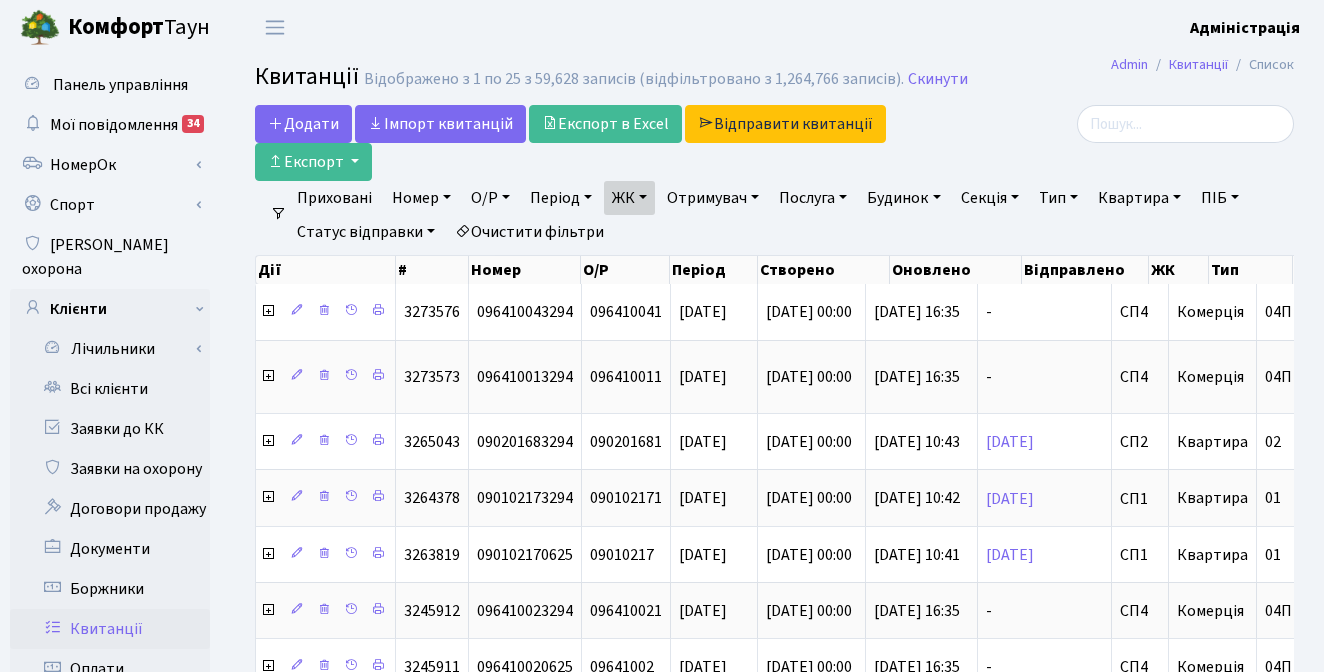click on "ЖК" at bounding box center [629, 198] 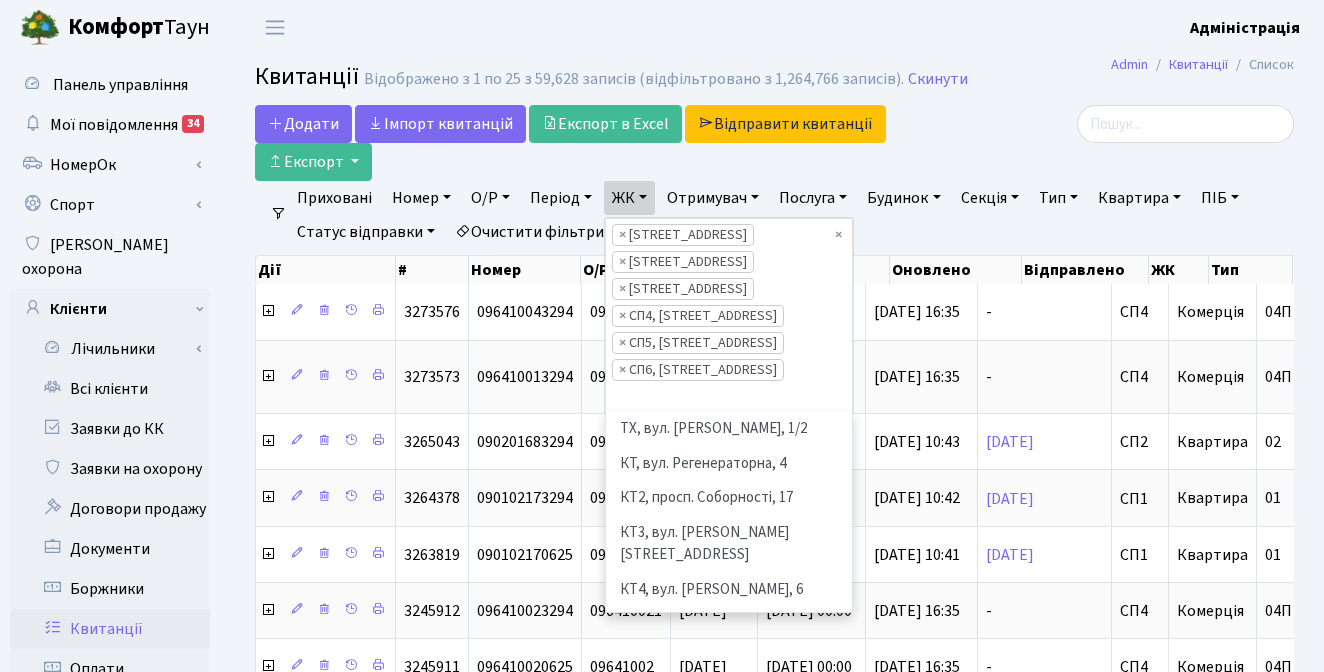 scroll, scrollTop: 276, scrollLeft: 0, axis: vertical 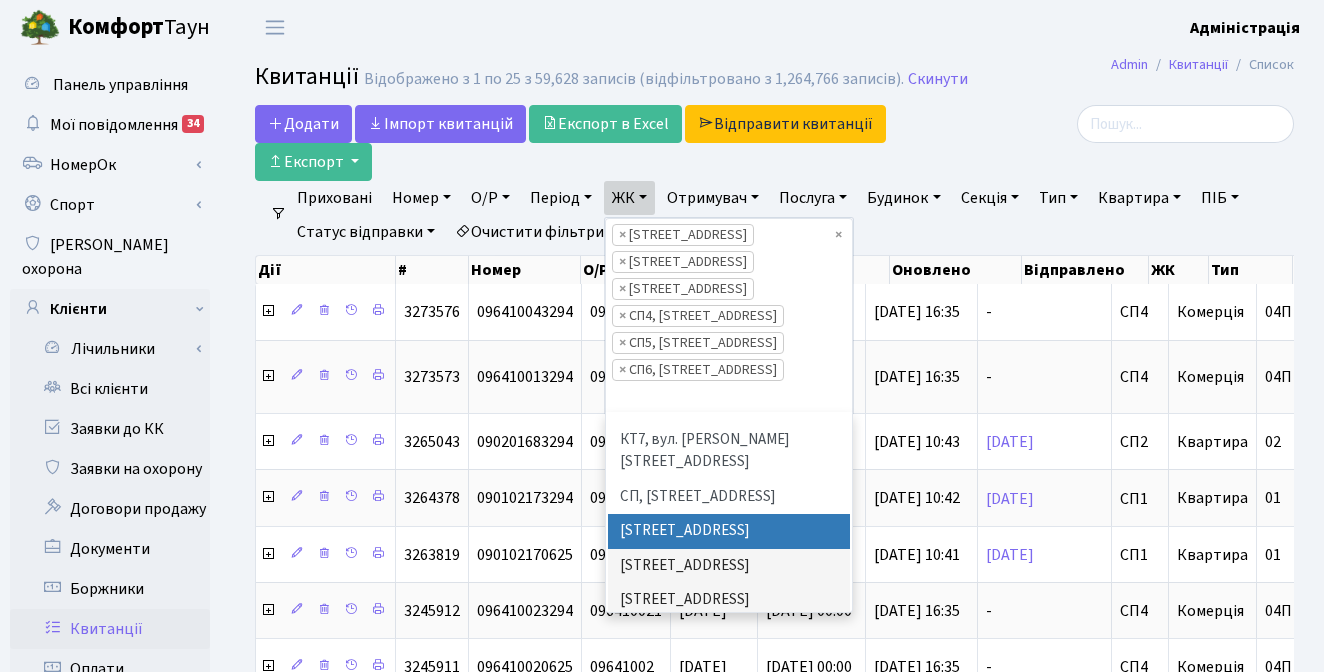 click on "Додати
Iмпорт квитанцій
Експорт в Excel
Відправити квитанції
Експорт" at bounding box center (596, 143) 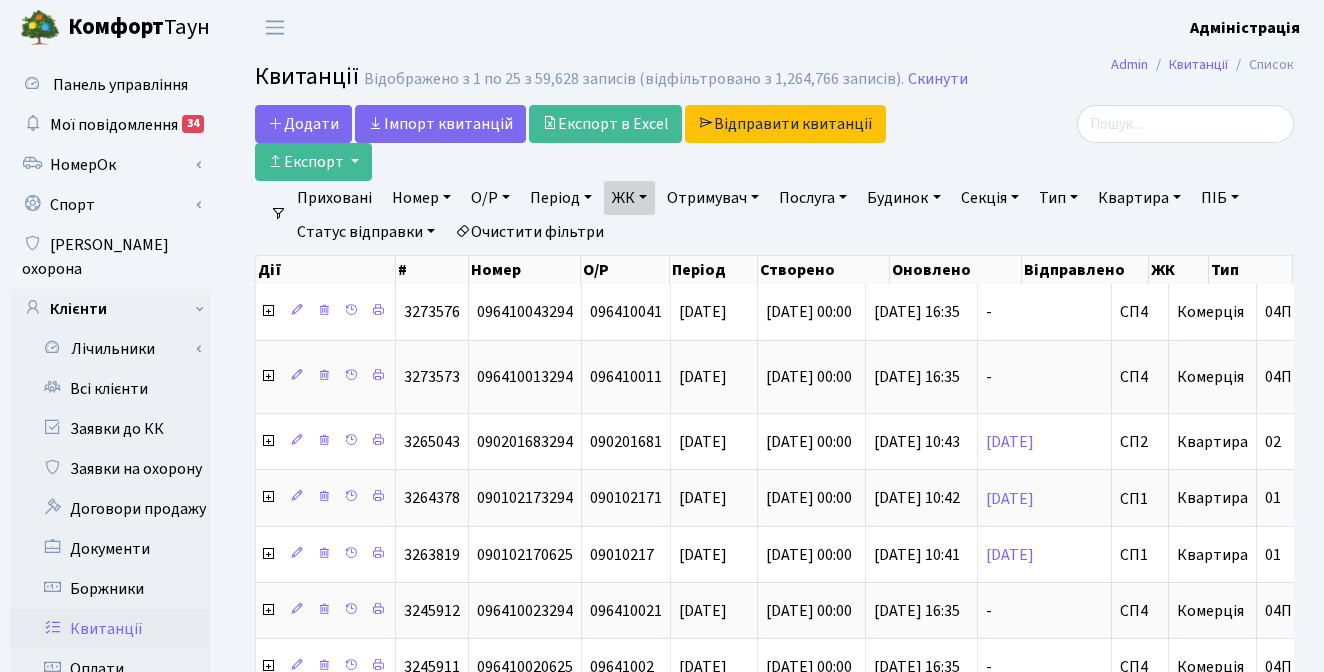 click on "Отримувач" at bounding box center [713, 198] 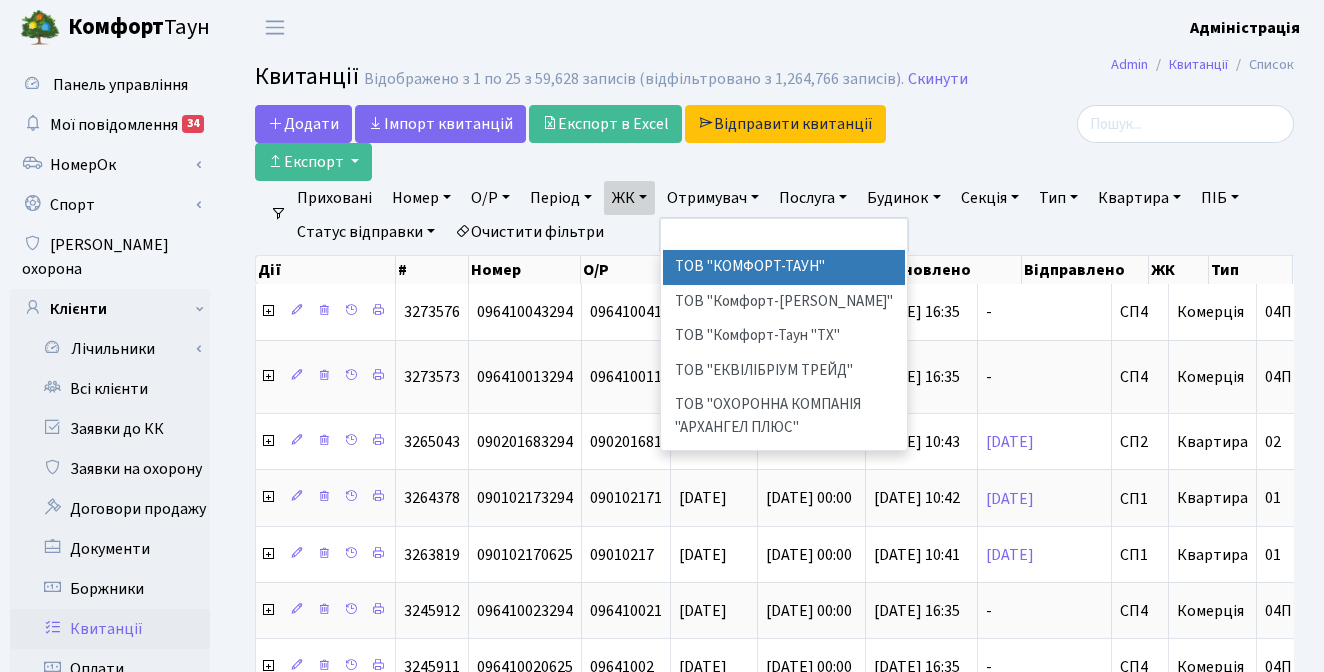 click on "ТОВ "КОМФОРТ-ТАУН"" at bounding box center (784, 267) 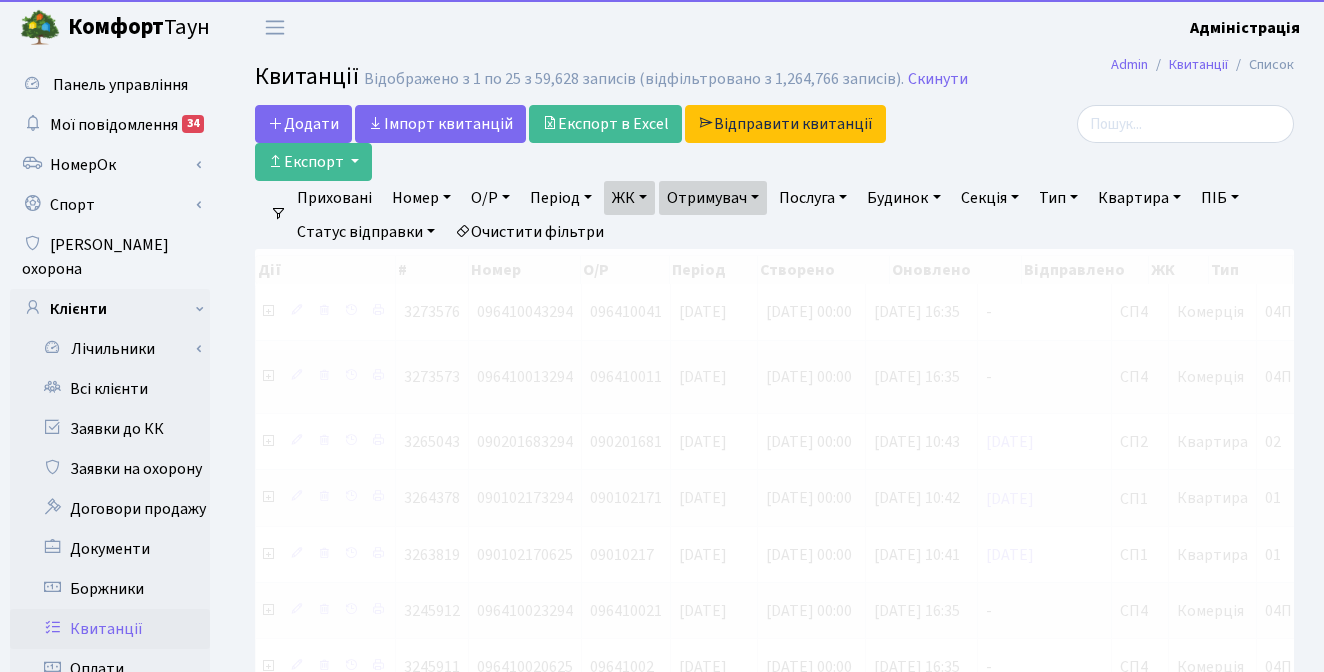 click on "Отримувач" at bounding box center [713, 198] 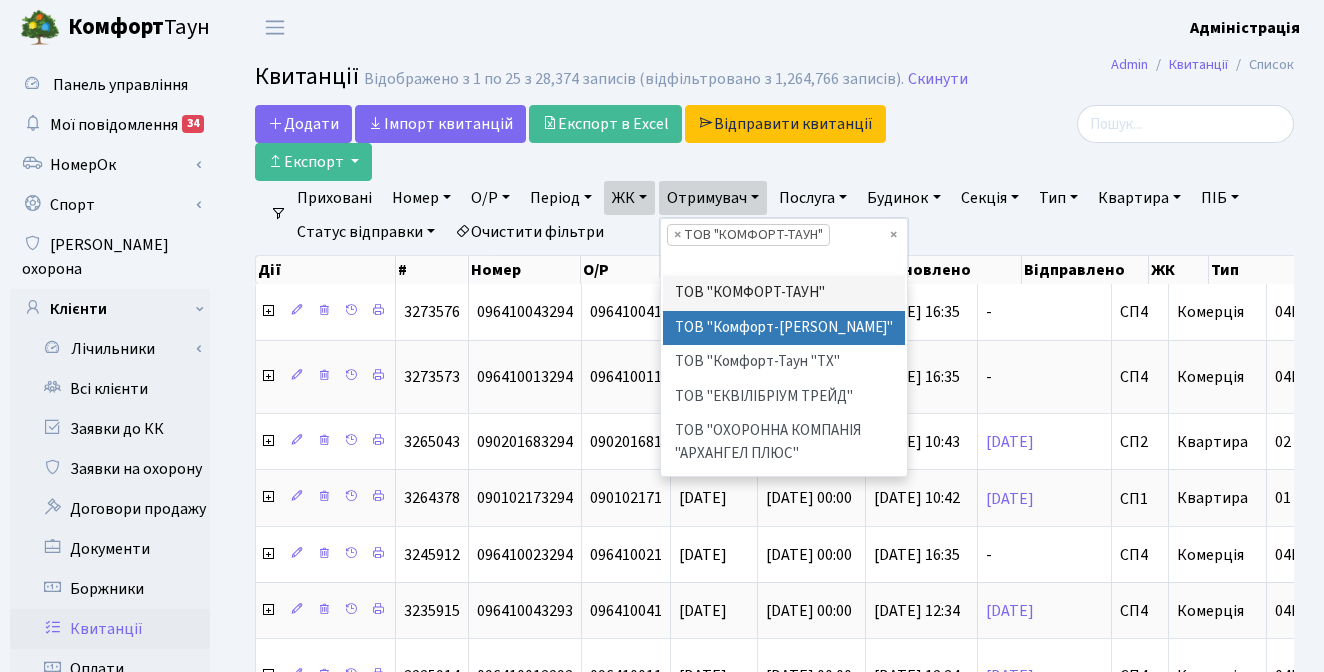 click on "ТОВ "Комфорт-Таун Ріелт"" at bounding box center [784, 328] 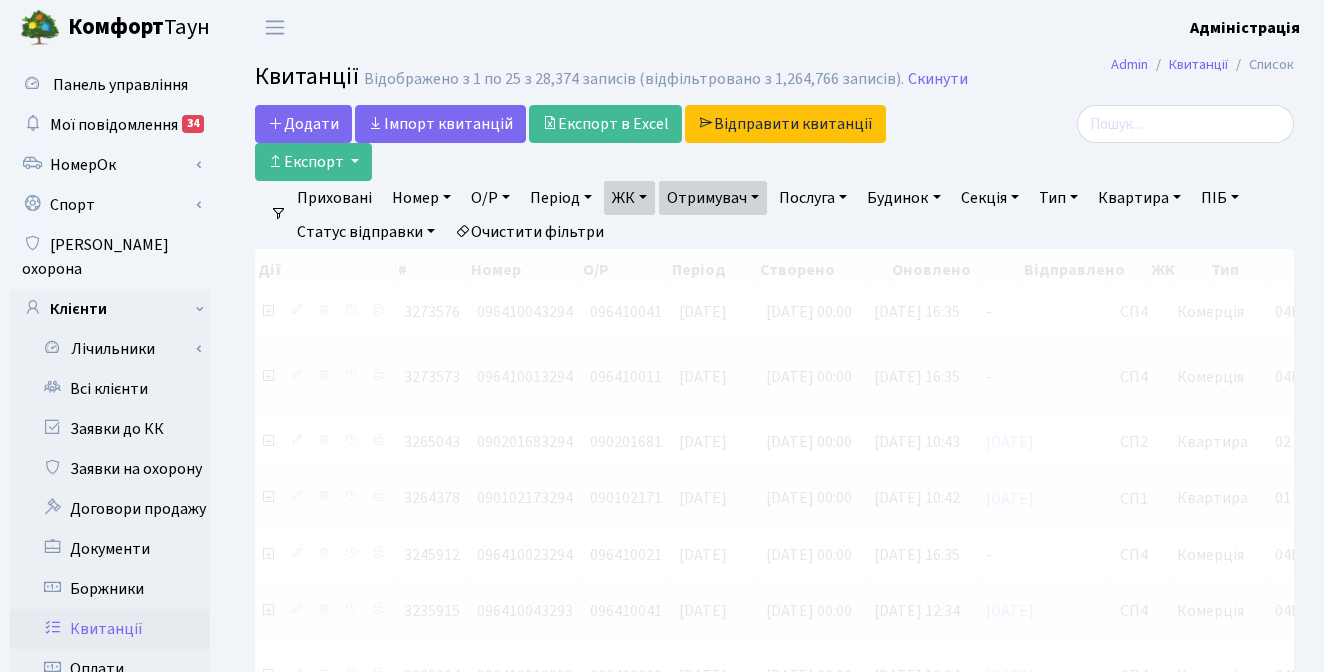 click on "Отримувач" at bounding box center (713, 198) 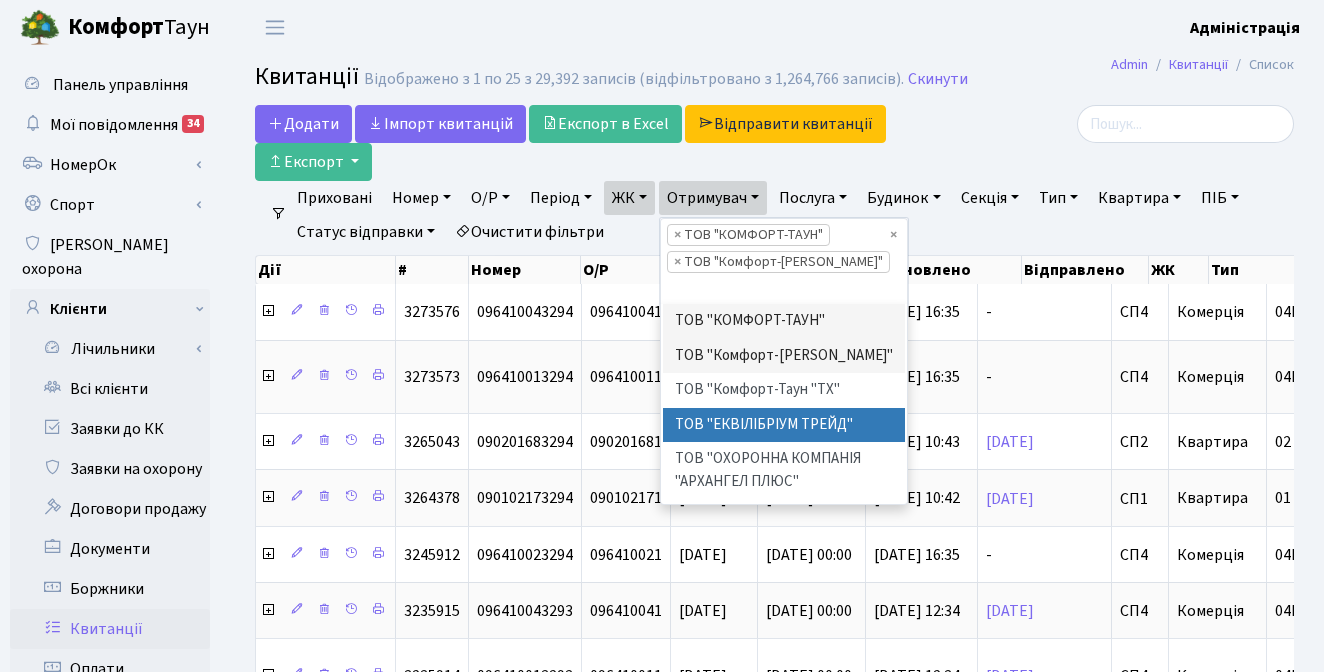 click on "ТОВ "ЕКВІЛІБРІУМ ТРЕЙД"" at bounding box center (784, 425) 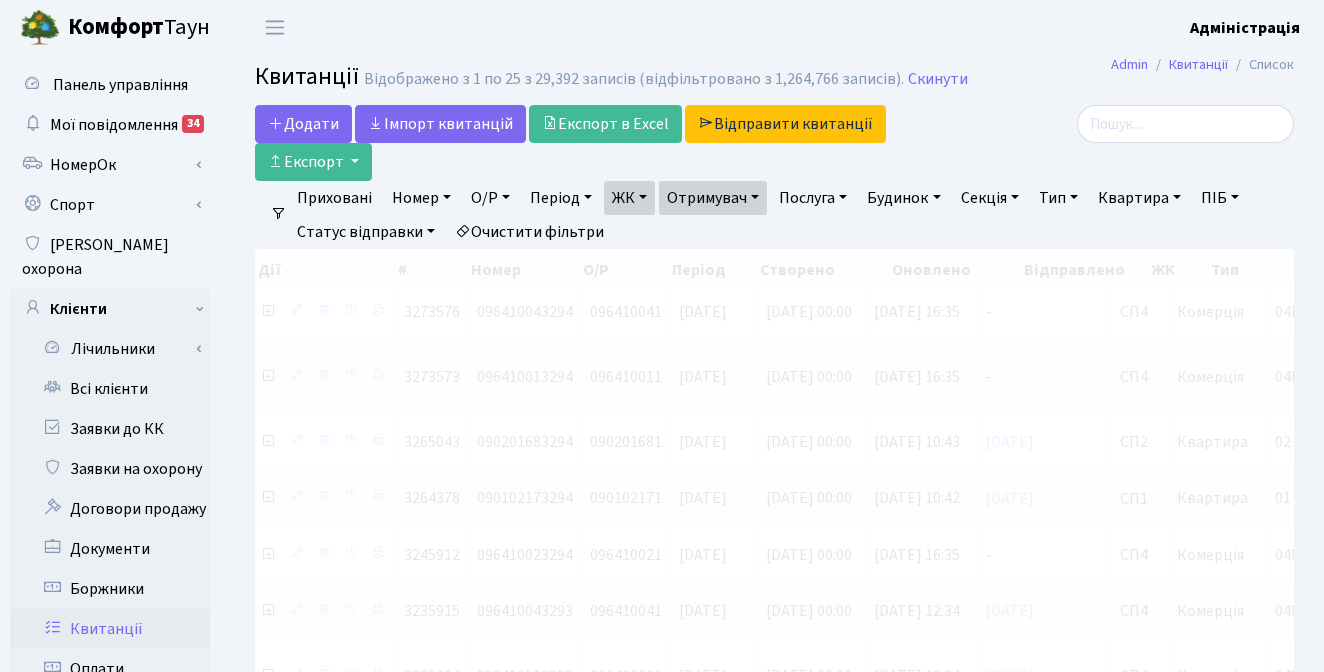 click on "Отримувач" at bounding box center [713, 198] 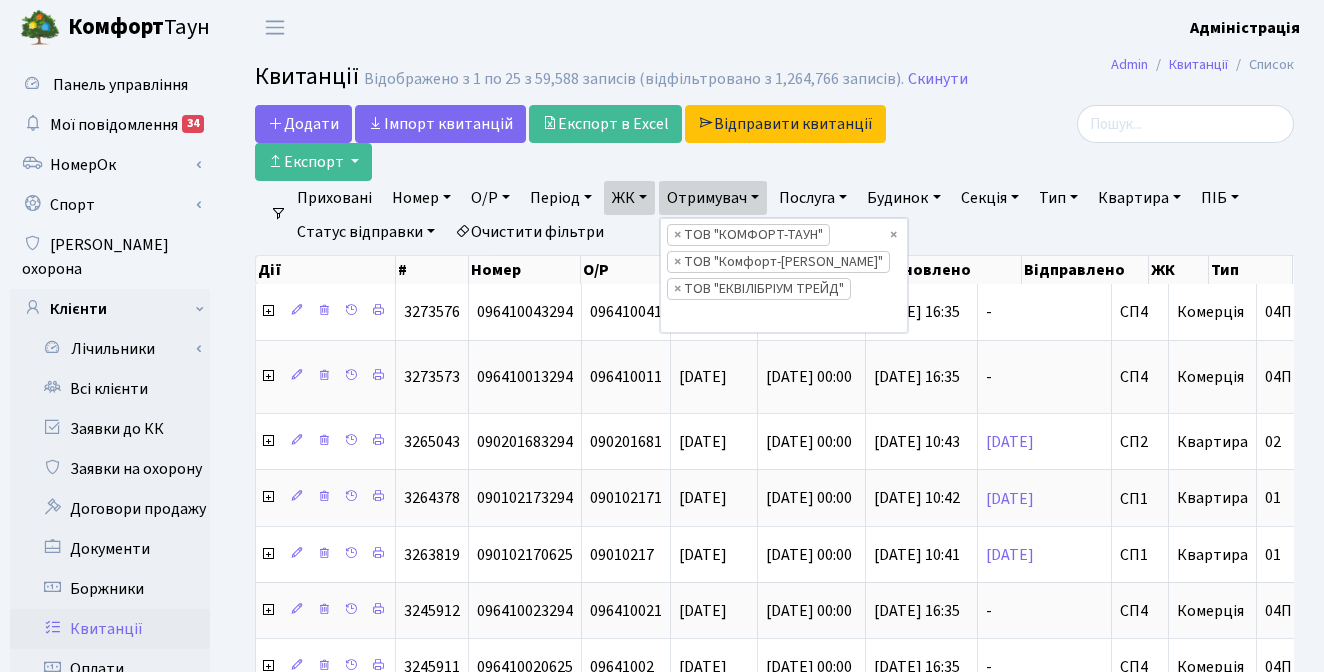 click at bounding box center [1131, 124] 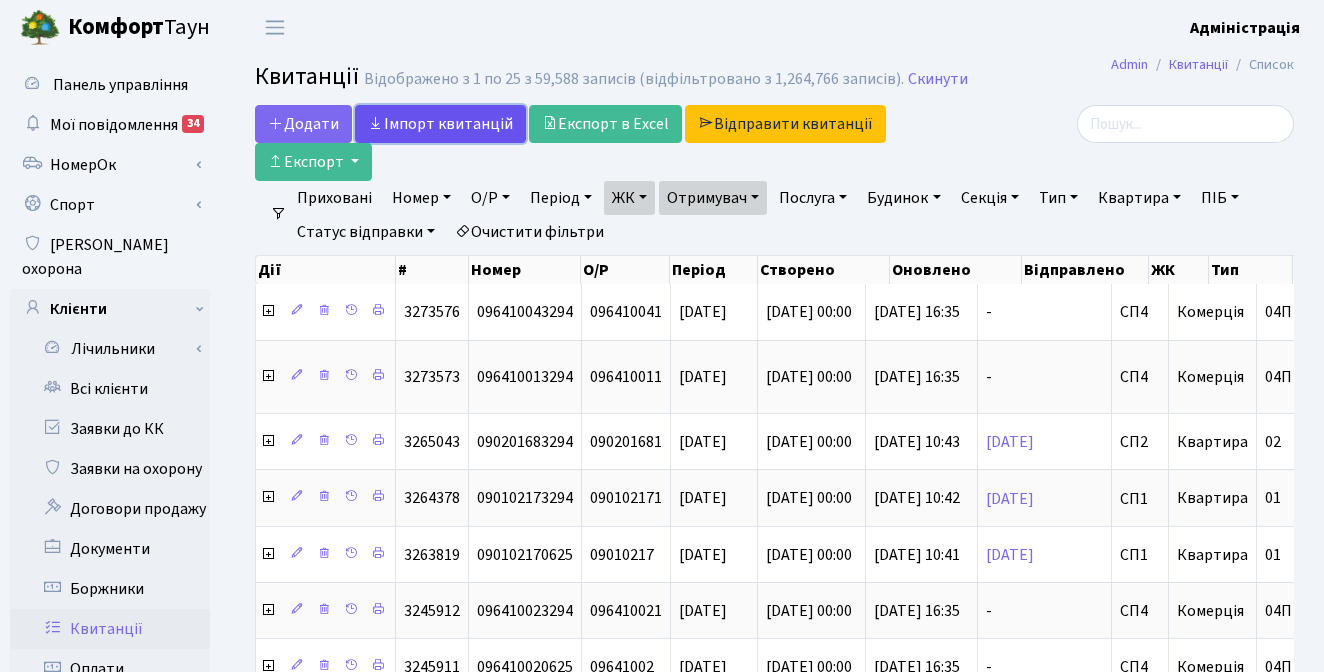 click on "Iмпорт квитанцій" at bounding box center [440, 124] 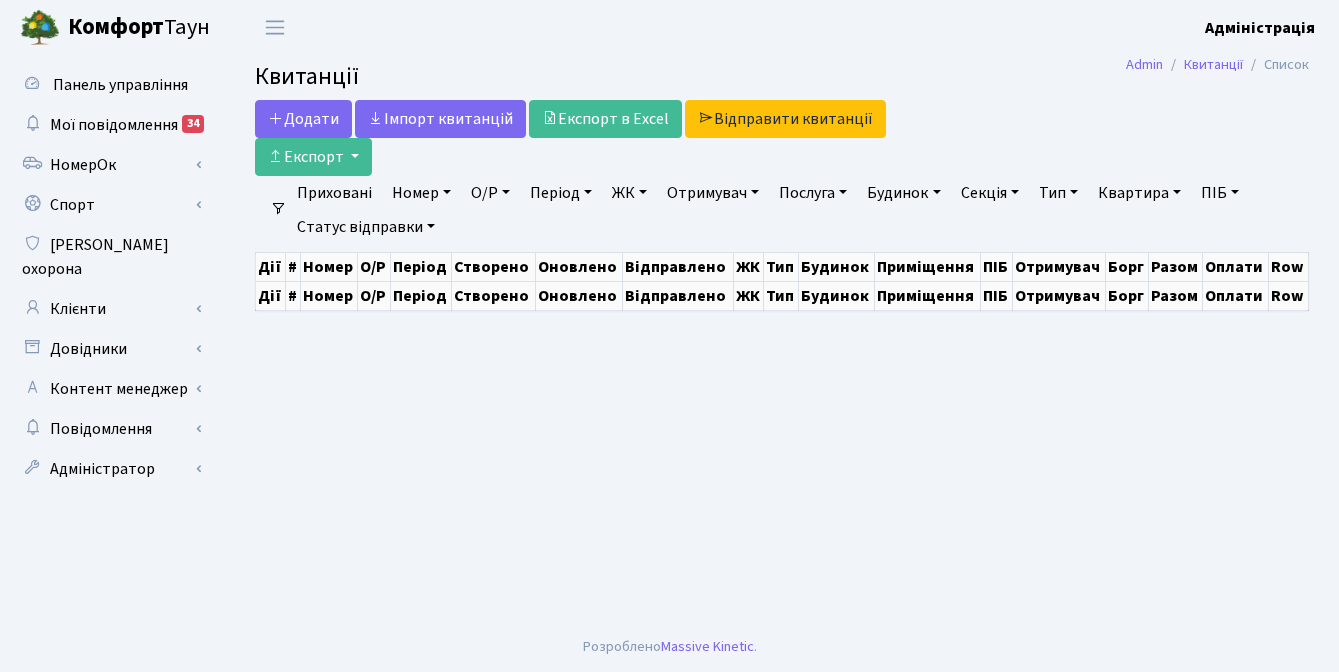 scroll, scrollTop: 0, scrollLeft: 0, axis: both 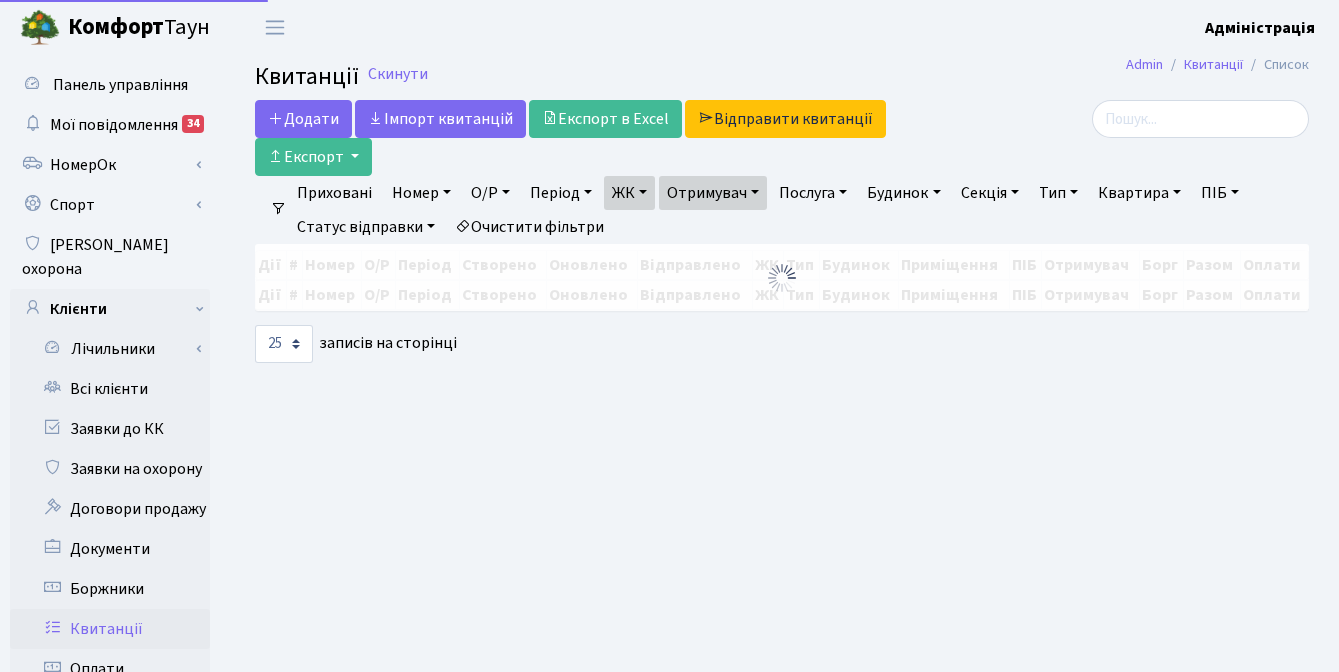 select on "25" 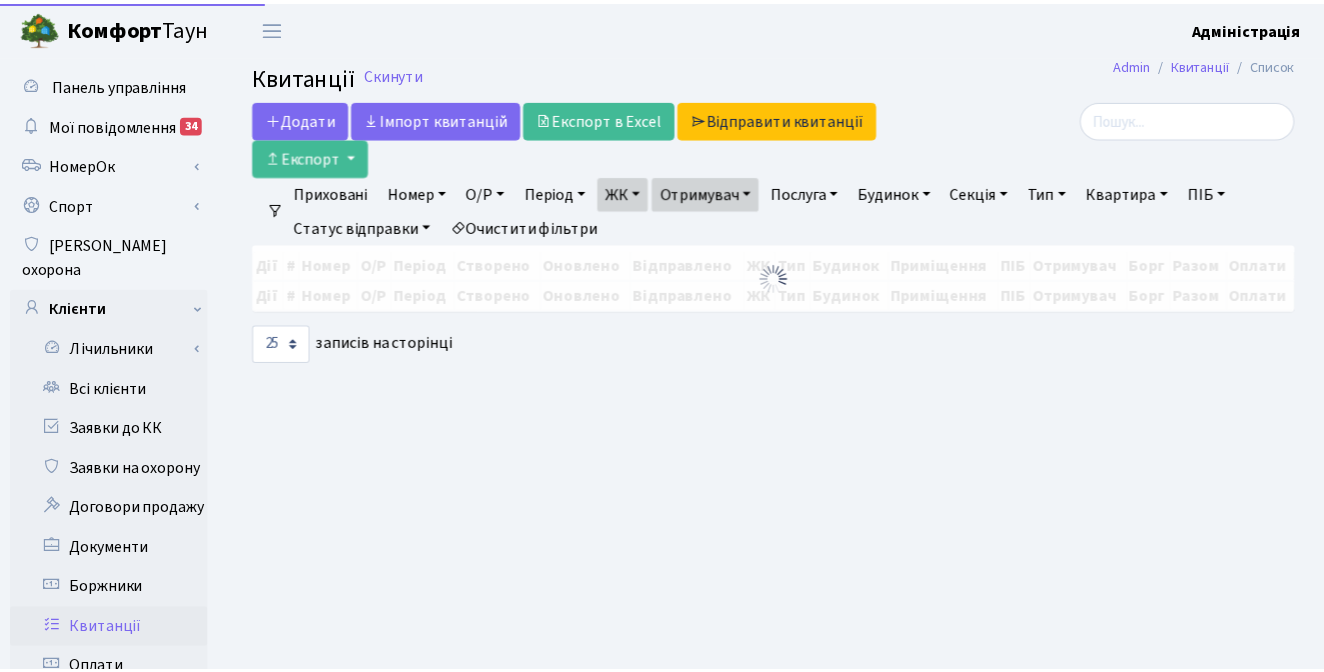 scroll, scrollTop: 0, scrollLeft: 0, axis: both 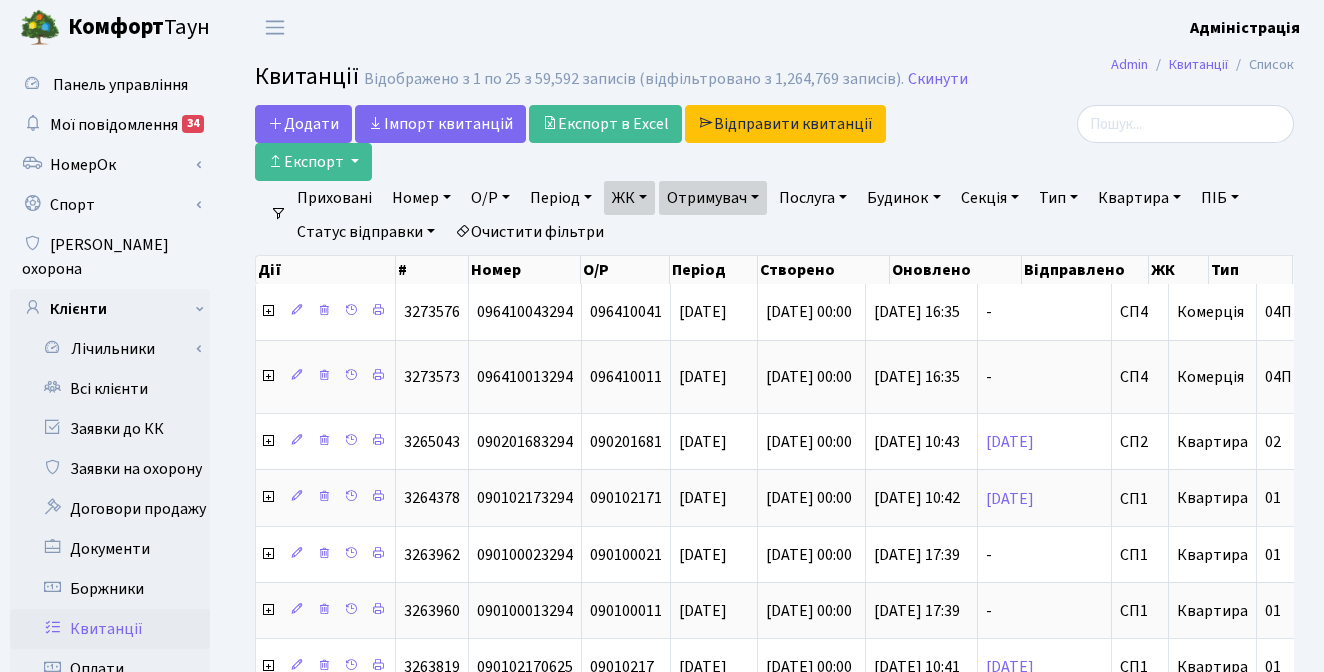 click at bounding box center [1131, 124] 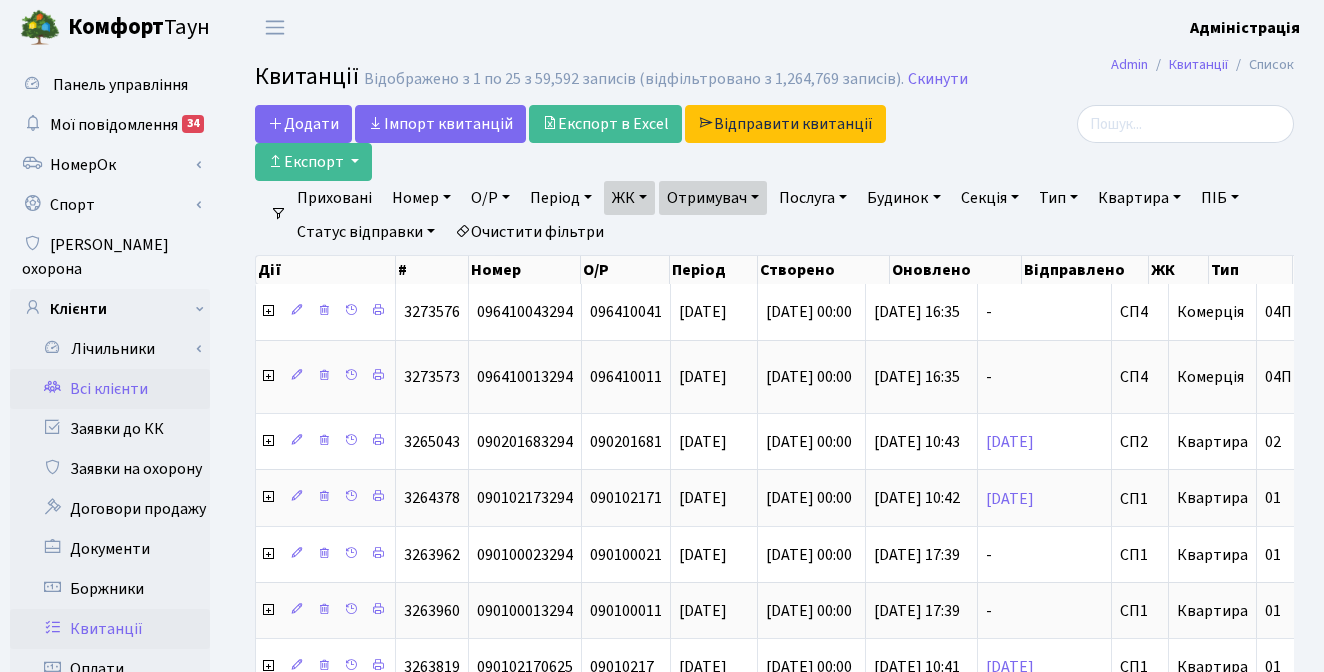 click on "Всі клієнти" at bounding box center [110, 389] 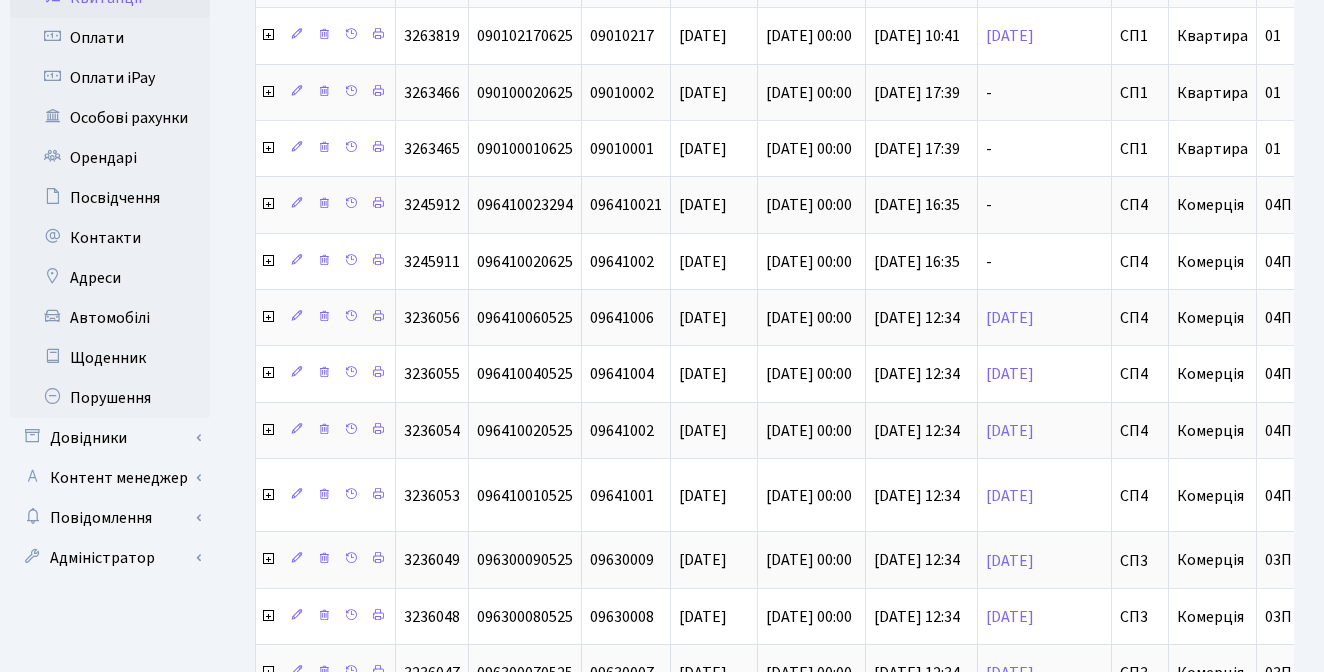 scroll, scrollTop: 642, scrollLeft: 0, axis: vertical 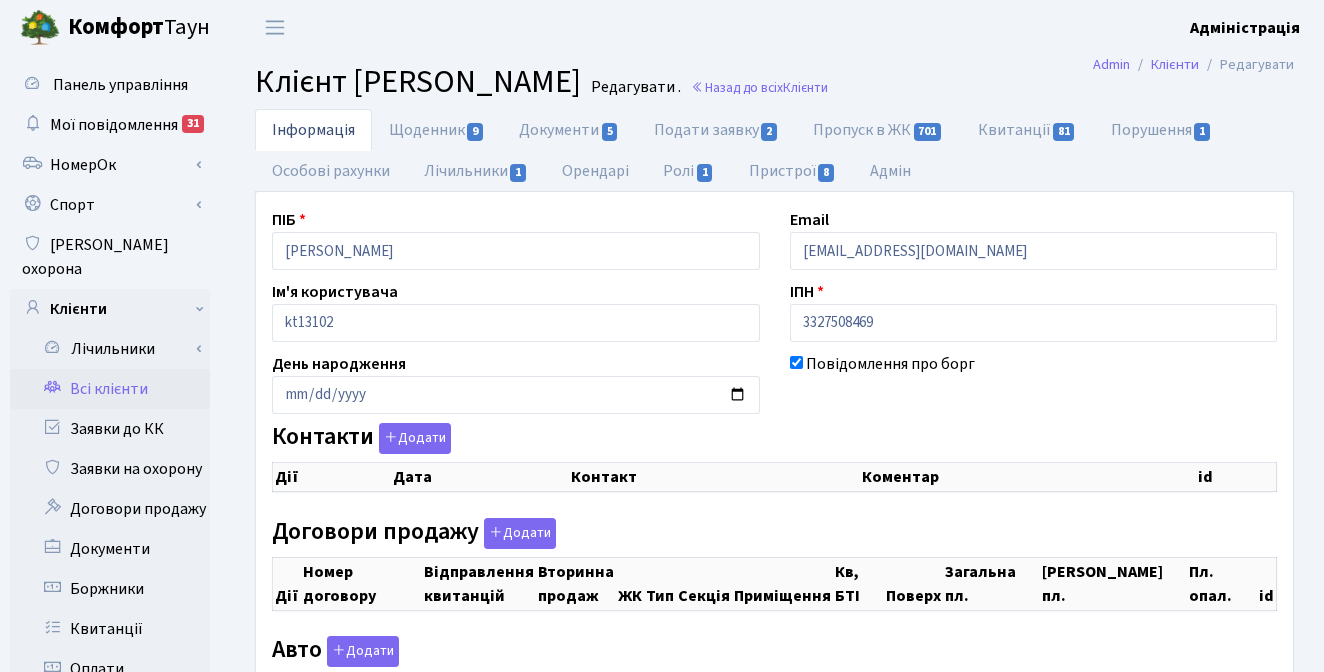 checkbox on "true" 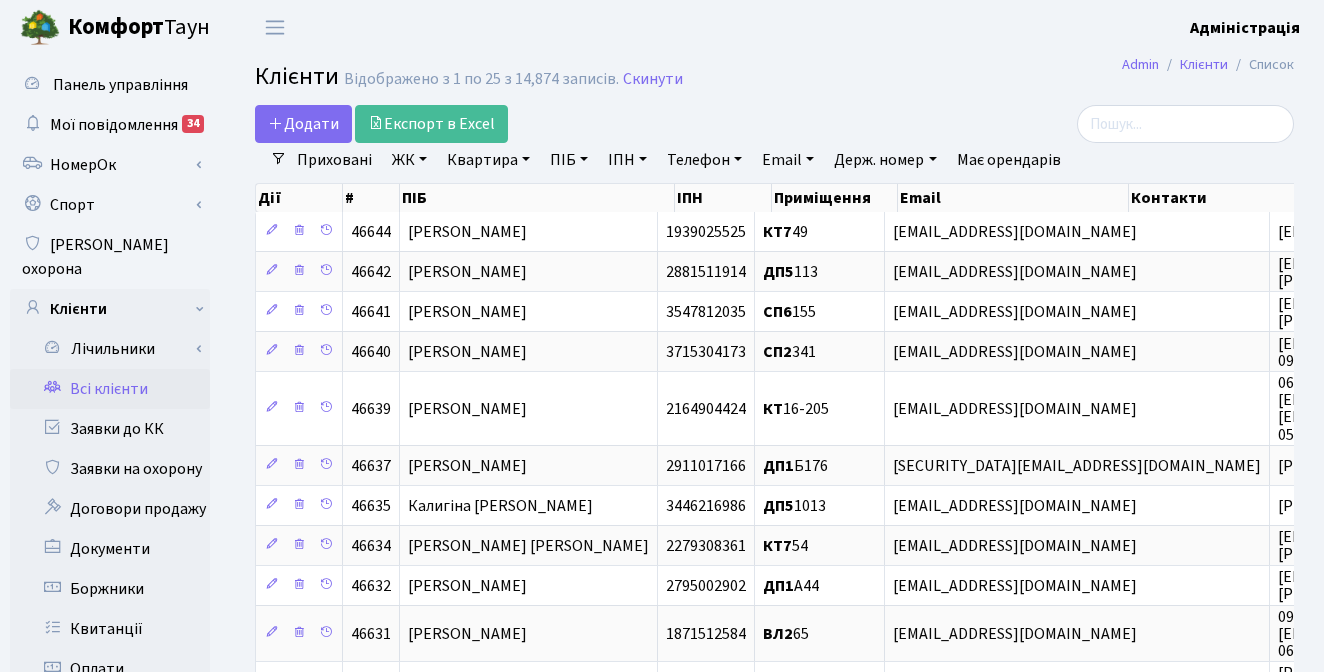 select on "25" 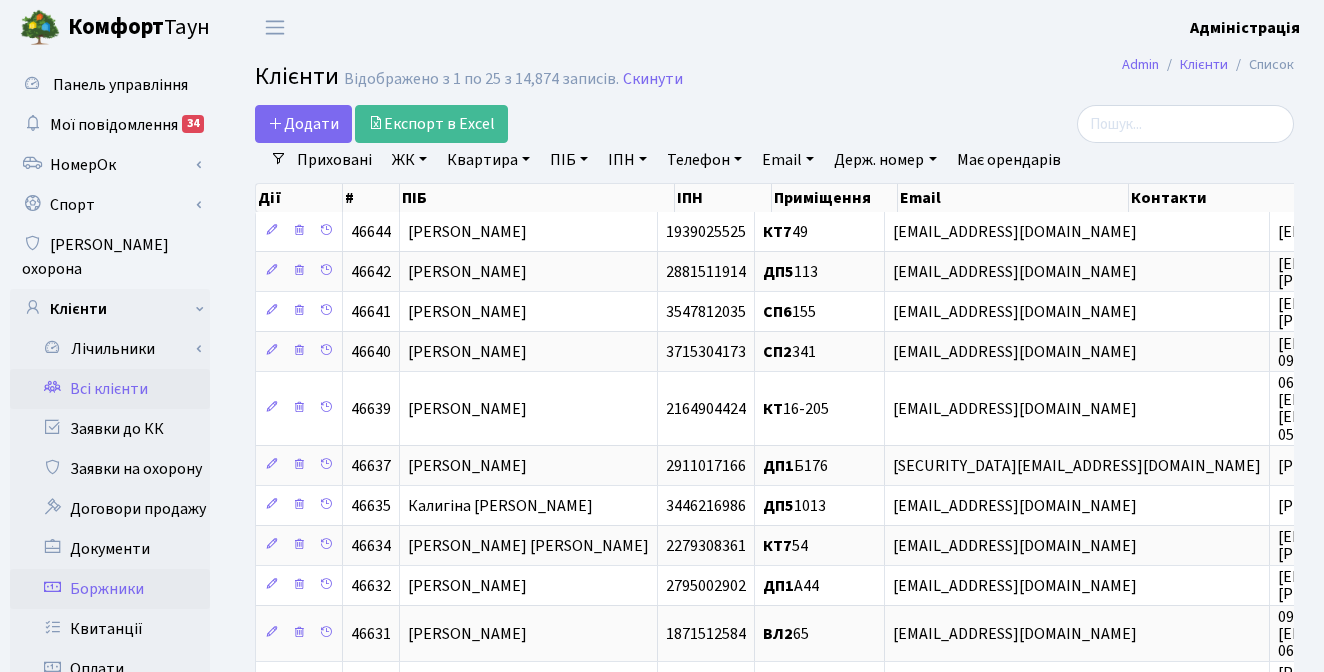 scroll, scrollTop: 0, scrollLeft: 0, axis: both 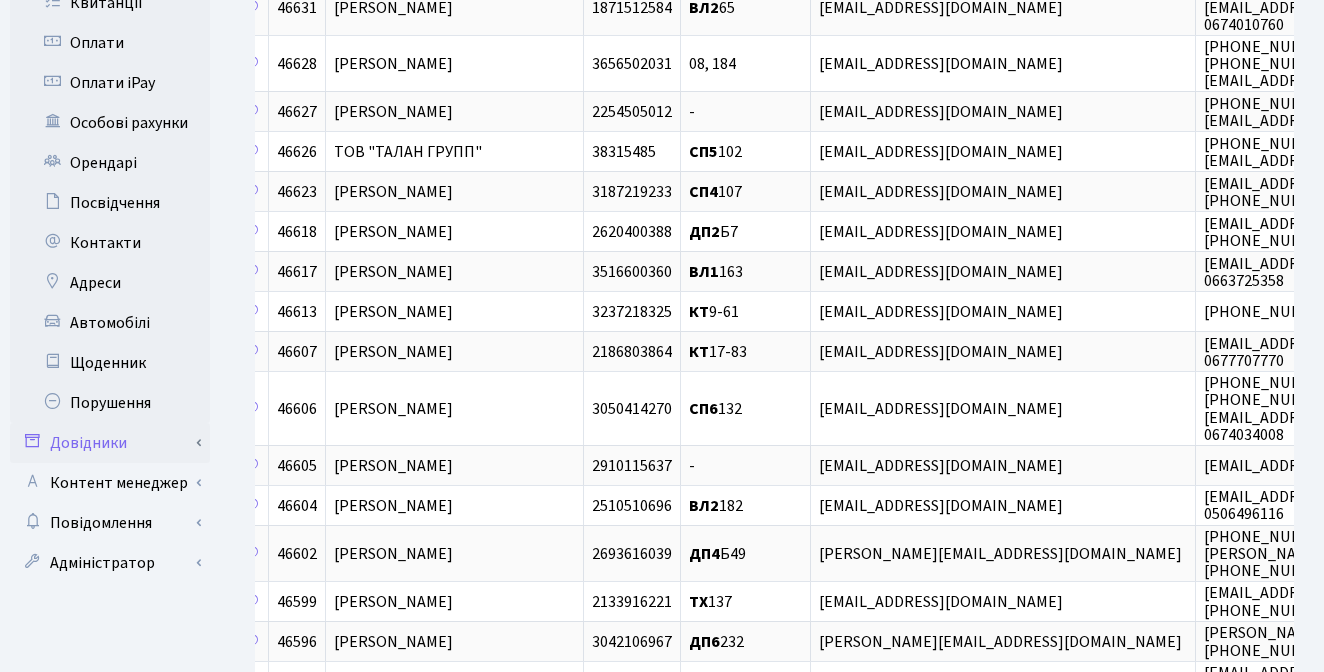 click on "Довідники" at bounding box center (110, 443) 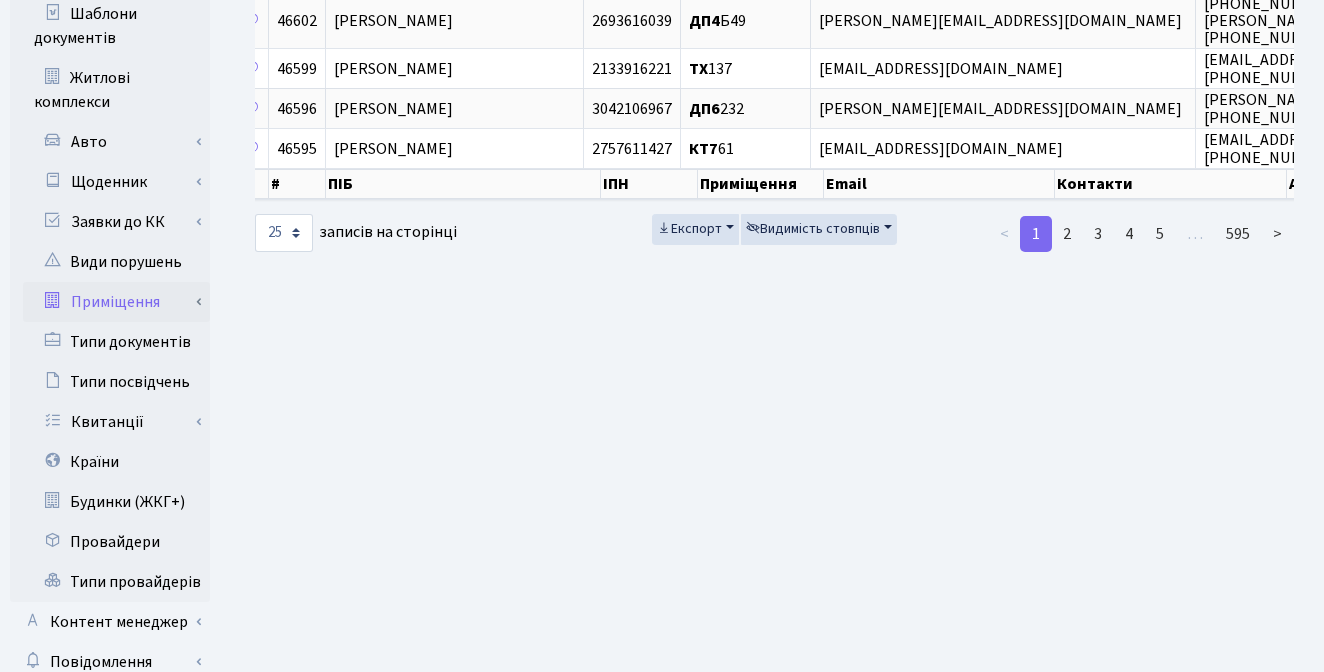 scroll, scrollTop: 1245, scrollLeft: 0, axis: vertical 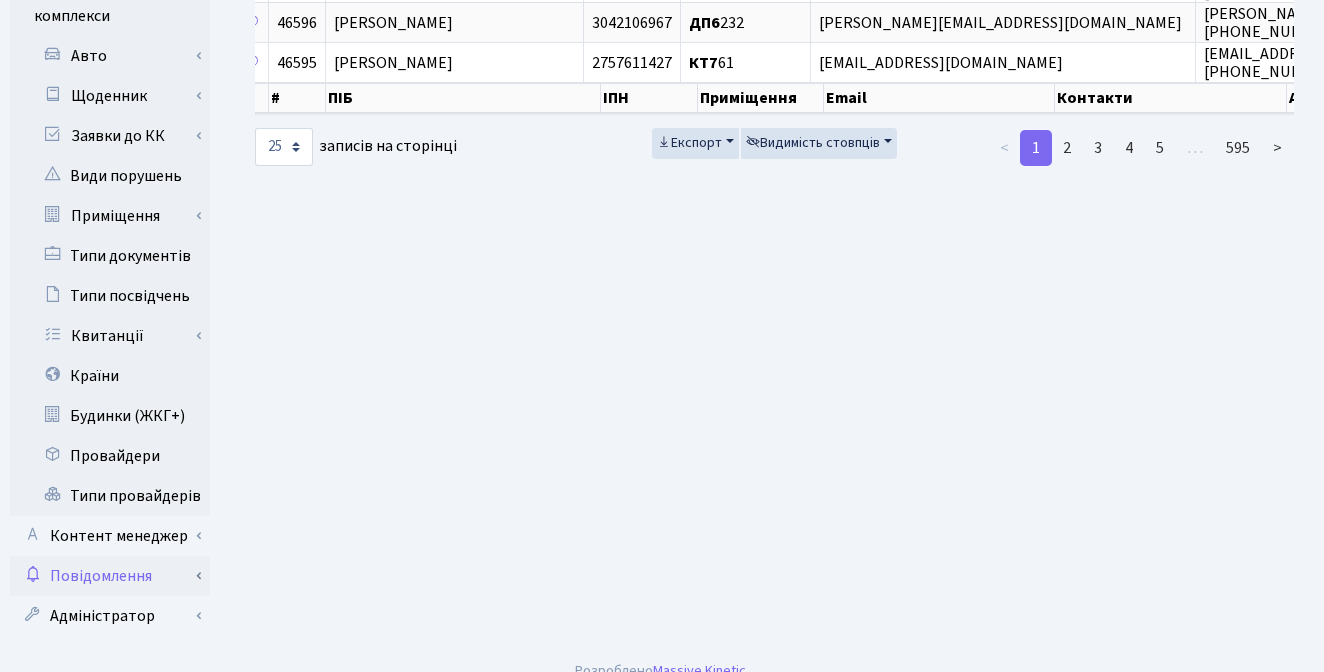 click on "Повідомлення" at bounding box center [110, 576] 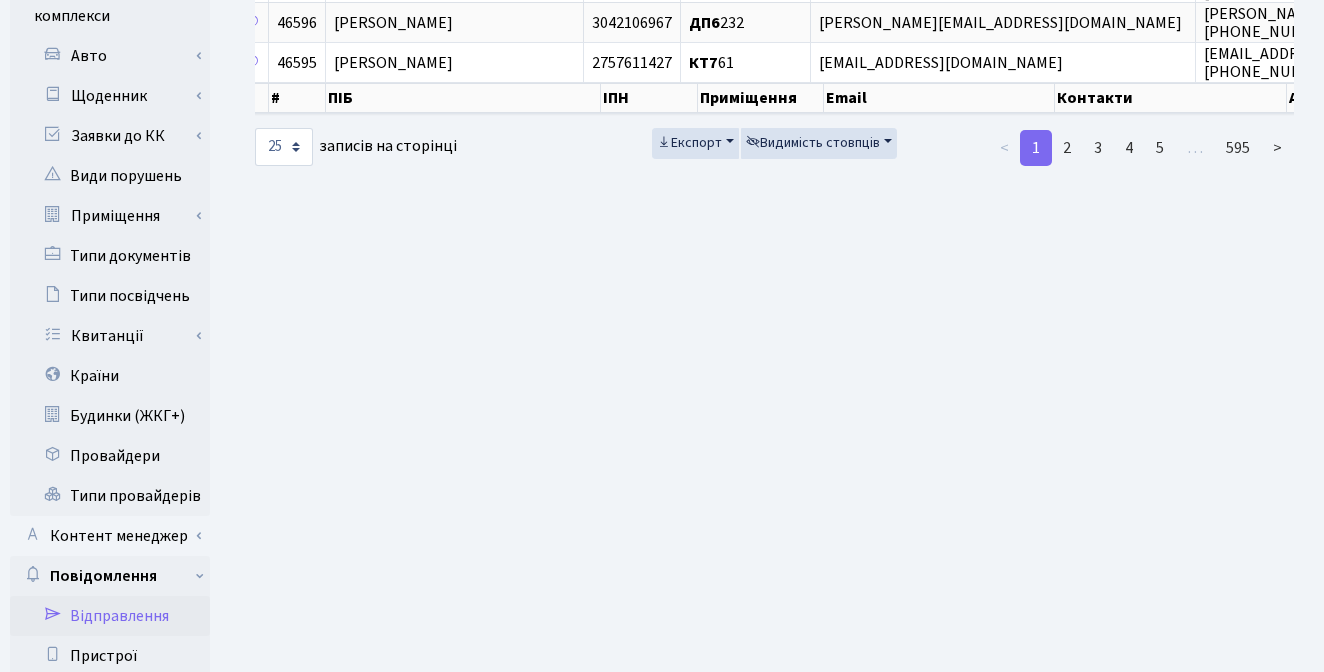 click on "Відправлення" at bounding box center (110, 616) 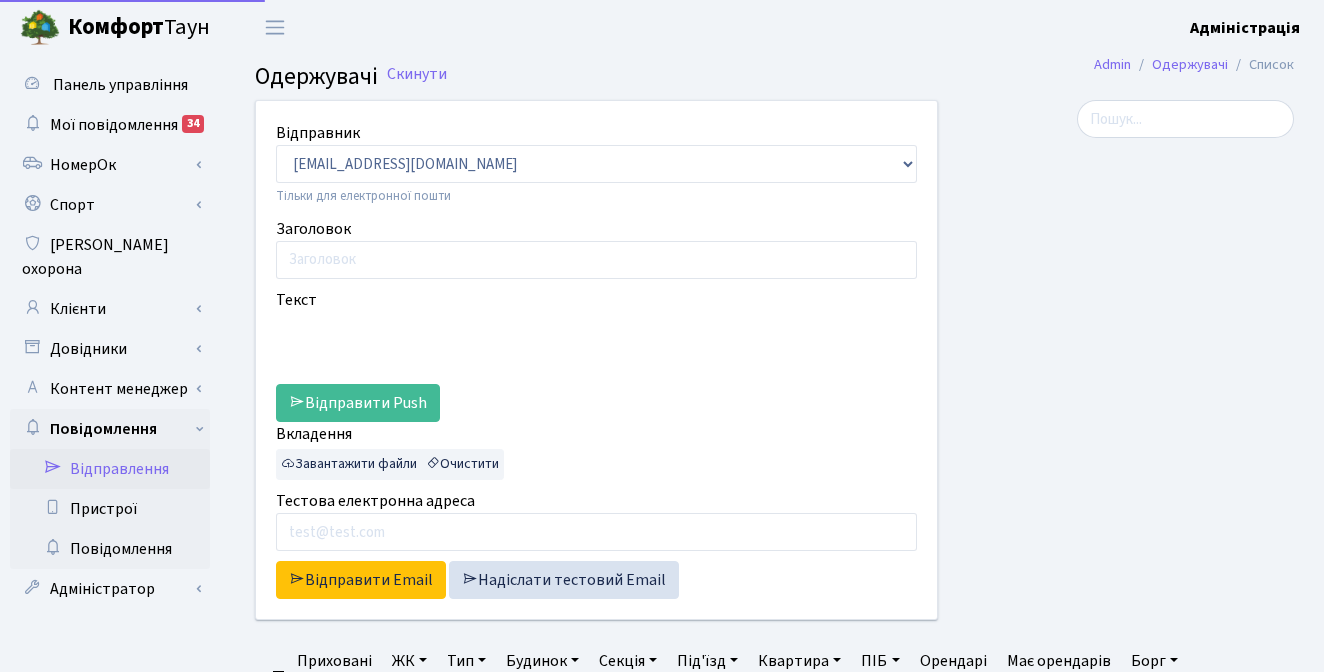 select on "25" 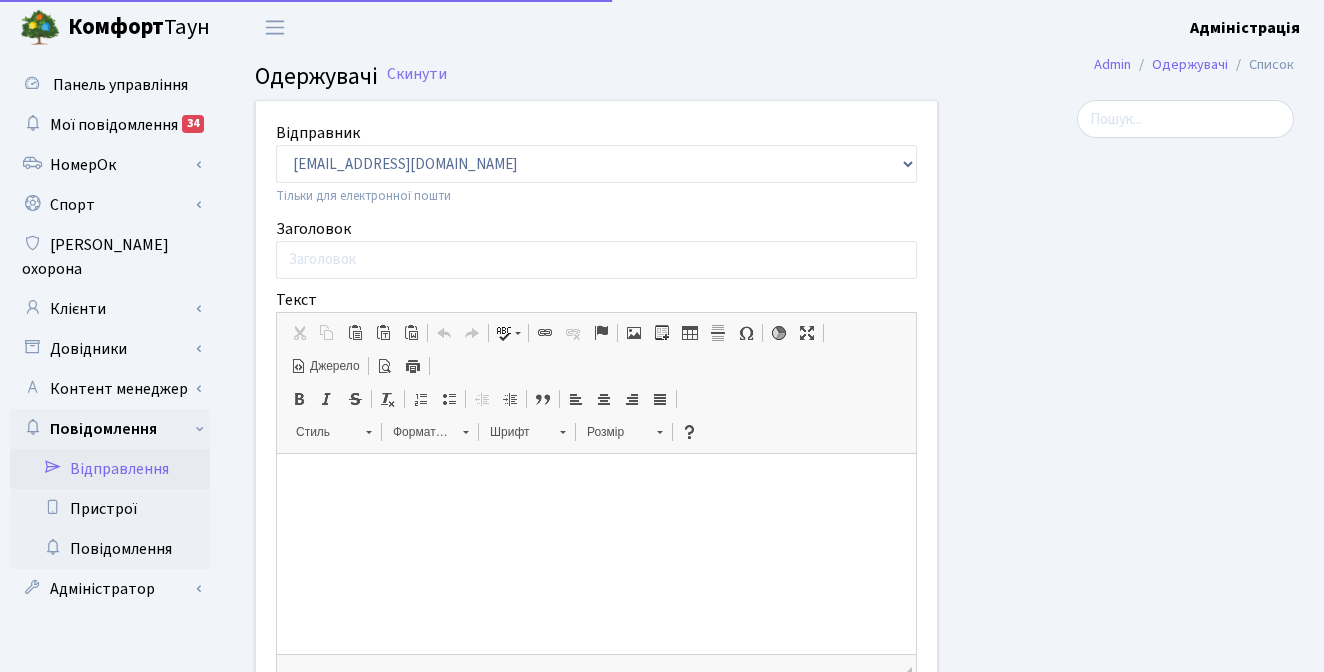 scroll, scrollTop: 0, scrollLeft: 0, axis: both 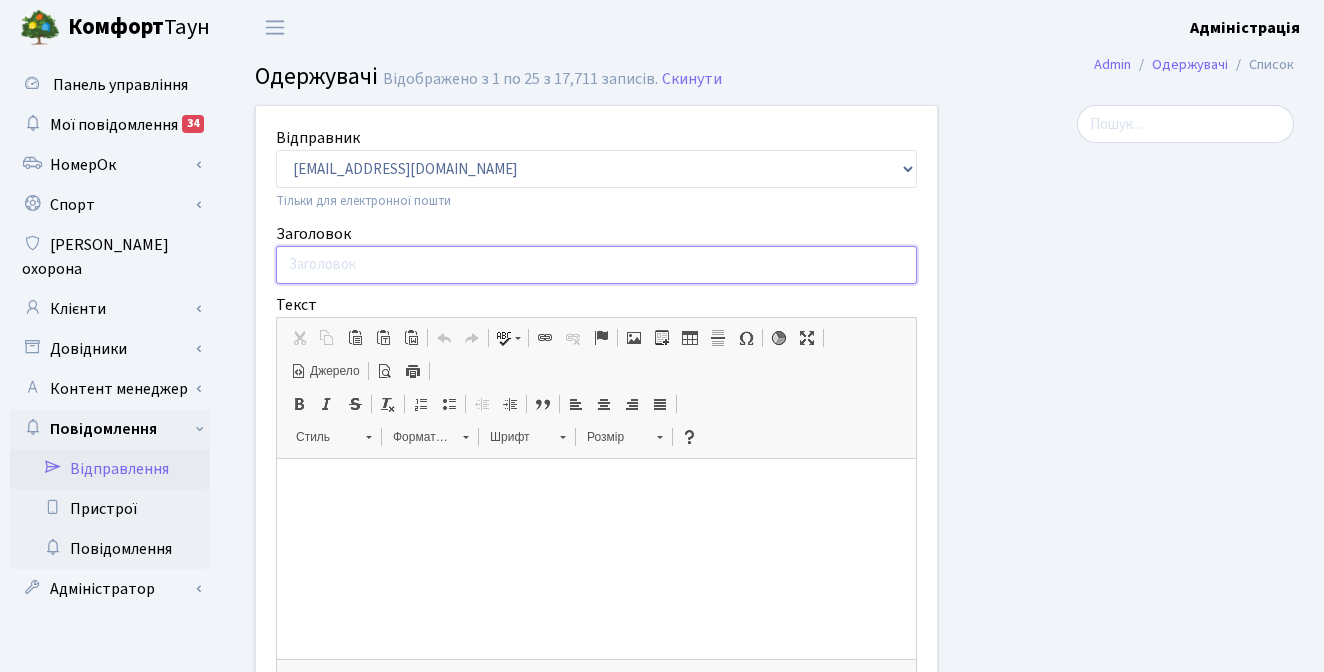 click on "Заголовок" at bounding box center (596, 265) 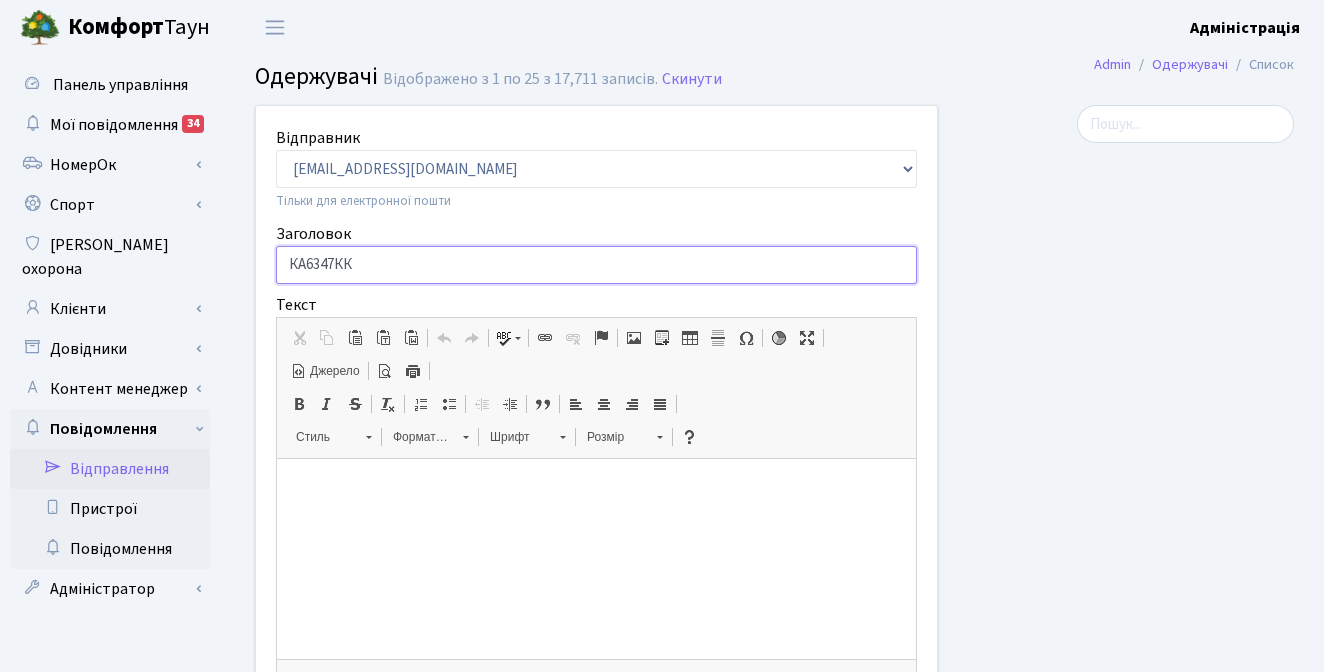 click on "КА6347КК" at bounding box center [596, 265] 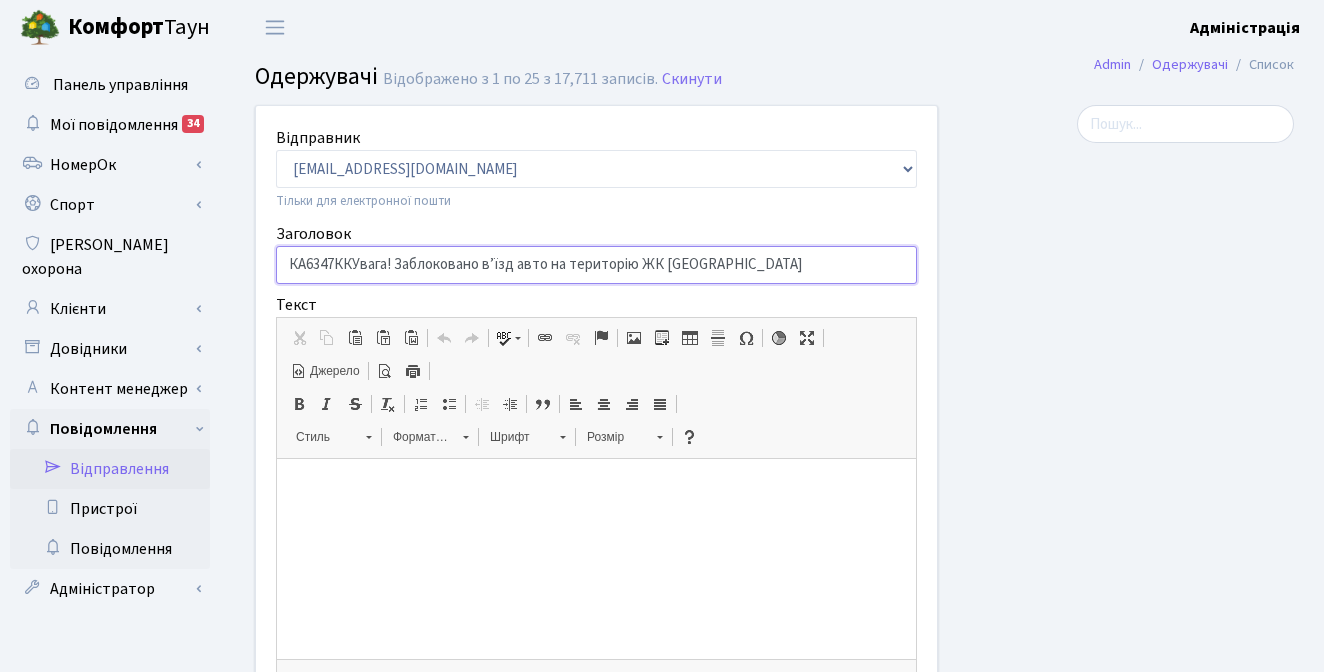 click on "КА6347ККУвага! Заблоковано вʼїзд авто на територію ЖК Комфорт Таун" at bounding box center (596, 265) 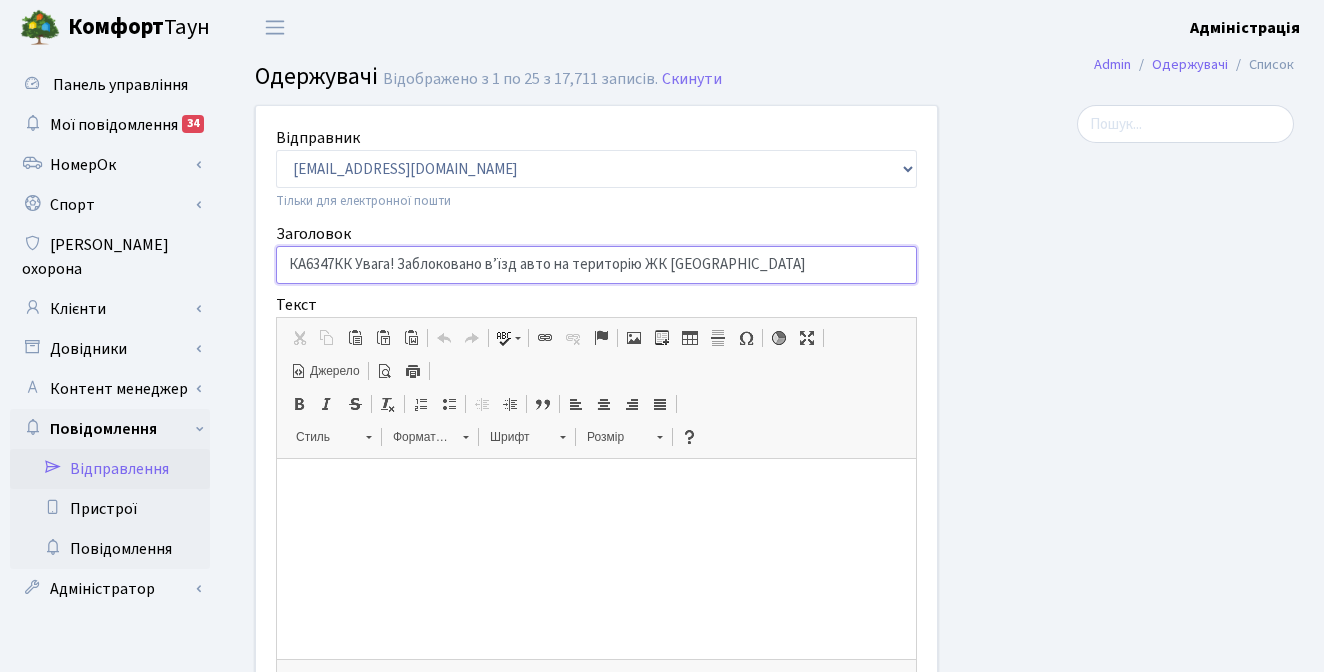 type on "КА6347КК Увага! Заблоковано вʼїзд авто на територію ЖК Комфорт Таун" 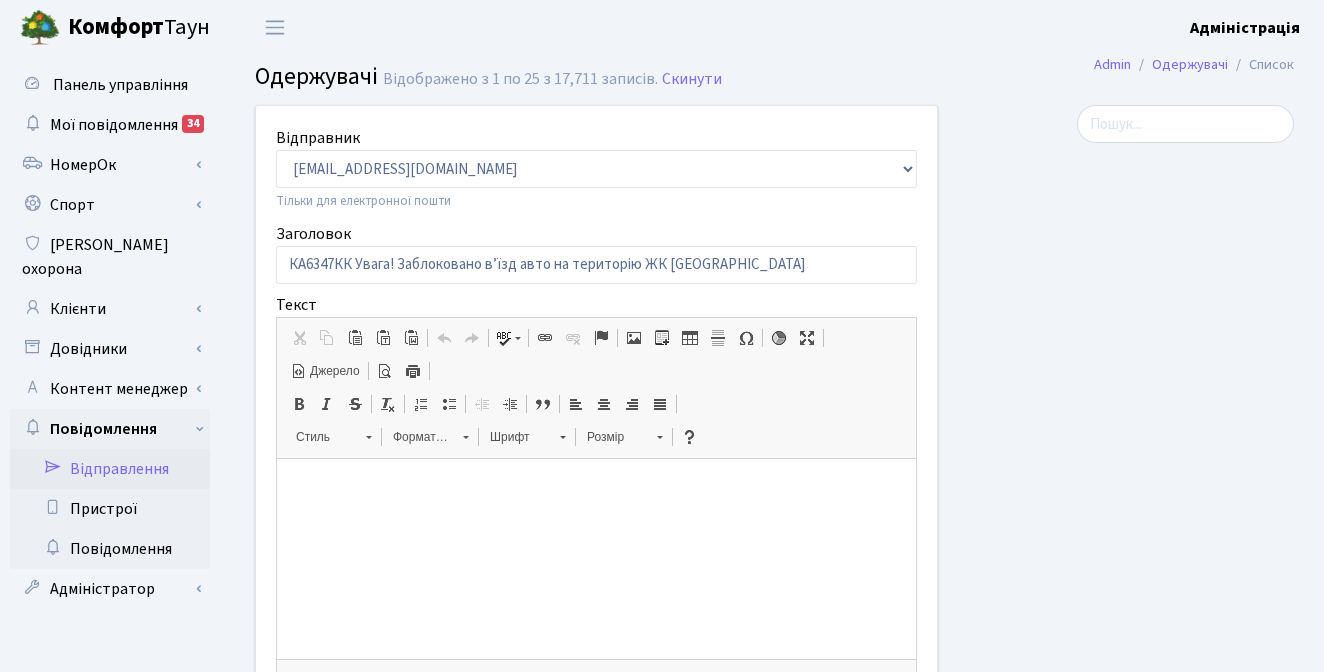 click at bounding box center [596, 489] 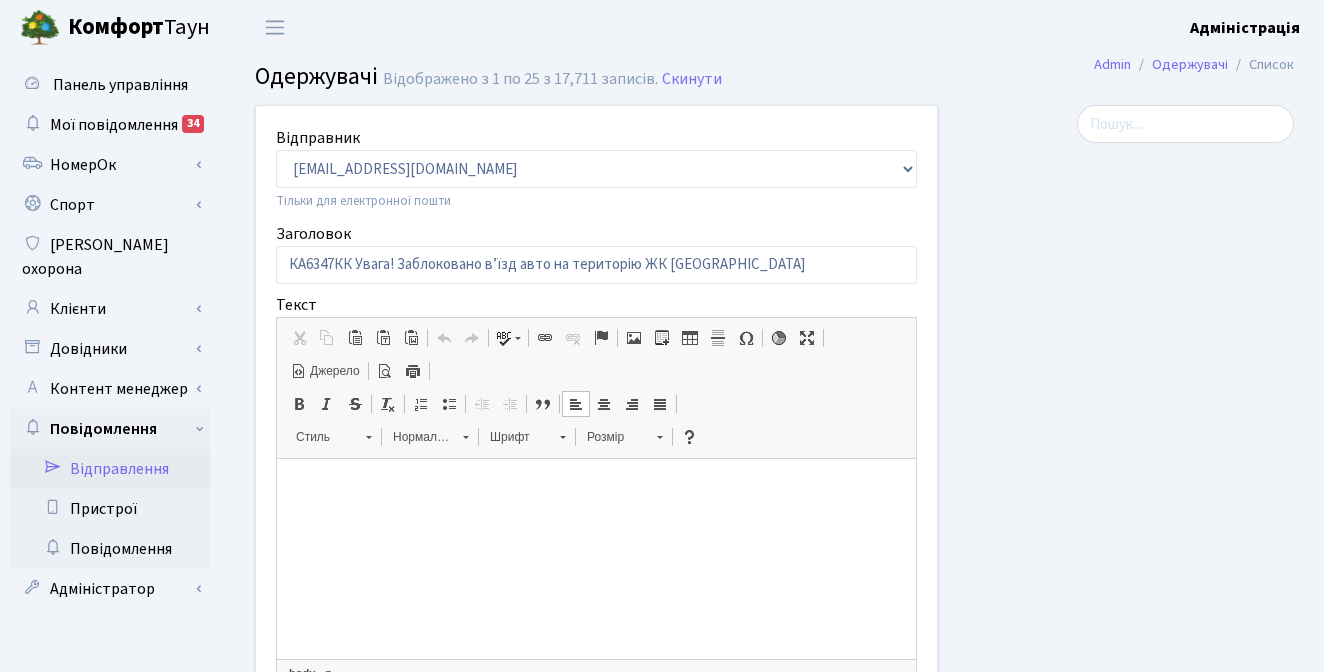 click on "Джерело" at bounding box center [333, 371] 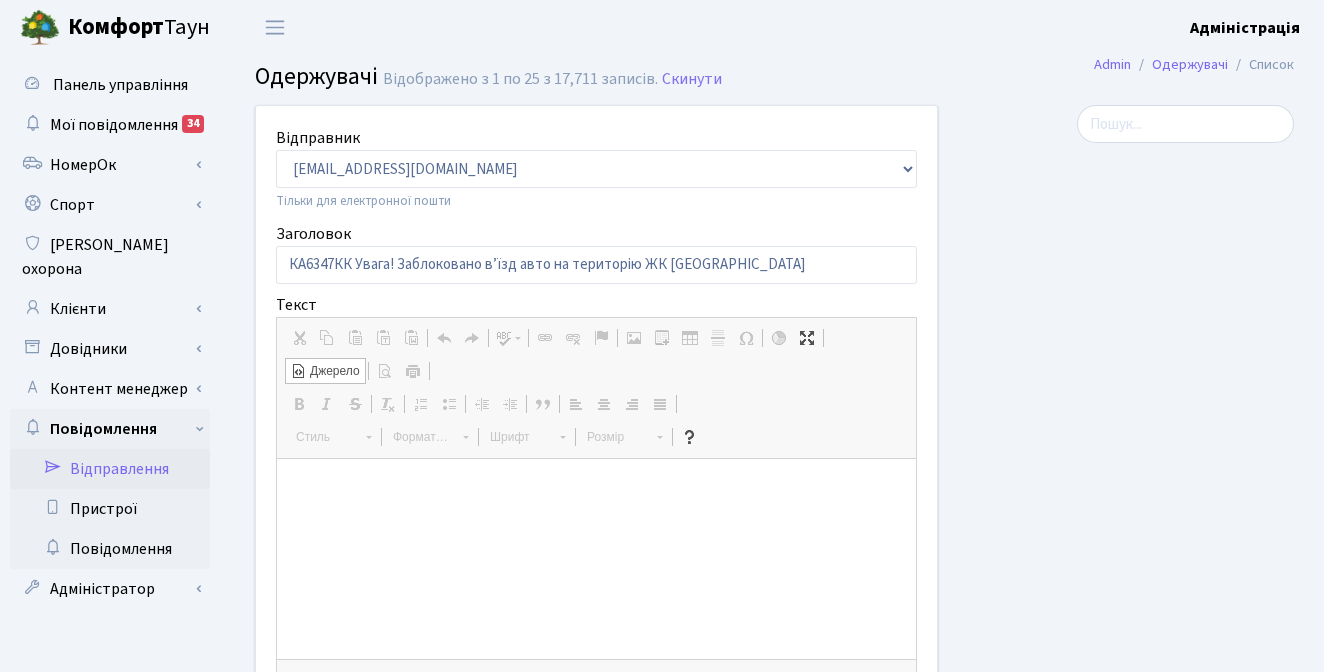 click at bounding box center (596, 559) 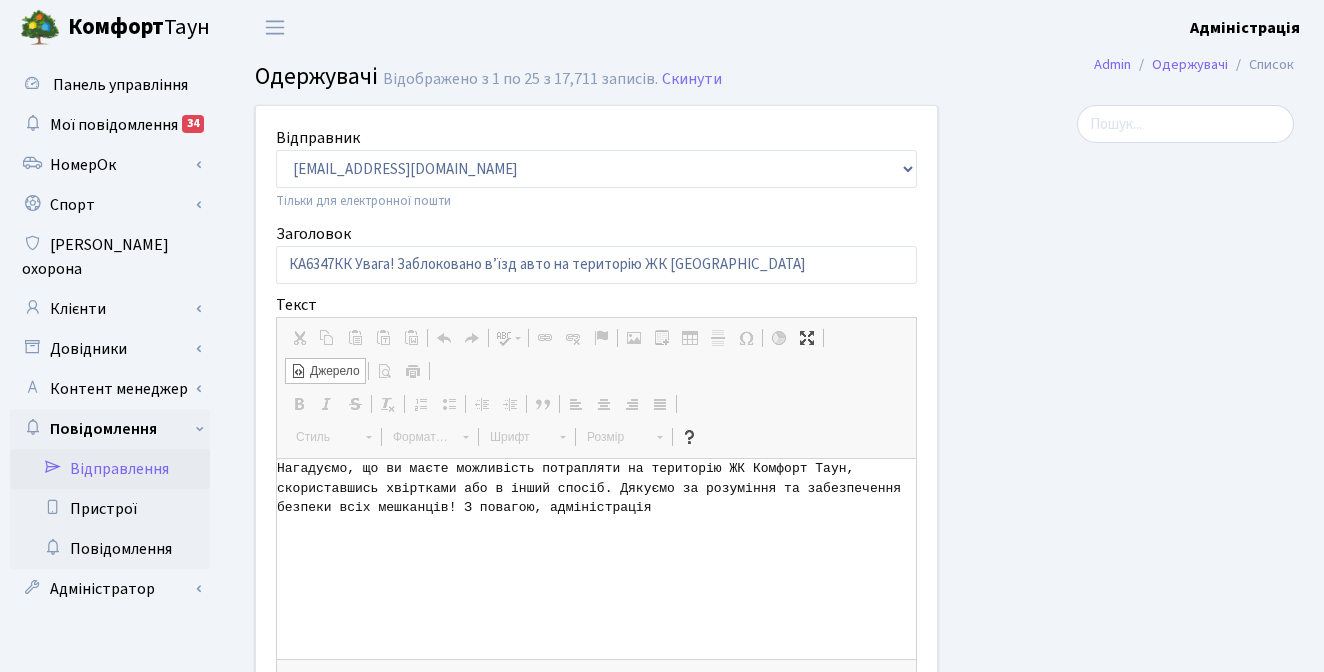 type on "Нагадуємо, що ви маєте можливість потрапляти на територію ЖК Комфорт Таун, скориставшись хвіртками або в інший спосіб. Дякуємо за розуміння та забезпечення безпеки всіх мешканців! З повагою, адміністрація" 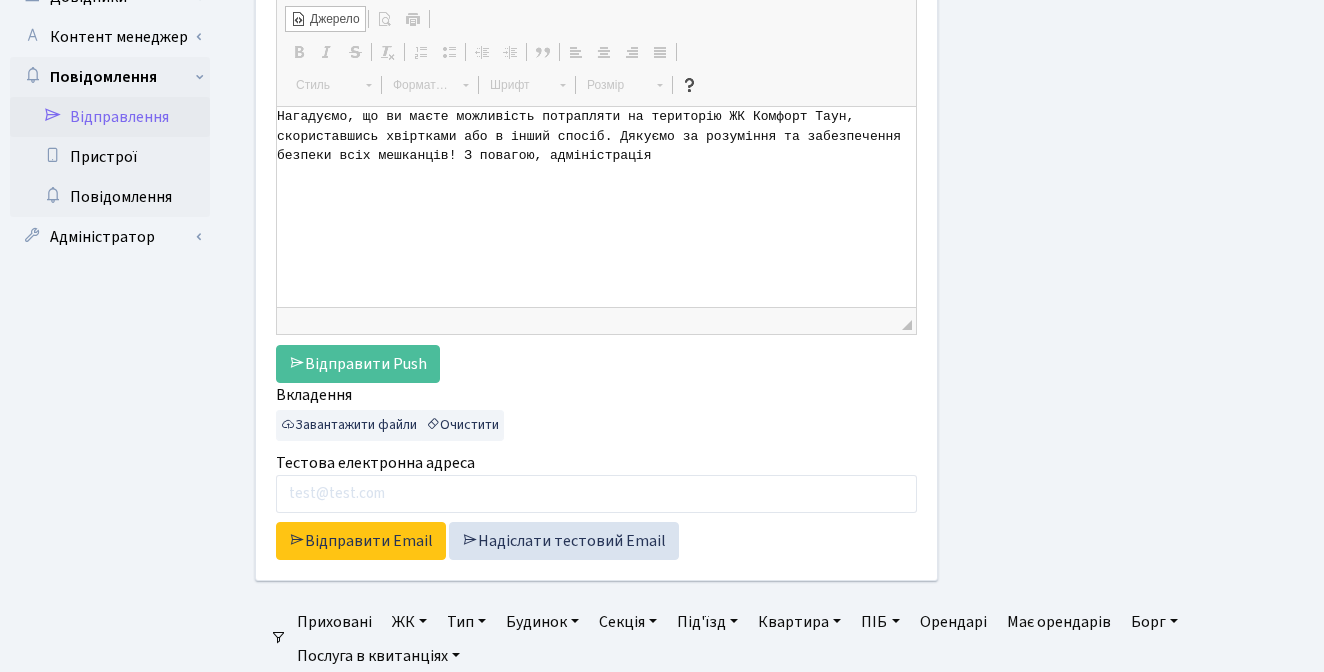 scroll, scrollTop: 457, scrollLeft: 0, axis: vertical 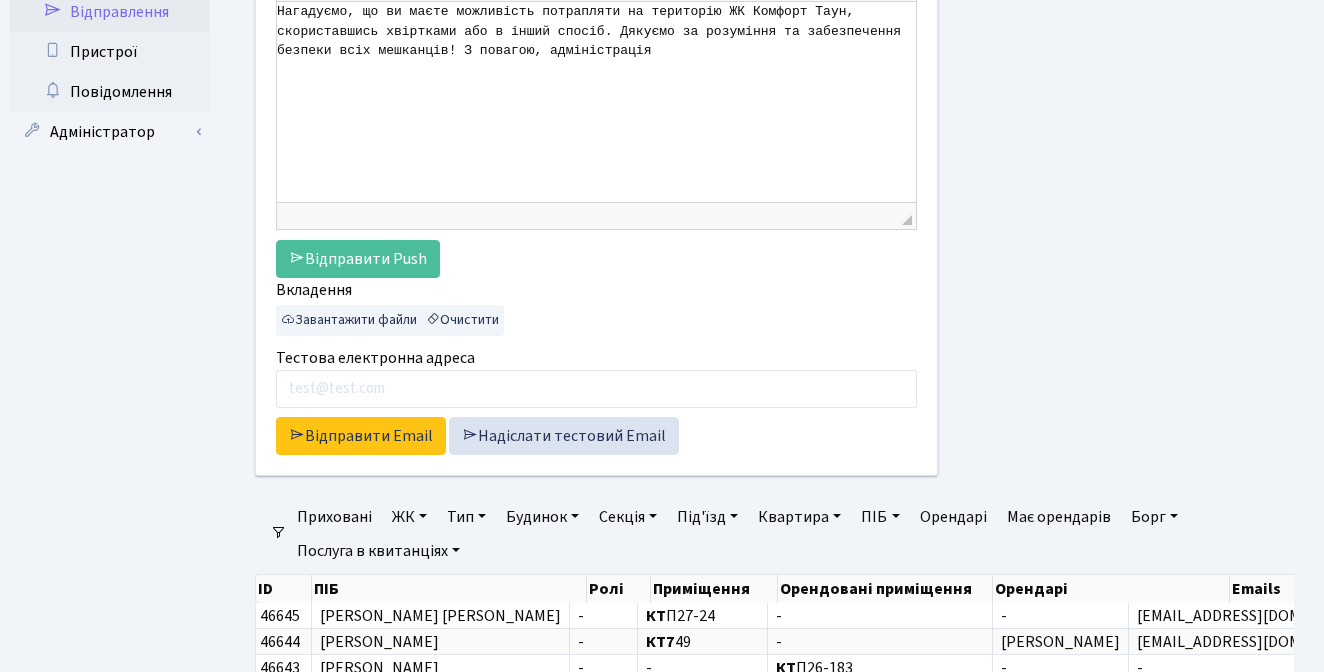 click on "ЖК" at bounding box center [409, 517] 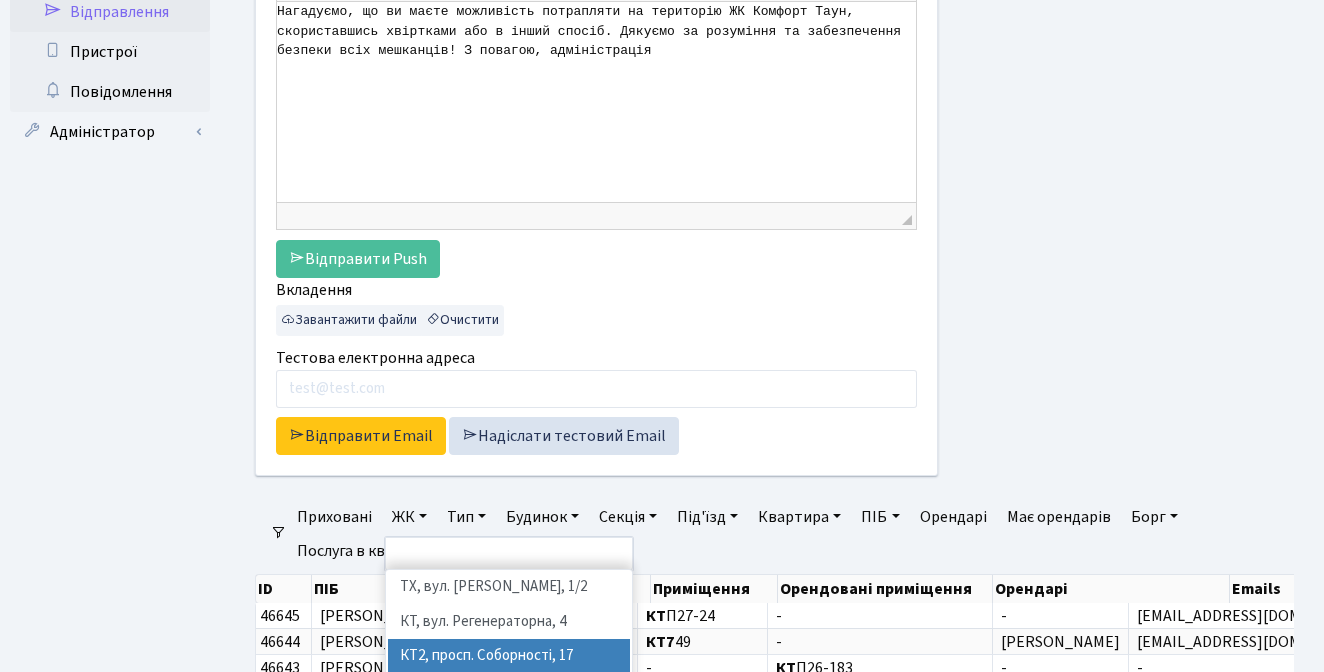 click on "КТ2, просп. Соборності, 17" at bounding box center [509, 656] 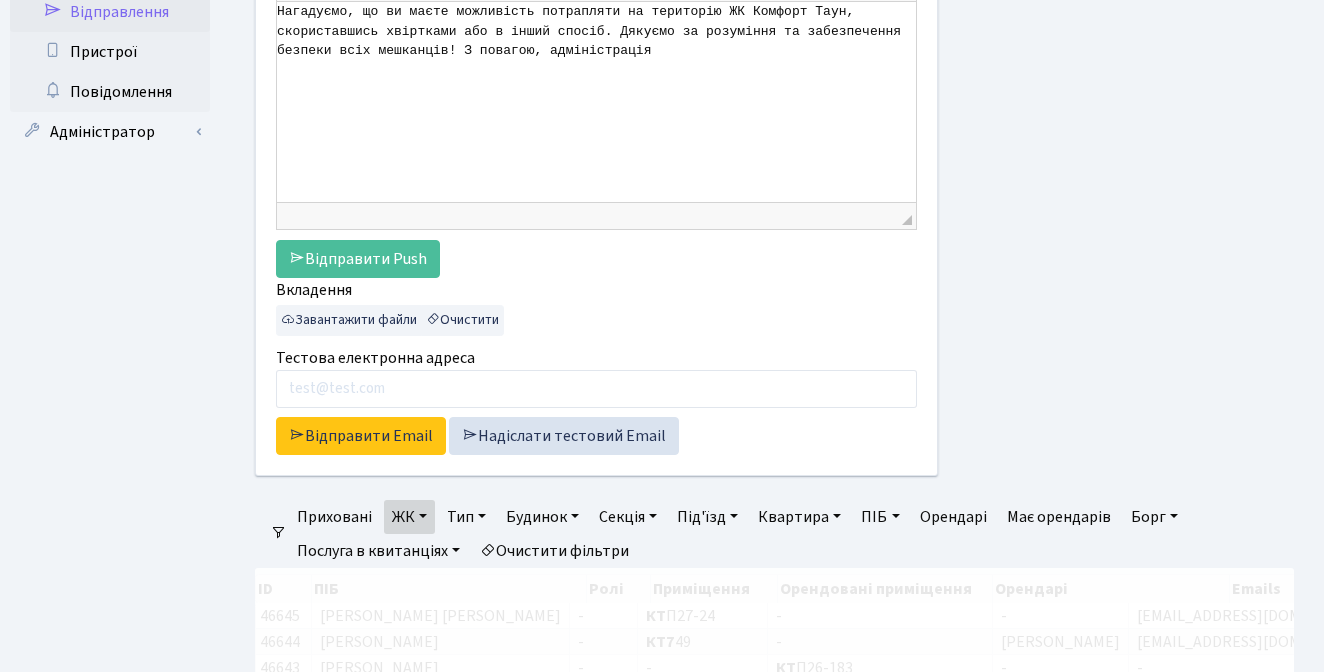 click on "Квартира" at bounding box center (799, 517) 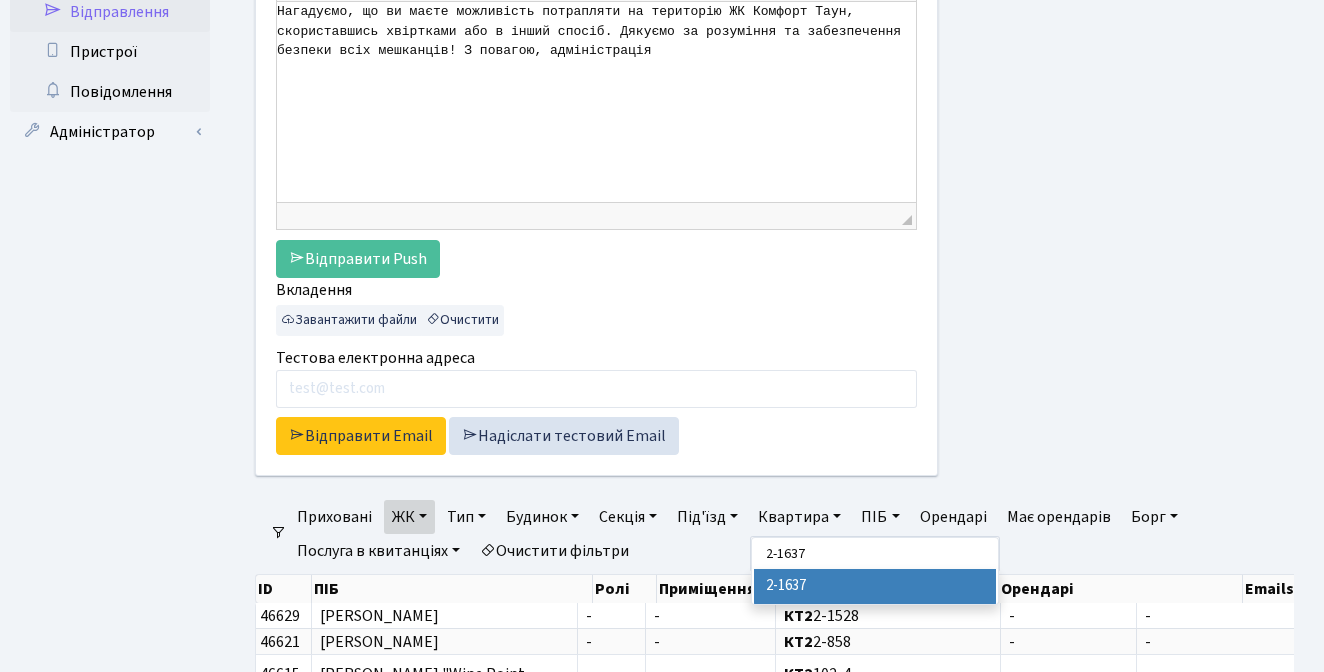 type on "2-1637" 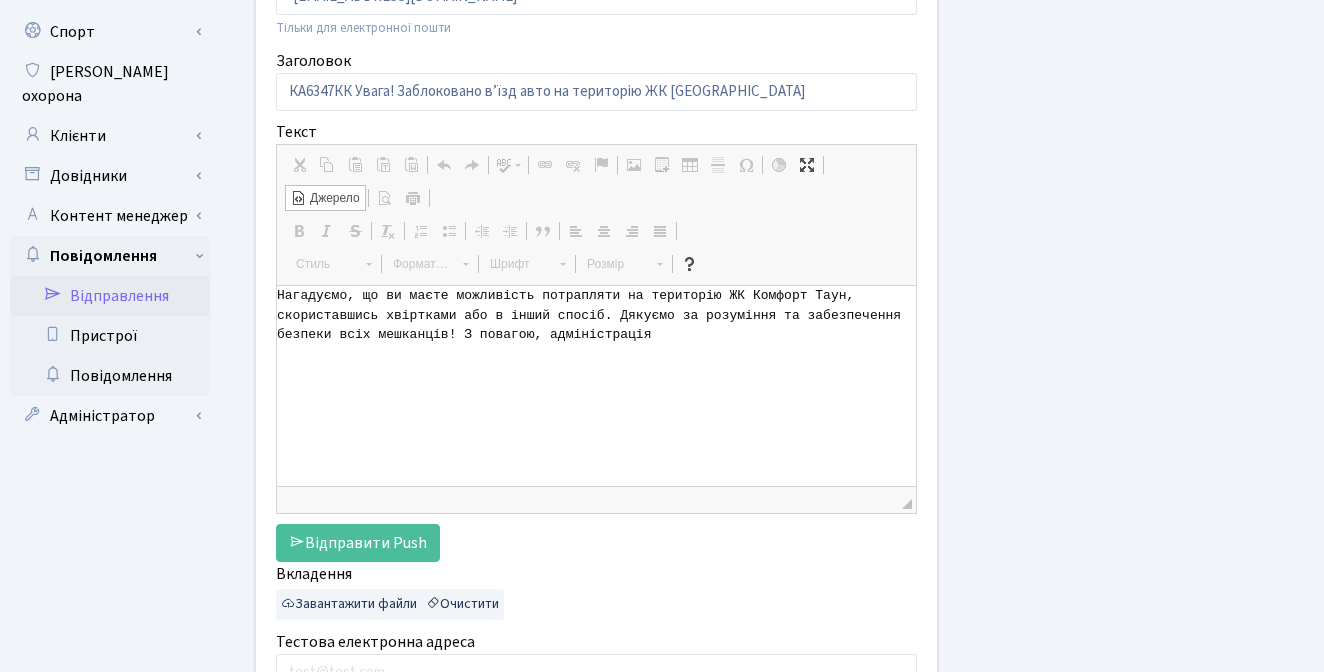 scroll, scrollTop: 176, scrollLeft: 0, axis: vertical 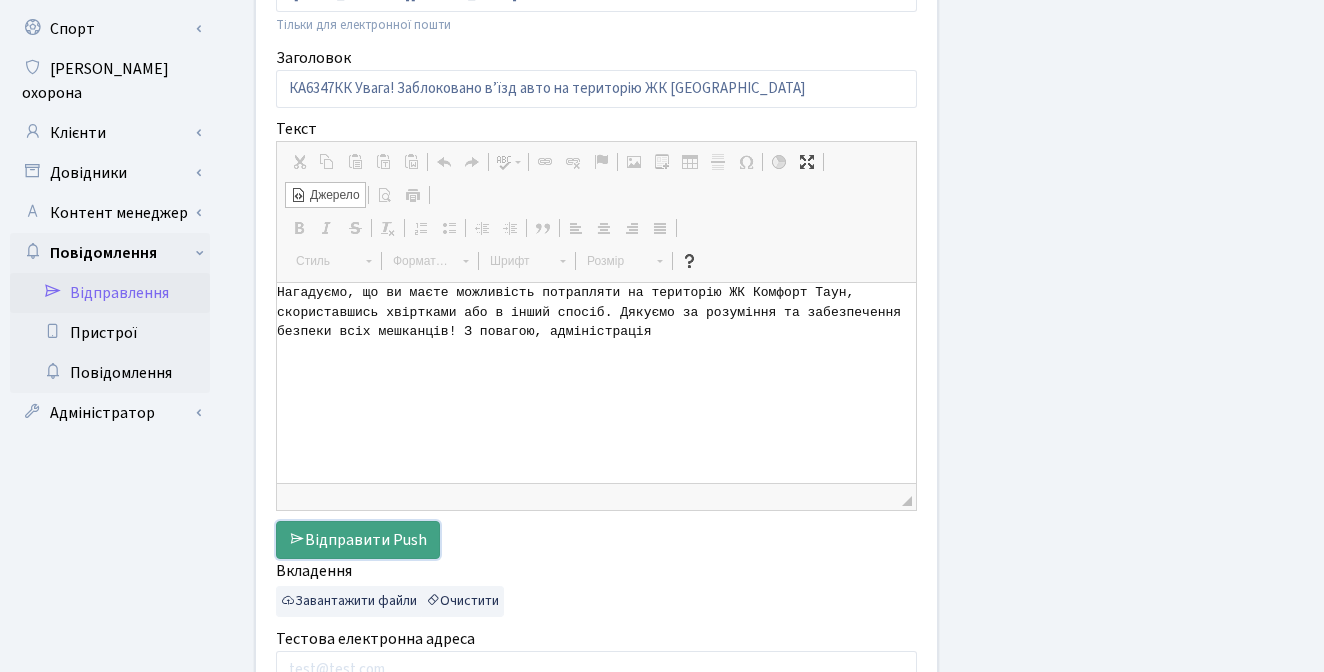 click on "Відправити Push" at bounding box center (358, 540) 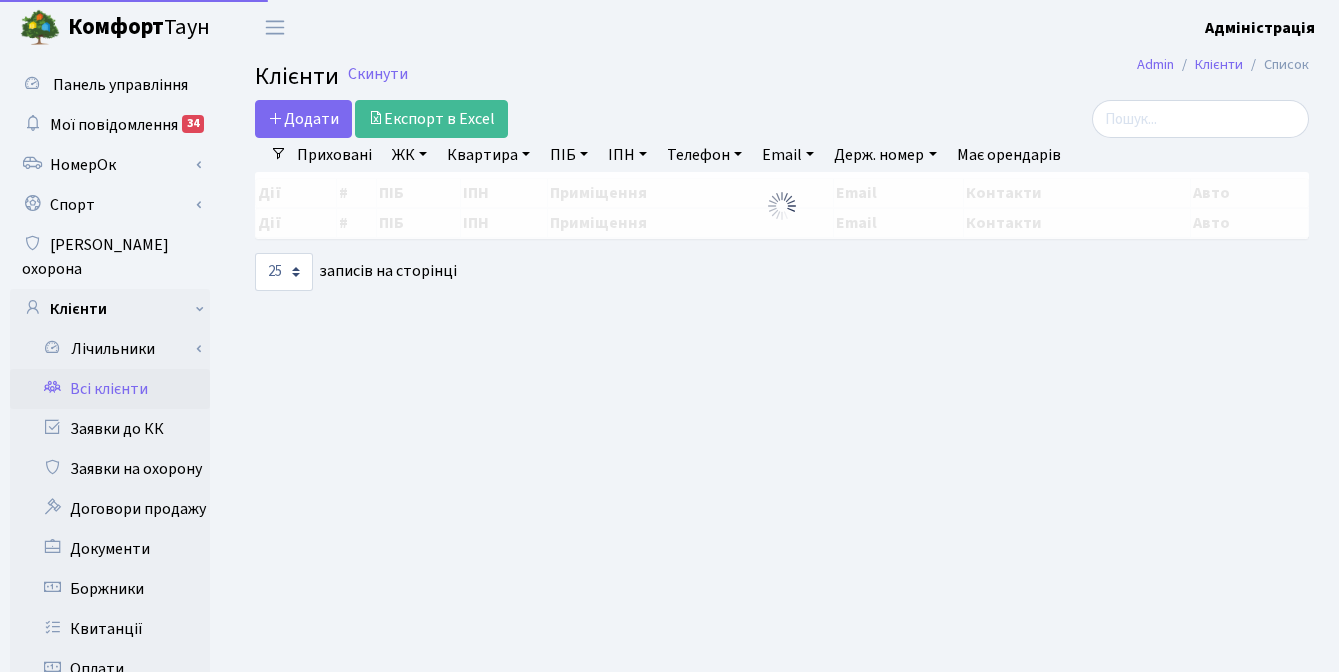 select on "25" 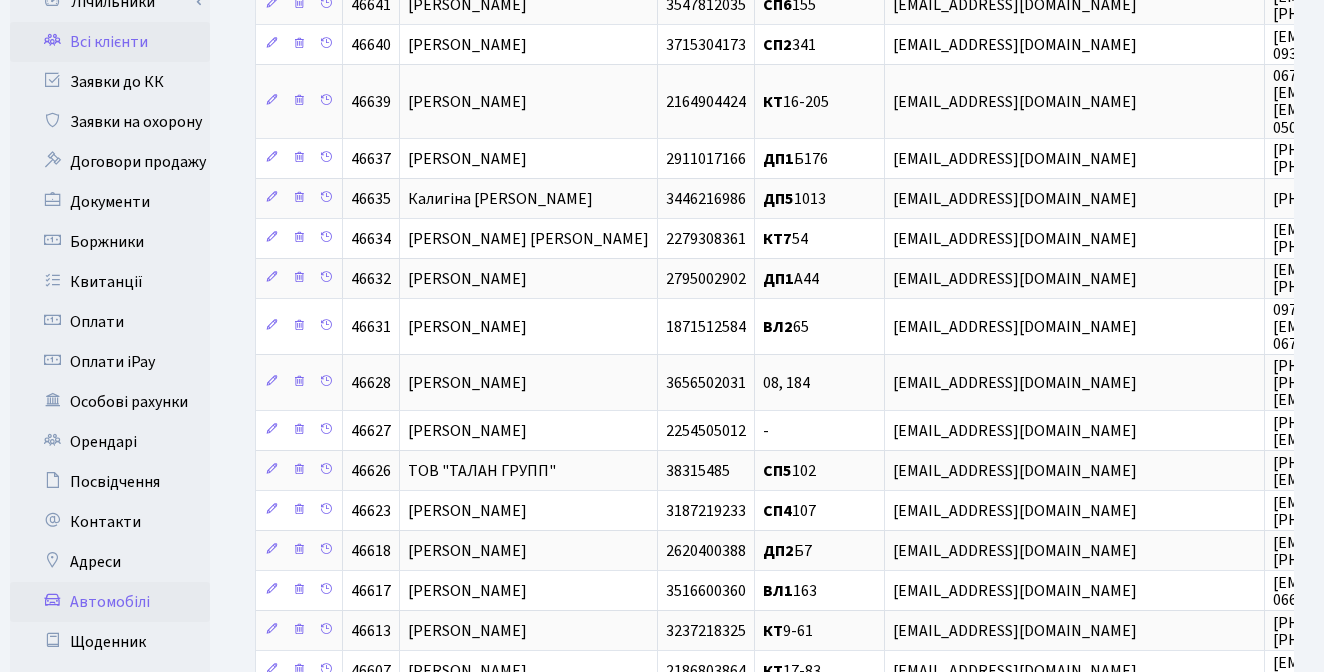 scroll, scrollTop: 371, scrollLeft: 0, axis: vertical 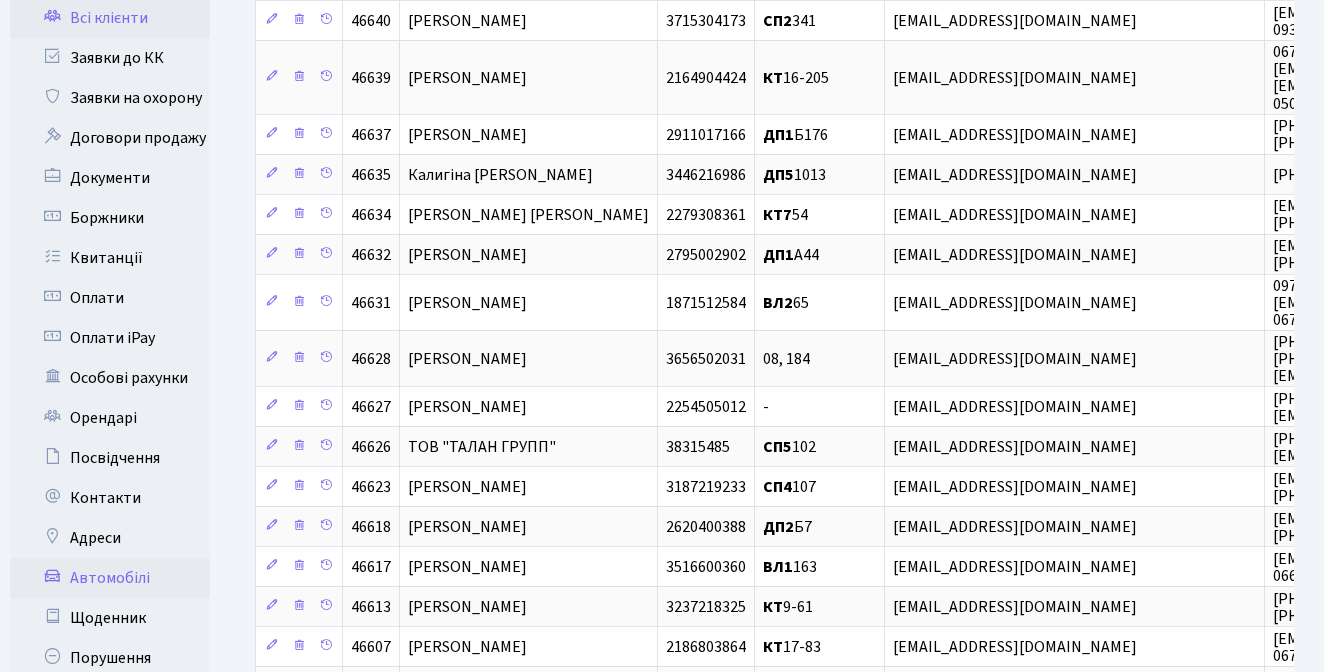 click on "Автомобілі" at bounding box center (110, 578) 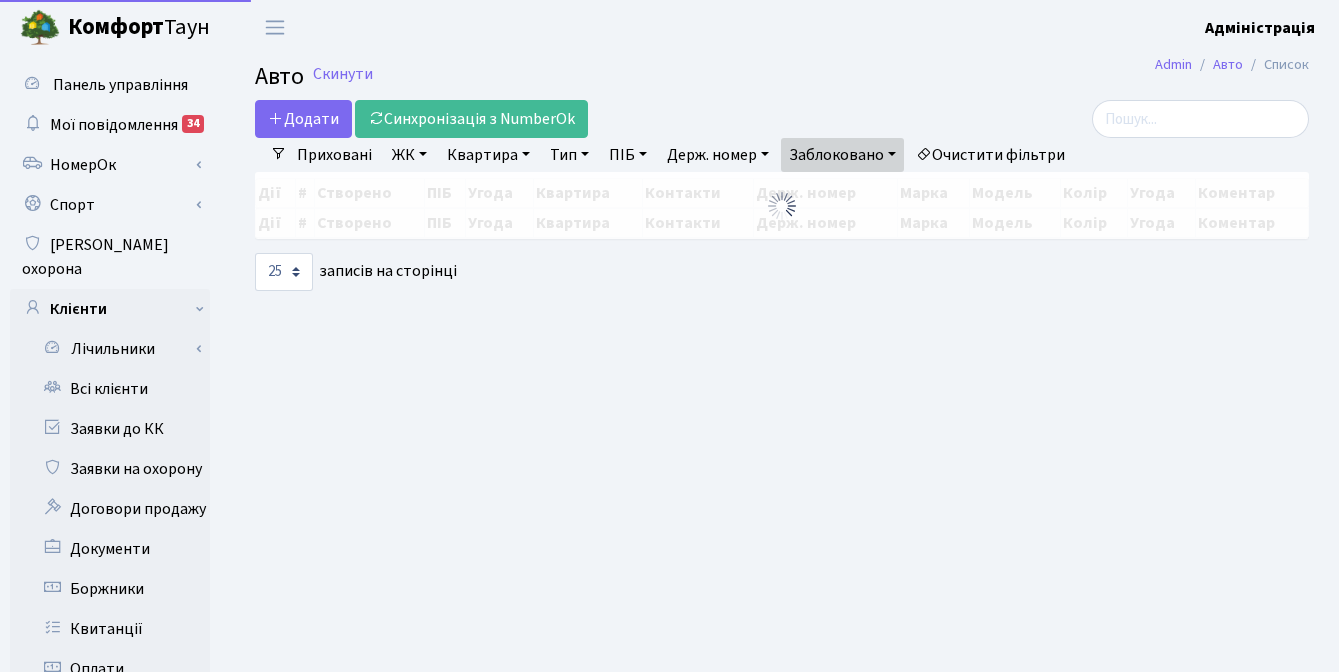 select on "25" 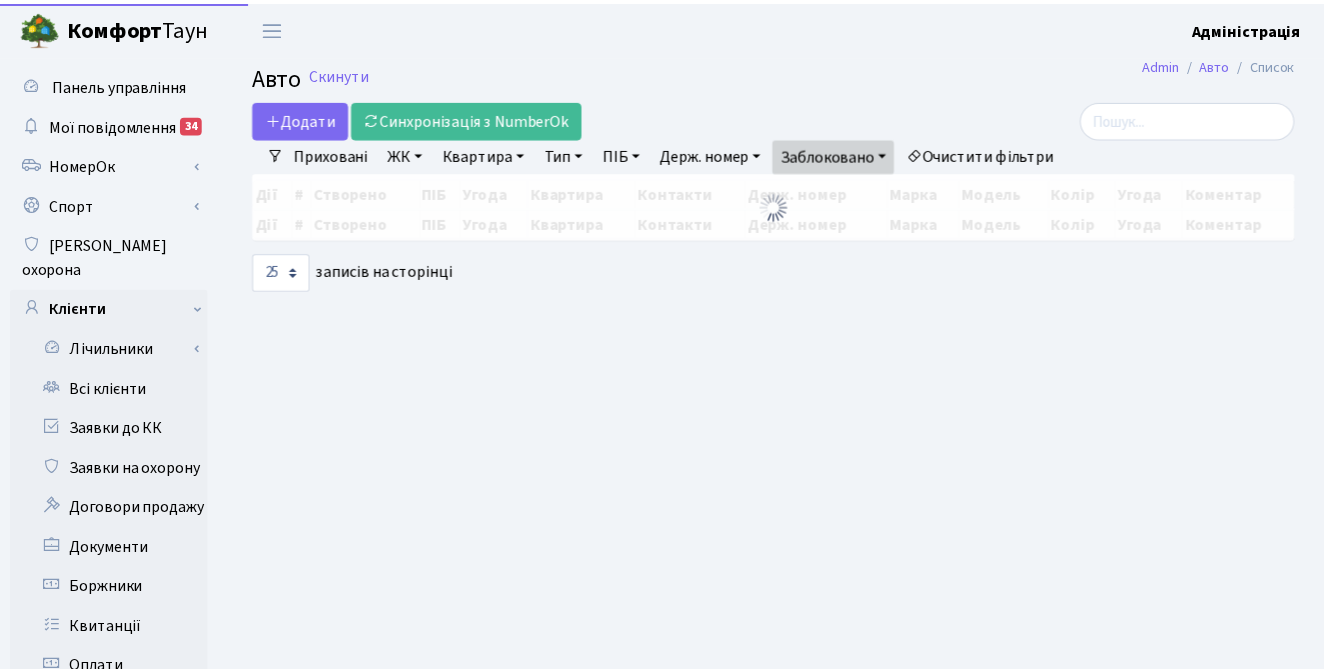 scroll, scrollTop: 0, scrollLeft: 0, axis: both 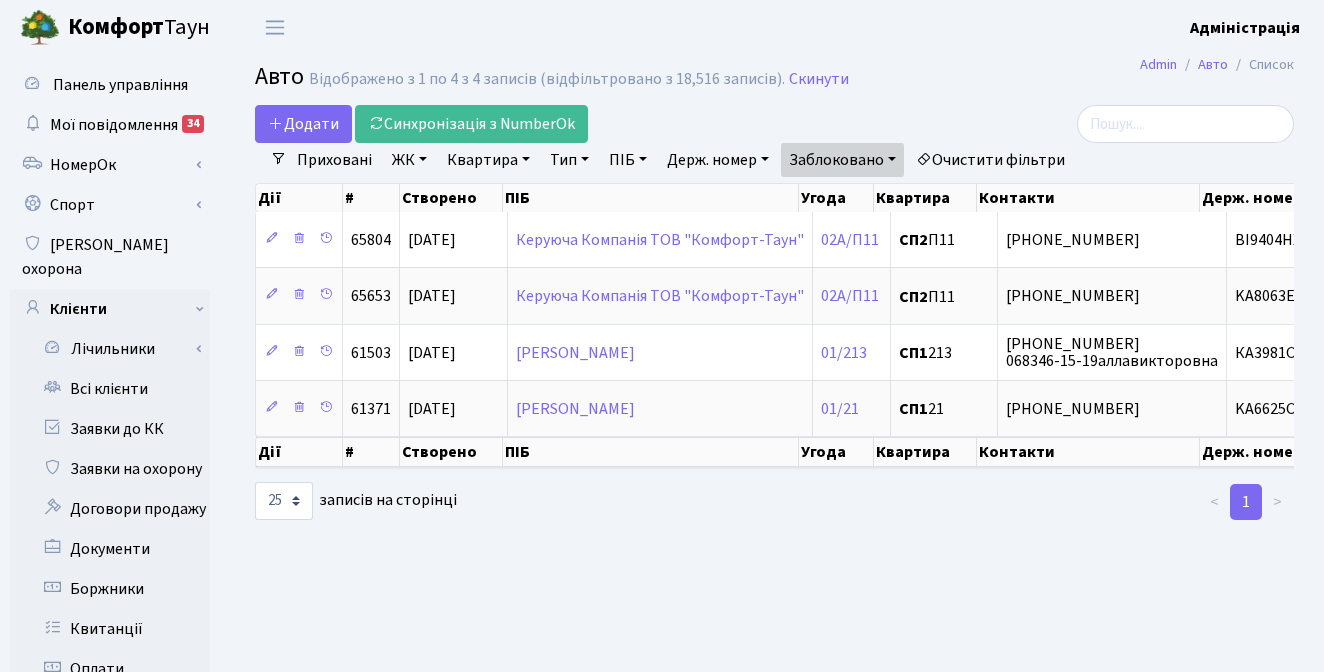 click on "Очистити фільтри" at bounding box center (990, 160) 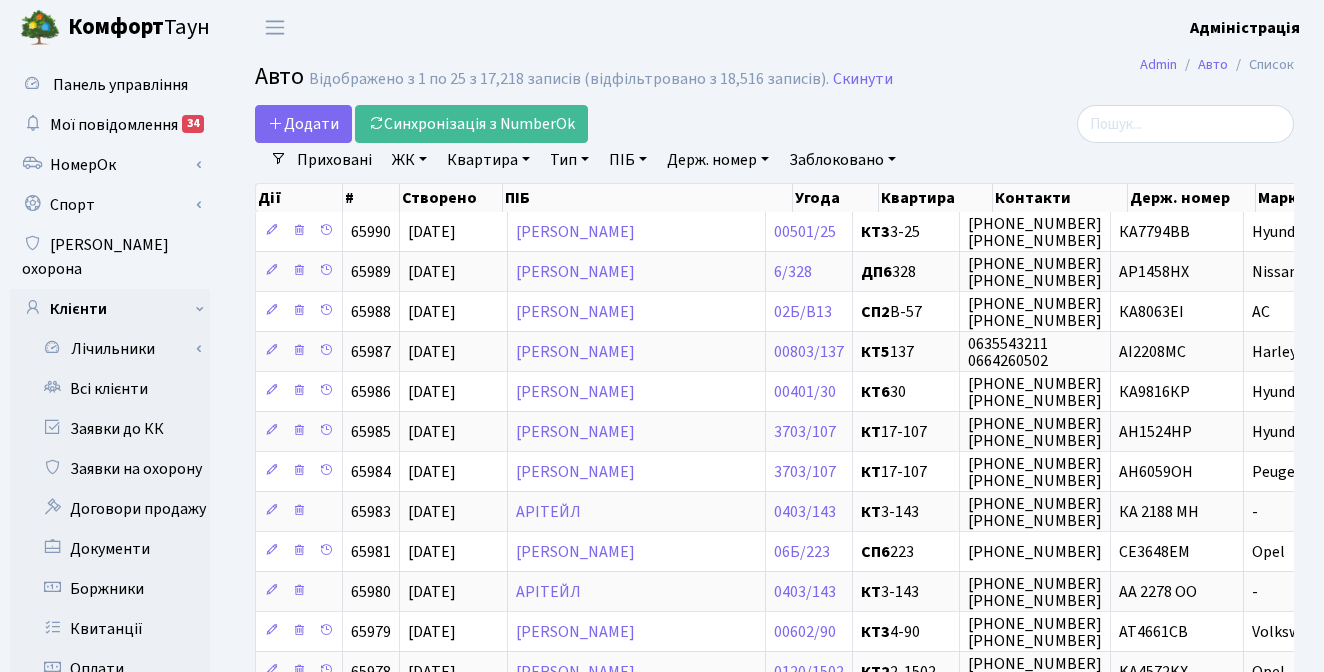 click on "Держ. номер" at bounding box center (718, 160) 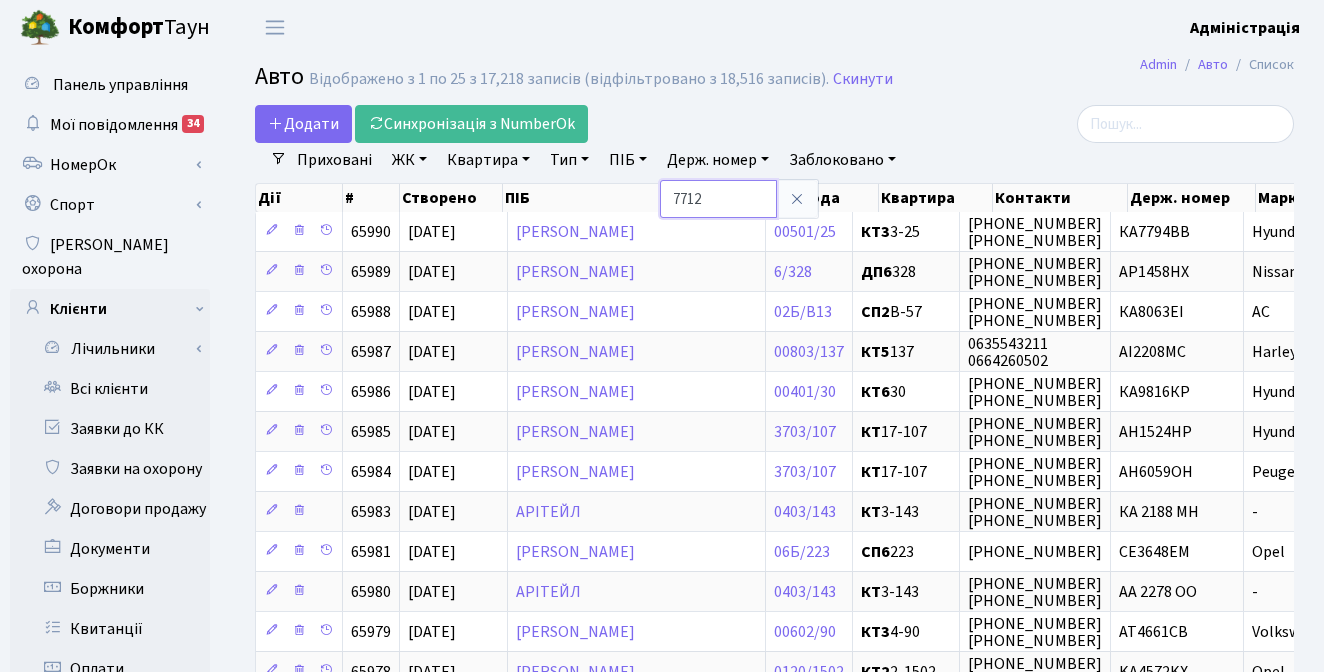 type on "7712" 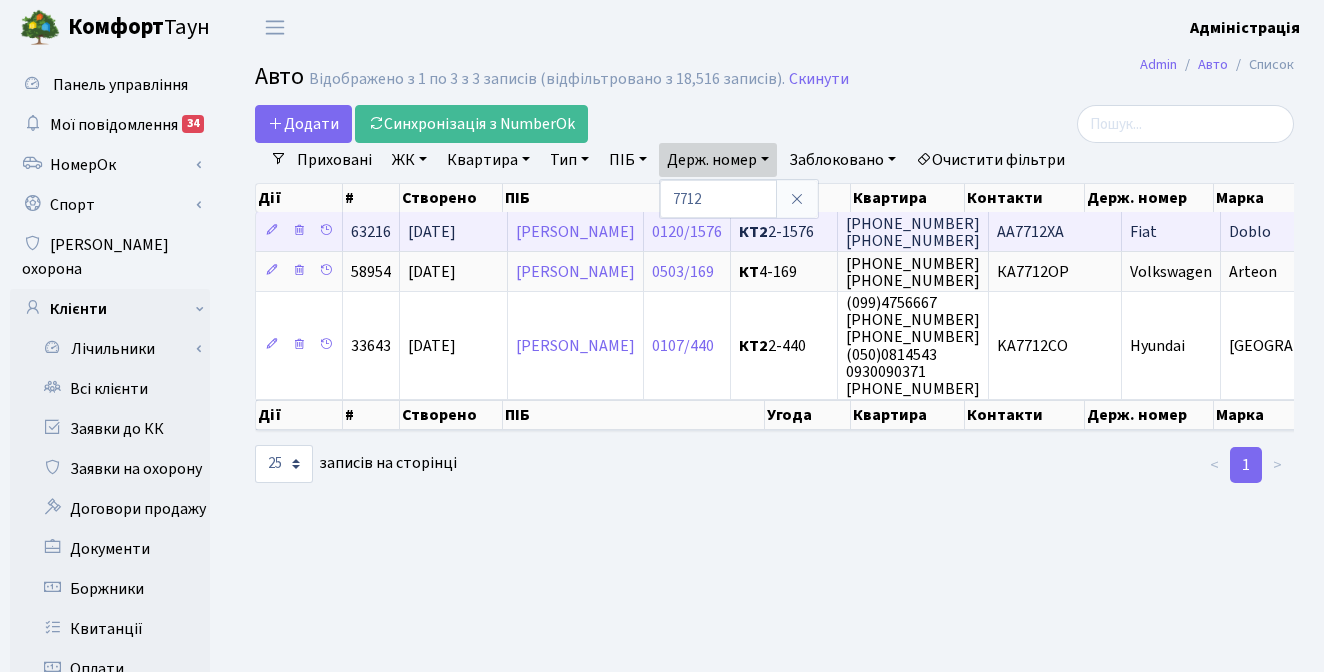 click on "АА7712ХА" at bounding box center [1030, 232] 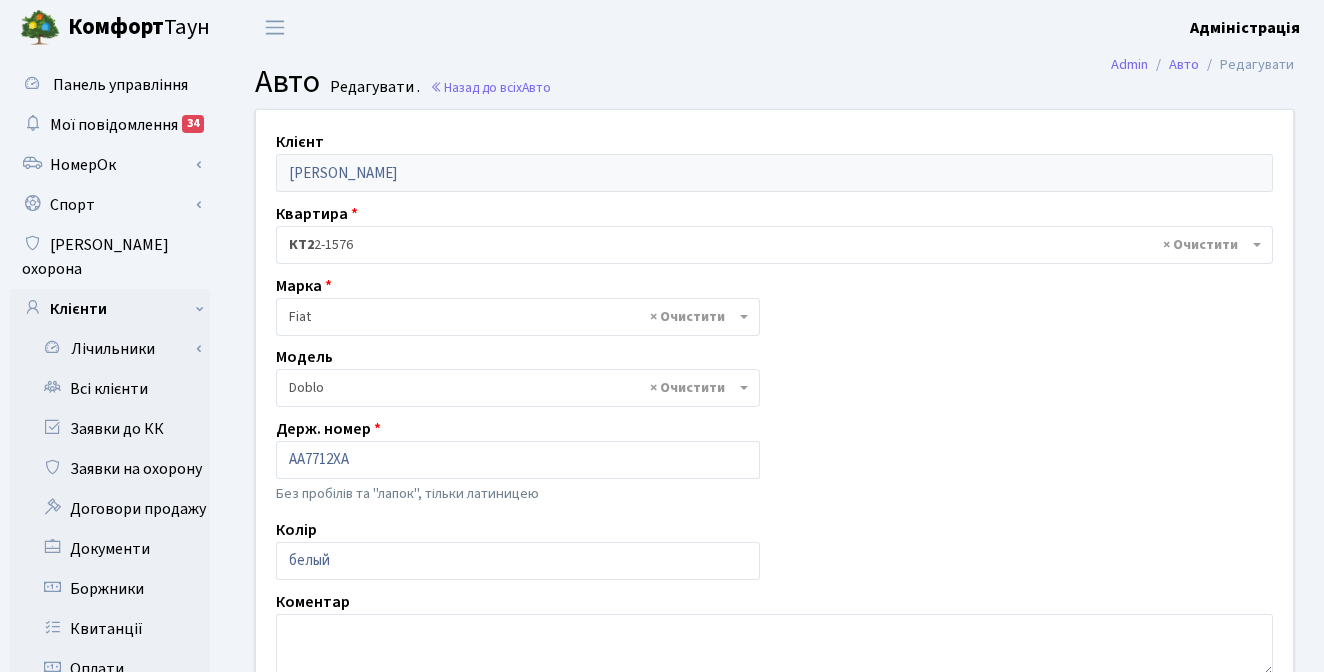 select on "701" 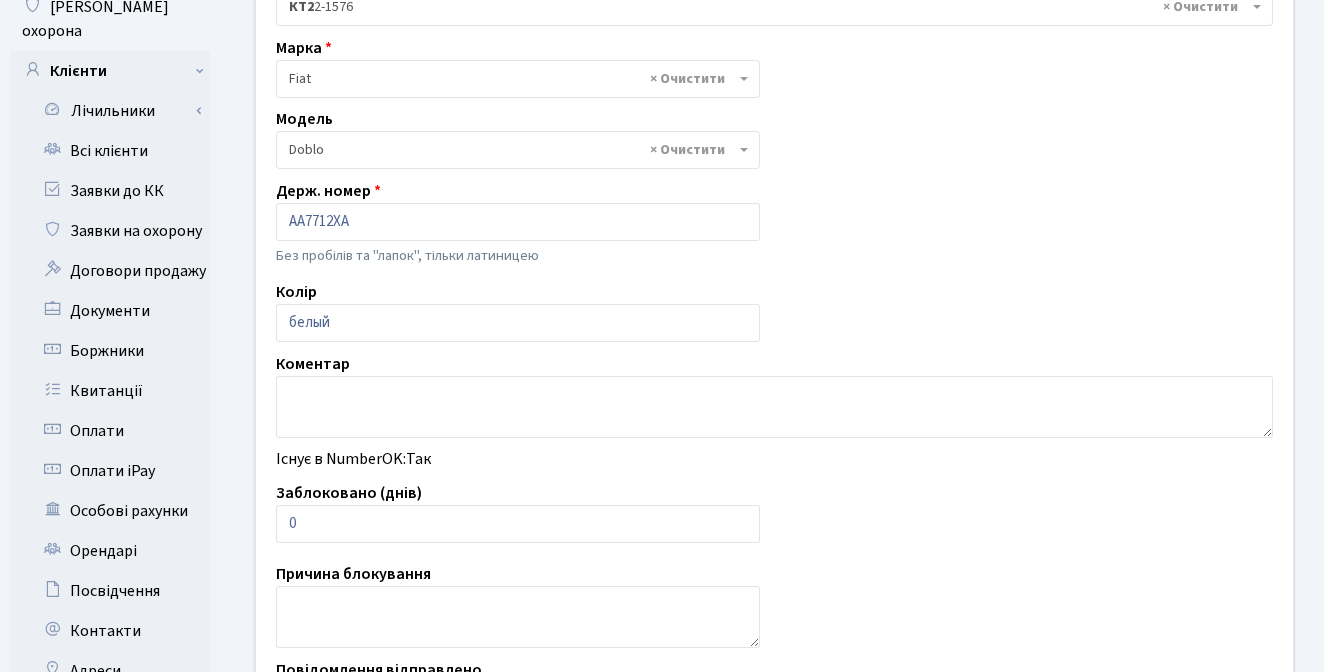 scroll, scrollTop: 0, scrollLeft: 0, axis: both 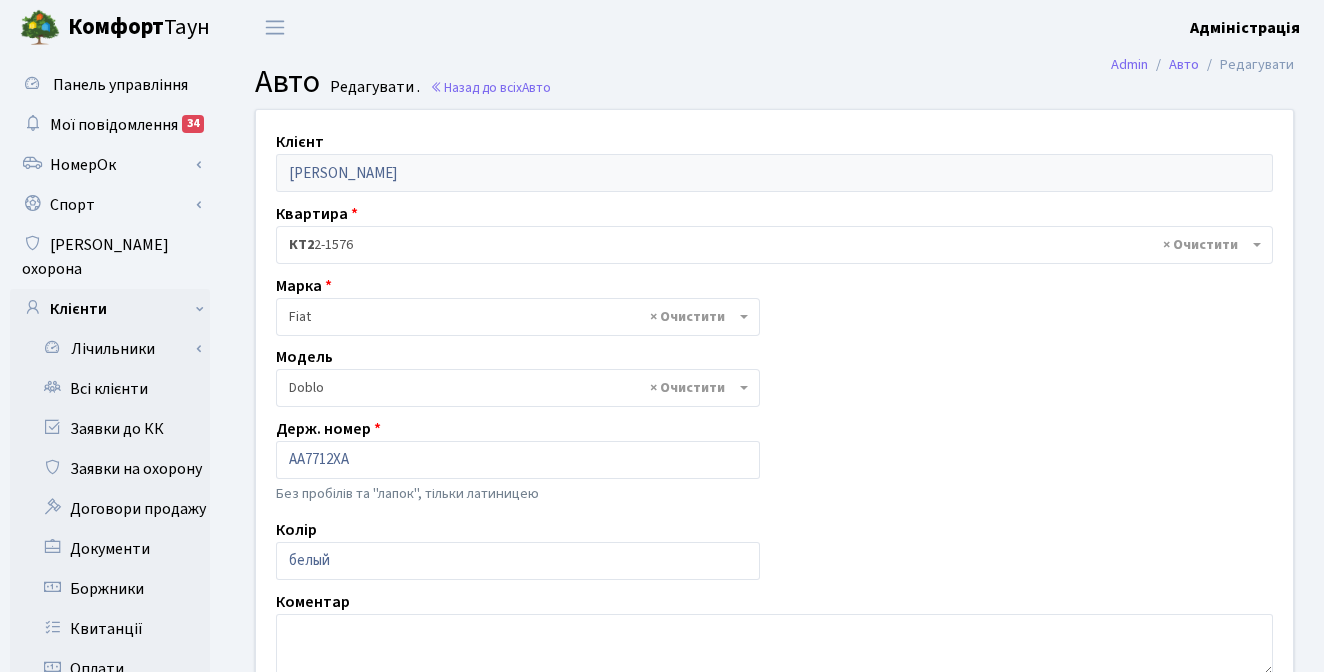 click on "Авто
Редагувати .
Назад до всіх   Авто" at bounding box center [774, 82] 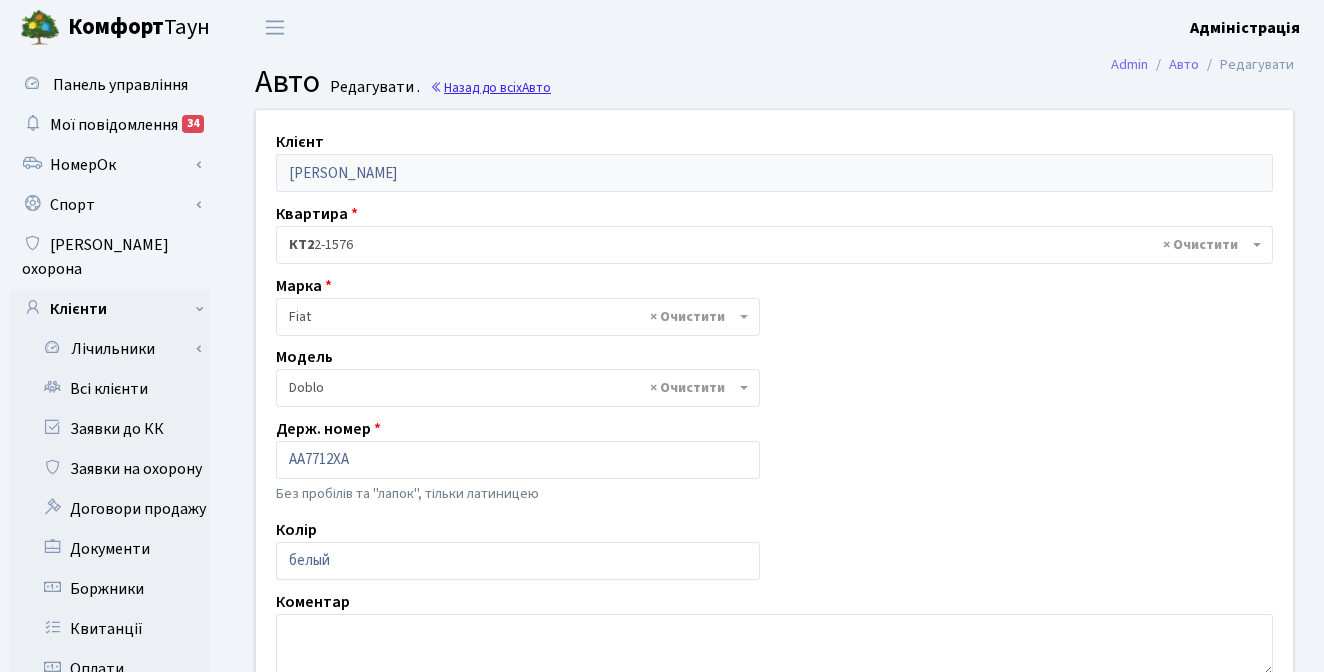 click on "Авто" at bounding box center [536, 87] 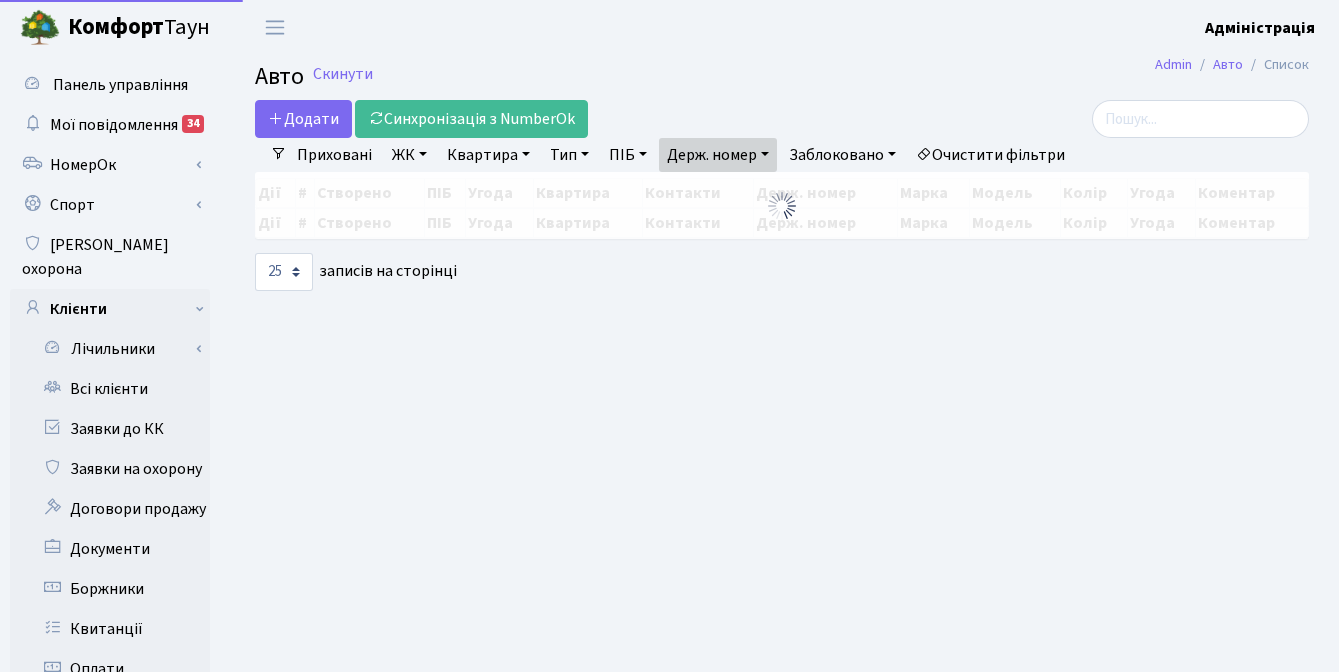 select on "25" 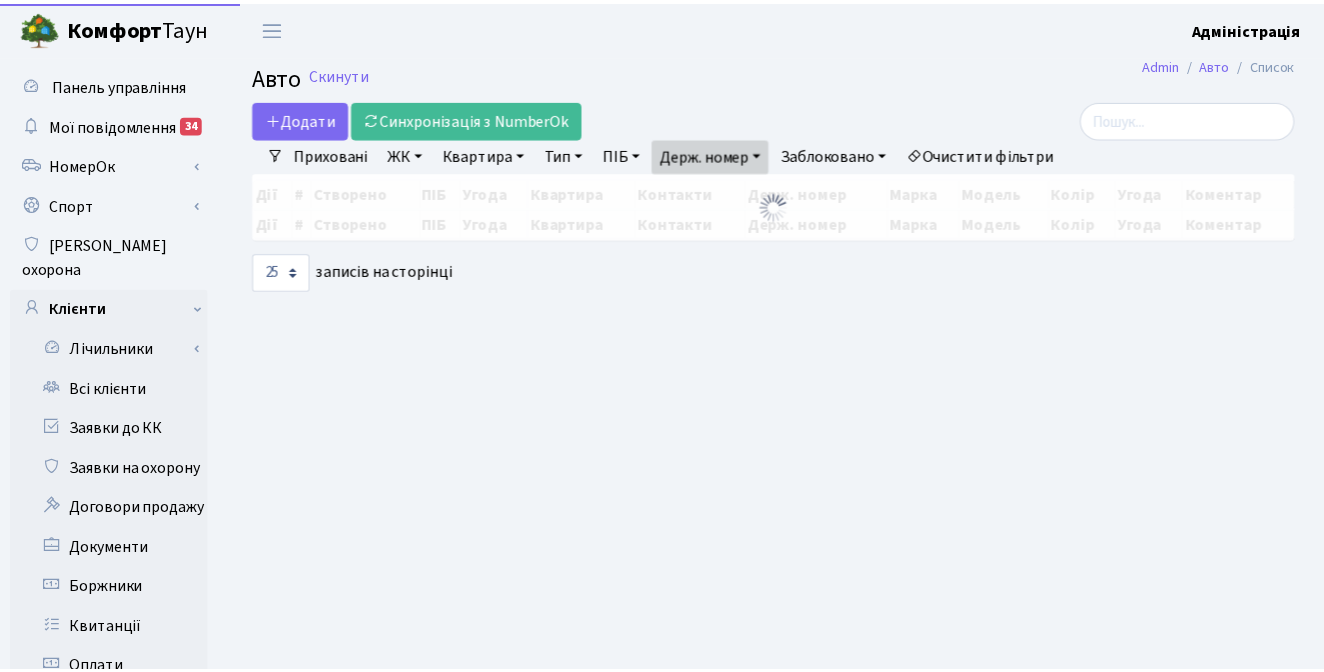 scroll, scrollTop: 0, scrollLeft: 0, axis: both 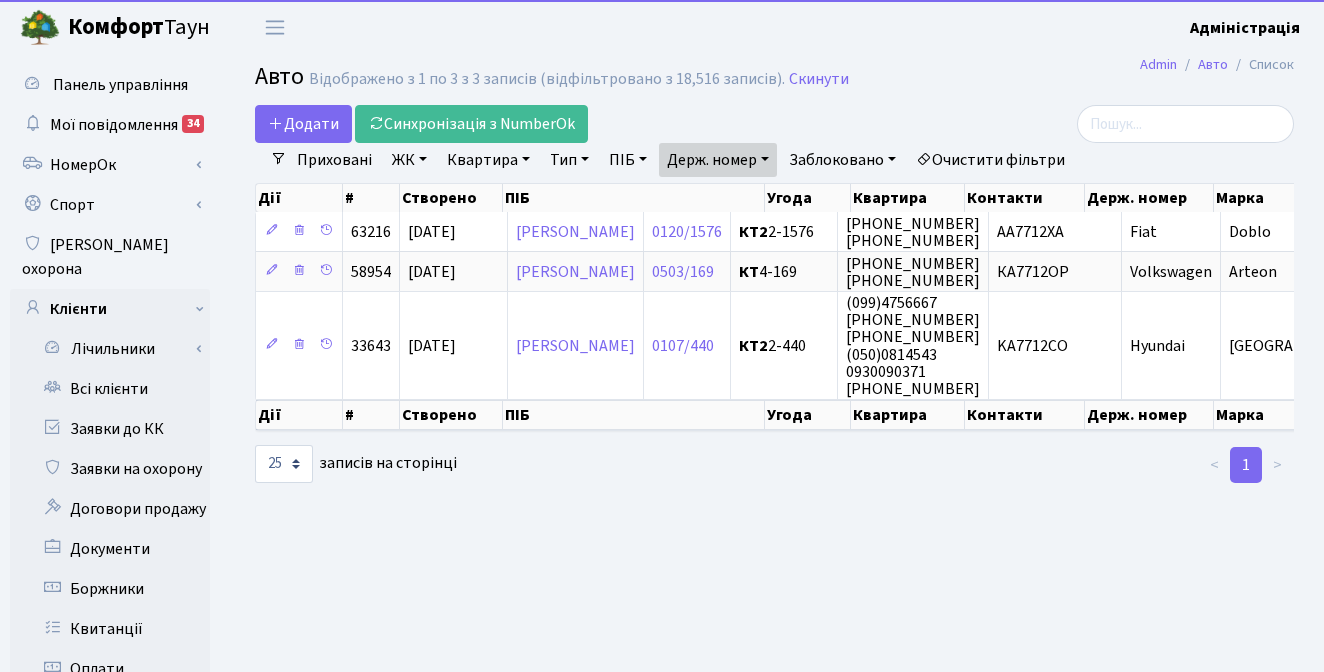 click on "Очистити фільтри" at bounding box center [990, 160] 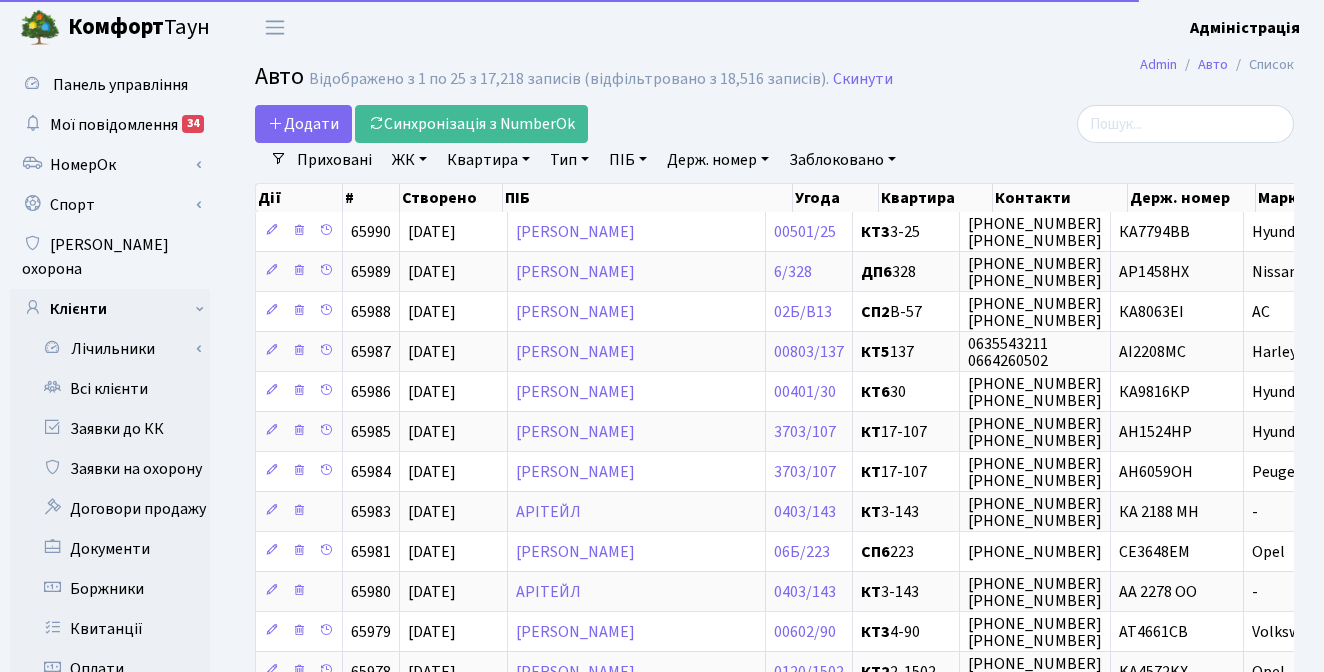 click on "Держ. номер" at bounding box center [718, 160] 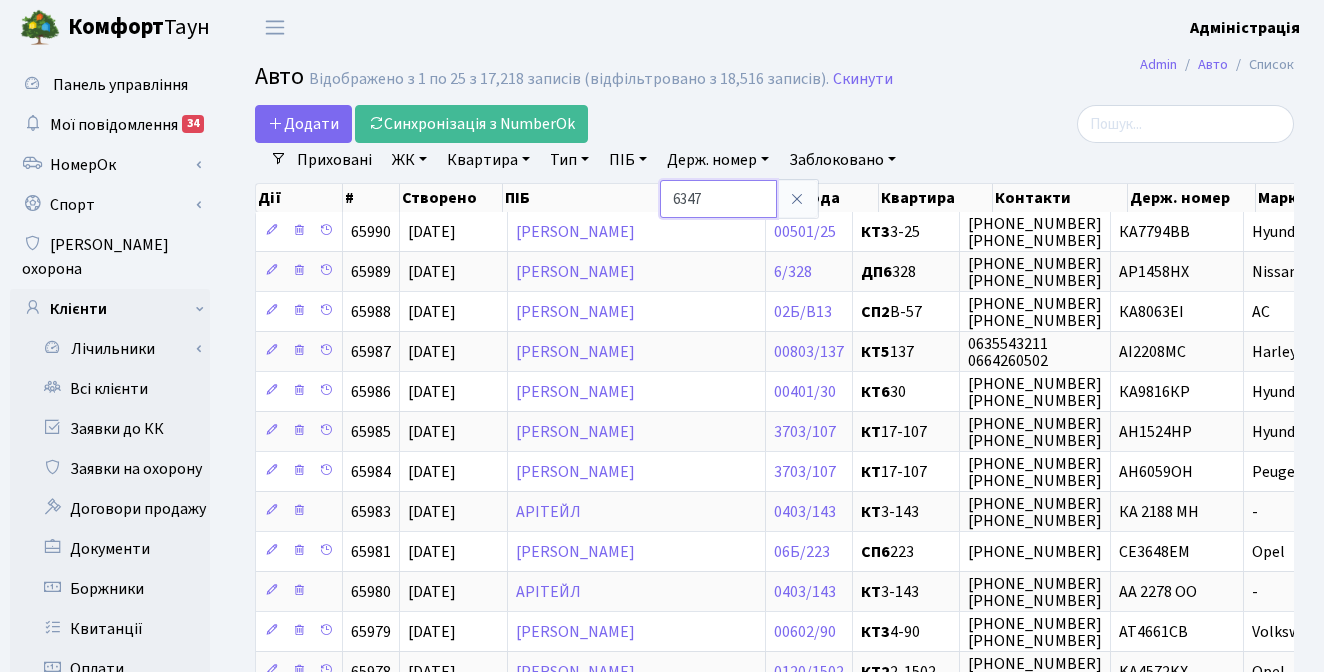type on "6347" 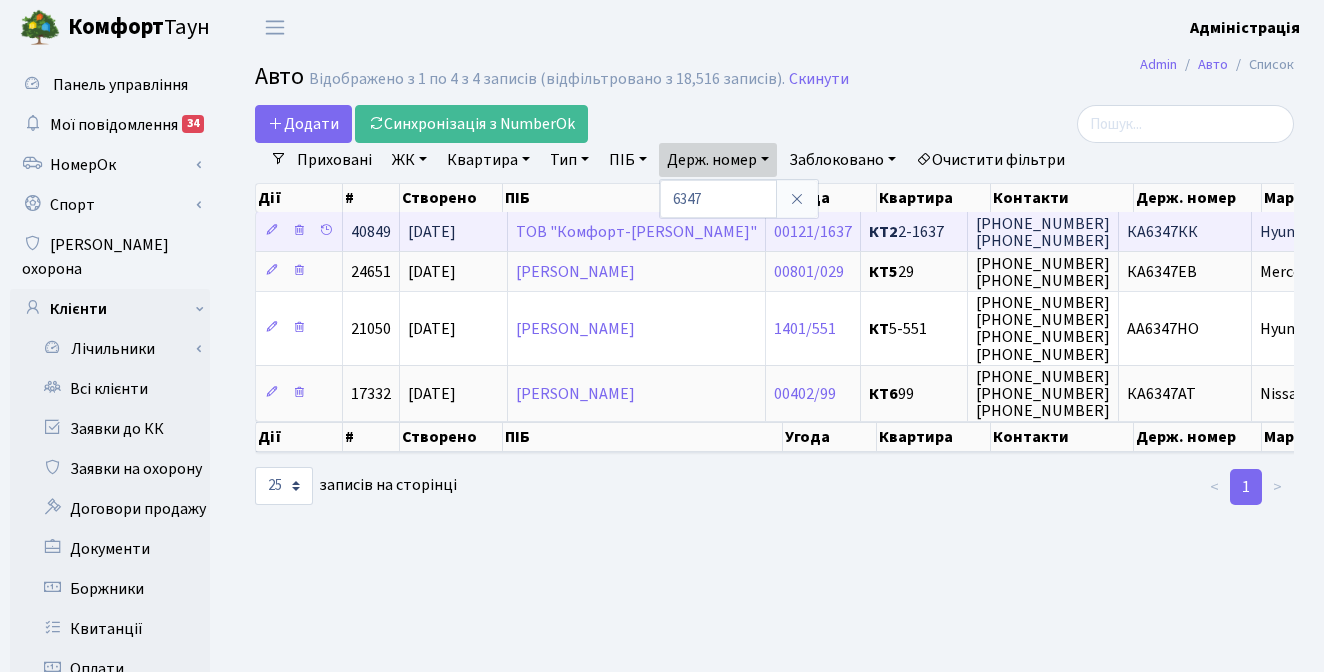 click on "КА6347КК" at bounding box center (1162, 232) 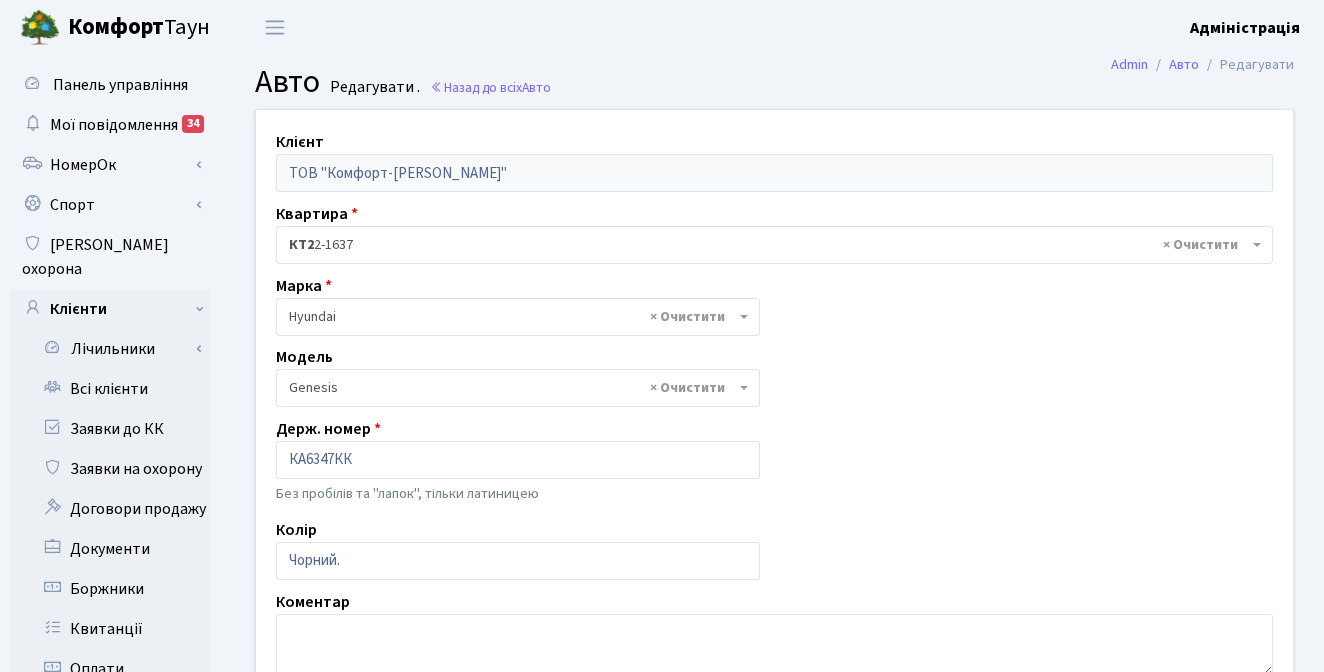 select on "999" 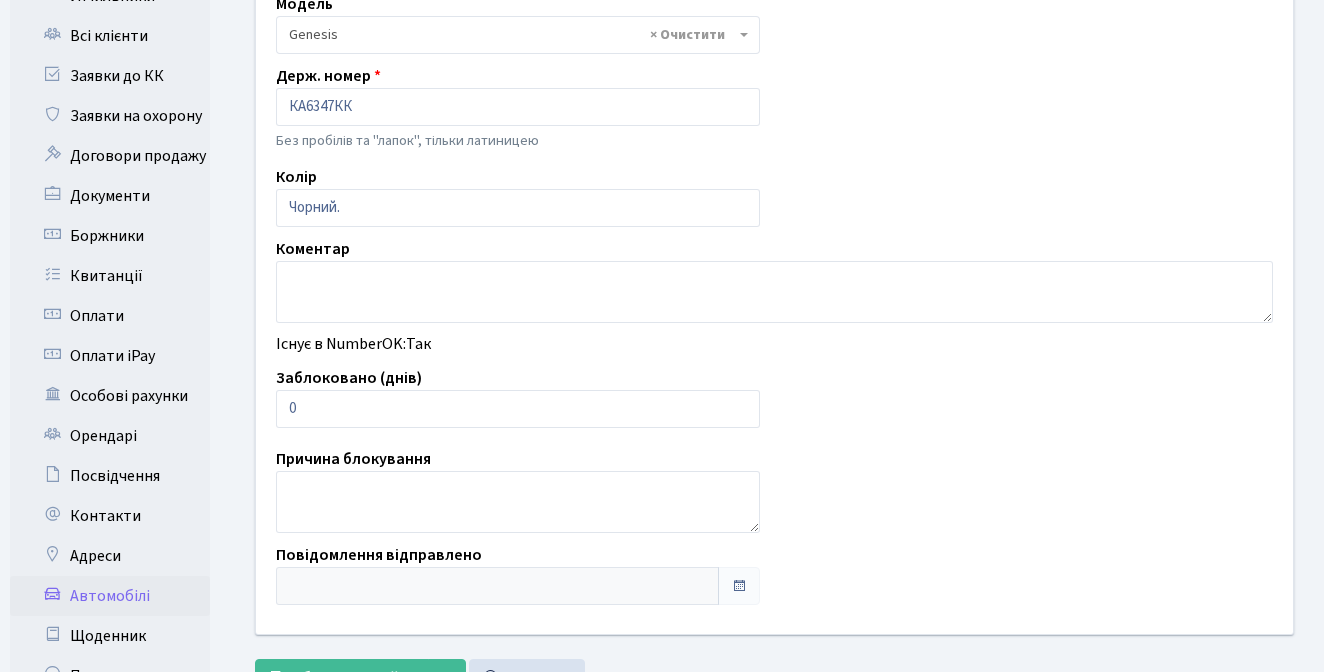 scroll, scrollTop: 384, scrollLeft: 0, axis: vertical 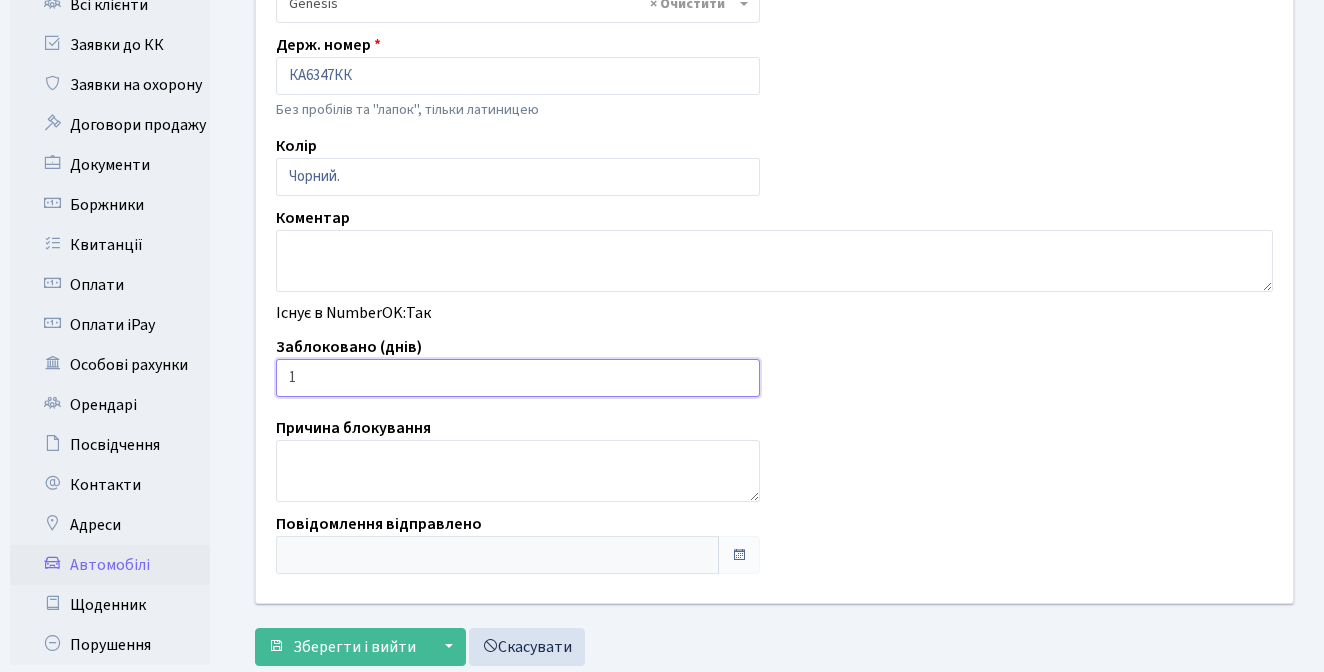 type on "1" 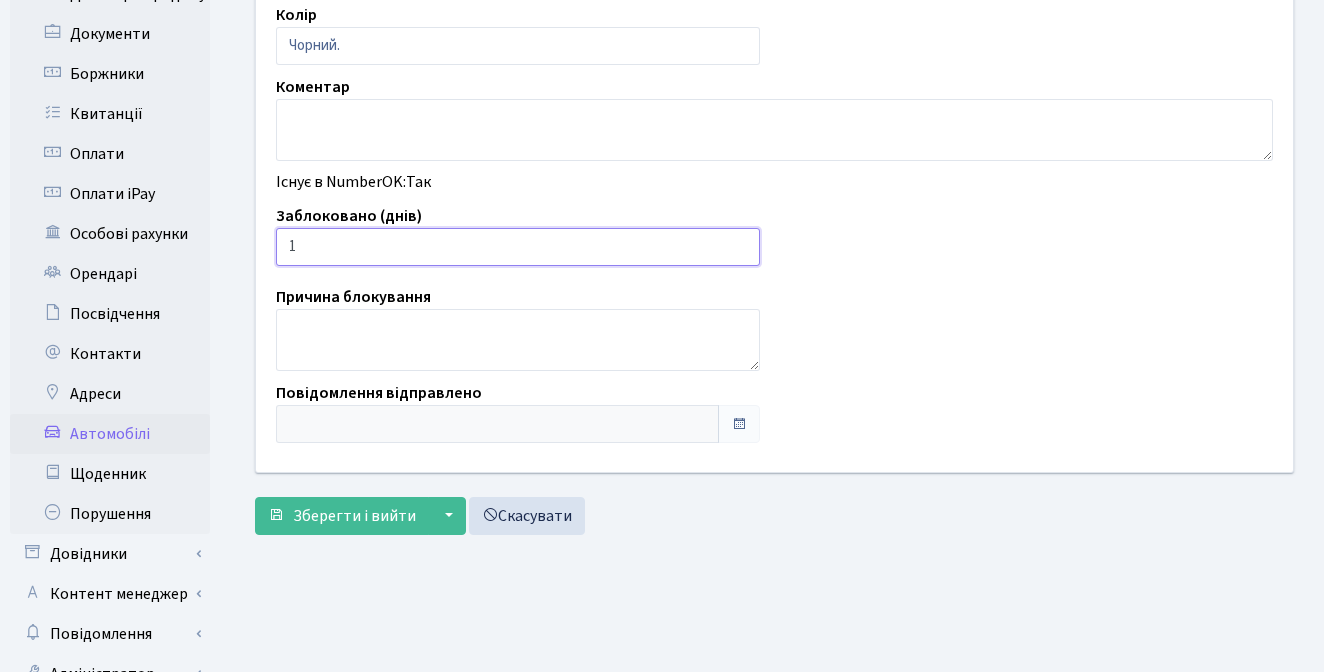 scroll, scrollTop: 573, scrollLeft: 0, axis: vertical 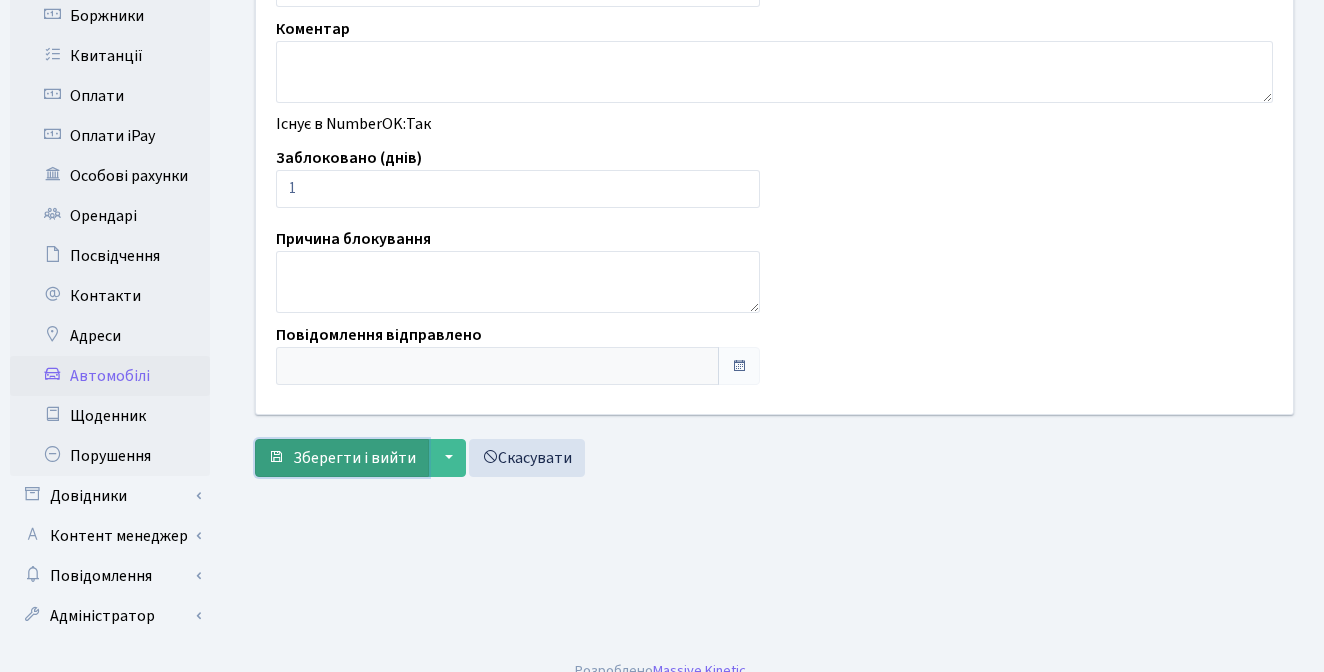 click on "Зберегти і вийти" at bounding box center (354, 458) 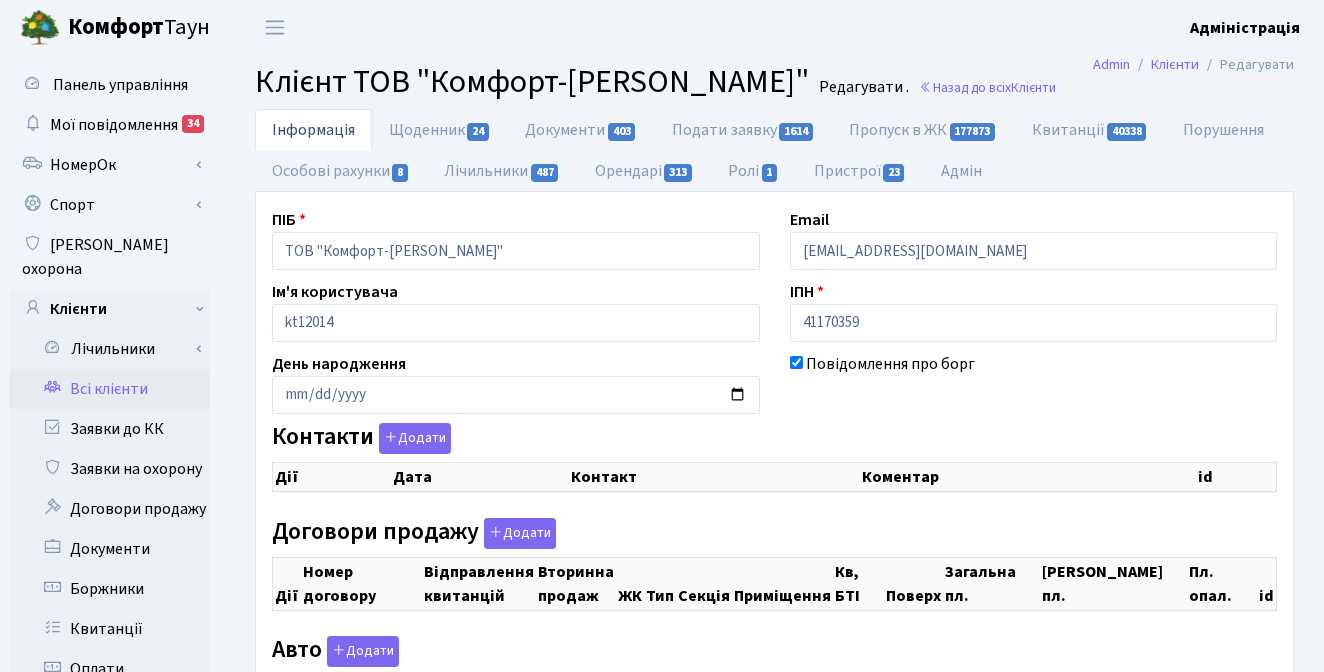 checkbox on "true" 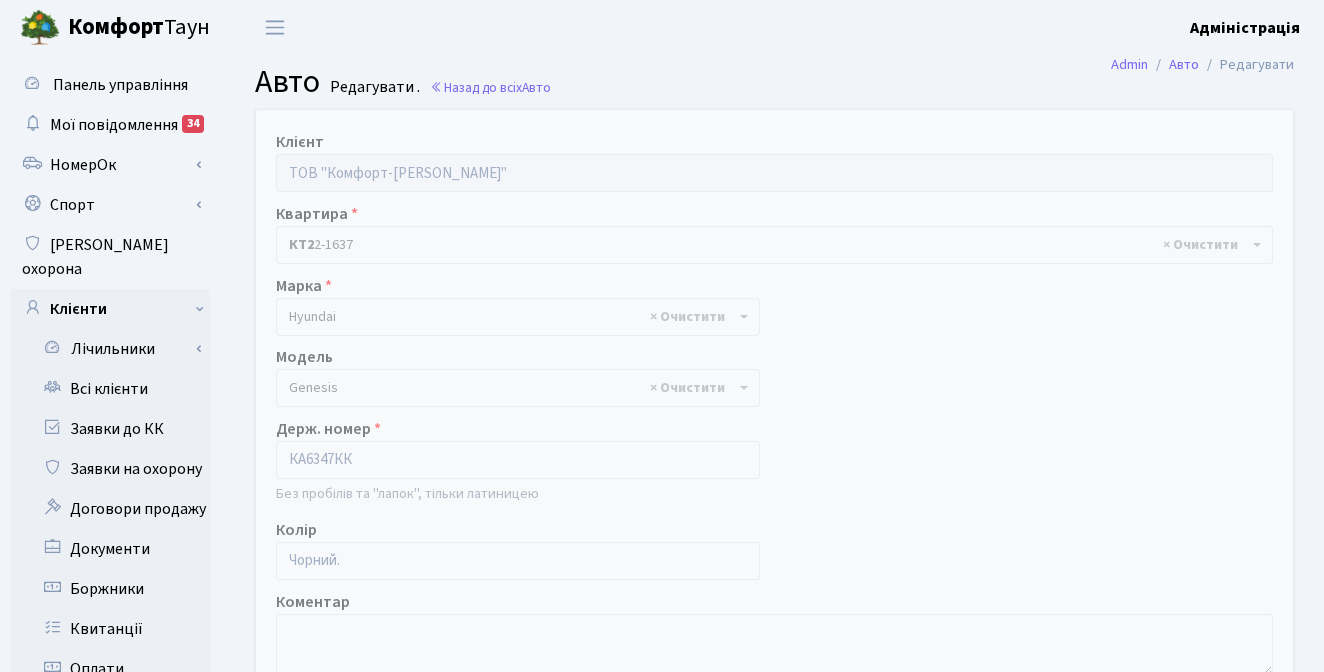 select on "999" 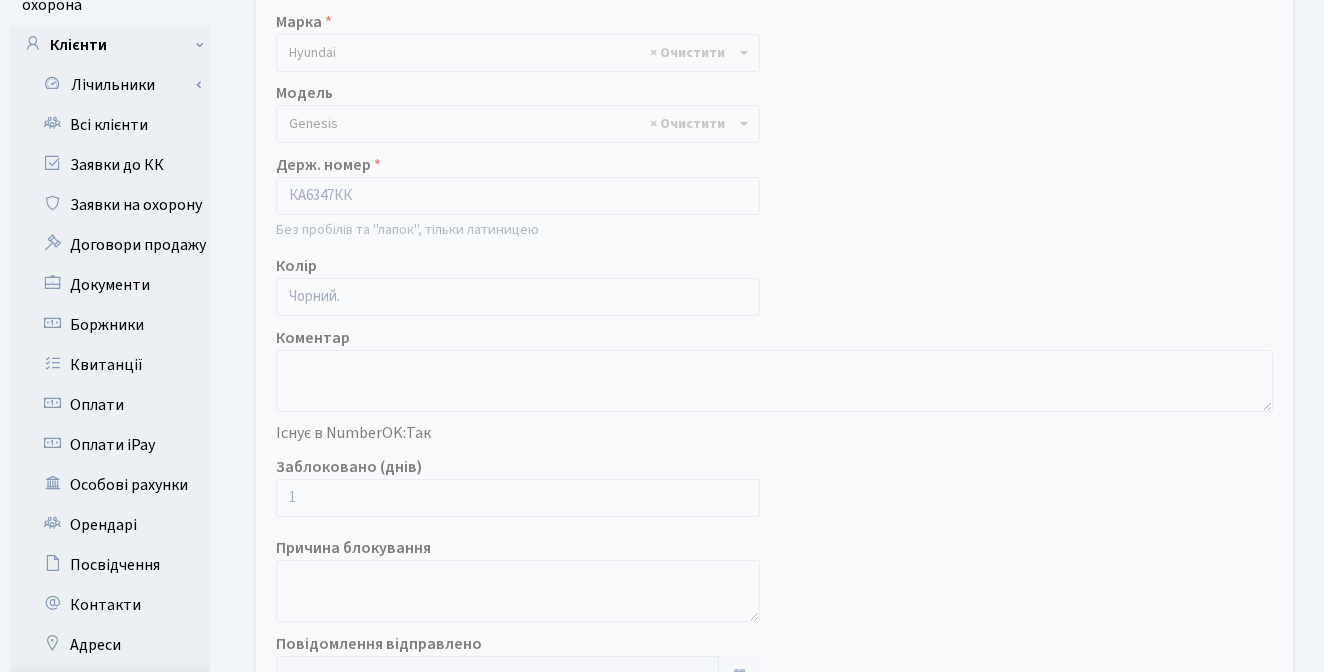 scroll, scrollTop: 108, scrollLeft: 0, axis: vertical 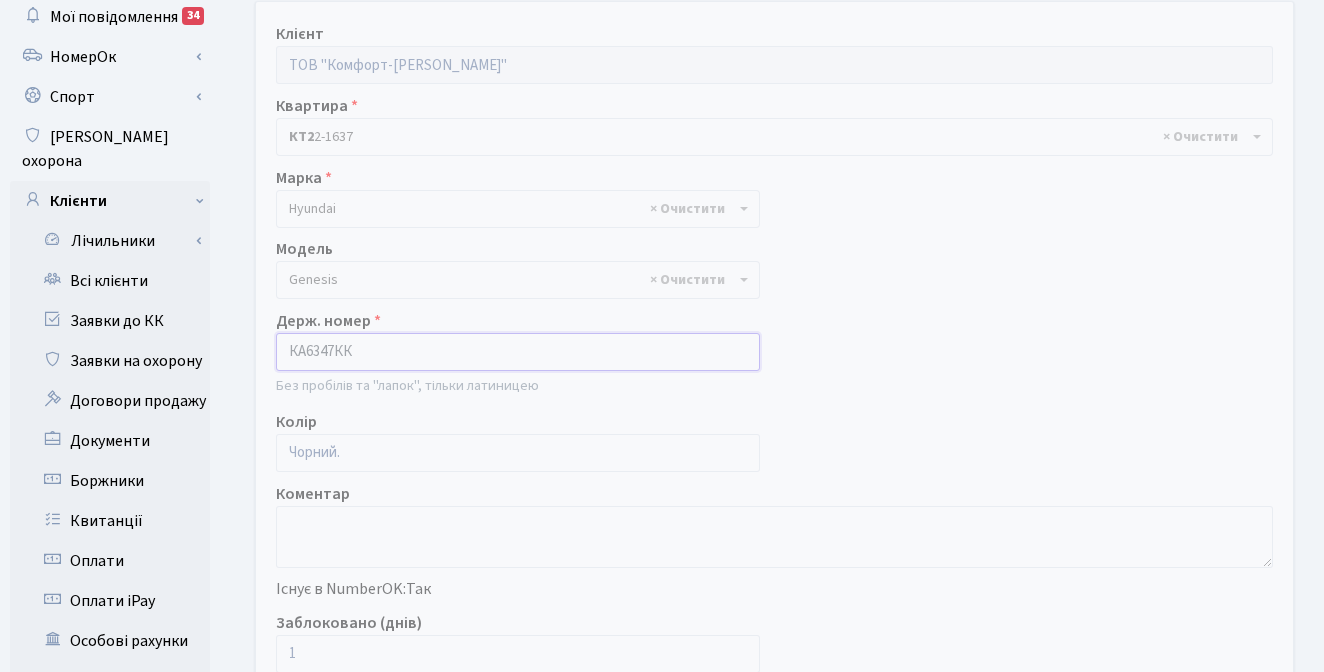 drag, startPoint x: 364, startPoint y: 350, endPoint x: 292, endPoint y: 344, distance: 72.249565 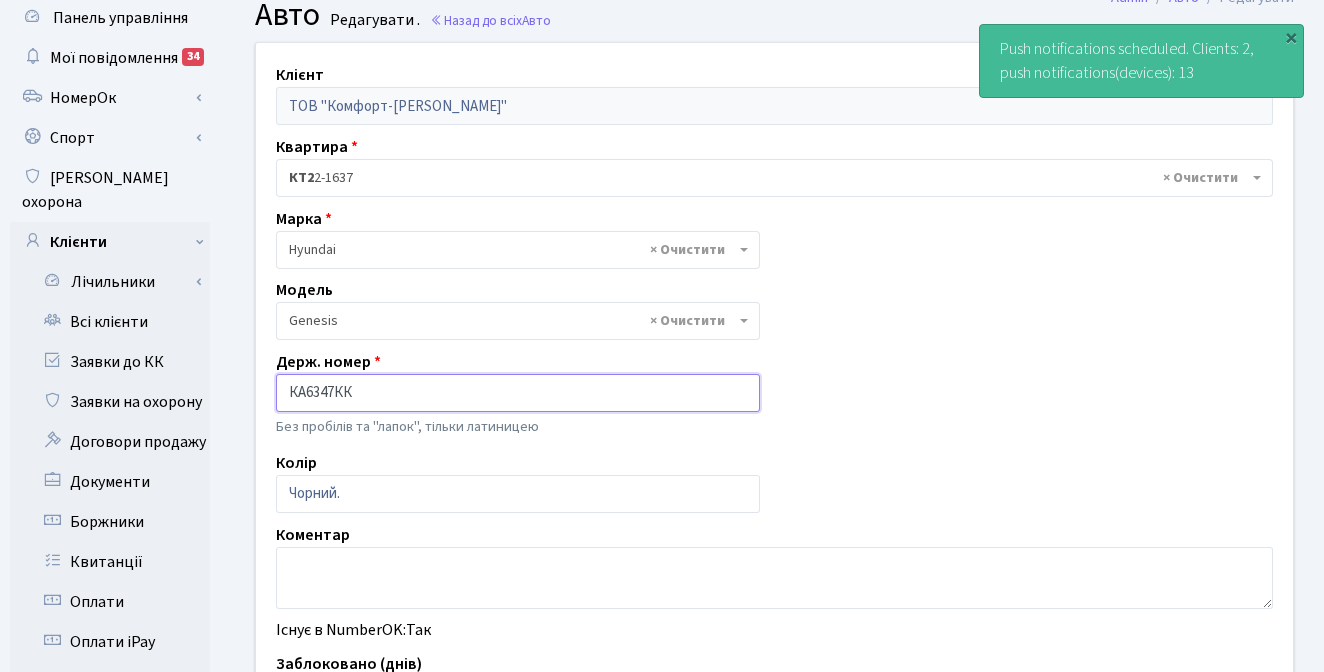 scroll, scrollTop: 0, scrollLeft: 0, axis: both 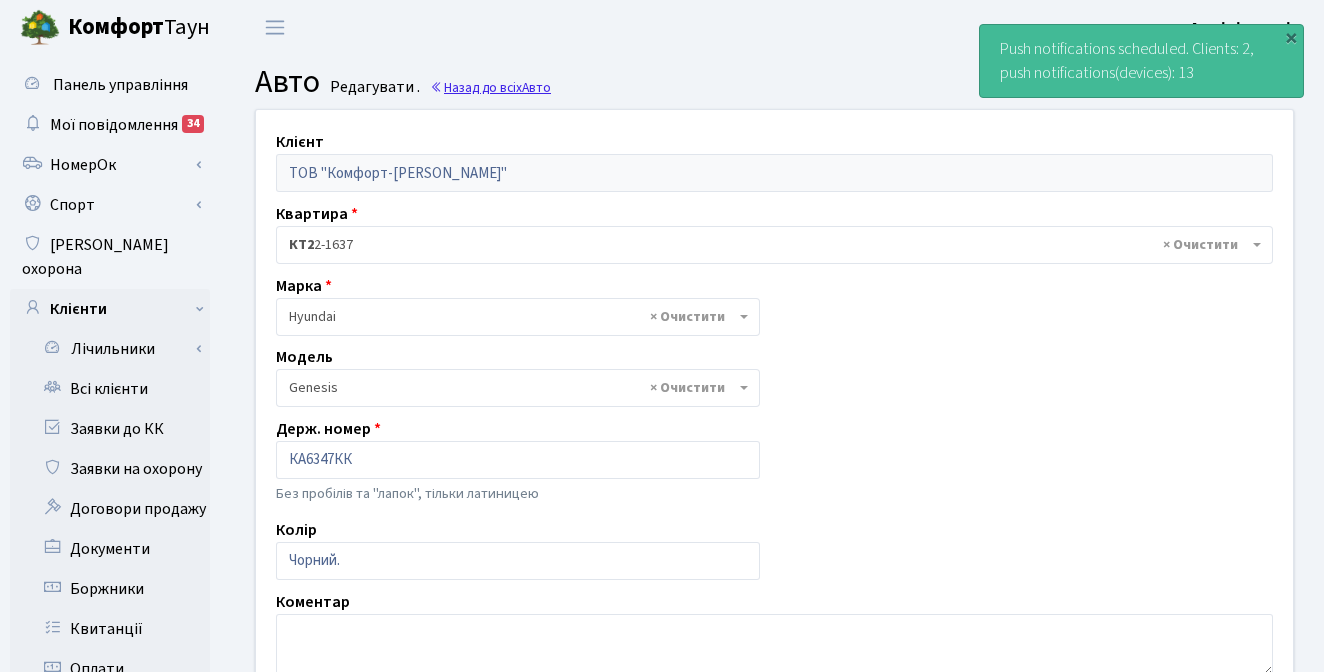 click on "Назад до всіх   Авто" at bounding box center (490, 87) 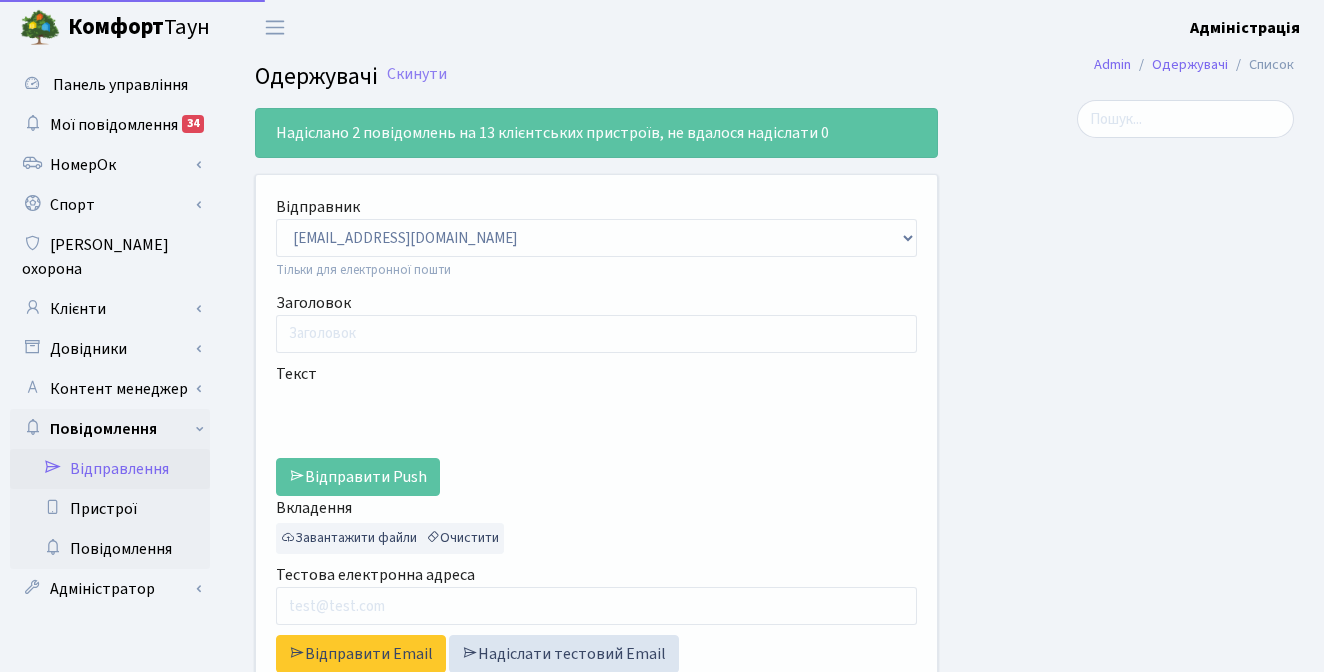 select on "25" 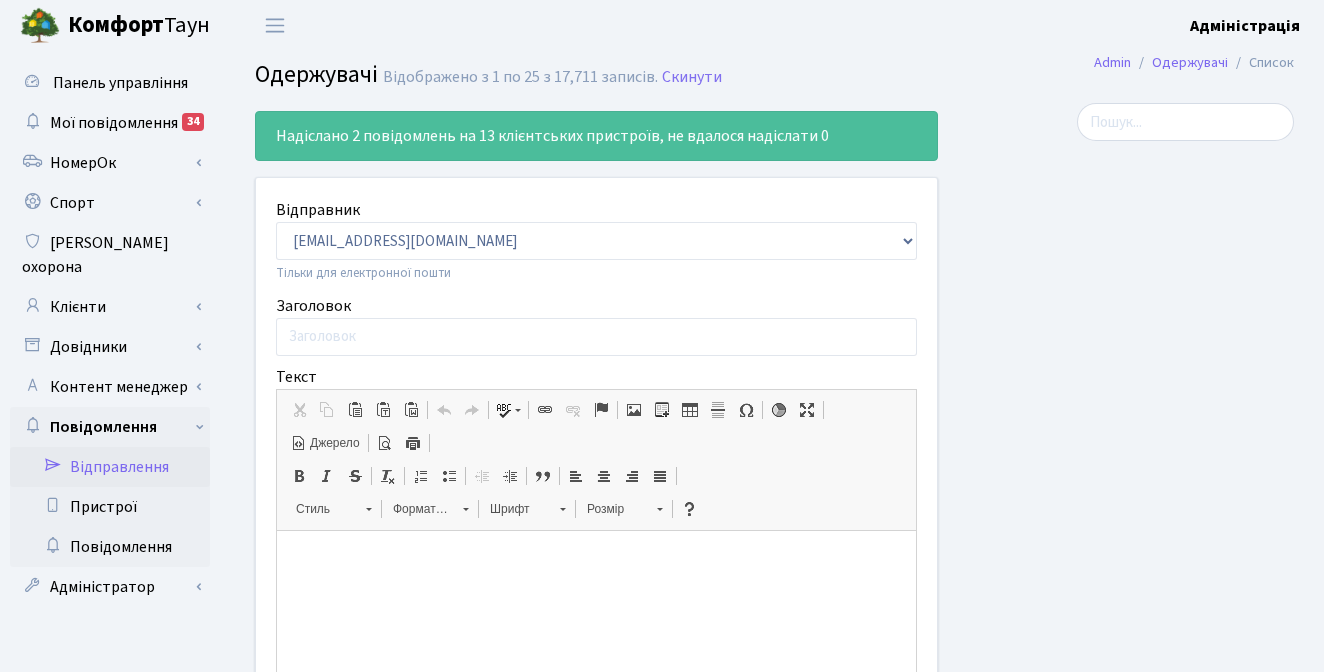 scroll, scrollTop: 0, scrollLeft: 0, axis: both 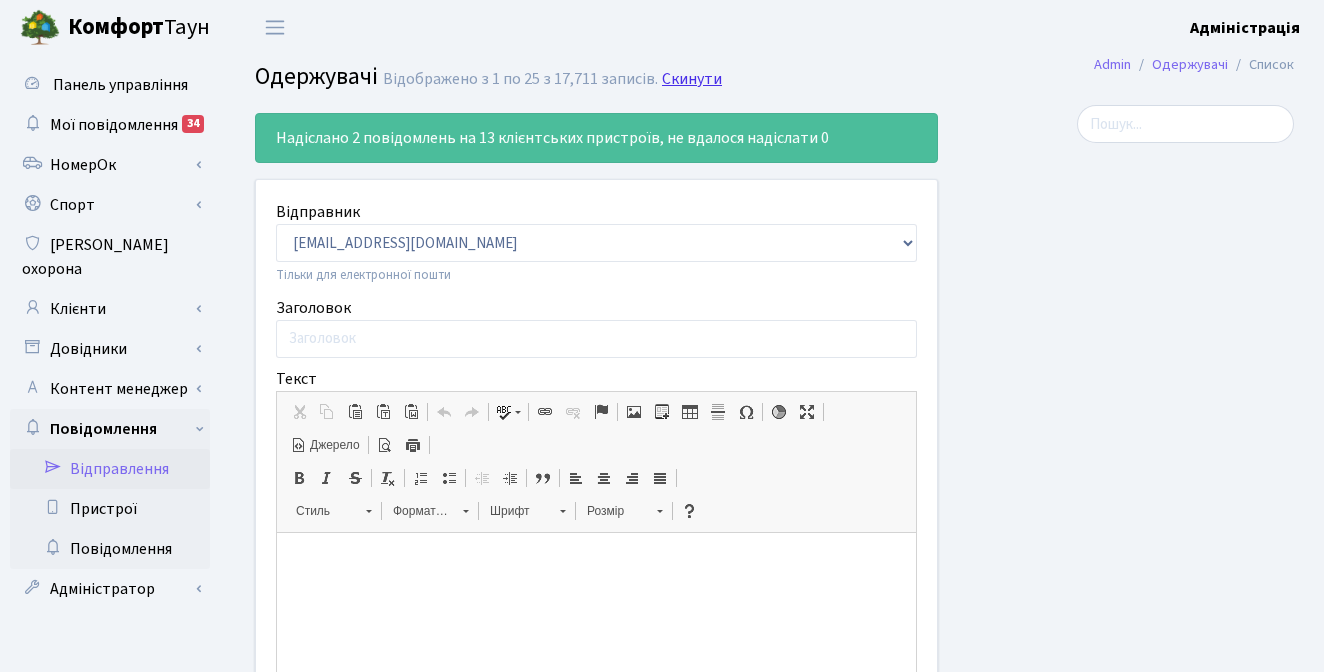 click on "Скинути" at bounding box center (692, 79) 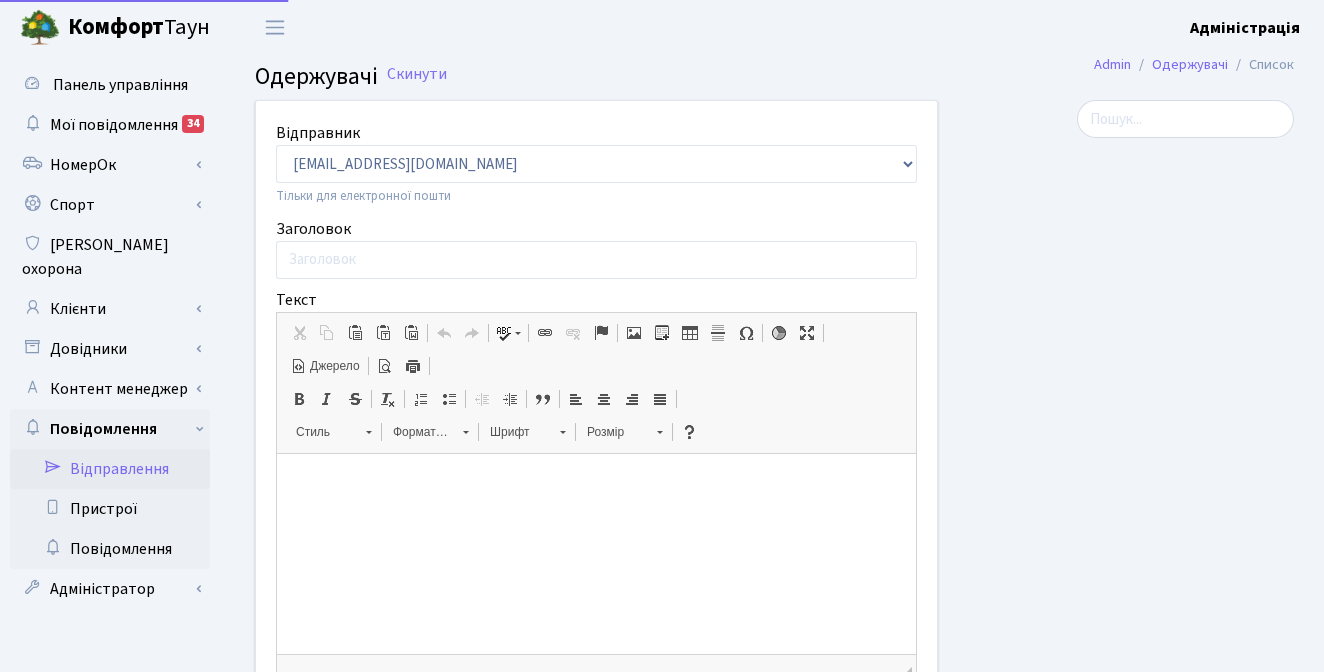 select on "25" 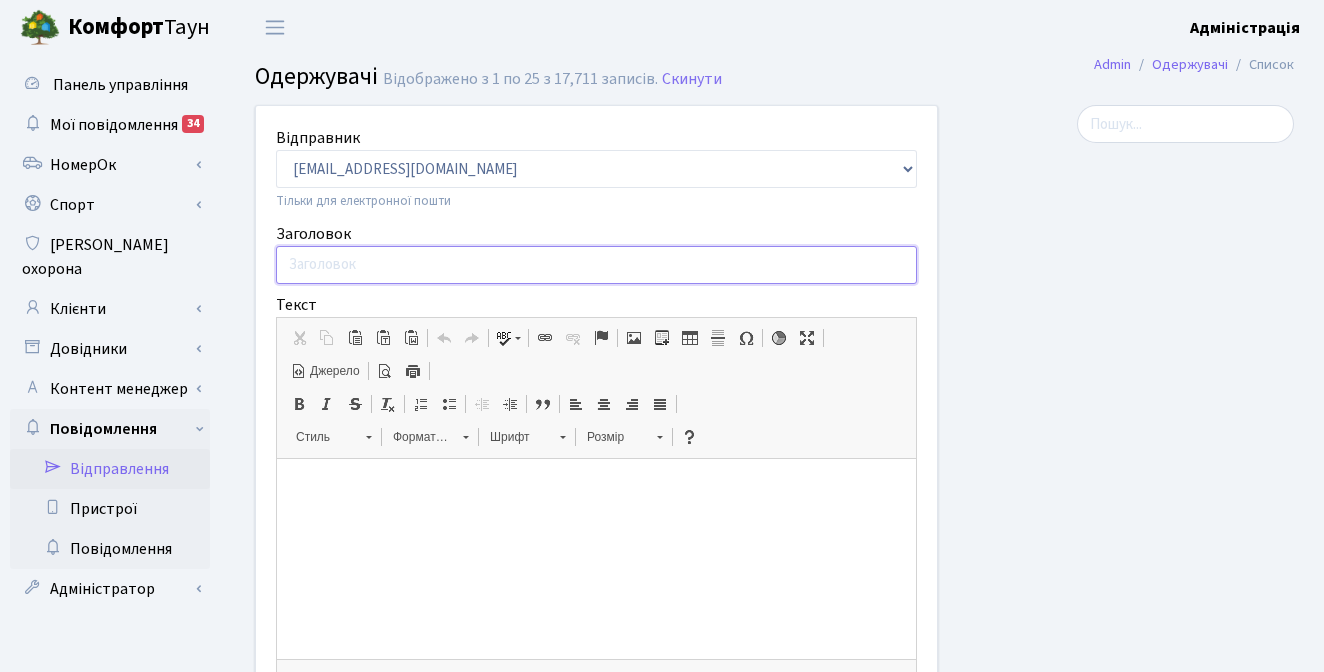 click on "Заголовок" at bounding box center (596, 265) 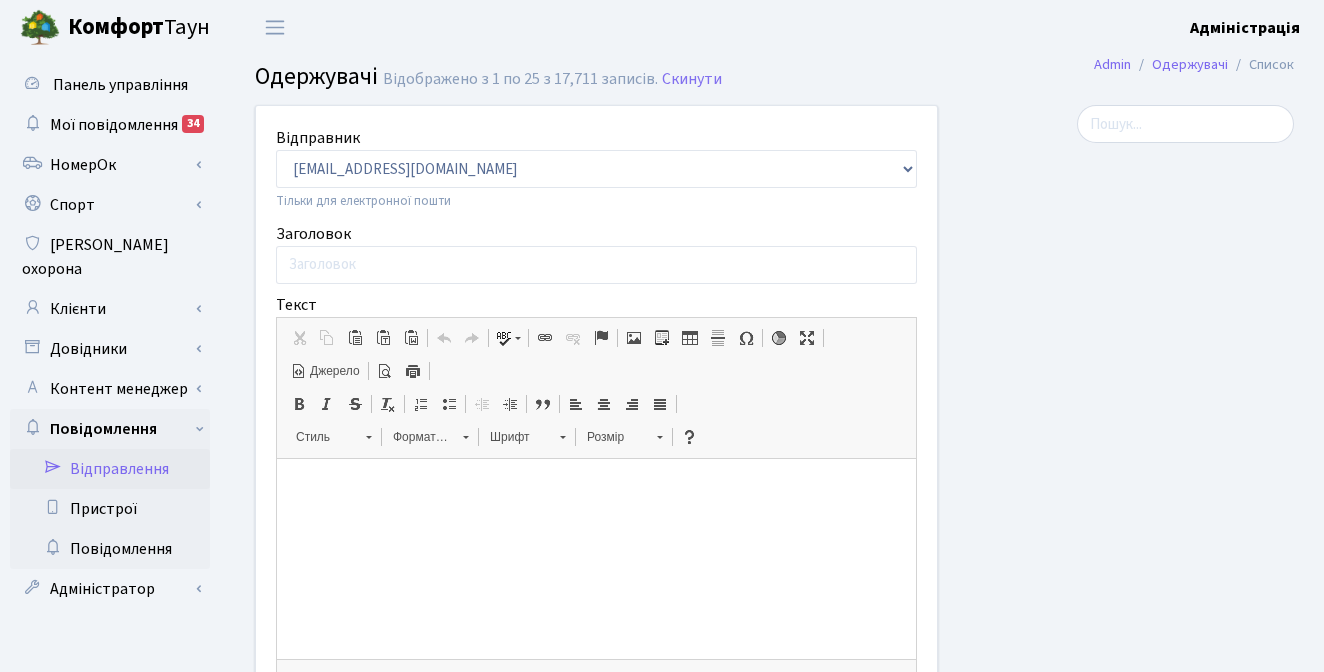 click at bounding box center (1131, 531) 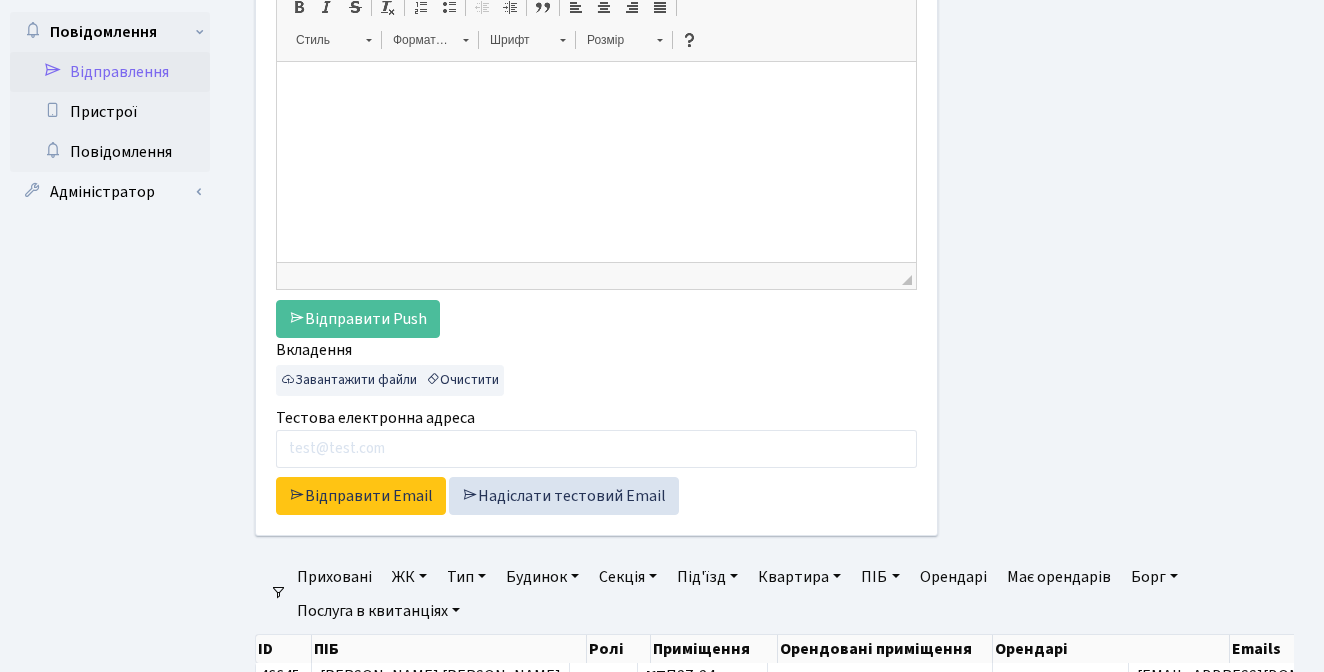 scroll, scrollTop: 535, scrollLeft: 0, axis: vertical 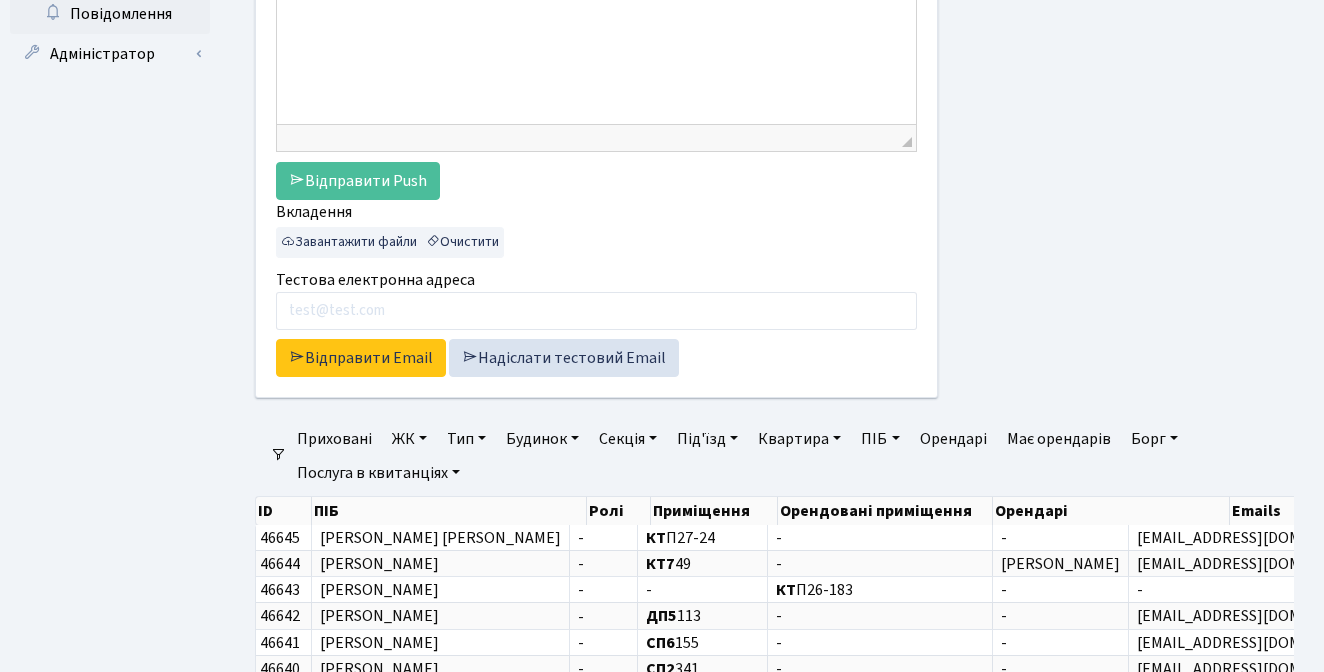 click on "Квартира" at bounding box center [799, 439] 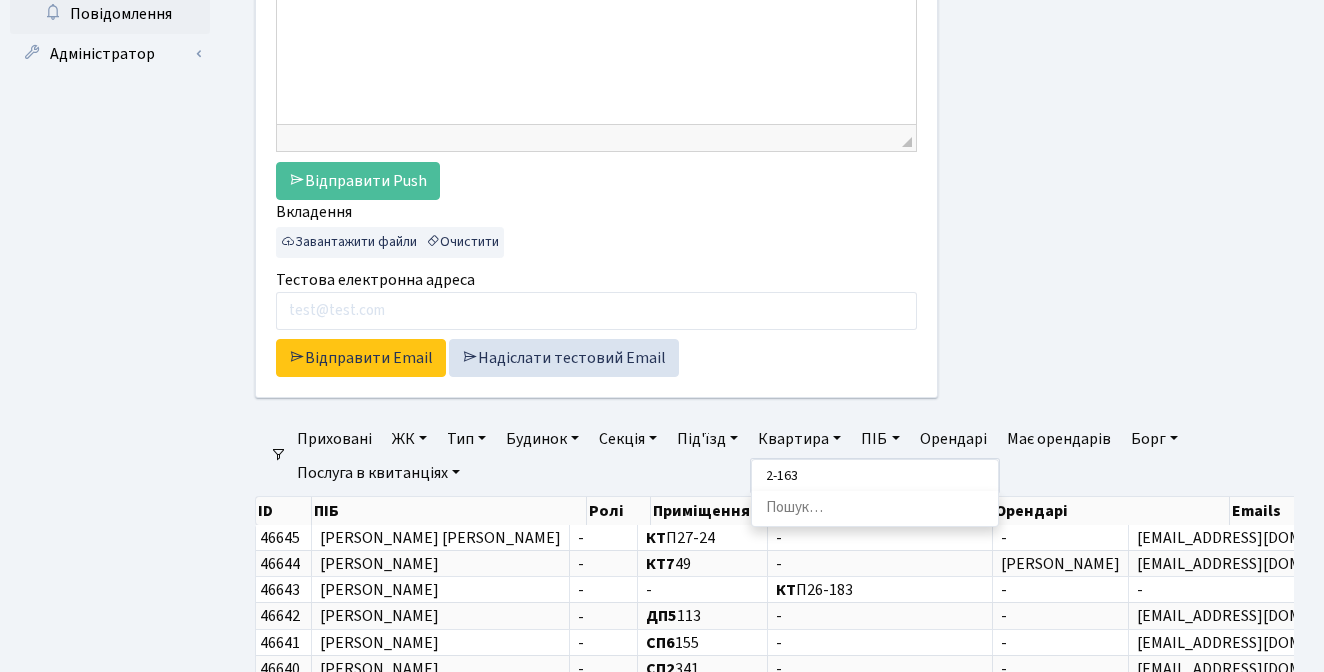 type on "2-1637" 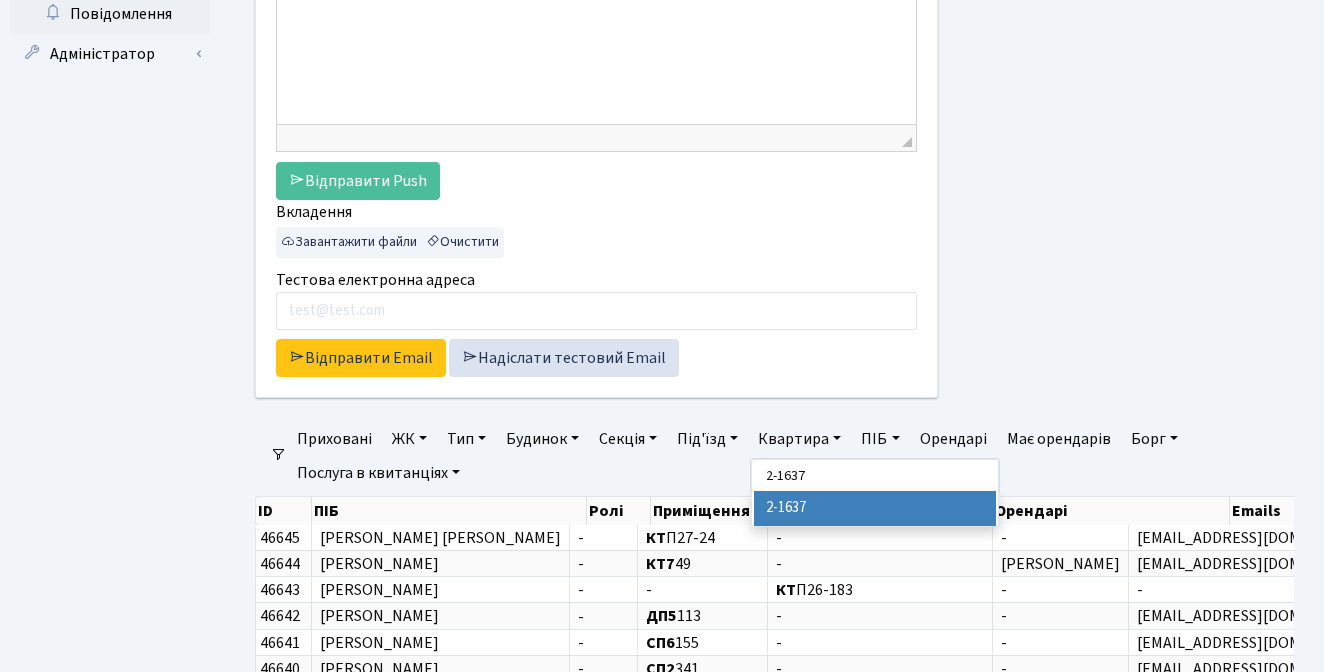 click on "2-1637" at bounding box center [875, 508] 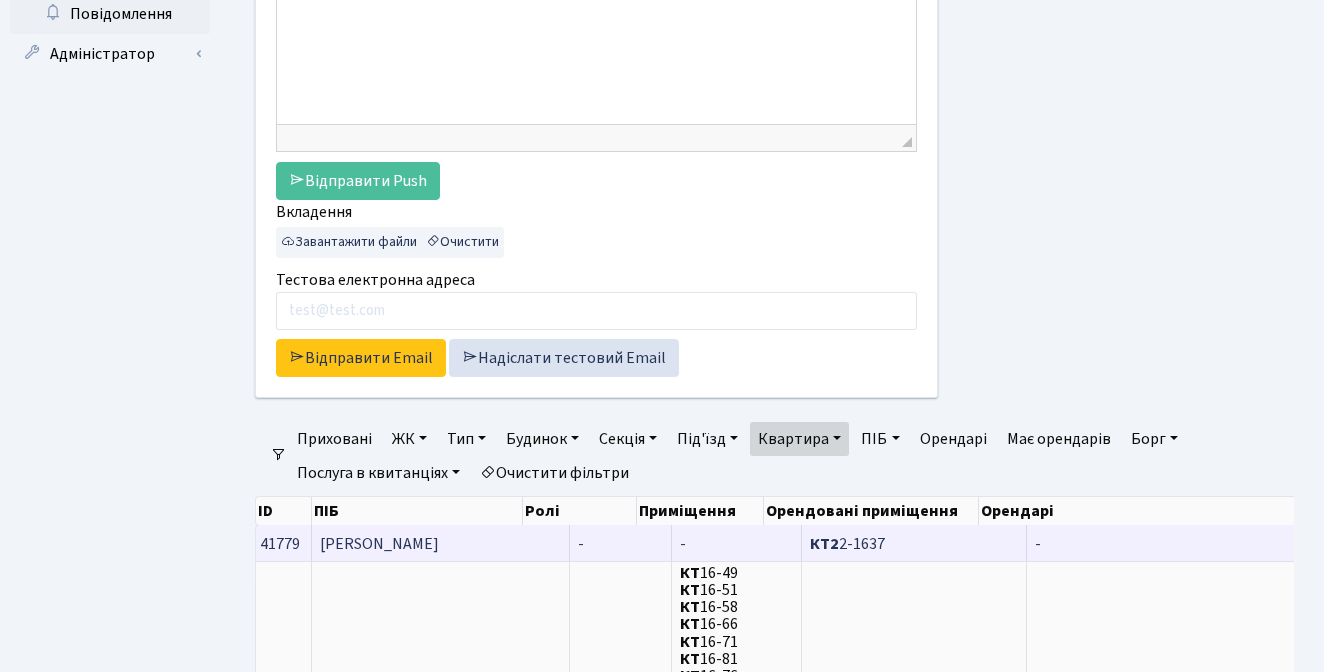 scroll, scrollTop: 3, scrollLeft: 0, axis: vertical 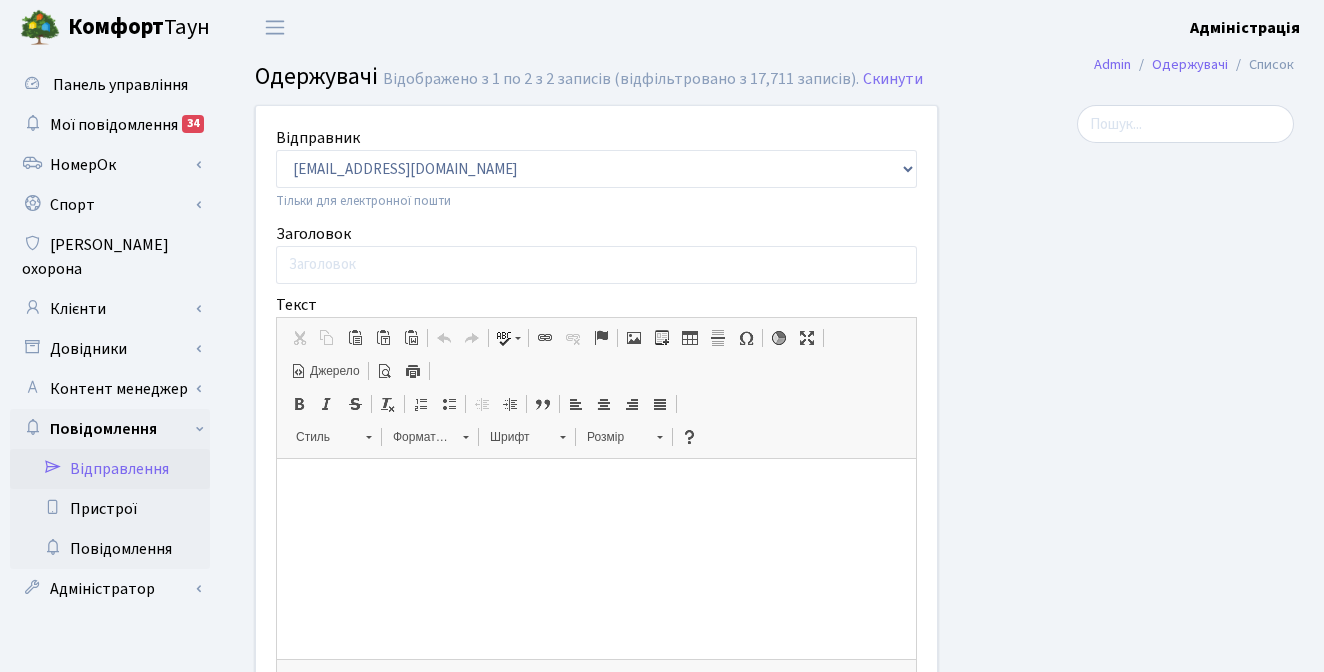 click at bounding box center (1131, 531) 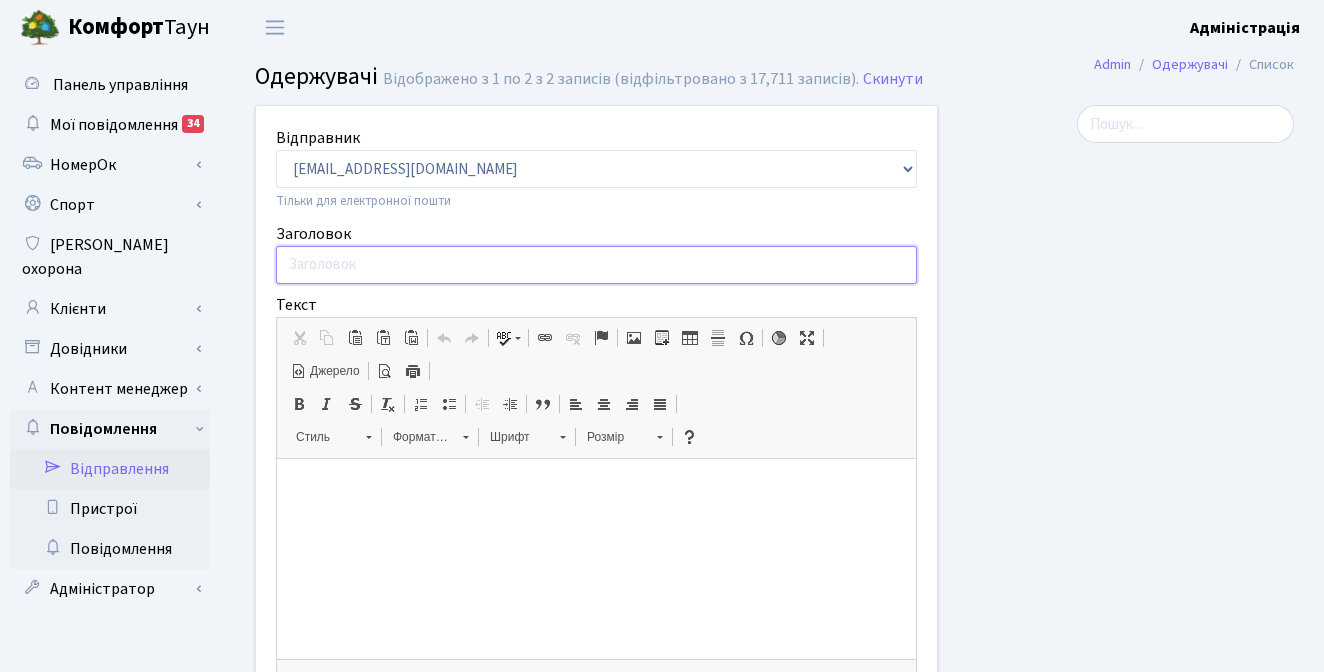 click on "Заголовок" at bounding box center [596, 265] 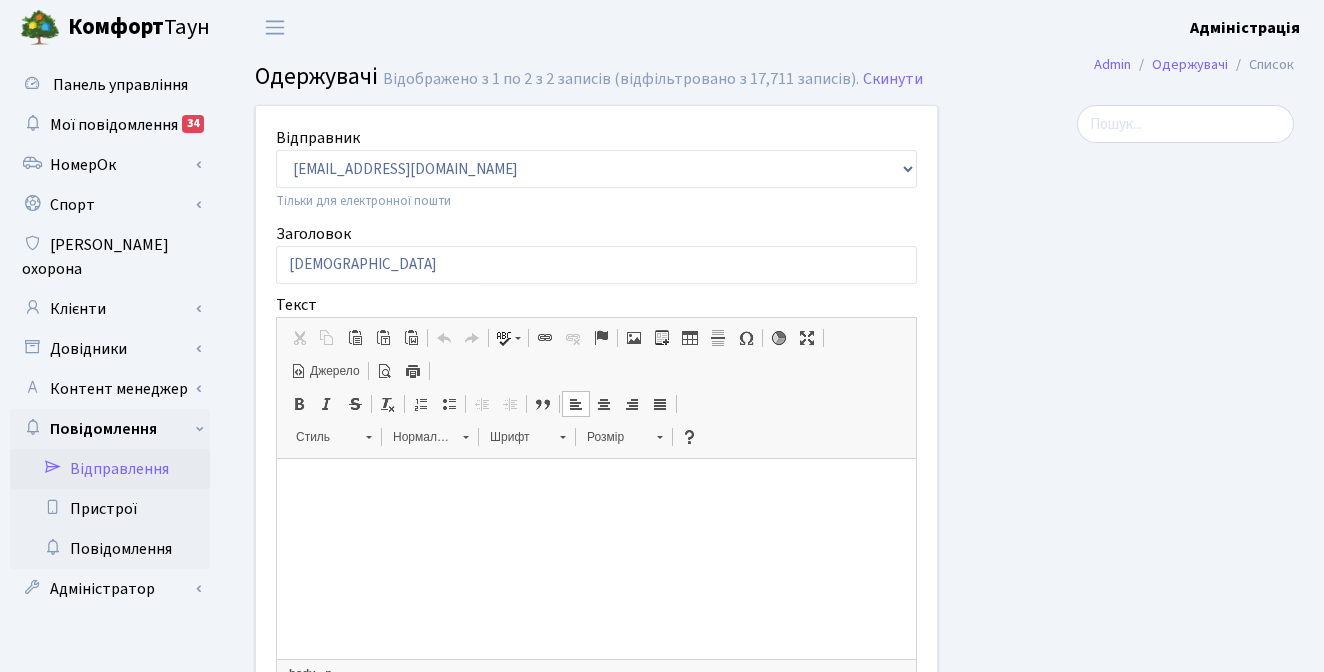 click at bounding box center [596, 489] 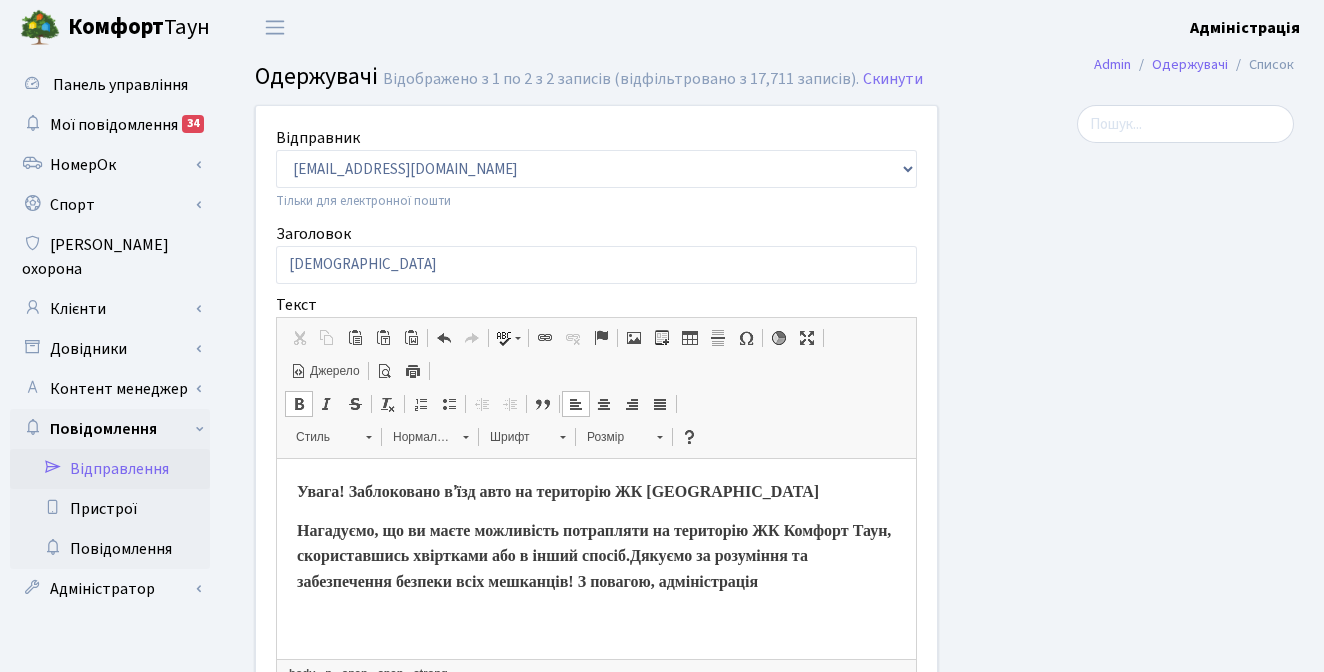 click on "Увага! Заблоковано вʼїзд авто на територію ЖК Комфорт Таун" at bounding box center (558, 491) 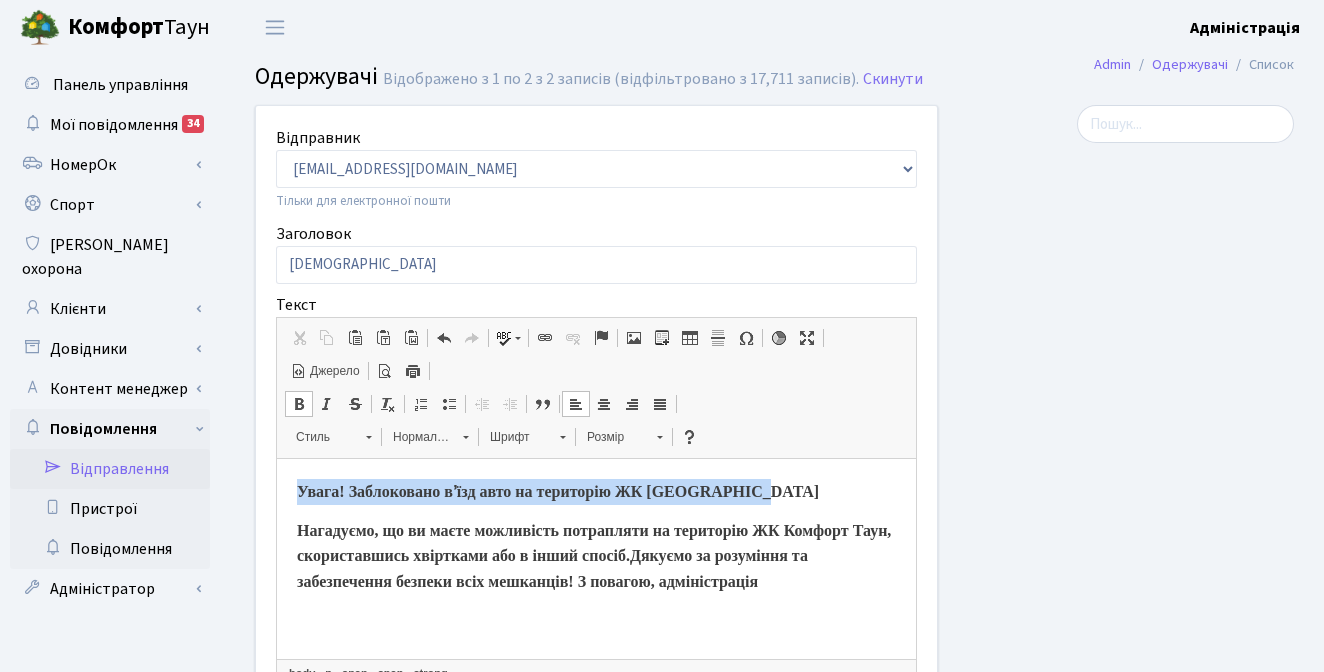 drag, startPoint x: 300, startPoint y: 493, endPoint x: 750, endPoint y: 497, distance: 450.0178 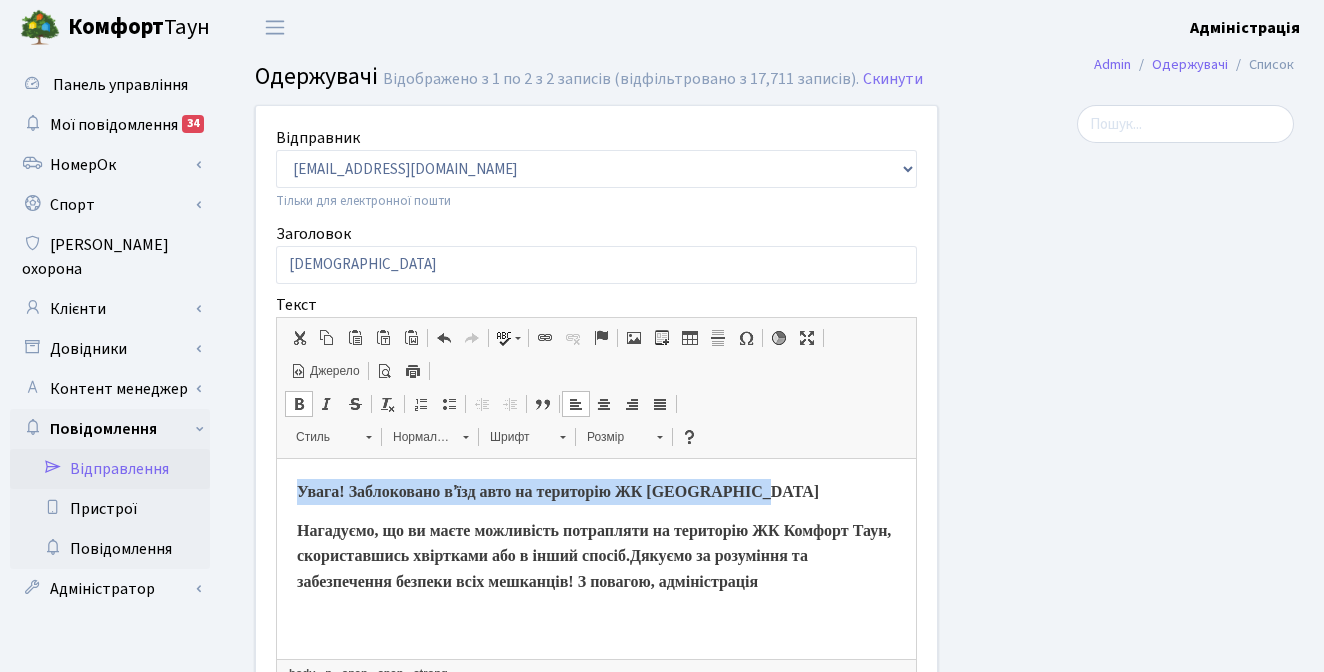 copy on "Увага! Заблоковано вʼїзд авто на територію ЖК Комфорт Таун" 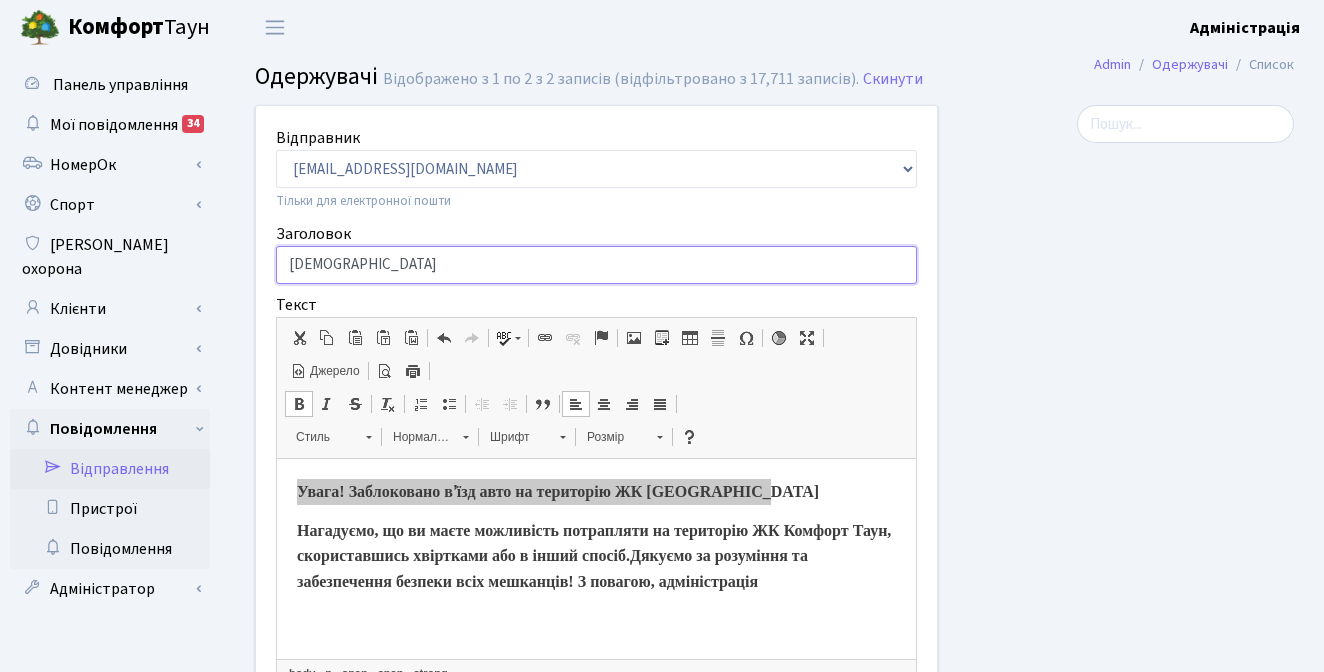 click on "КА8934МС" at bounding box center (596, 265) 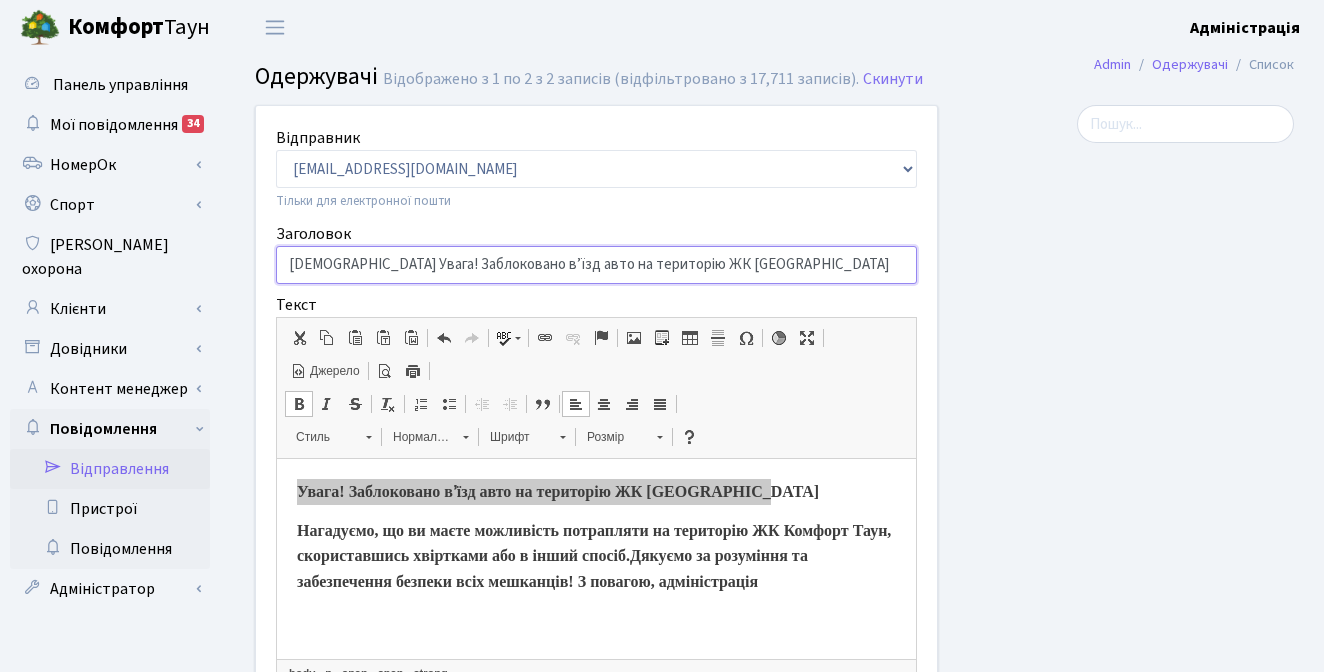 type on "КА8934МС Увага! Заблоковано вʼїзд авто на територію ЖК Комфорт Таун" 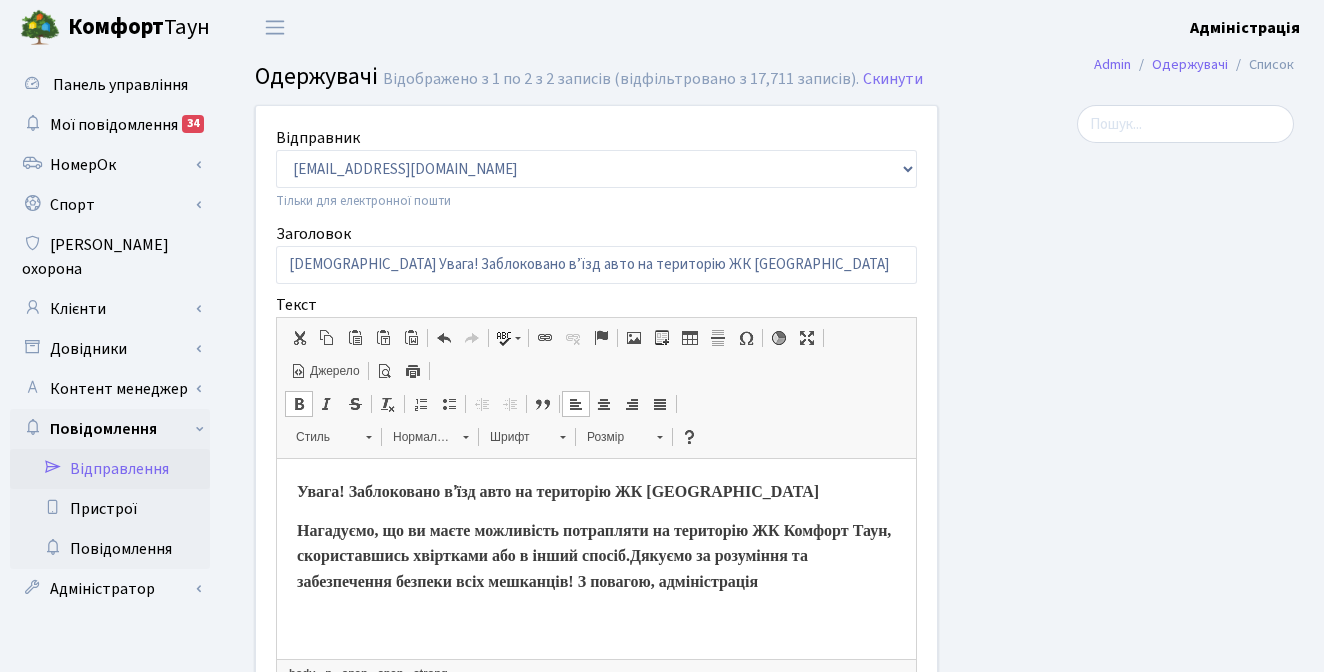 click on "Нагадуємо, що ви маєте можливість потрапляти на територію ЖК Комфорт Таун, скориставшись хвіртками або в інший спосіб." at bounding box center [594, 543] 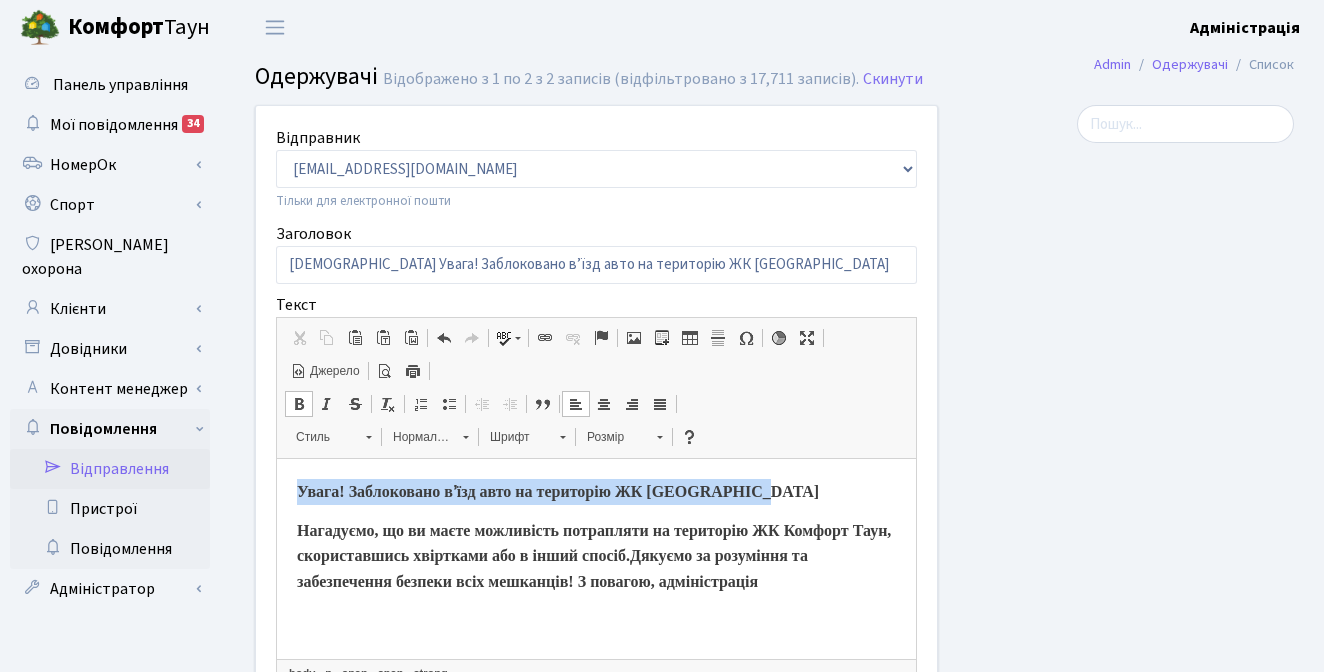 drag, startPoint x: 294, startPoint y: 495, endPoint x: 771, endPoint y: 493, distance: 477.00418 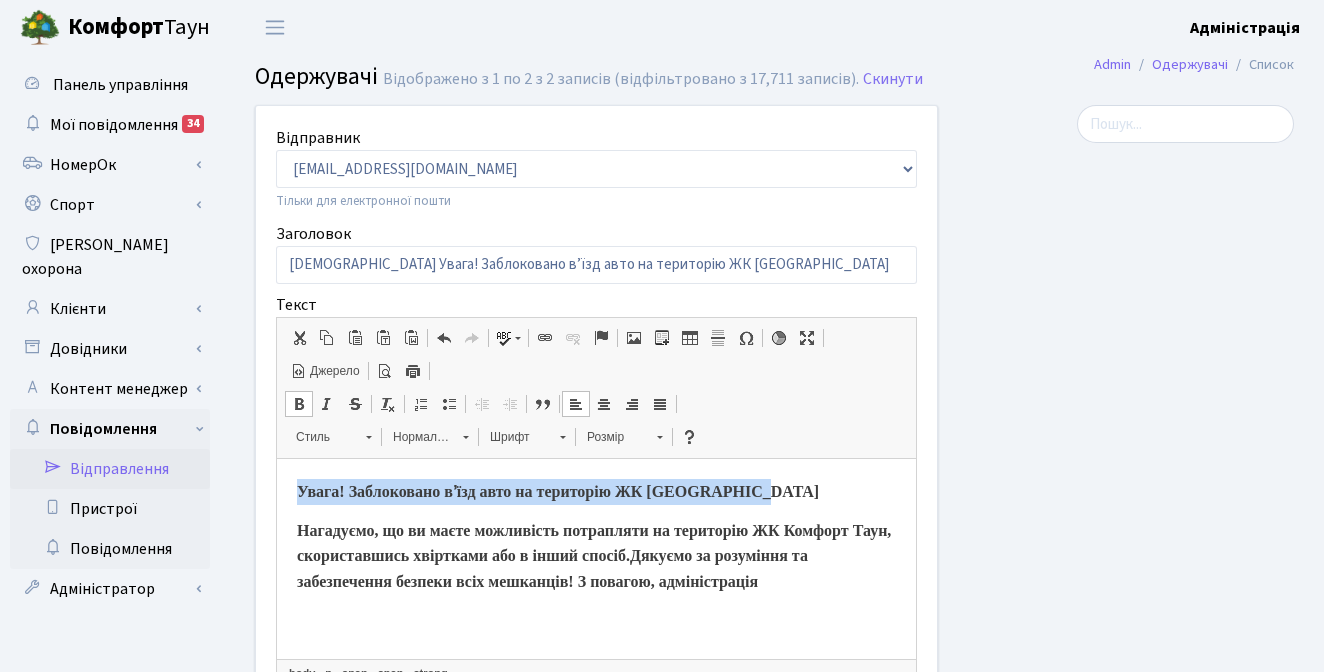 type 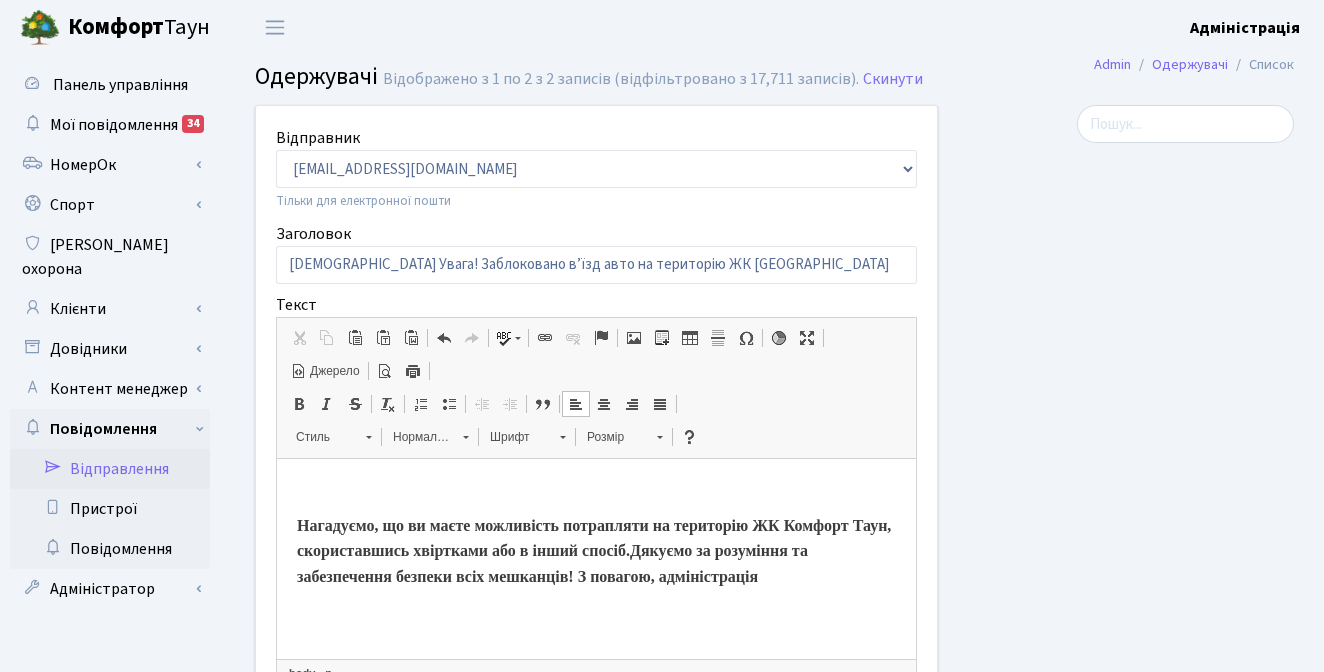 click on "Нагадуємо, що ви маєте можливість потрапляти на територію ЖК Комфорт Таун, скориставшись хвіртками або в інший спосіб." at bounding box center [594, 538] 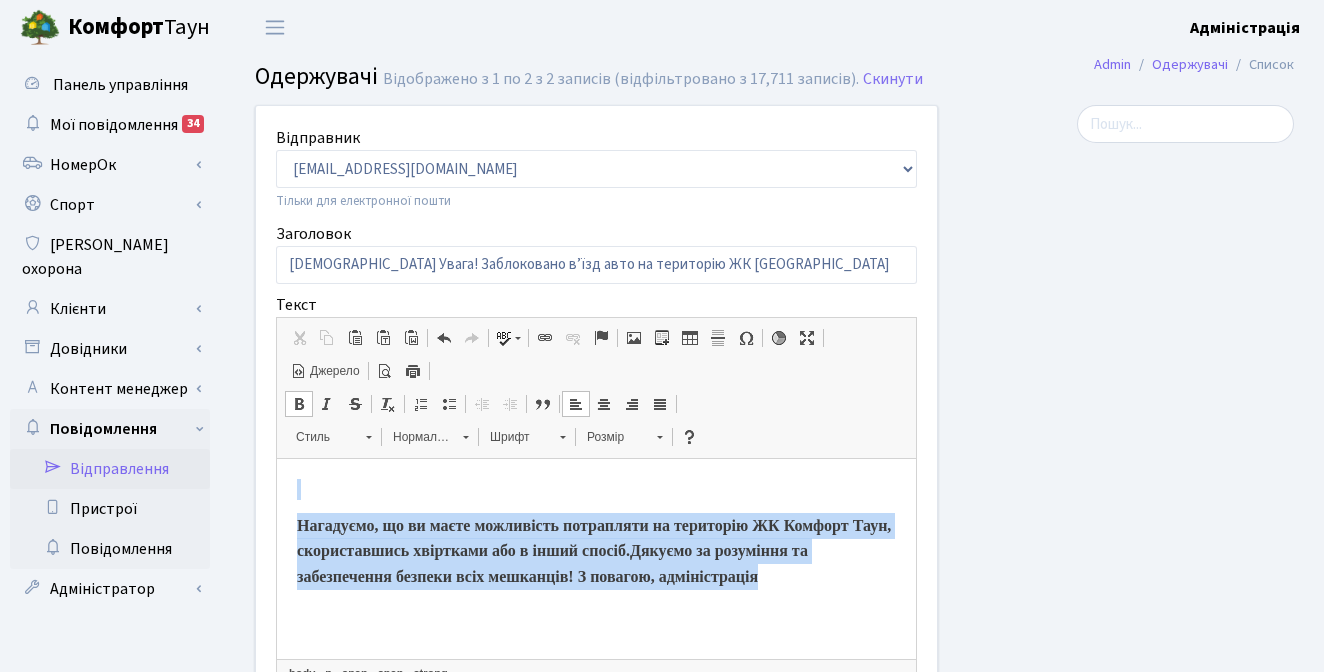 drag, startPoint x: 310, startPoint y: 499, endPoint x: 822, endPoint y: 600, distance: 521.8668 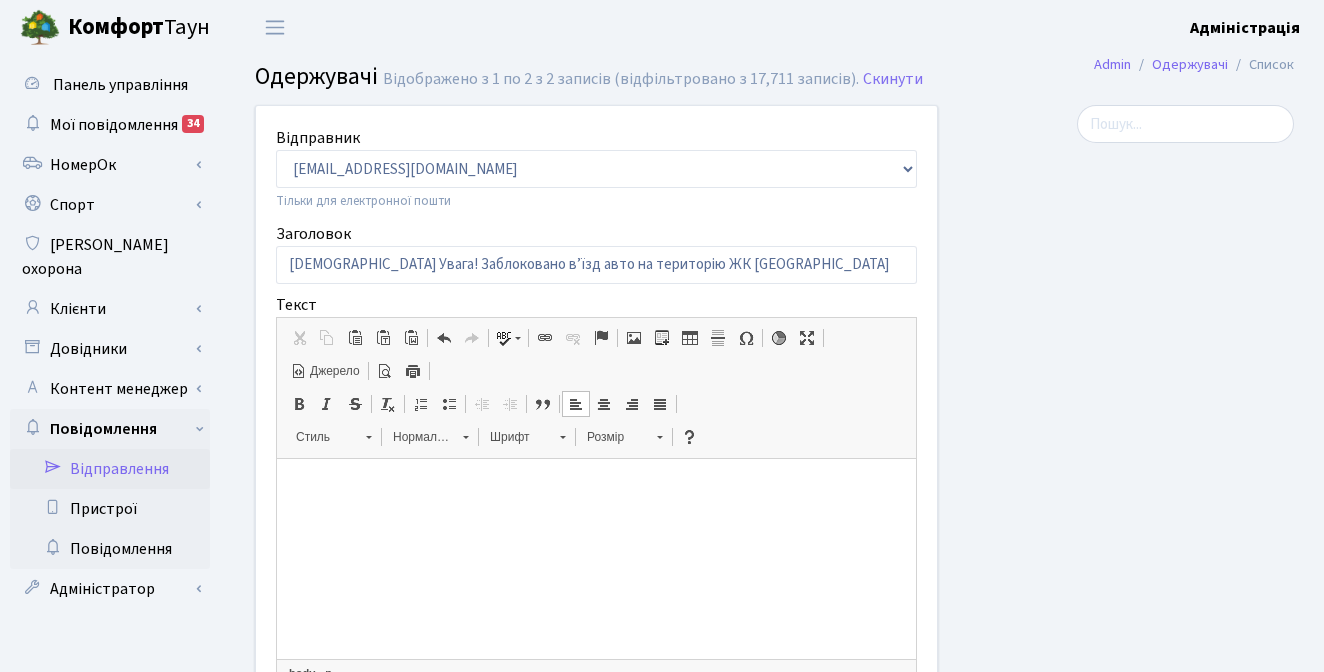 click on "Джерело" at bounding box center (333, 371) 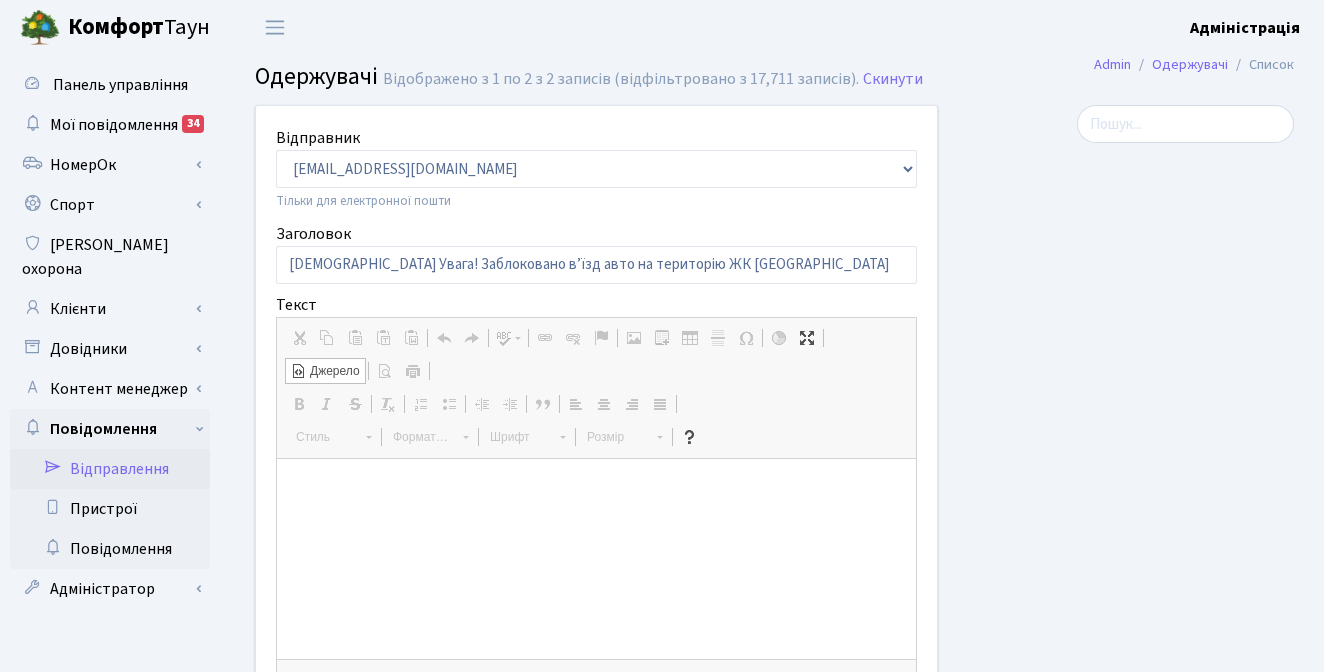 click at bounding box center [596, 559] 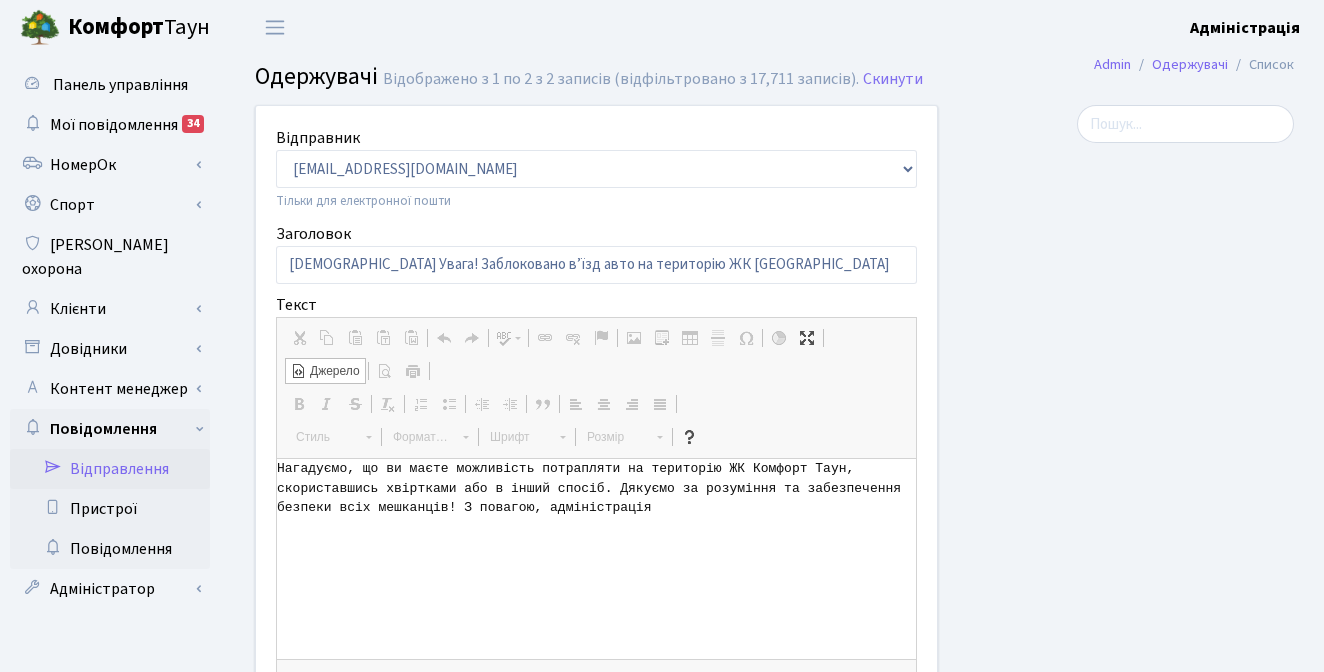 click on "Нагадуємо, що ви маєте можливість потрапляти на територію ЖК Комфорт Таун, скориставшись хвіртками або в інший спосіб. Дякуємо за розуміння та забезпечення безпеки всіх мешканців! З повагою, адміністрація" at bounding box center [596, 559] 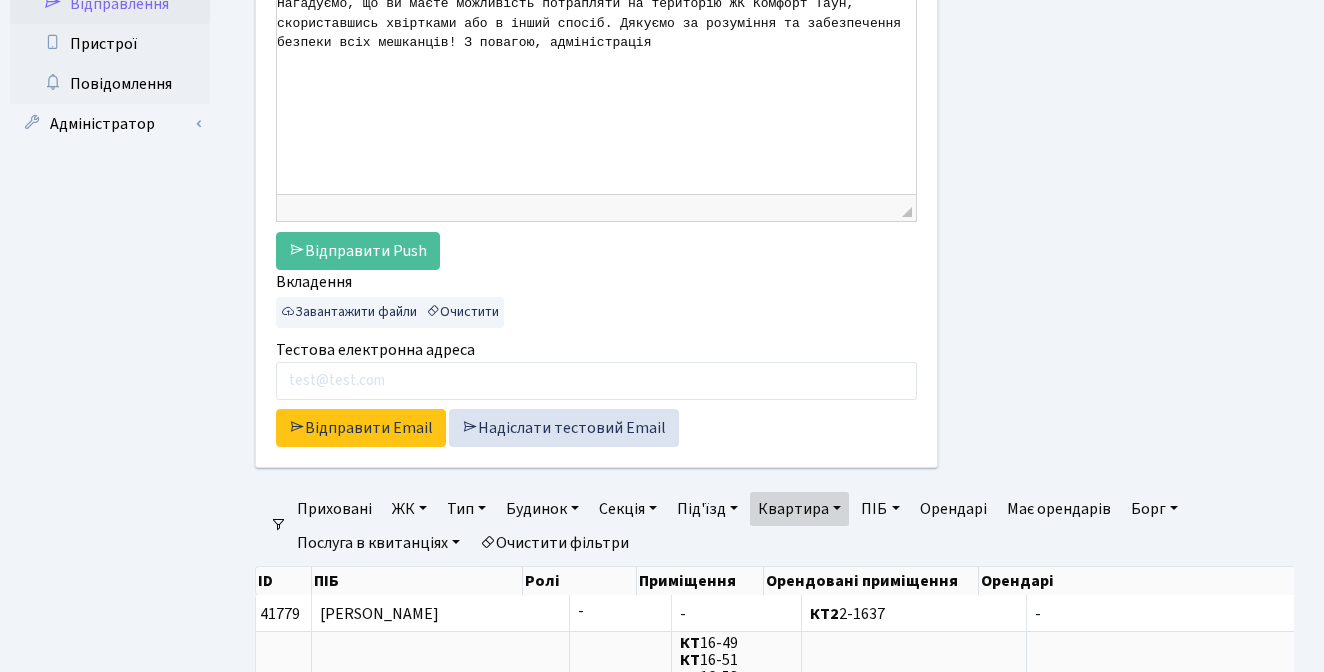 scroll, scrollTop: 466, scrollLeft: 0, axis: vertical 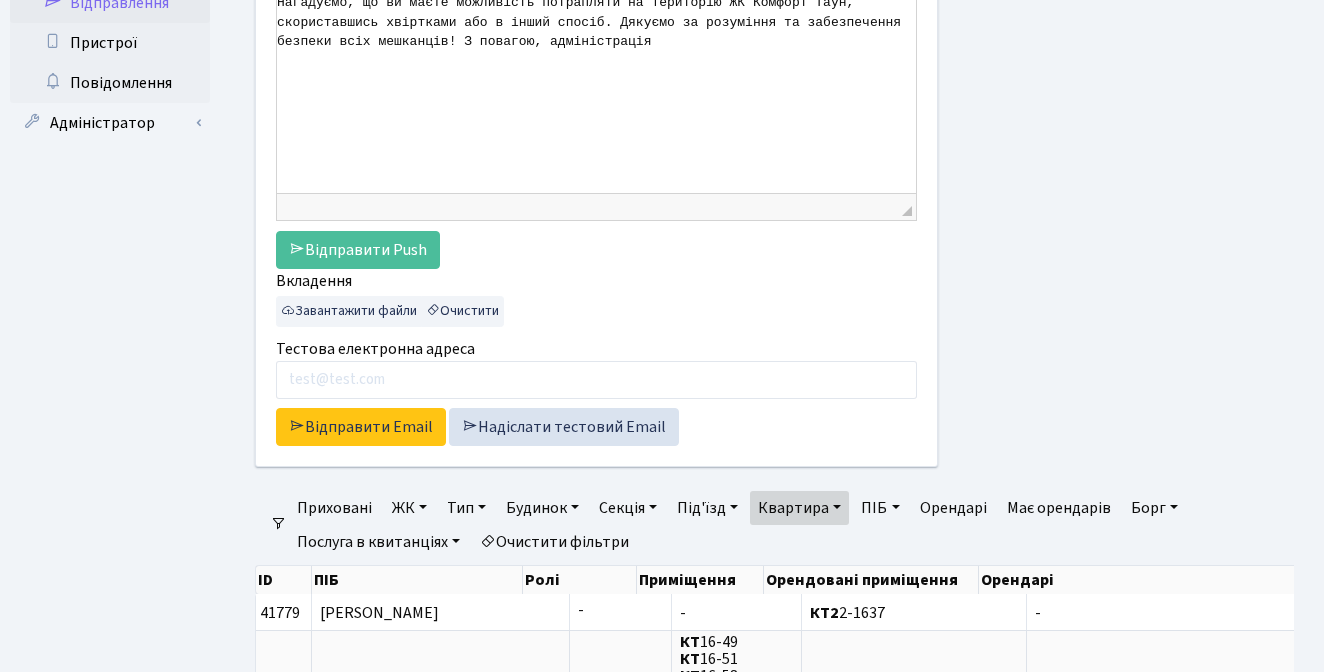 type on "Нагадуємо, що ви маєте можливість потрапляти на територію ЖК Комфорт Таун, скориставшись хвіртками або в інший спосіб. Дякуємо за розуміння та забезпечення безпеки всіх мешканців! З повагою, адміністрація" 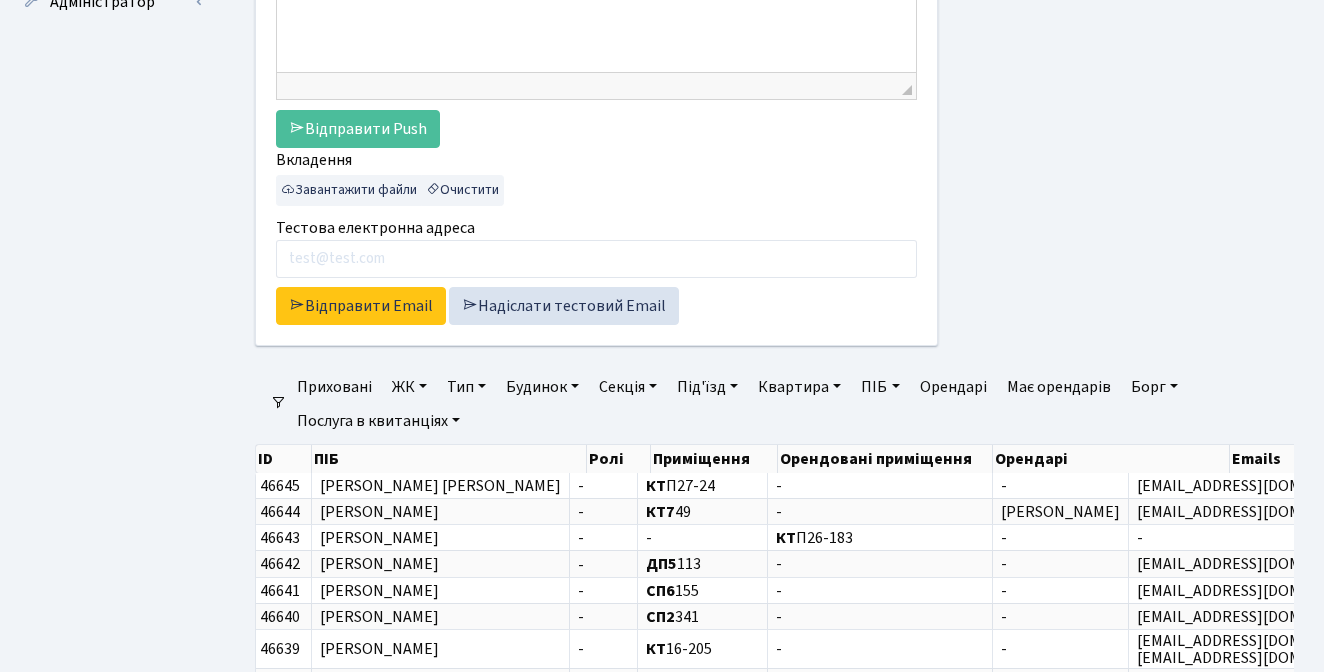 scroll, scrollTop: 597, scrollLeft: 0, axis: vertical 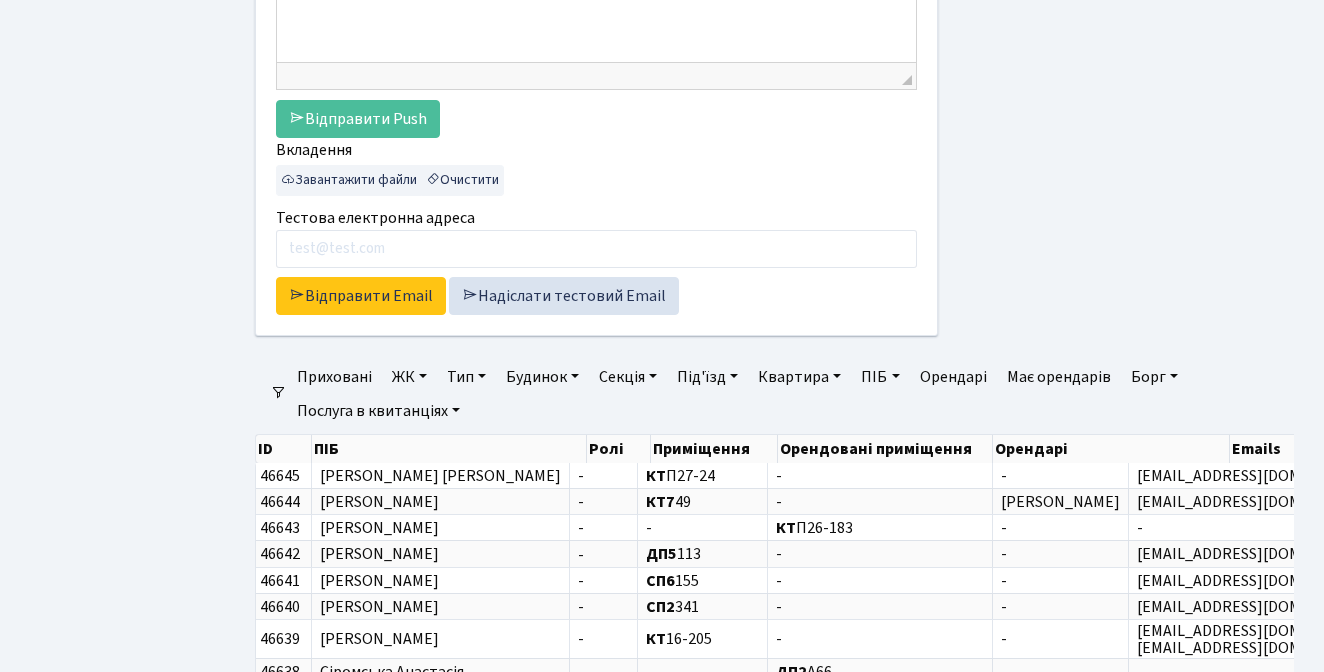click on "ЖК" at bounding box center (409, 377) 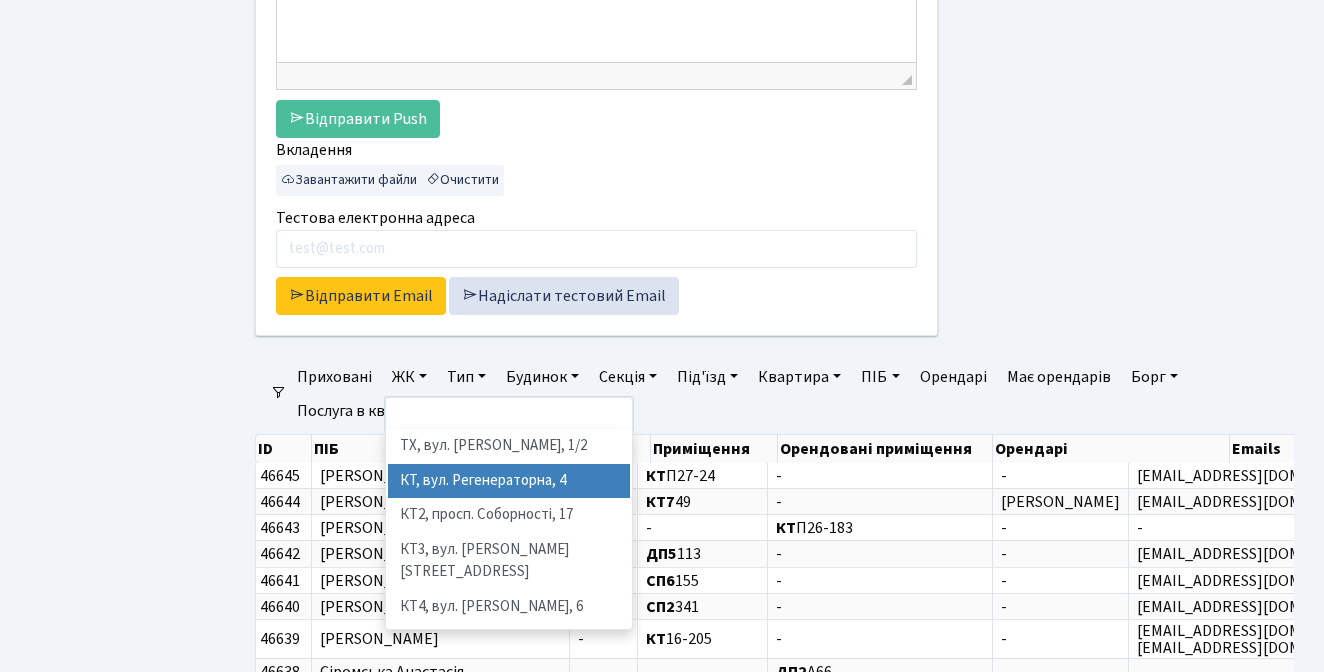 click on "КТ, вул. Регенераторна, 4" at bounding box center [509, 481] 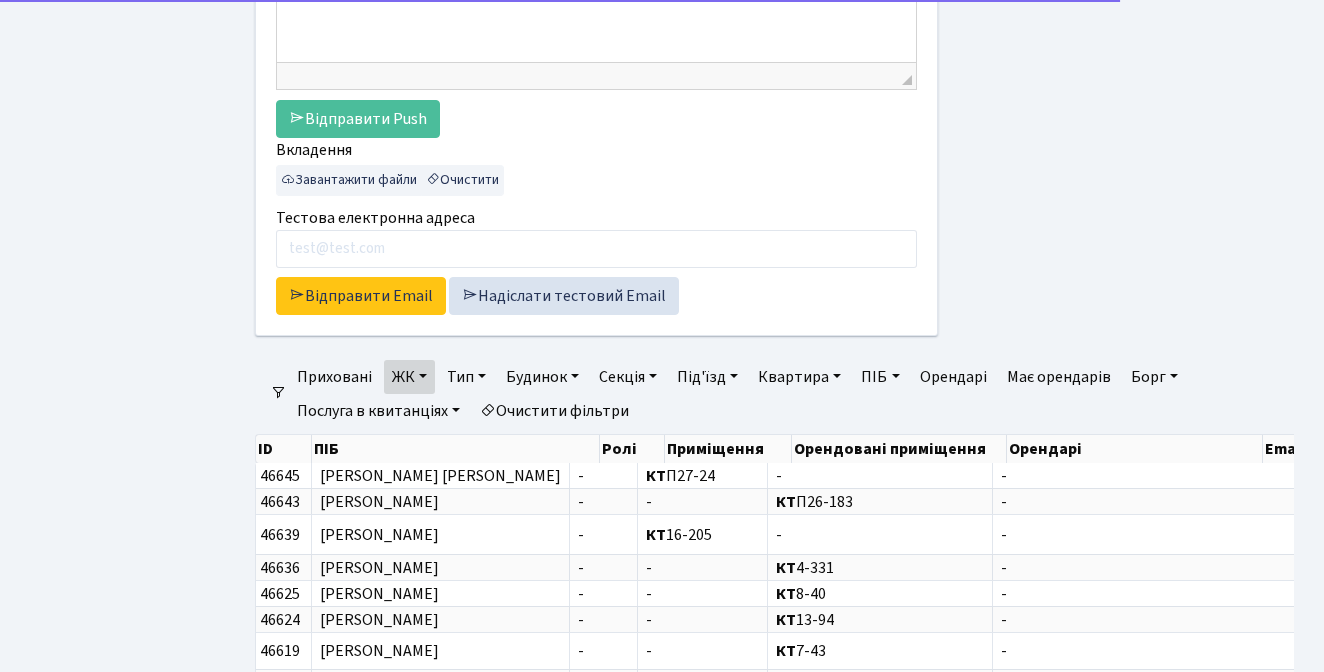 click on "Квартира" at bounding box center (799, 377) 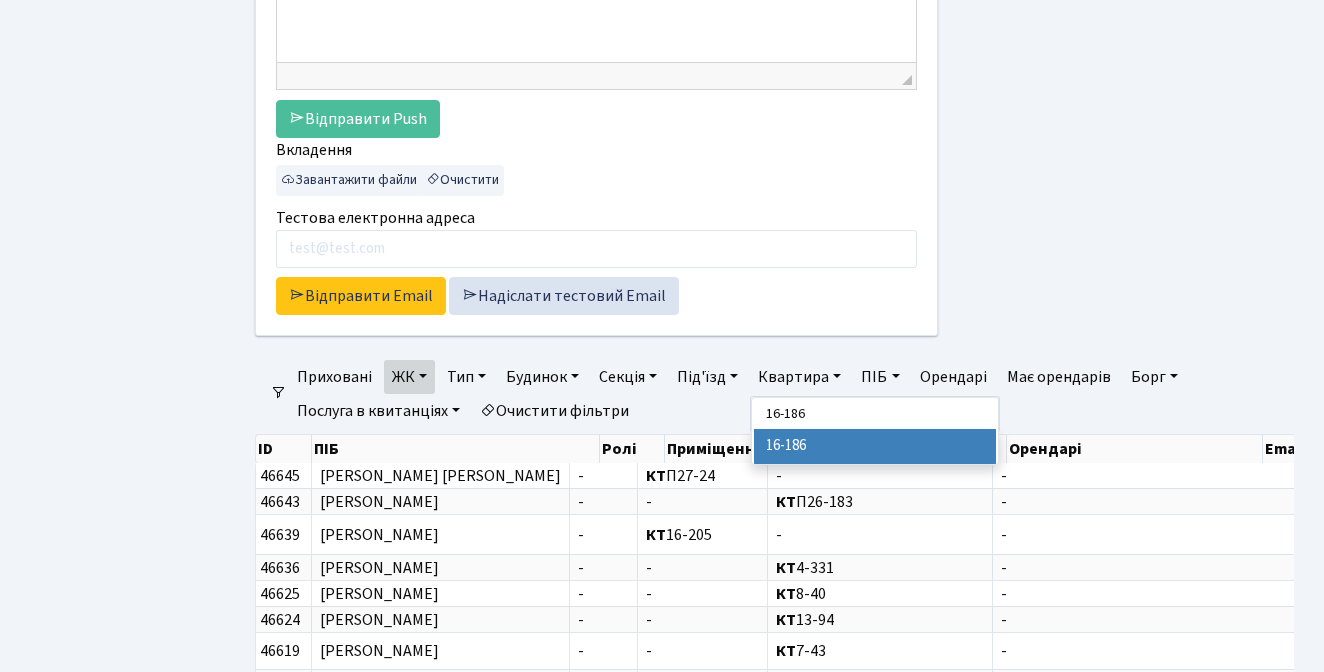 type on "16-186" 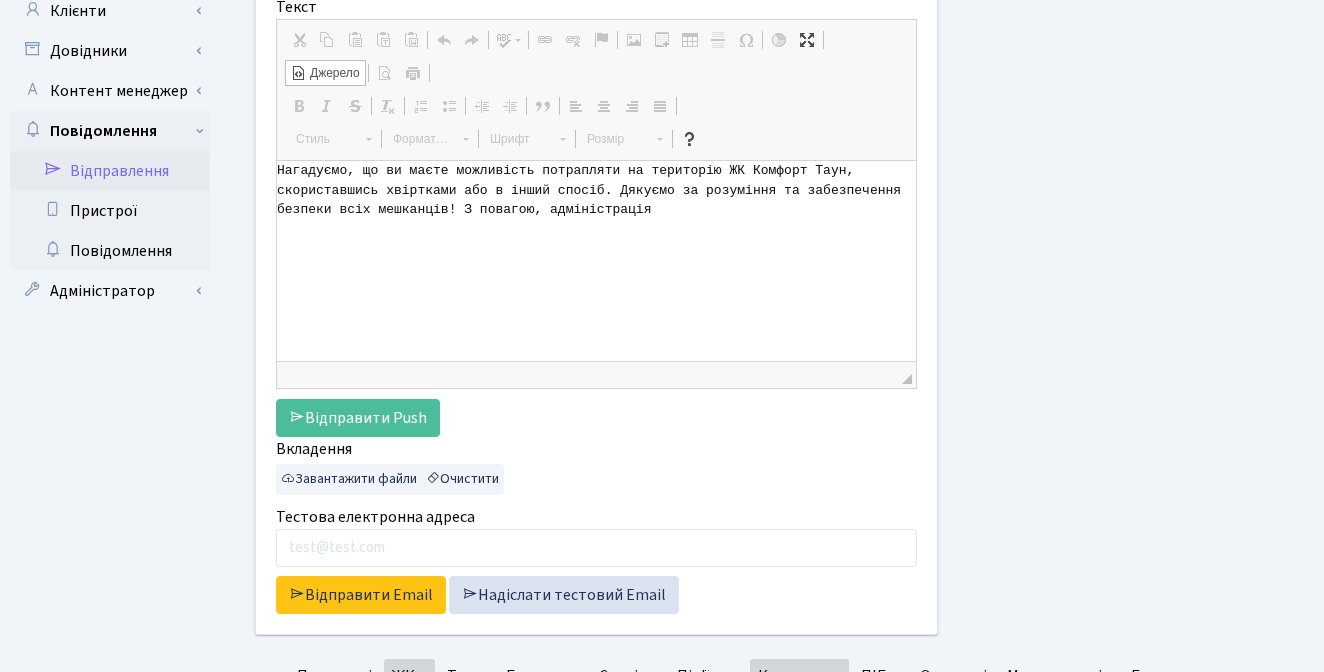 scroll, scrollTop: 270, scrollLeft: 0, axis: vertical 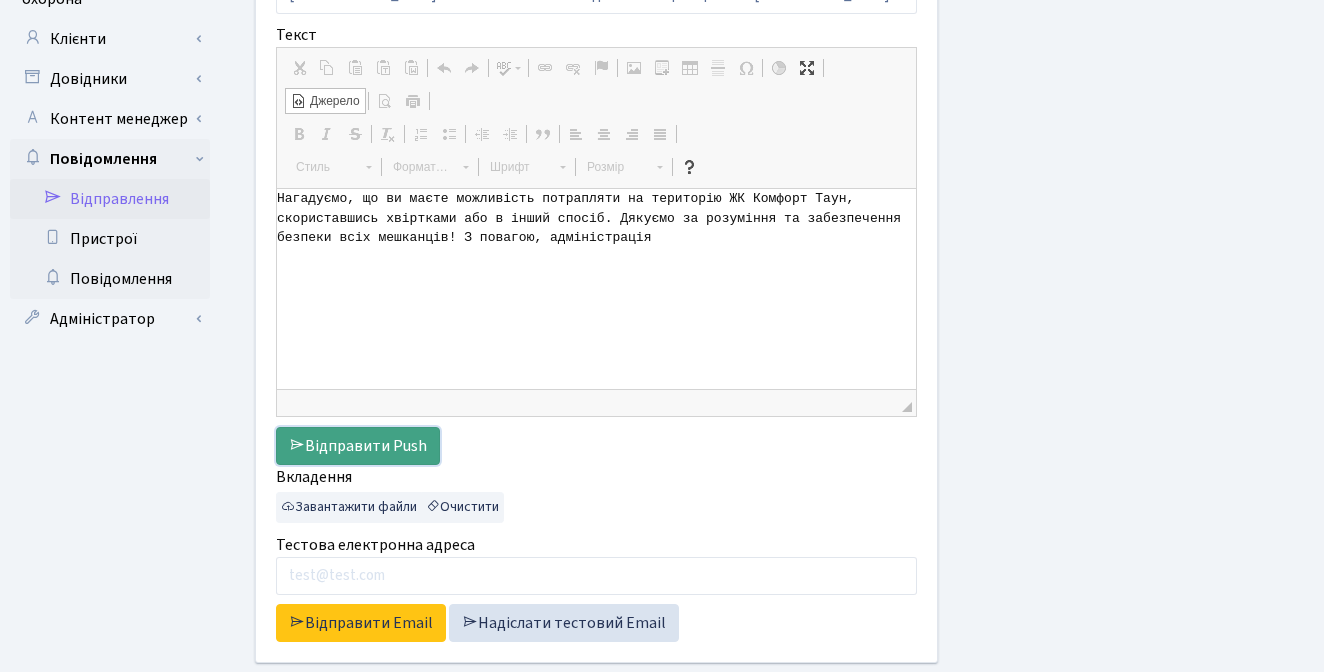 click on "Відправити Push" at bounding box center [358, 446] 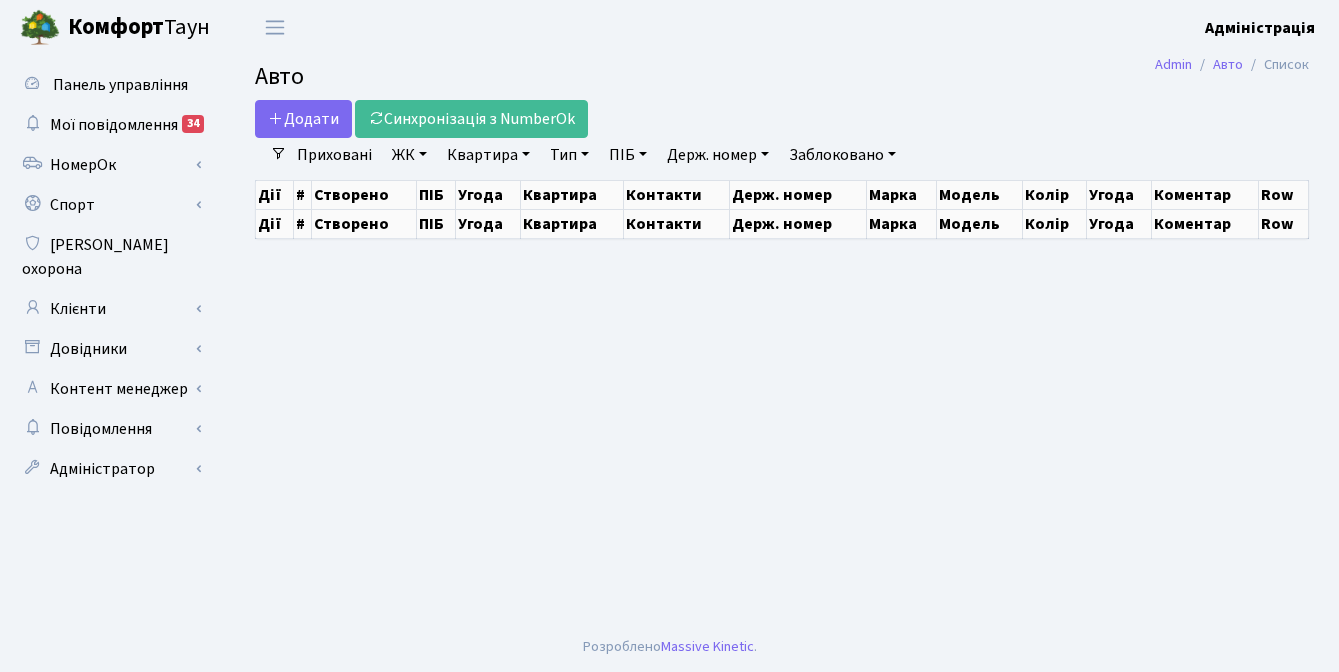 scroll, scrollTop: 0, scrollLeft: 0, axis: both 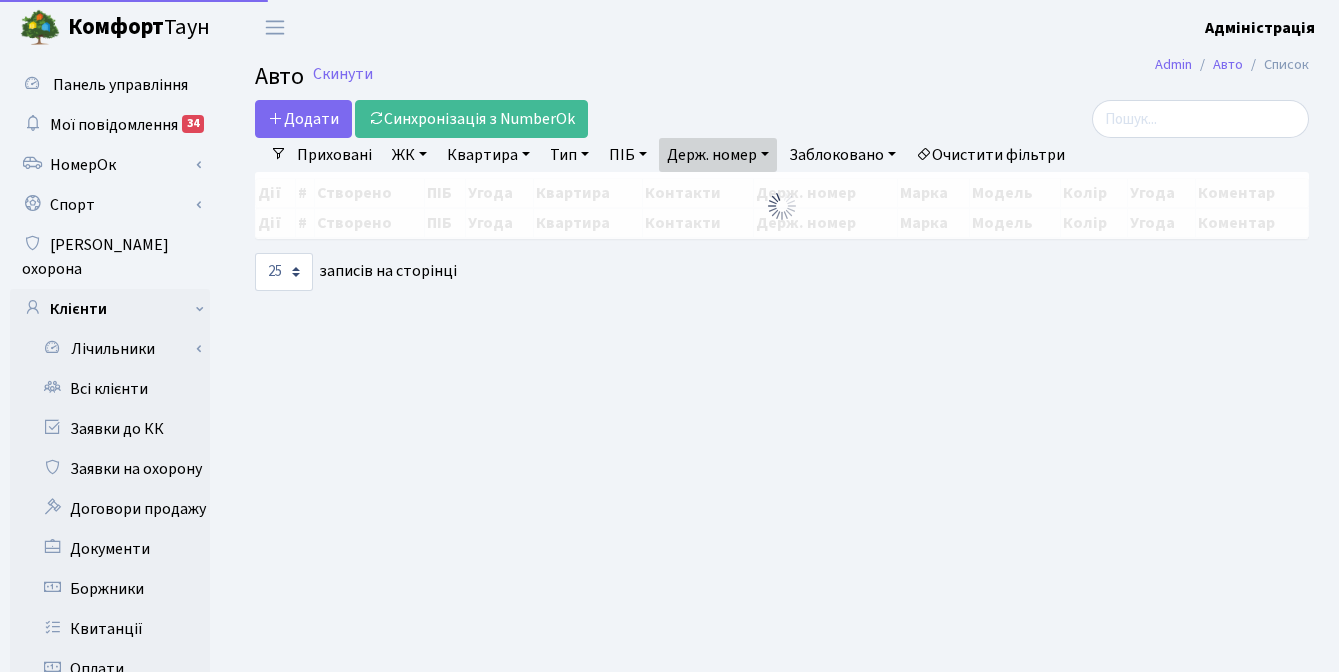 select on "25" 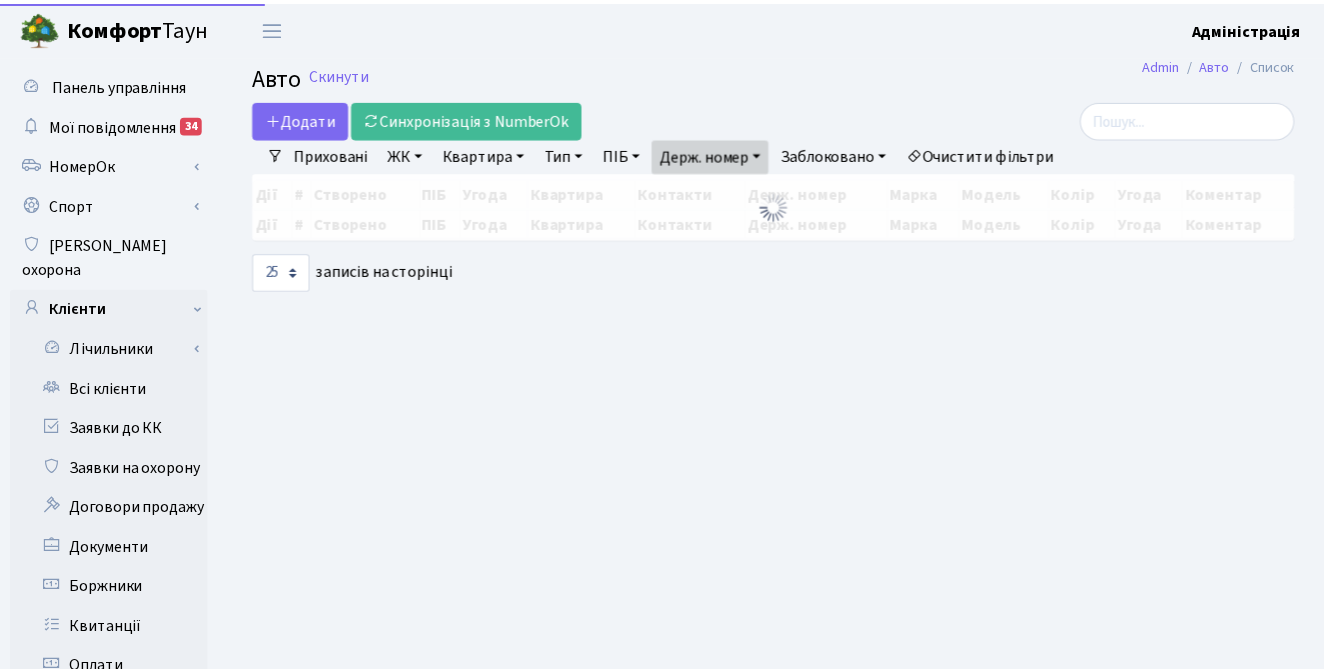 scroll, scrollTop: 0, scrollLeft: 0, axis: both 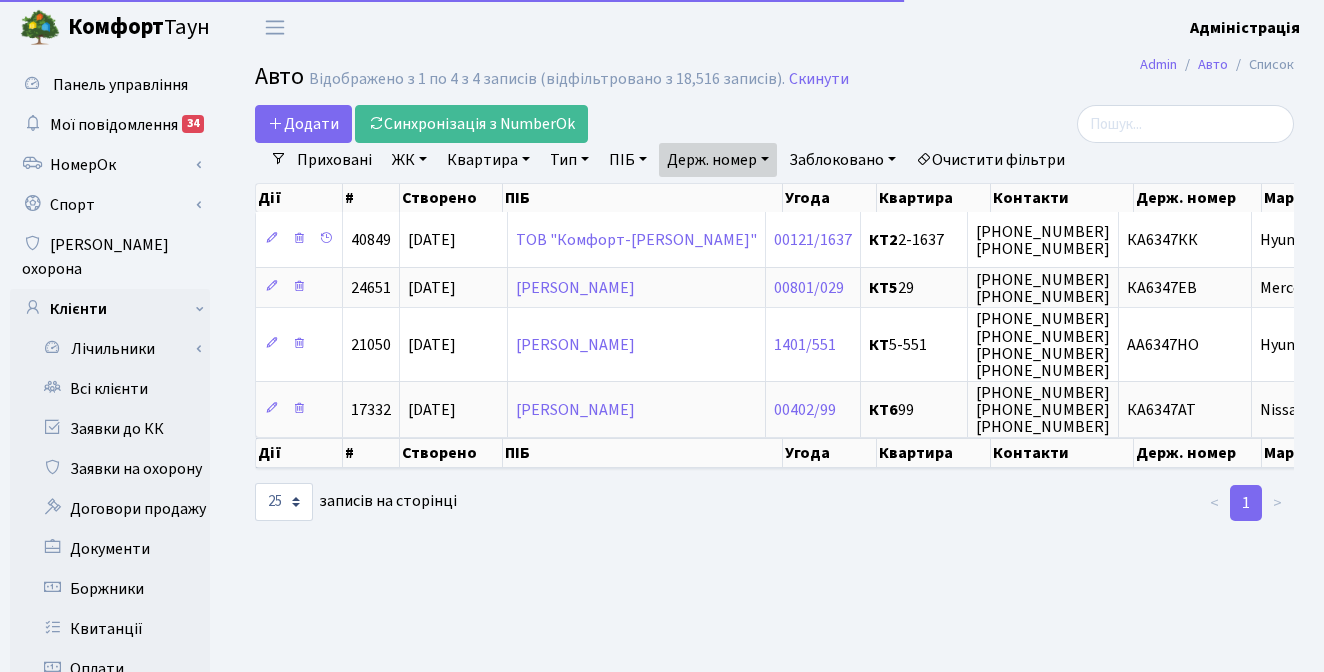 click on "Держ. номер" at bounding box center [718, 160] 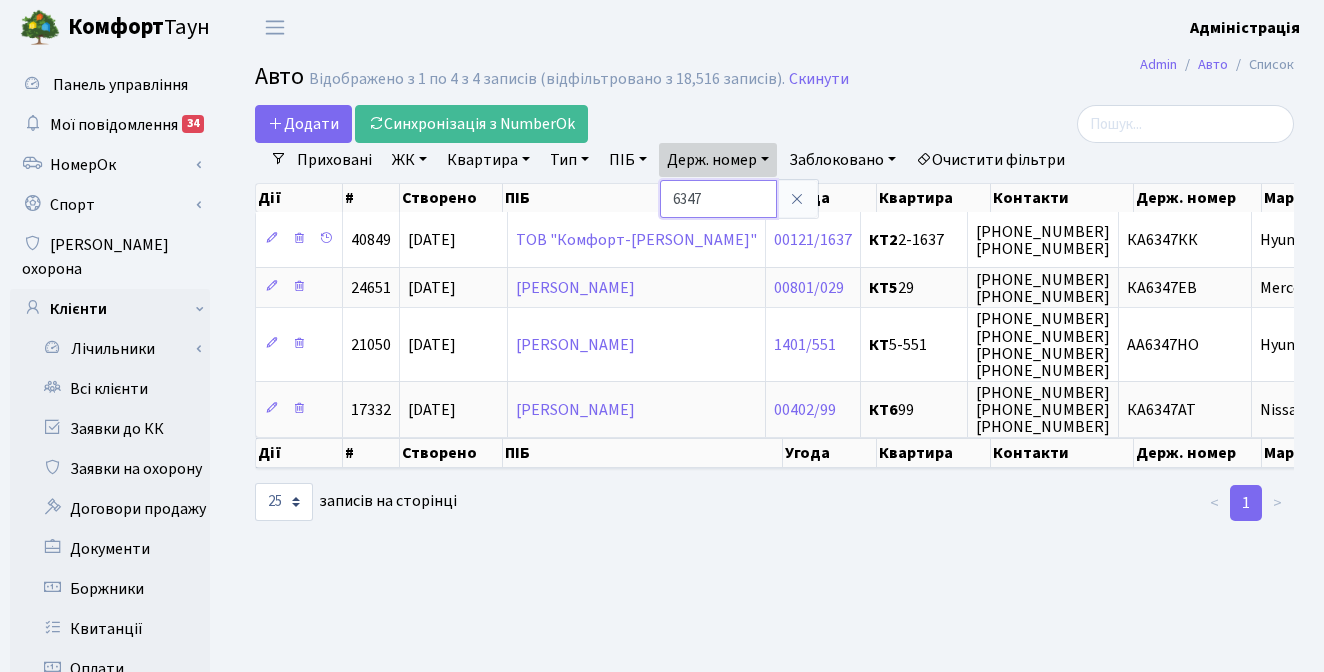 drag, startPoint x: 712, startPoint y: 205, endPoint x: 660, endPoint y: 198, distance: 52.46904 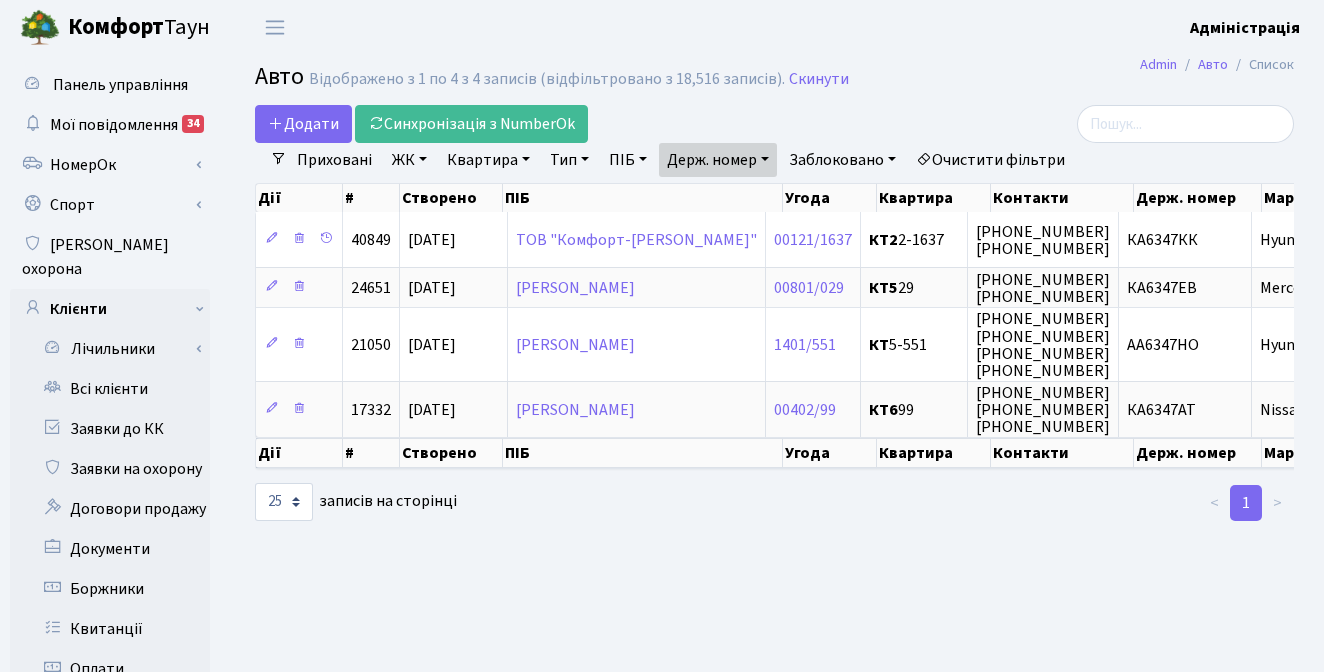 click on "Держ. номер" at bounding box center [718, 160] 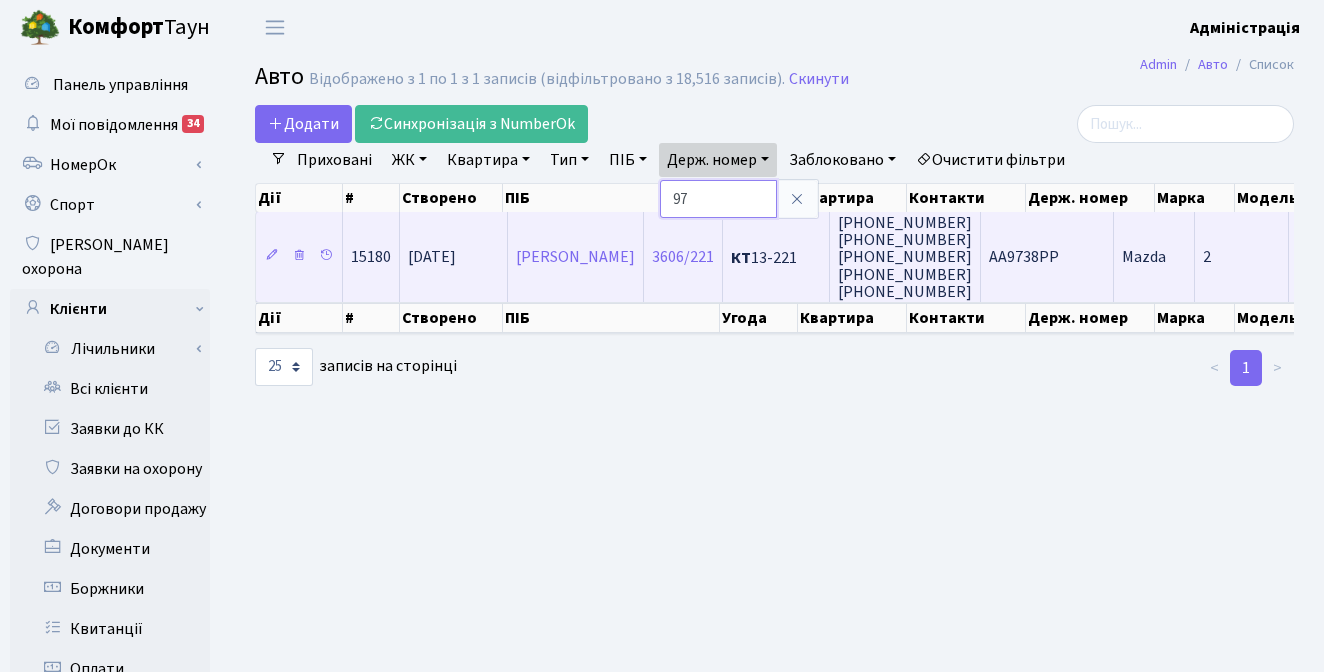 type on "9" 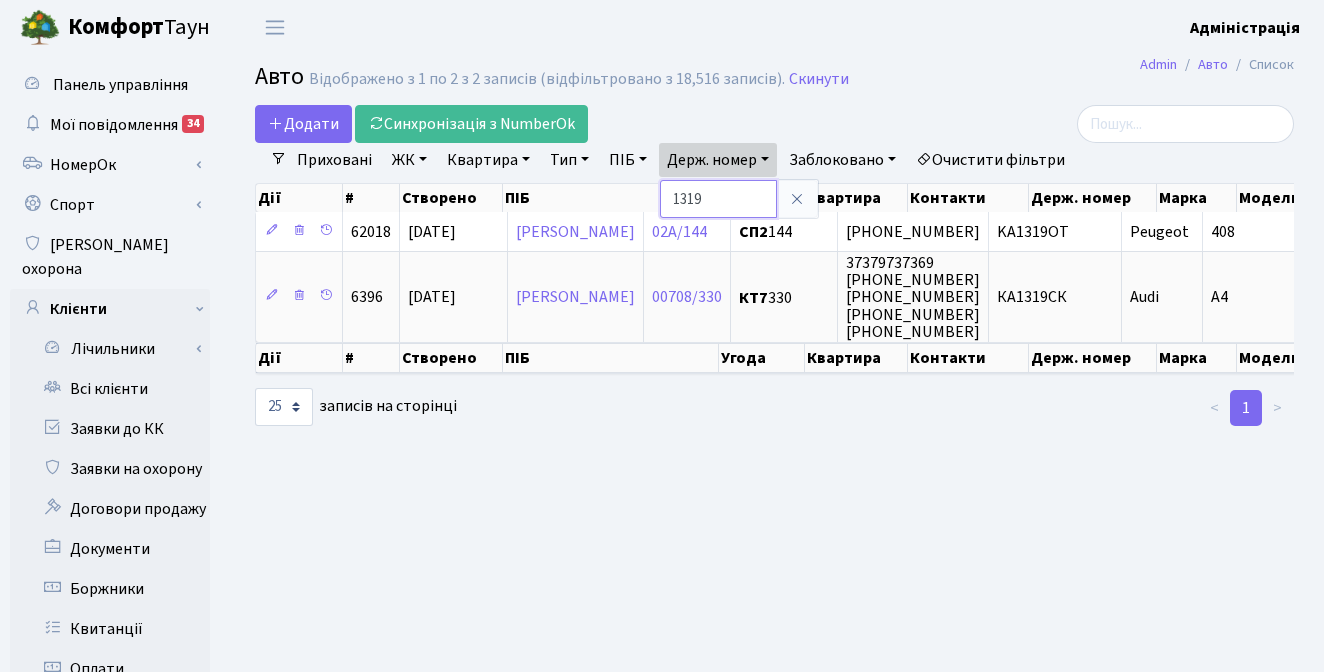 click on "1319" at bounding box center (718, 199) 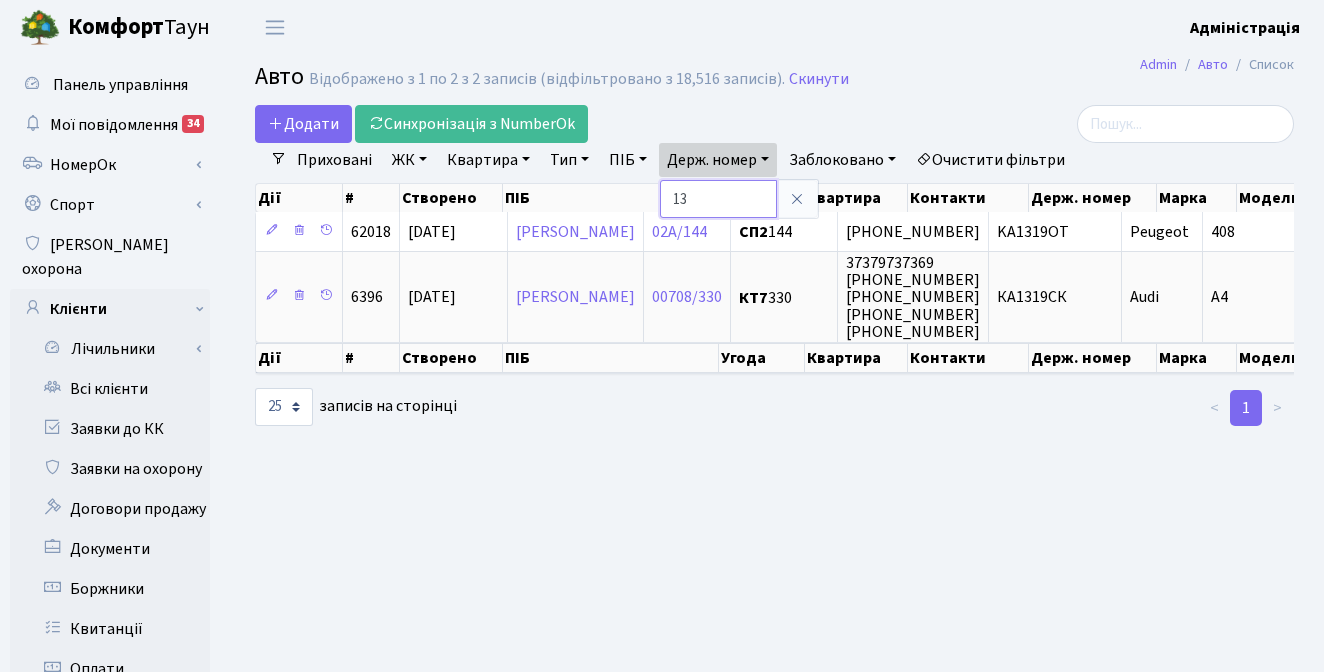 type on "1" 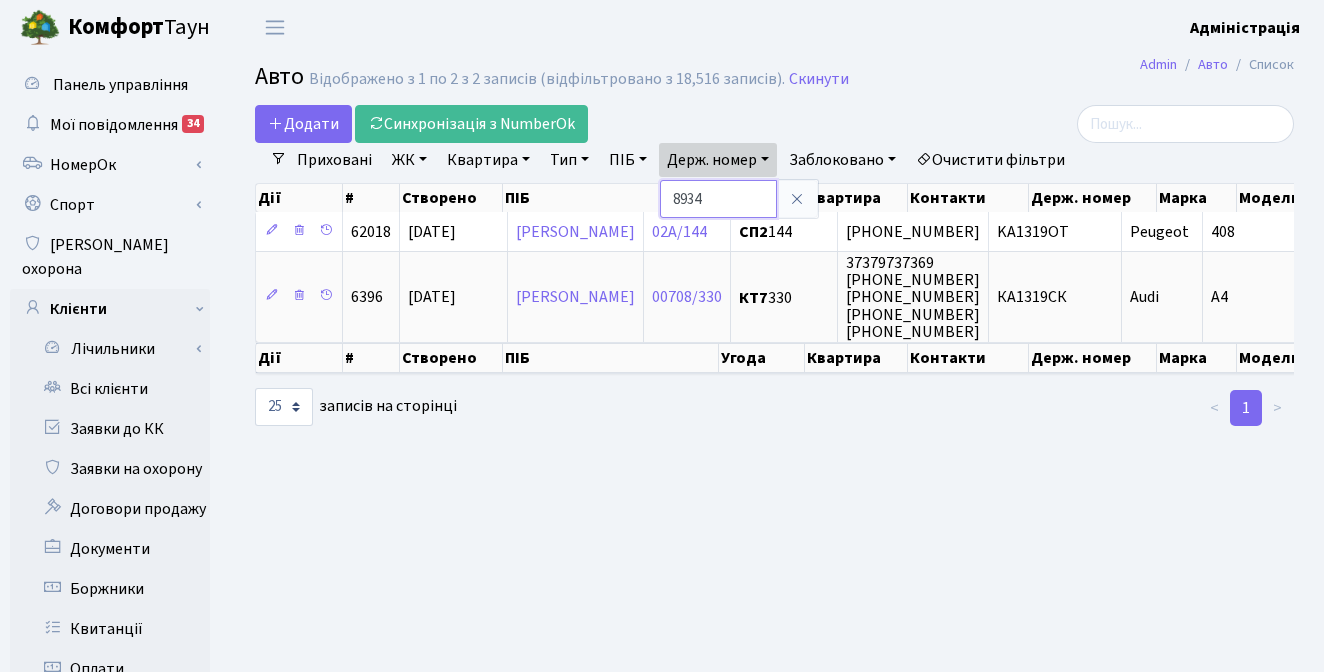 type on "8934" 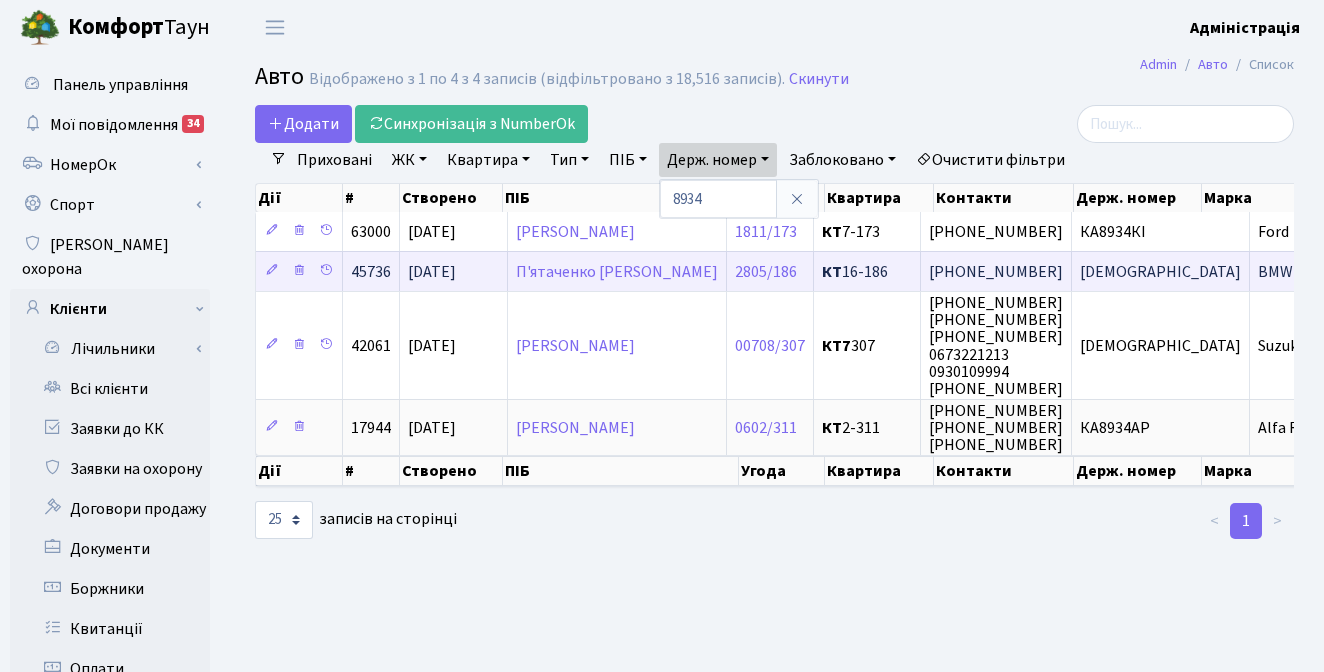 click on "093-400-20-67" at bounding box center [996, 272] 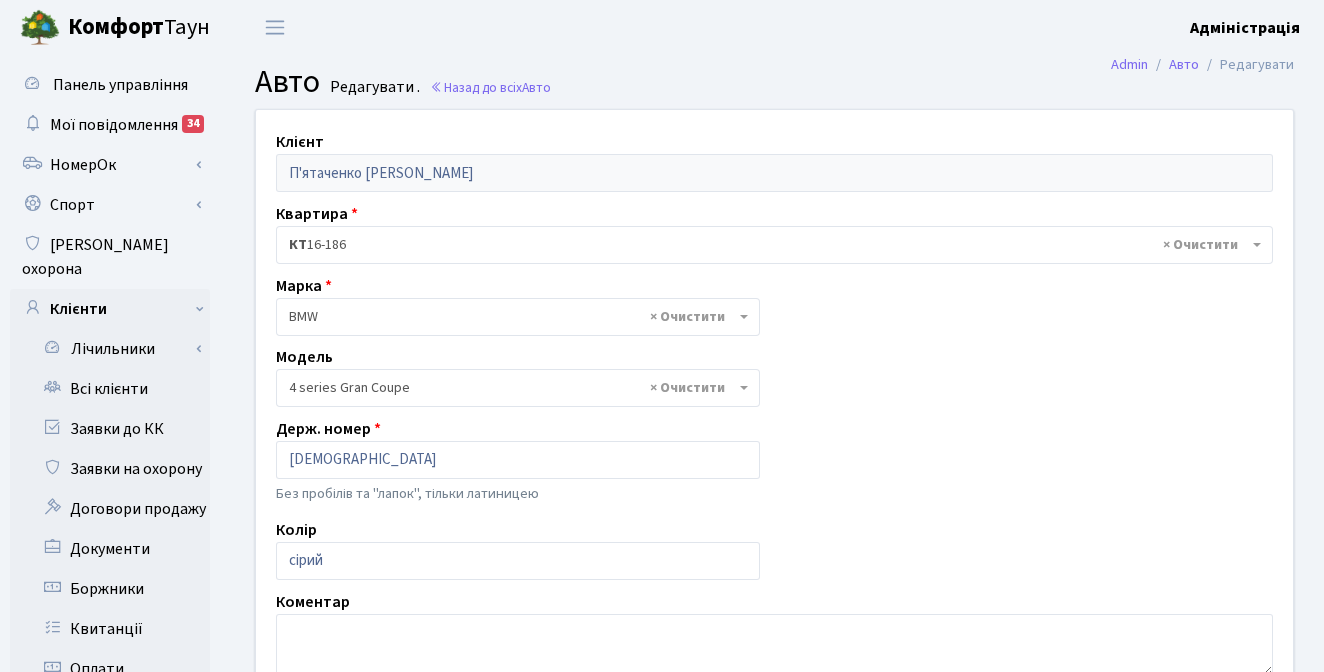 select on "4561" 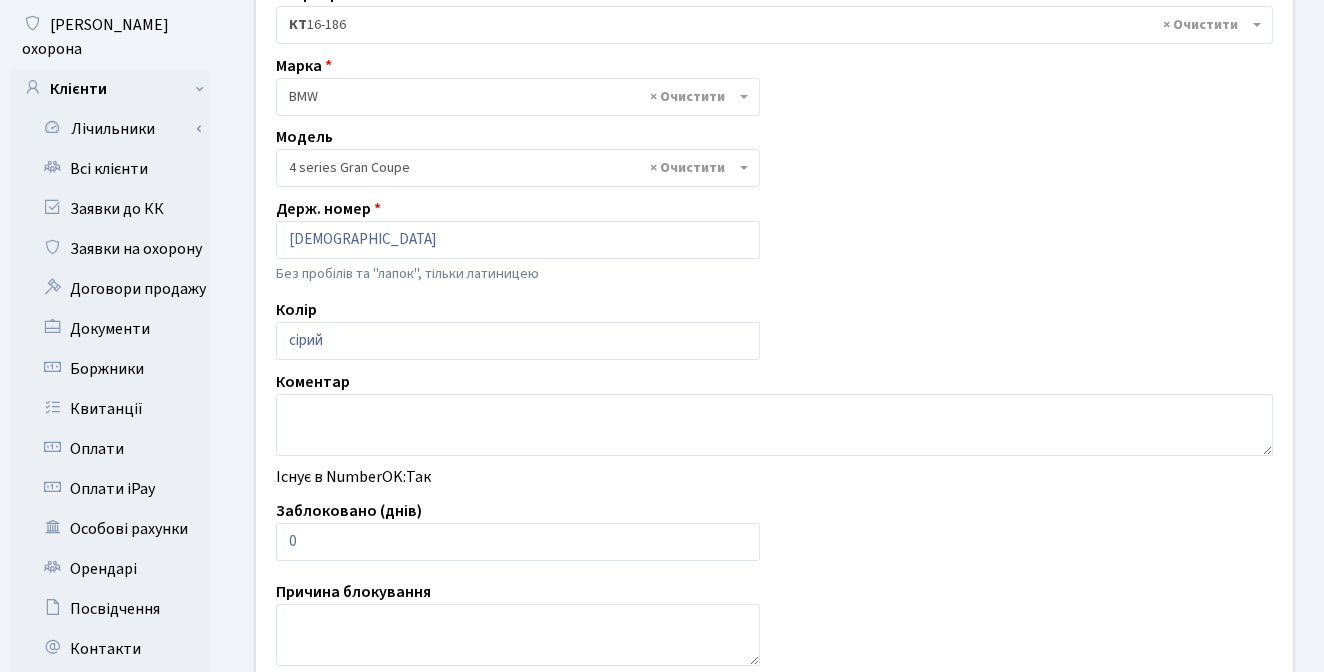 scroll, scrollTop: 221, scrollLeft: 0, axis: vertical 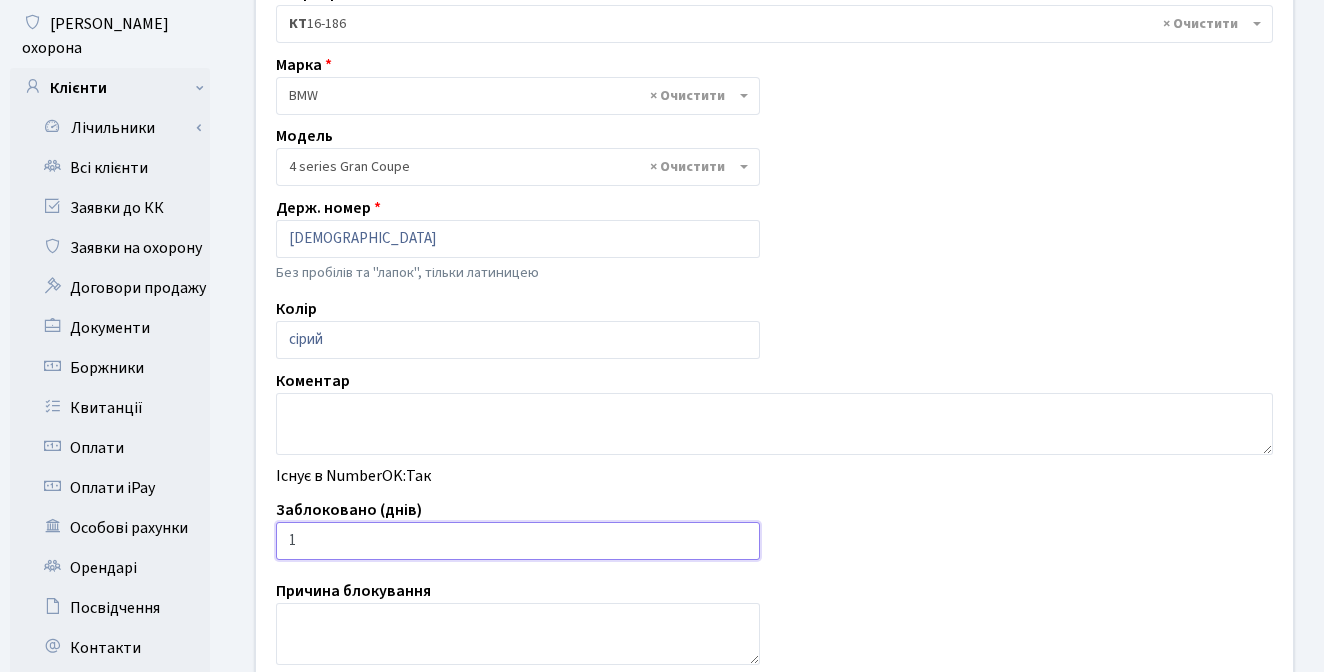 type on "1" 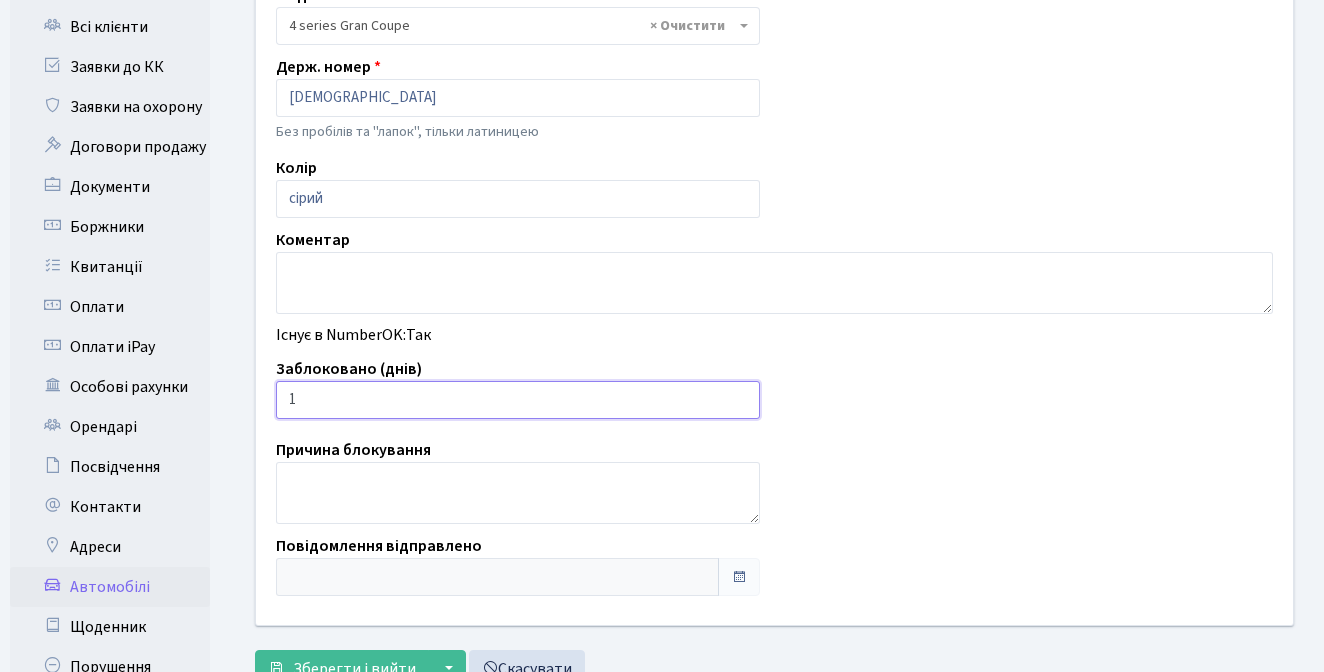 scroll, scrollTop: 0, scrollLeft: 0, axis: both 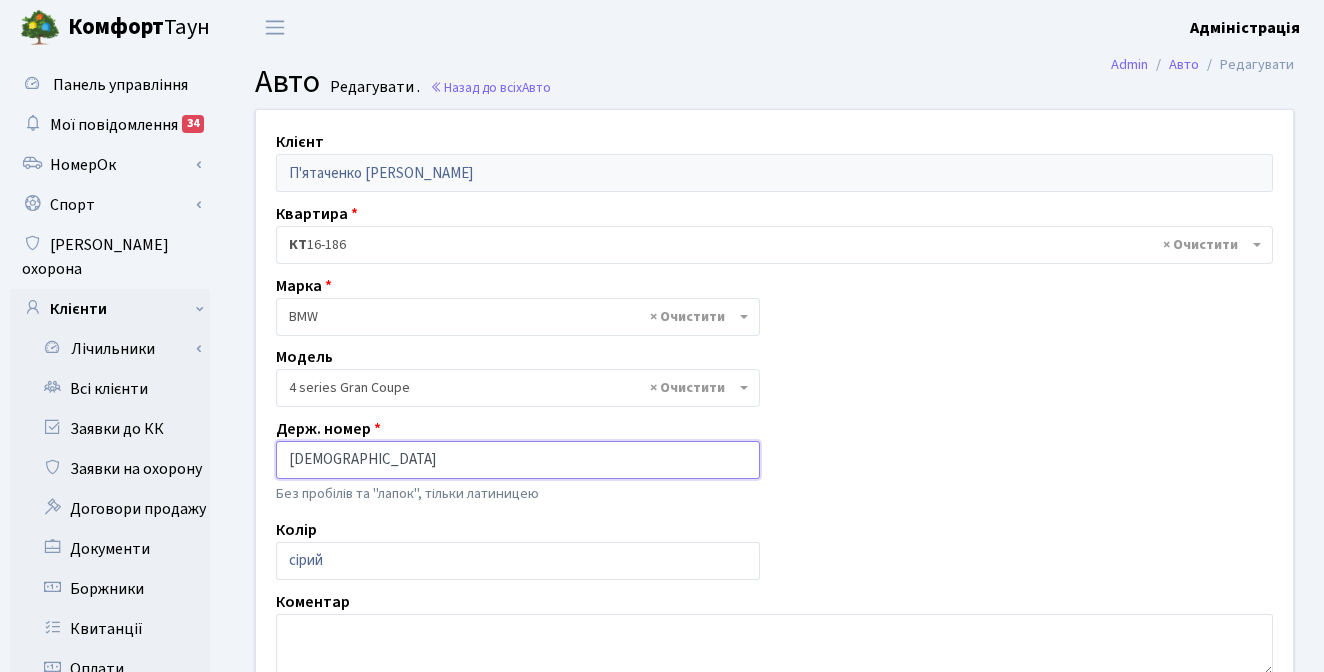 drag, startPoint x: 374, startPoint y: 457, endPoint x: 282, endPoint y: 457, distance: 92 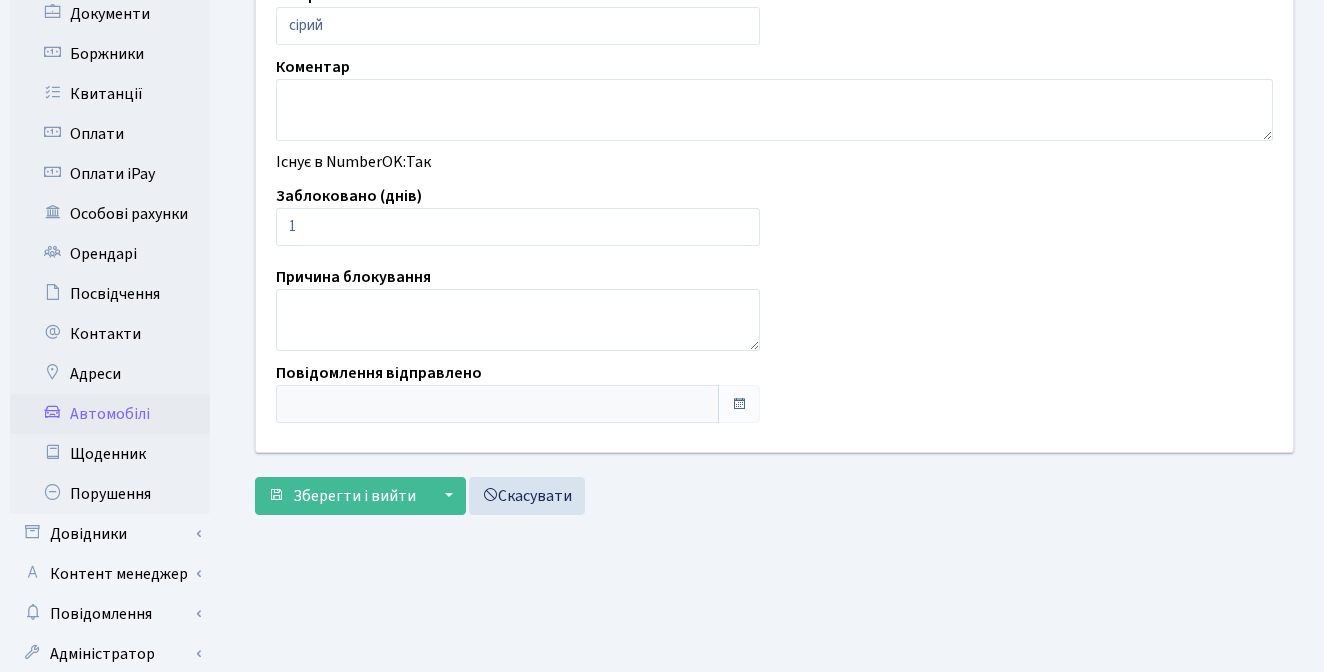scroll, scrollTop: 573, scrollLeft: 0, axis: vertical 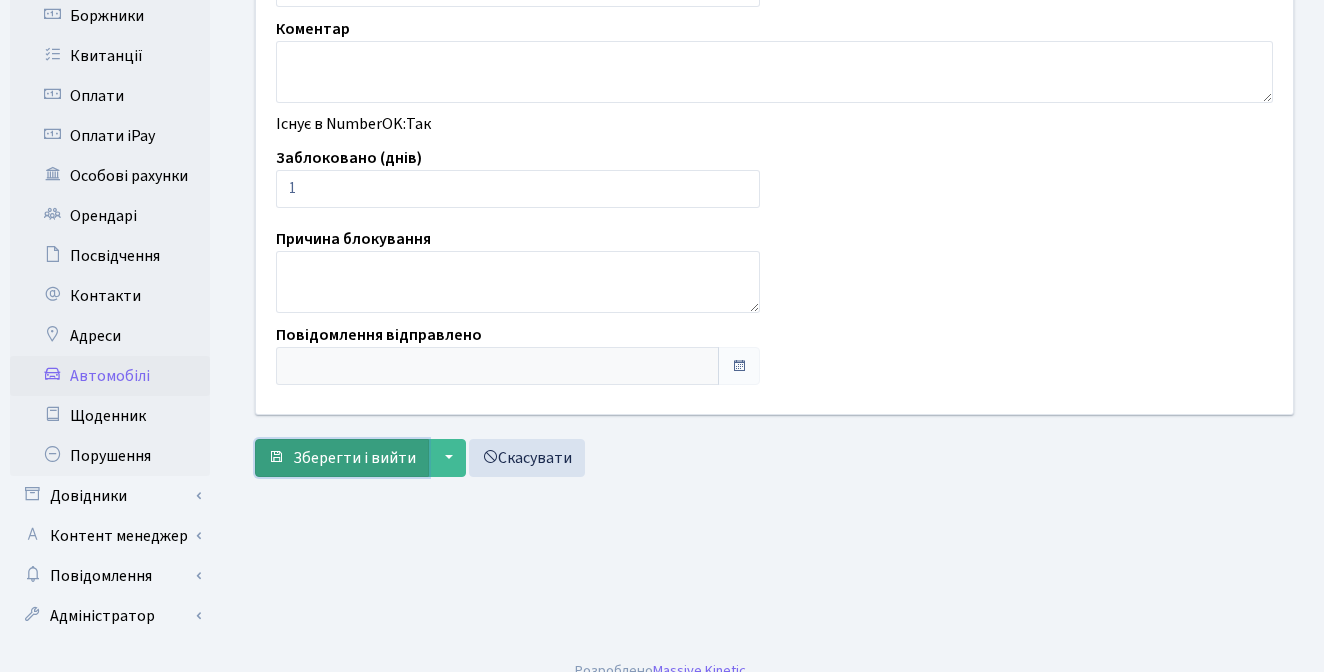 click on "Зберегти і вийти" at bounding box center [354, 458] 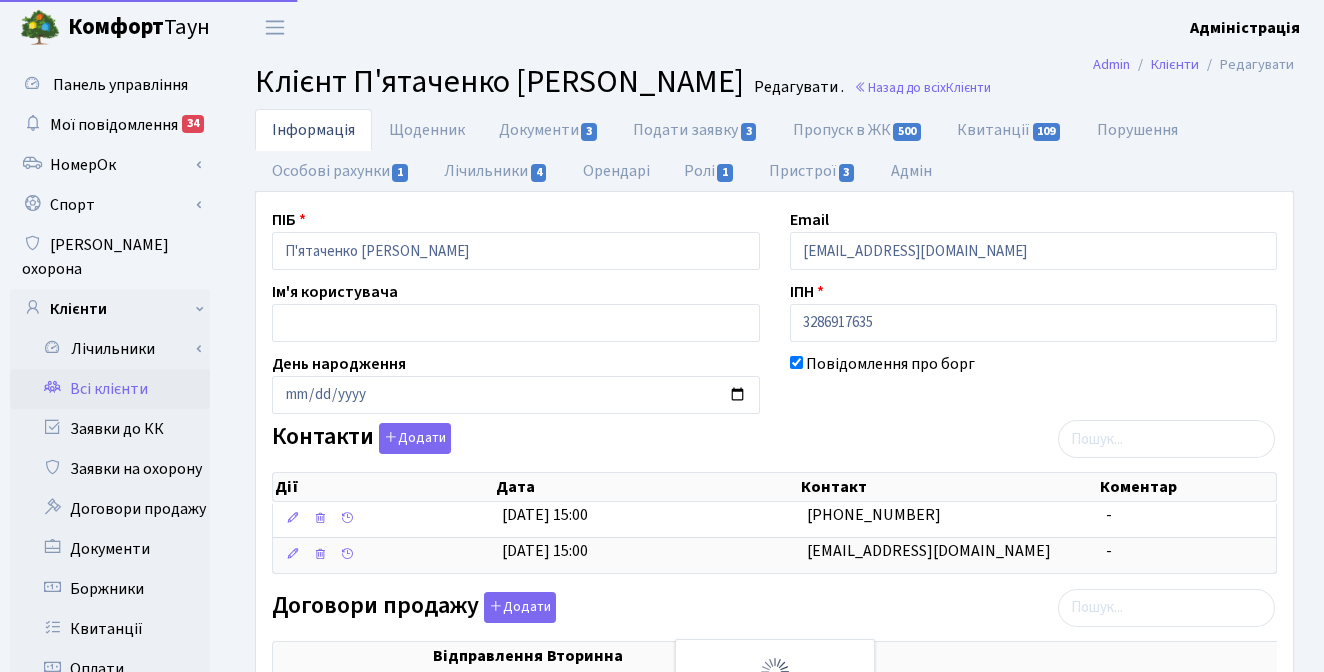 select on "25" 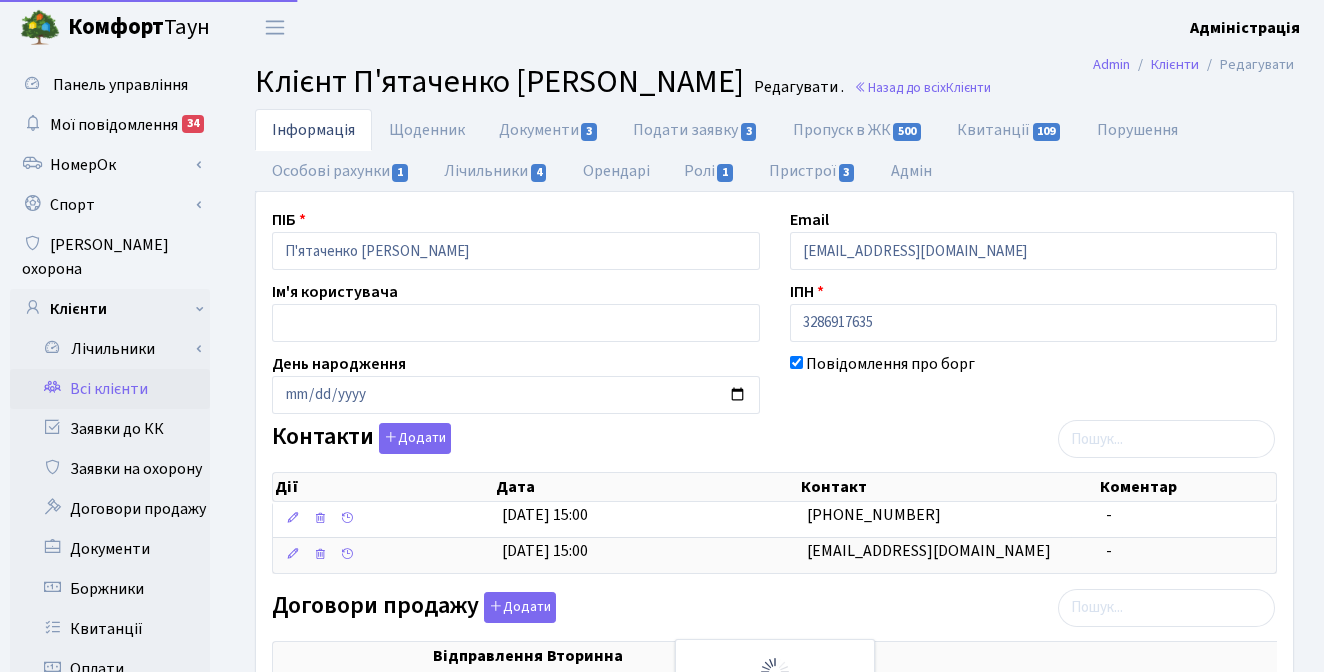 select on "25" 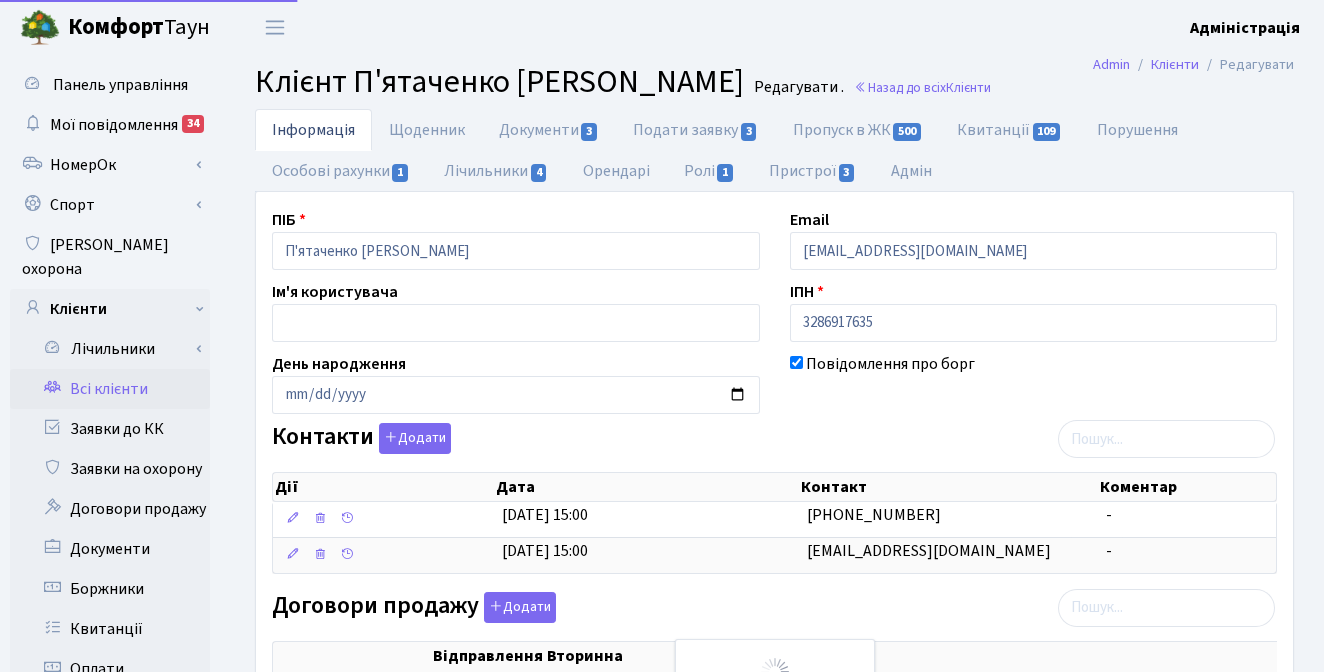 select on "25" 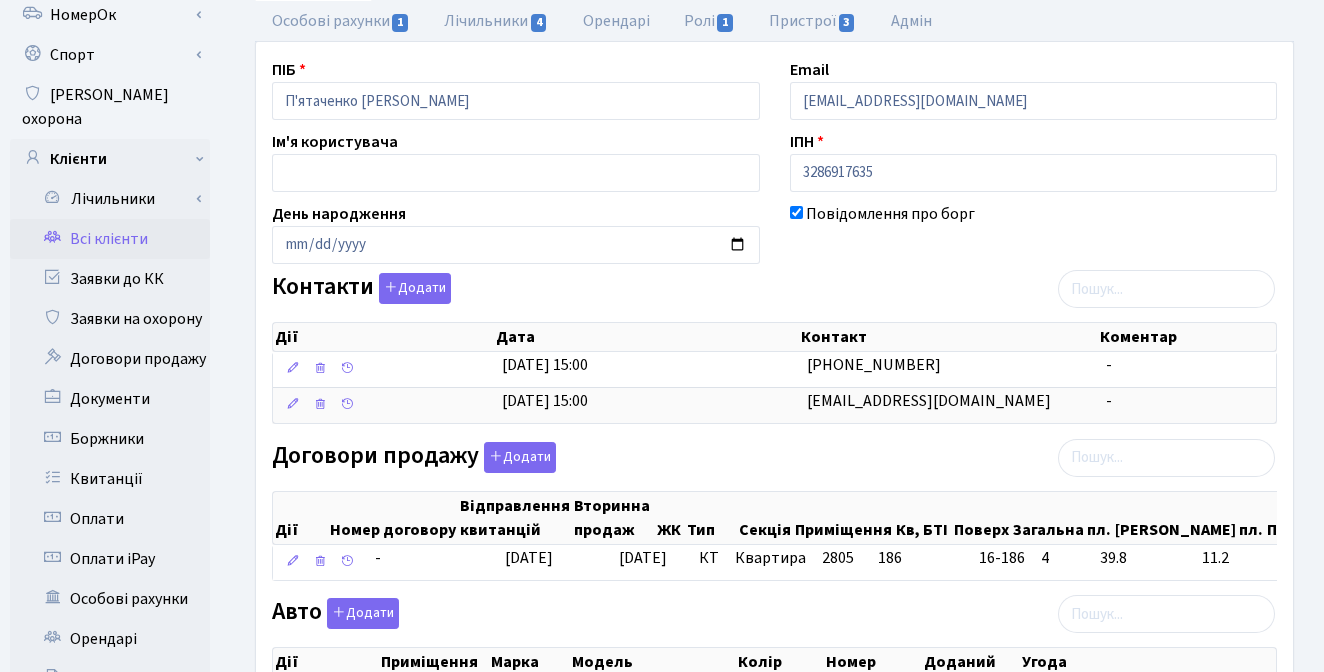 scroll, scrollTop: 50, scrollLeft: 0, axis: vertical 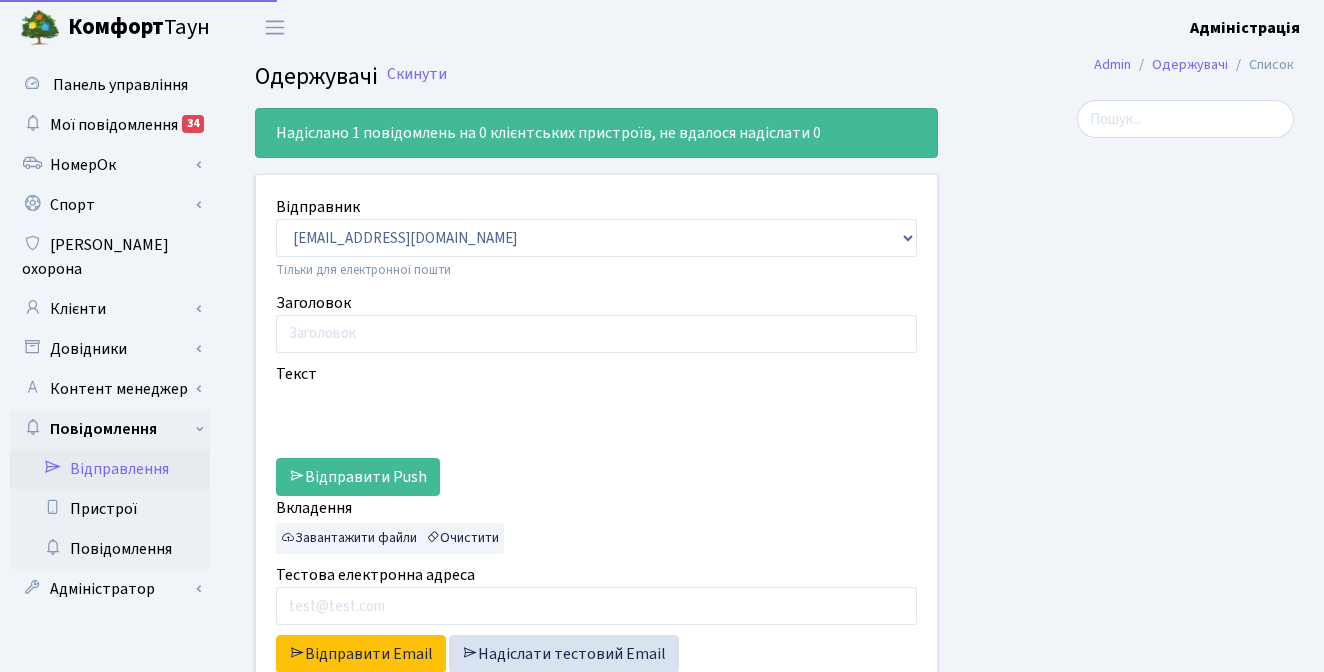 select on "25" 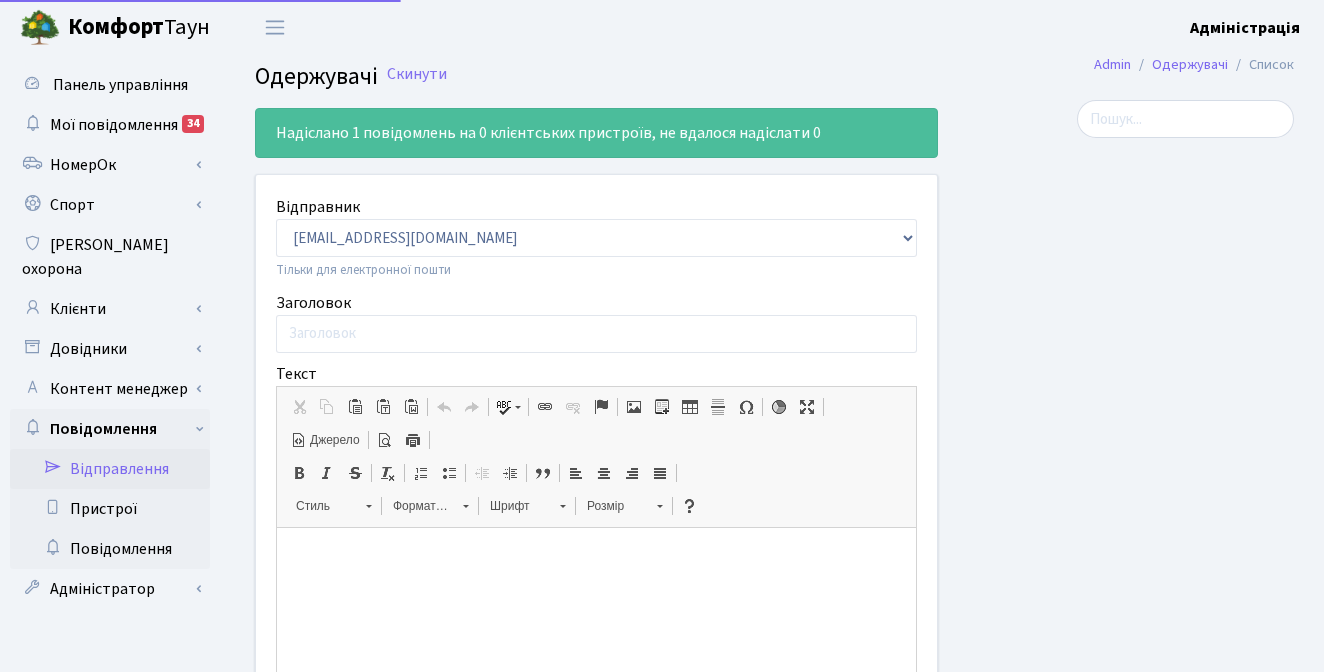 scroll, scrollTop: 0, scrollLeft: 0, axis: both 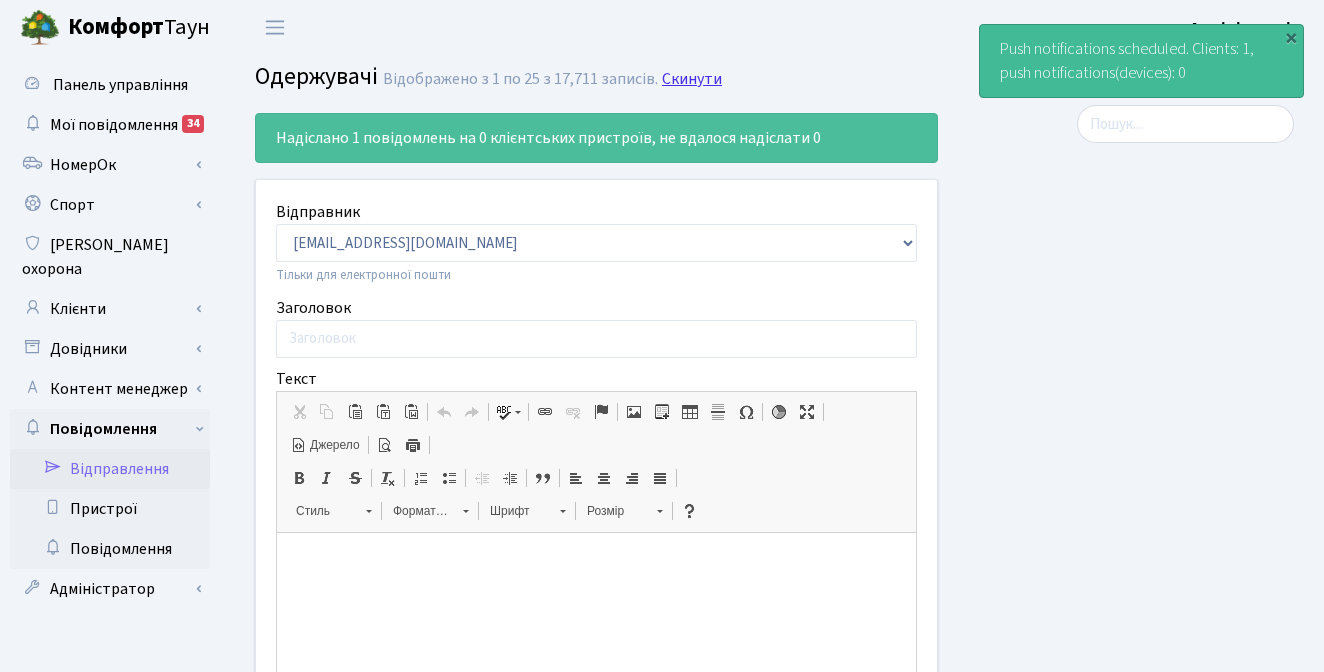click on "Скинути" at bounding box center (692, 79) 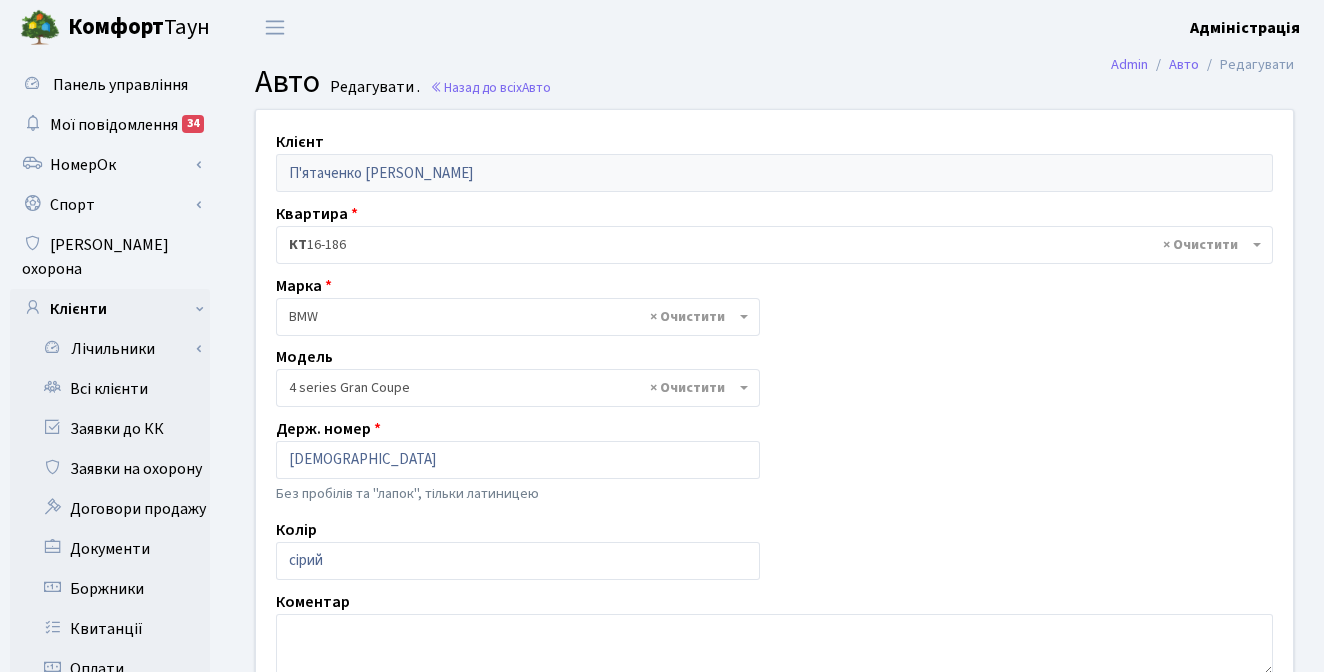select on "4561" 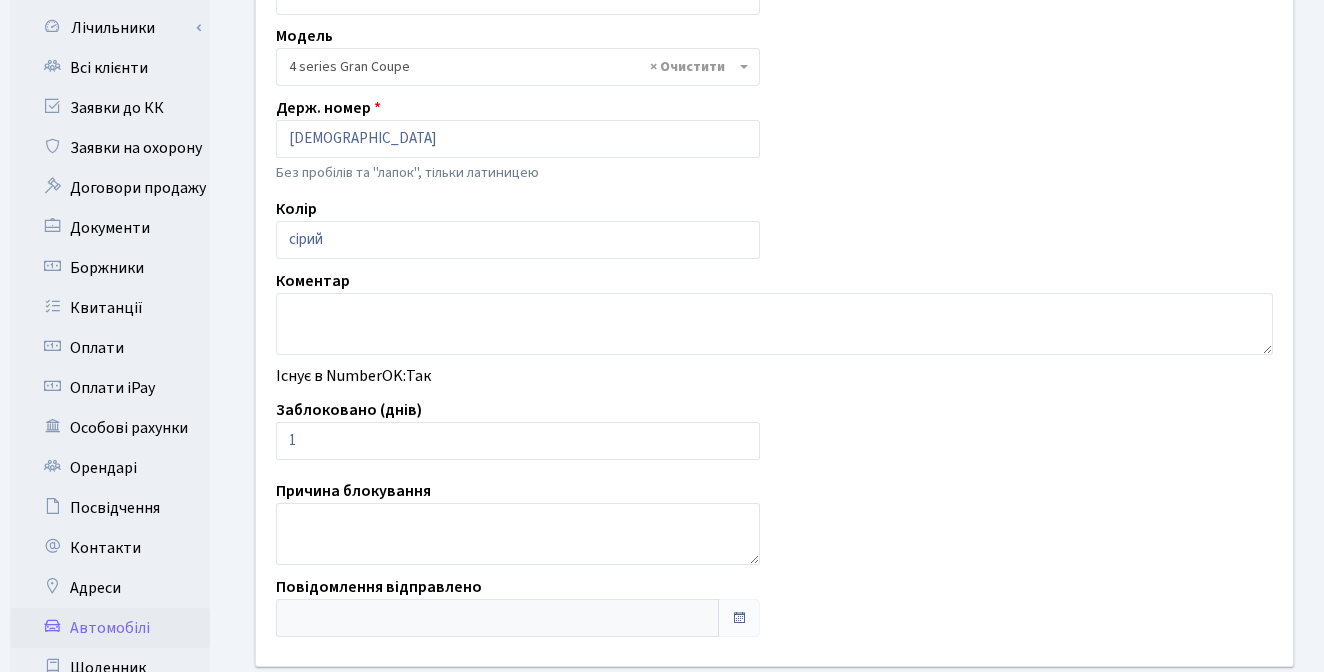 scroll, scrollTop: 0, scrollLeft: 0, axis: both 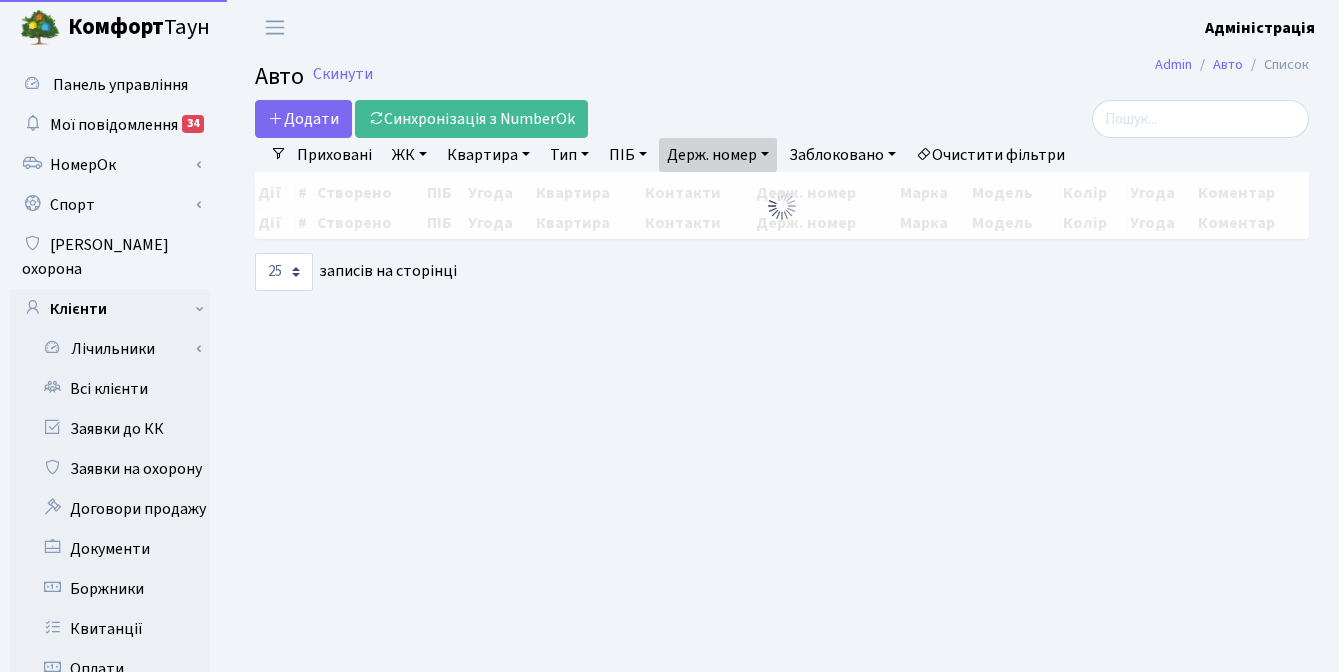 select on "25" 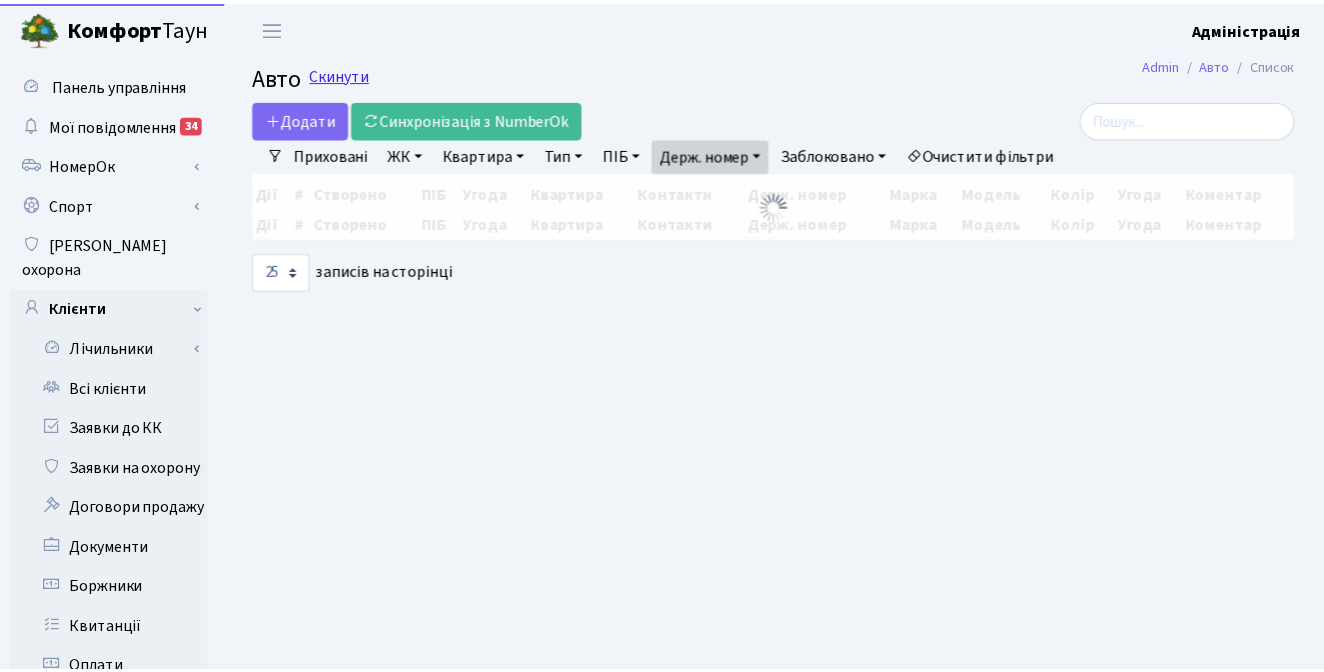 scroll, scrollTop: 0, scrollLeft: 0, axis: both 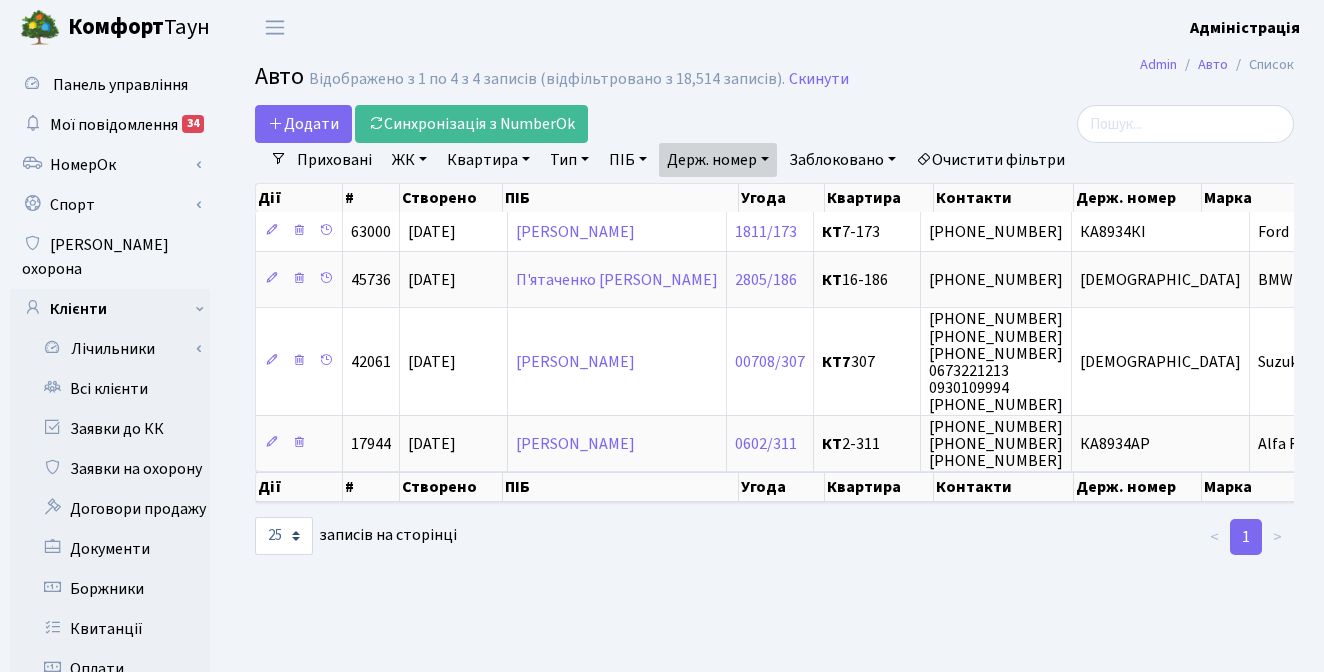click on "Держ. номер" at bounding box center [718, 160] 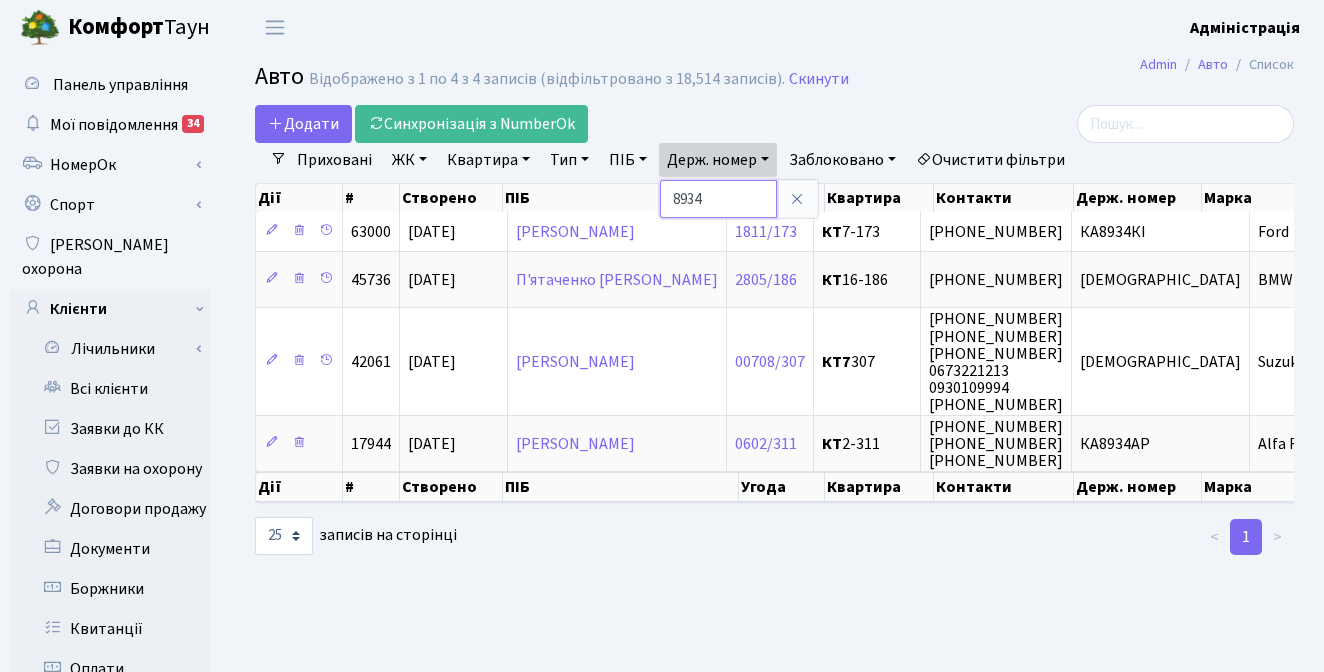 drag, startPoint x: 722, startPoint y: 201, endPoint x: 673, endPoint y: 195, distance: 49.365982 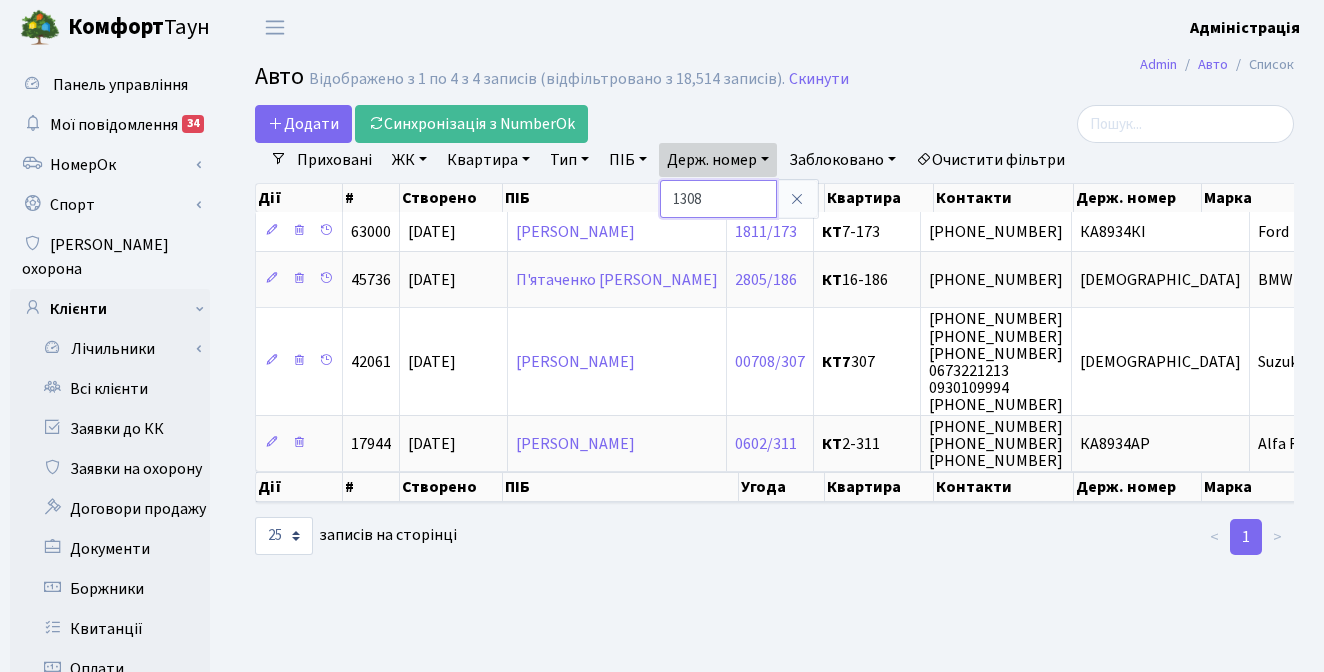 type on "1308" 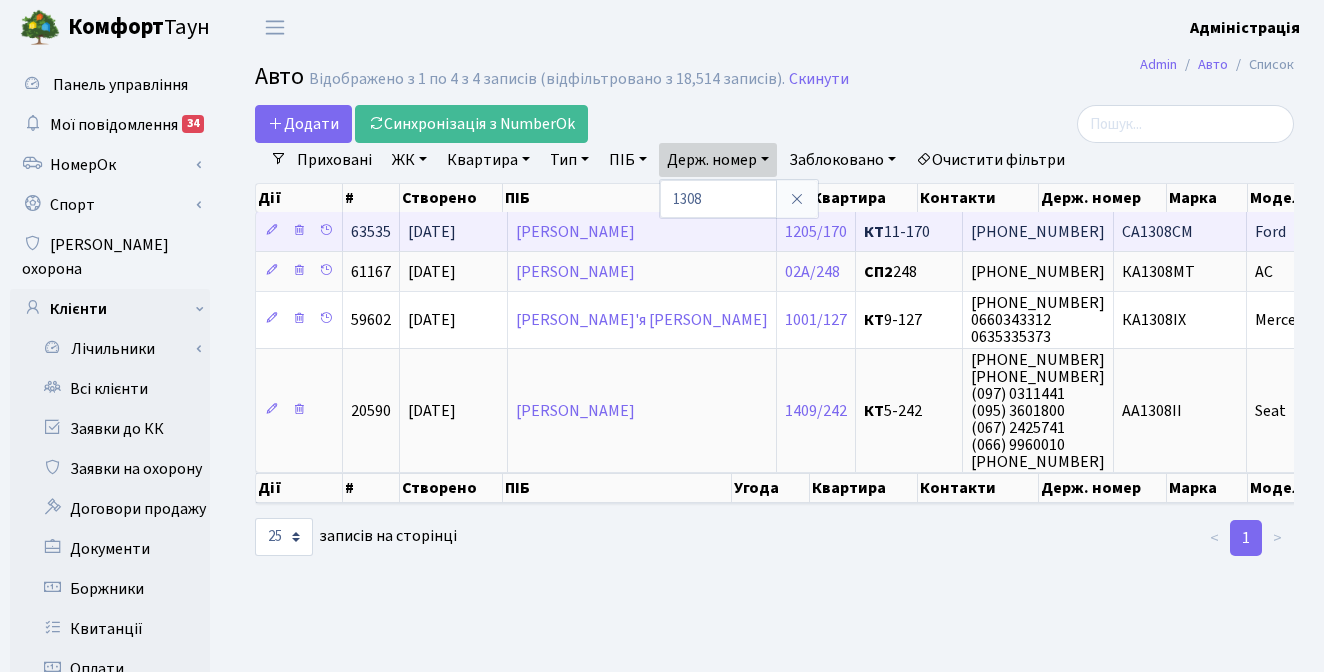 click on "СА1308СМ" at bounding box center (1157, 232) 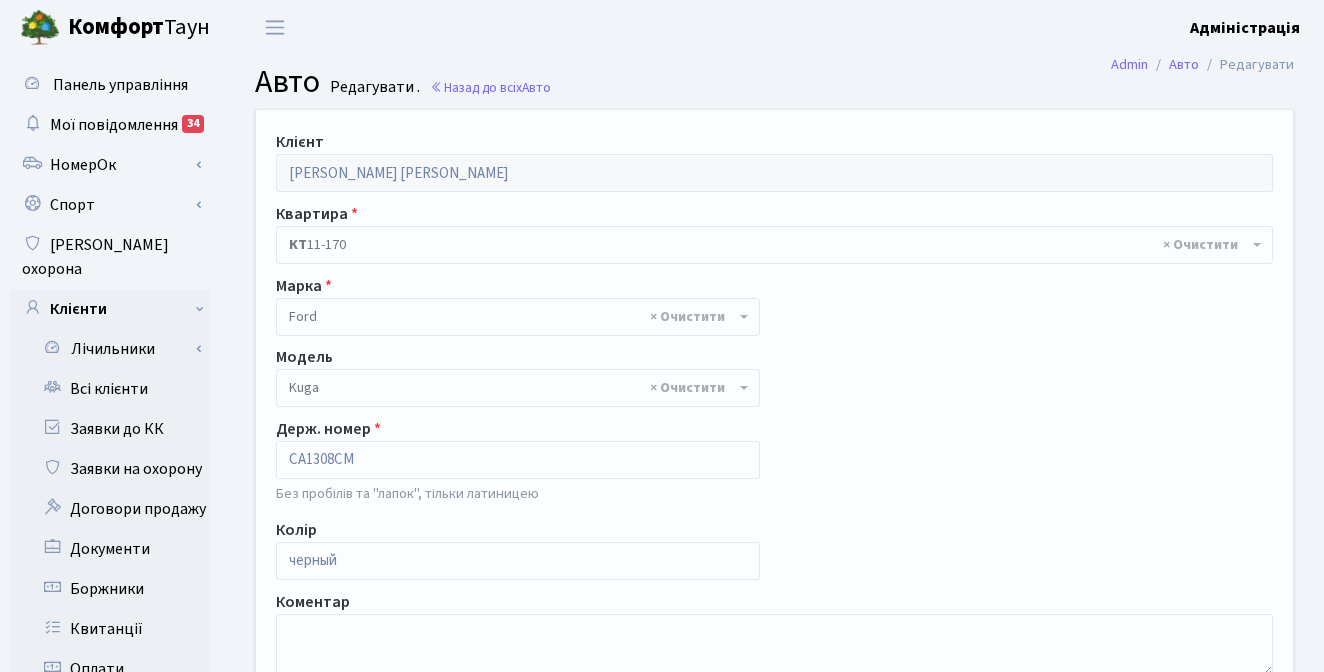select on "790" 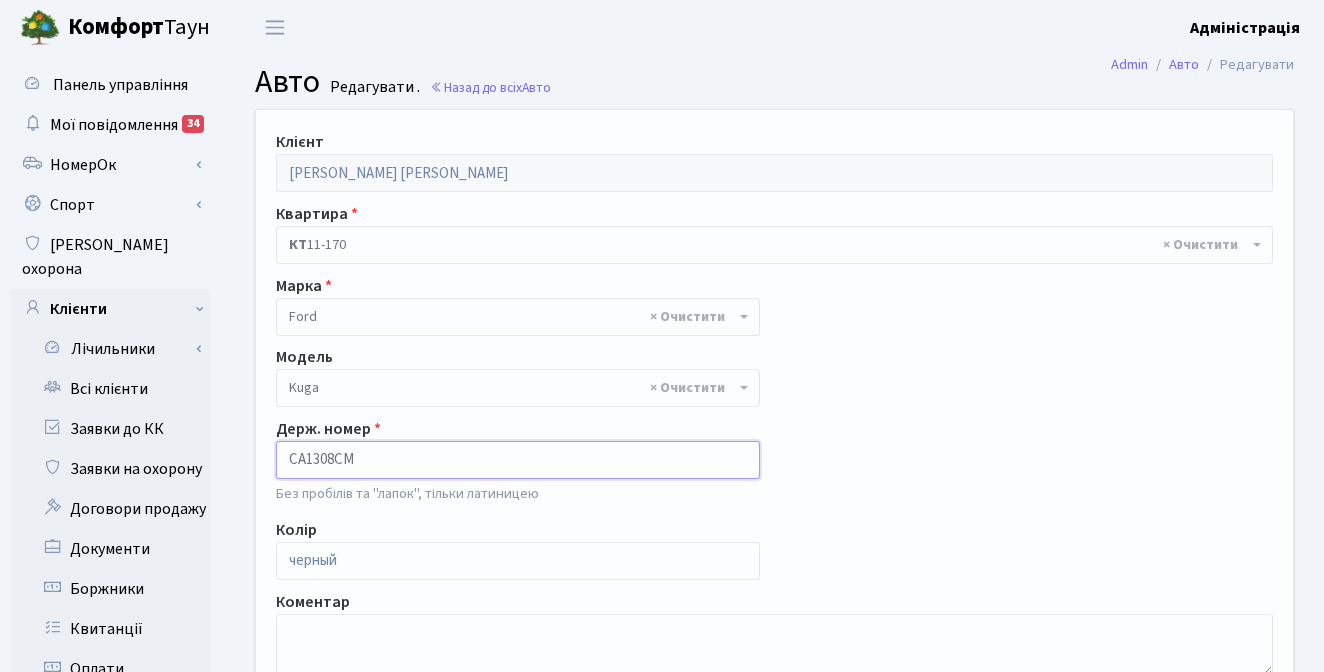 drag, startPoint x: 368, startPoint y: 458, endPoint x: 290, endPoint y: 446, distance: 78.91768 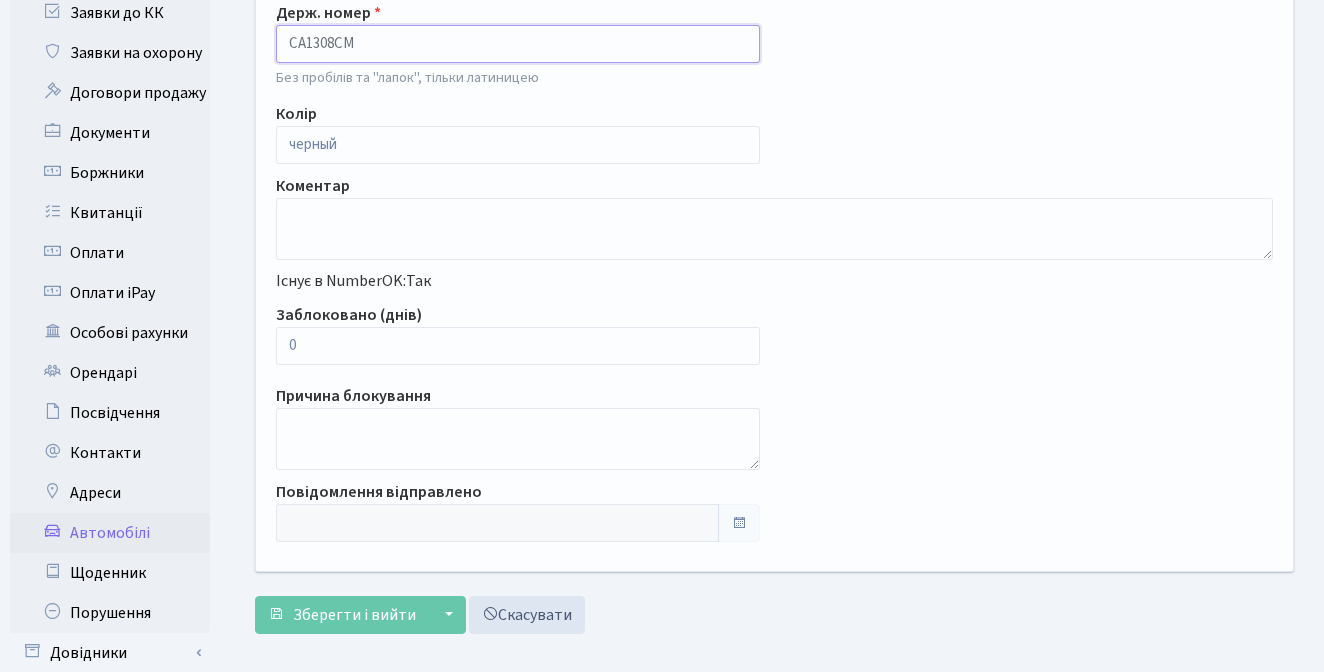 scroll, scrollTop: 417, scrollLeft: 0, axis: vertical 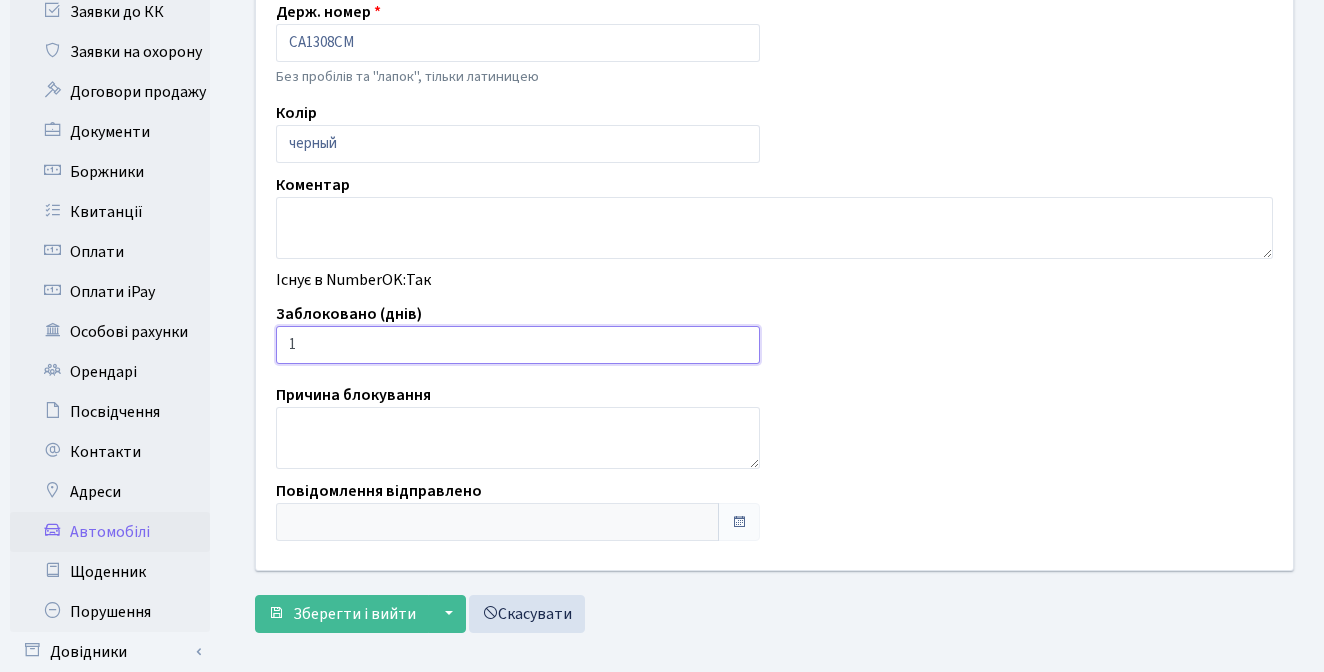 type on "1" 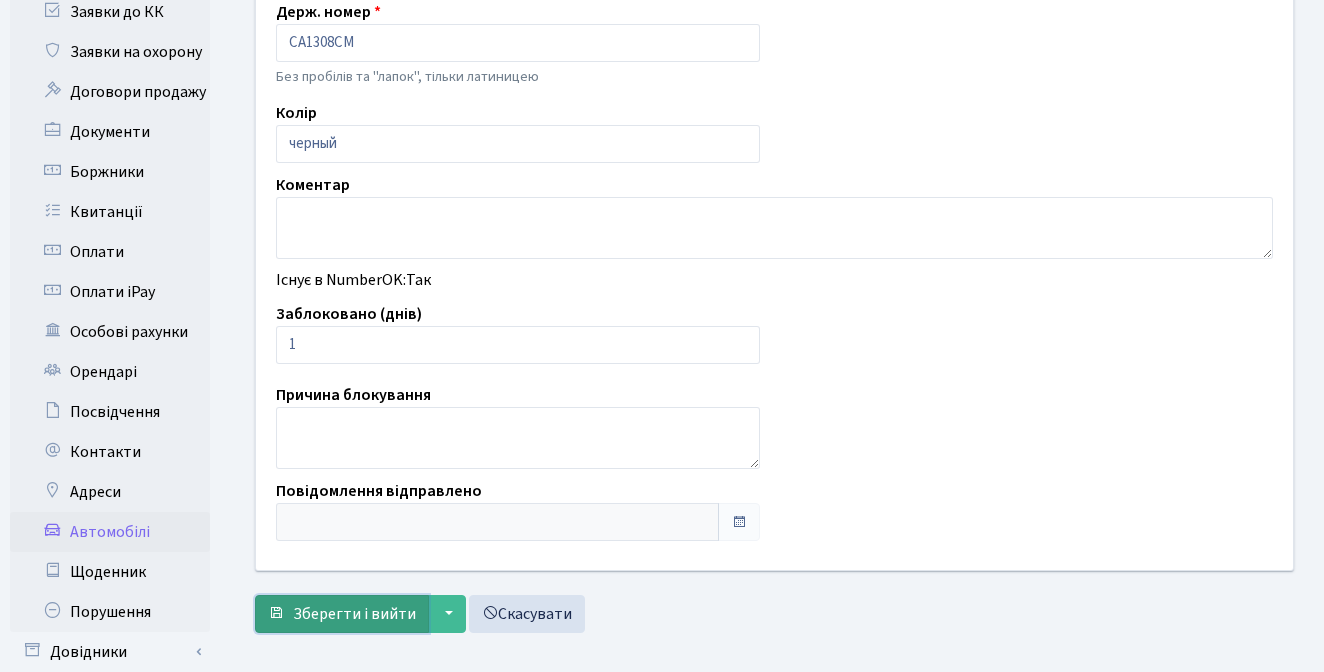 click on "Зберегти і вийти" at bounding box center (354, 614) 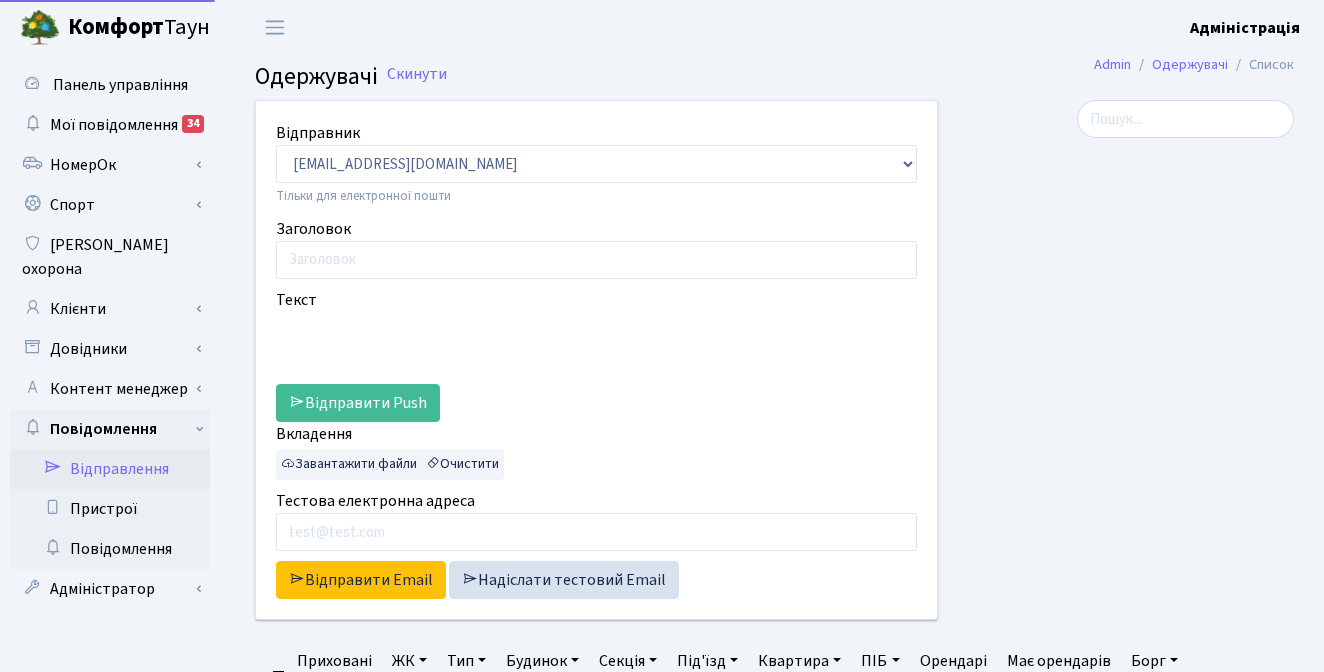 select on "25" 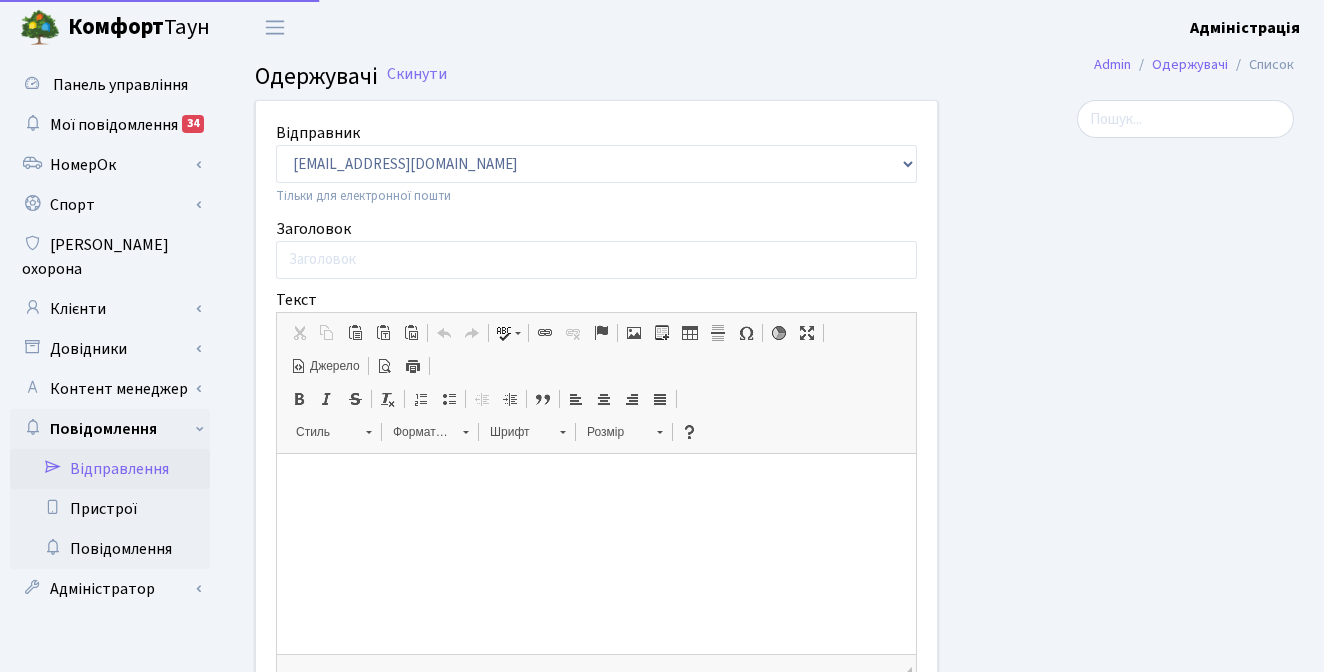 scroll, scrollTop: 0, scrollLeft: 0, axis: both 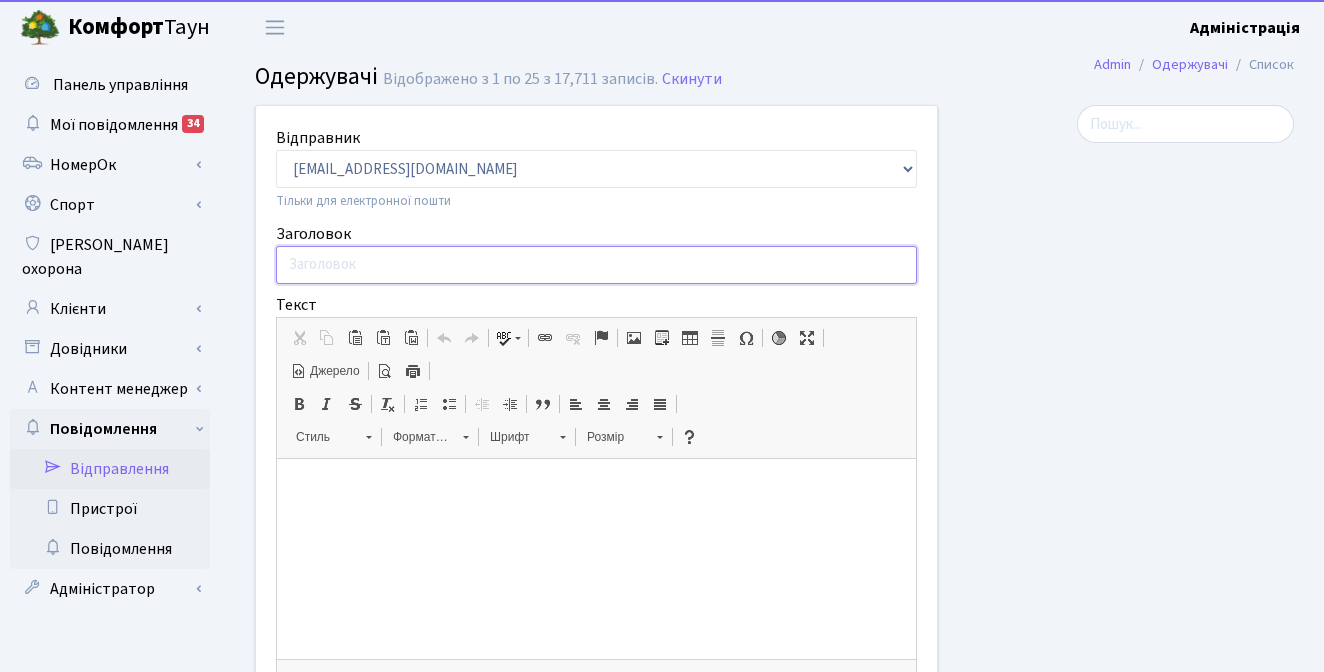 click on "Заголовок" at bounding box center (596, 265) 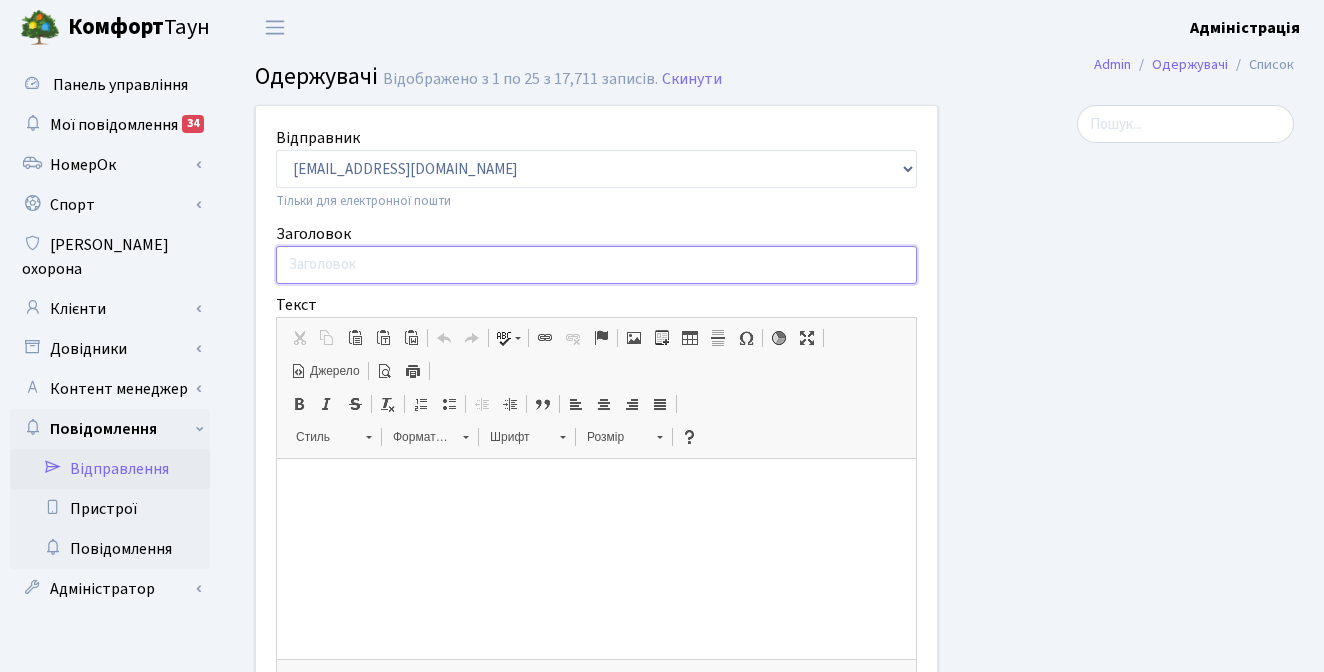 paste on "СА1308СМ" 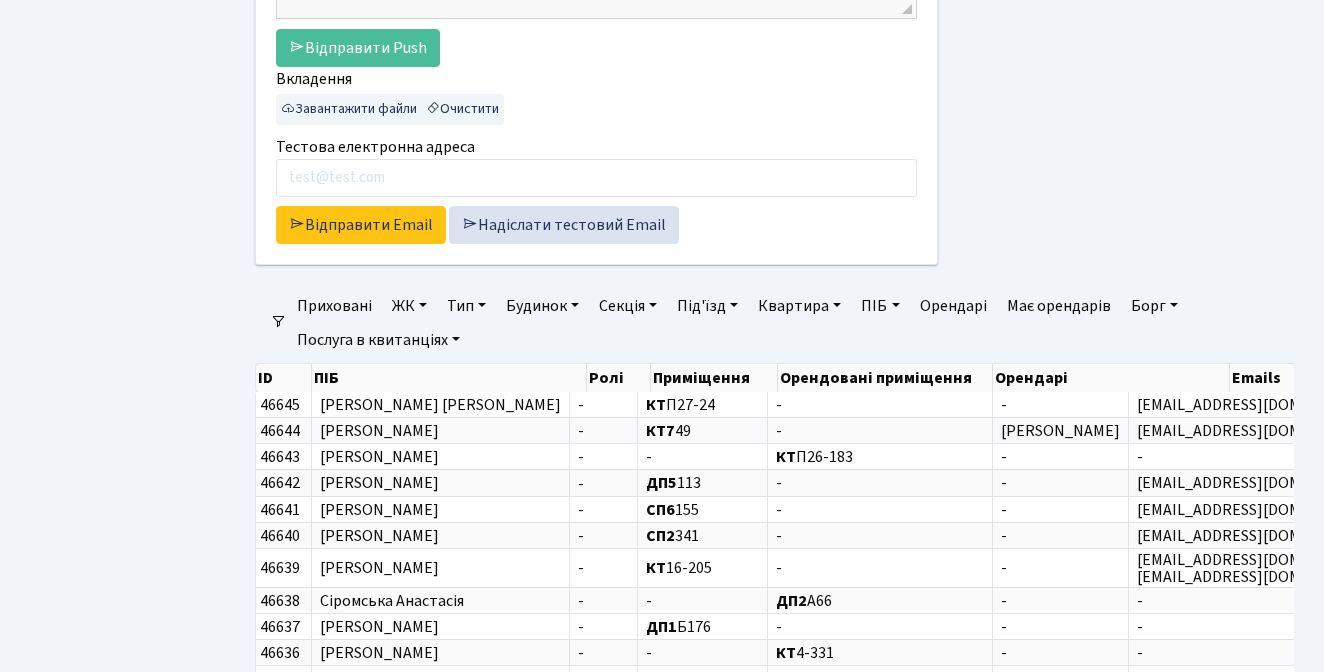scroll, scrollTop: 664, scrollLeft: 0, axis: vertical 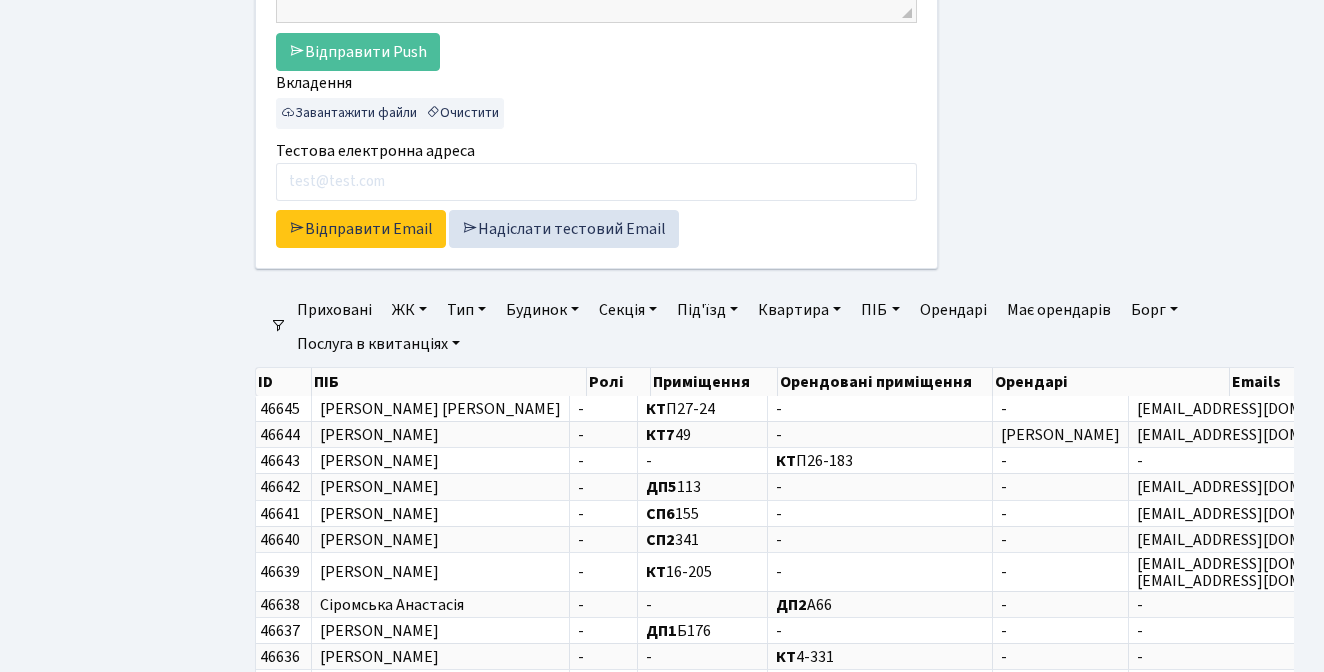 type on "СА1308СМ" 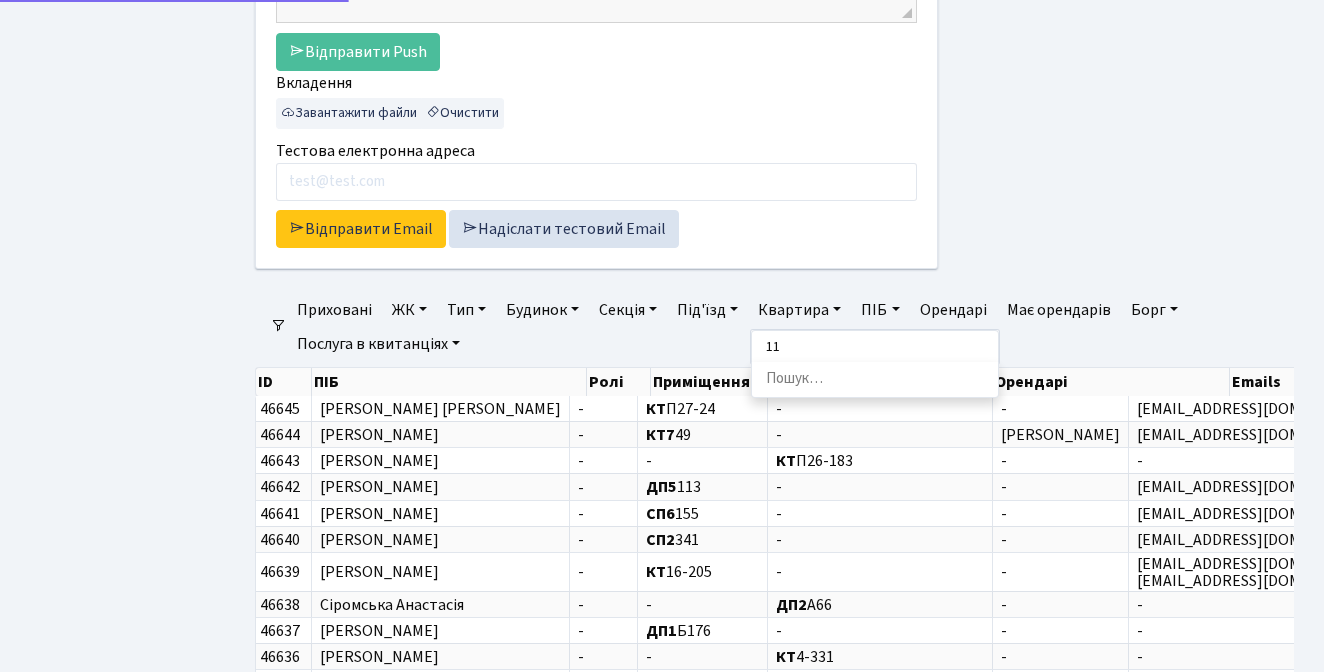 type on "1" 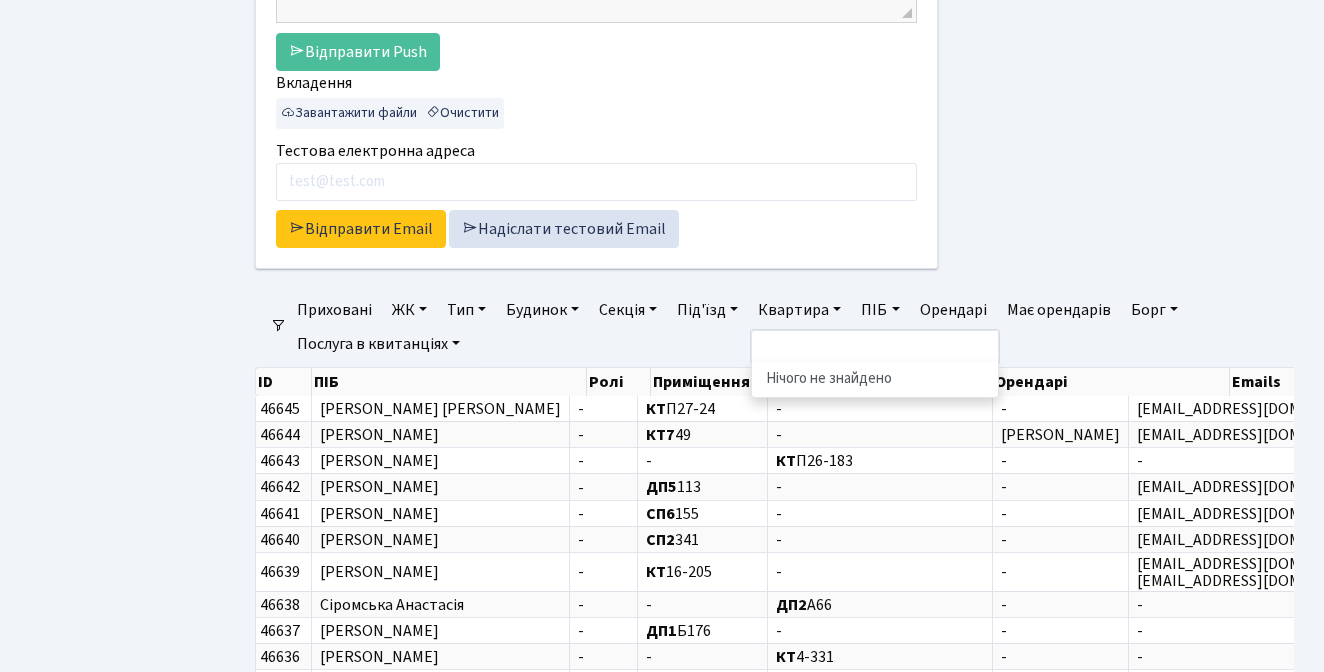 paste on "11-170" 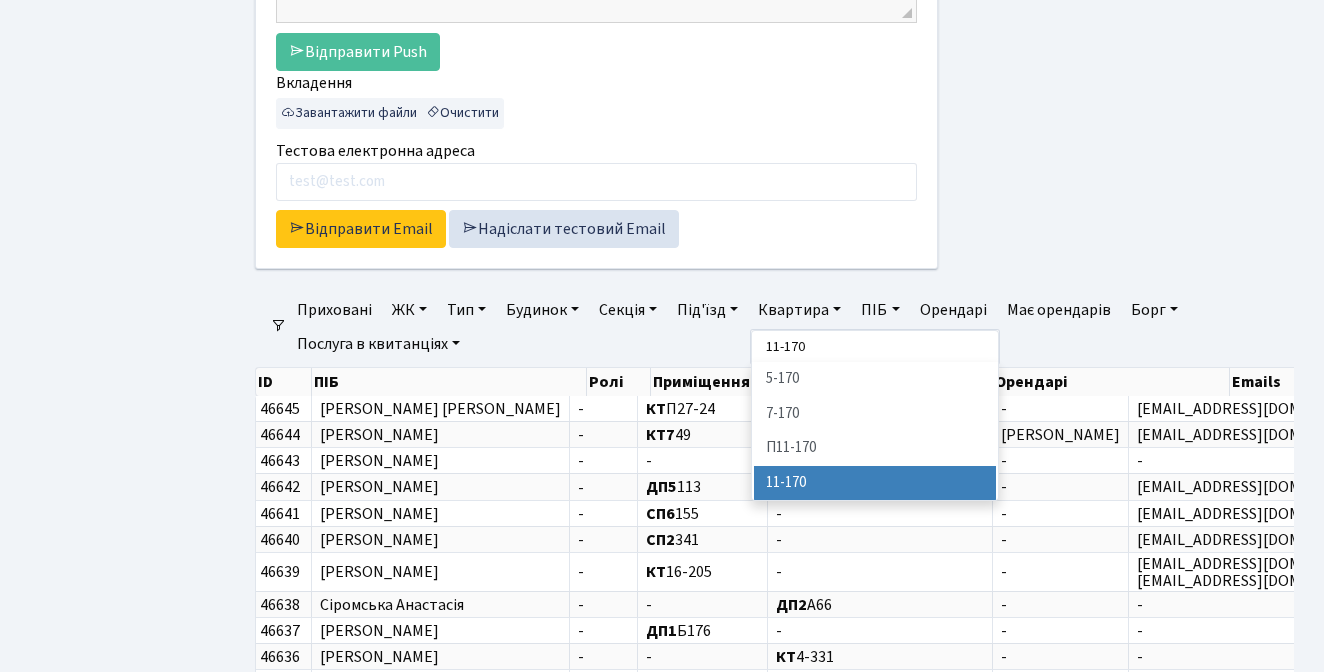 type on "11-170" 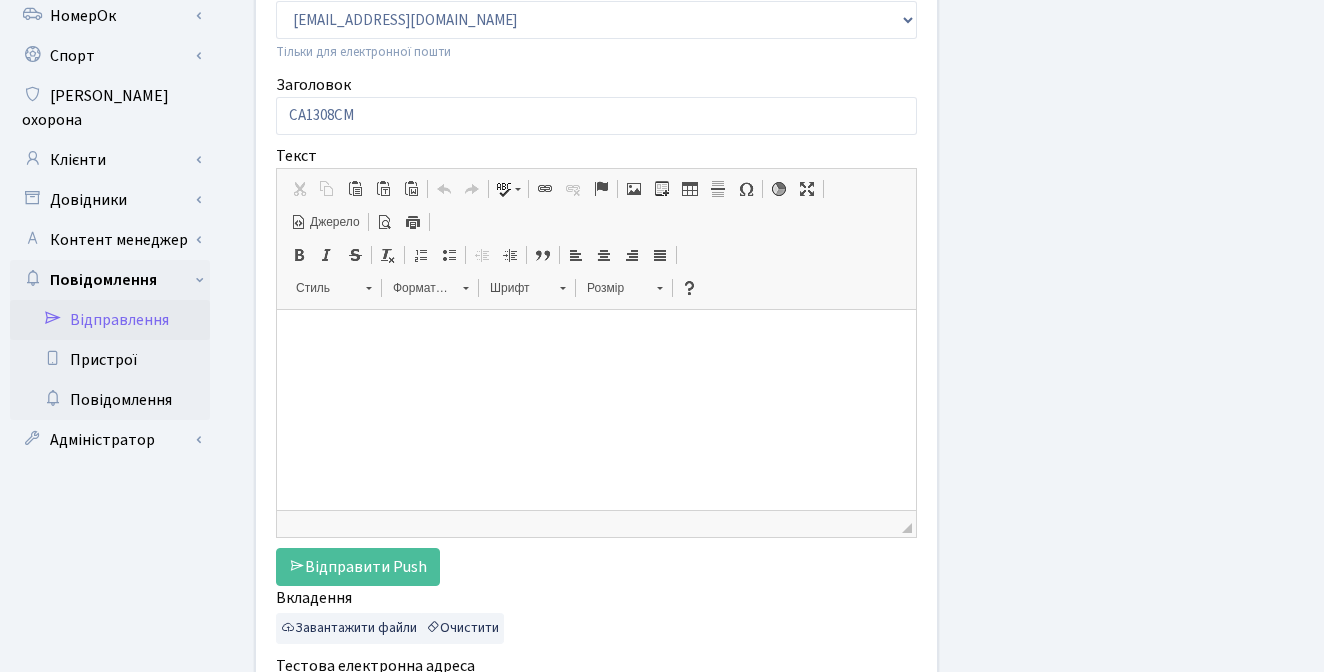 scroll, scrollTop: 147, scrollLeft: 0, axis: vertical 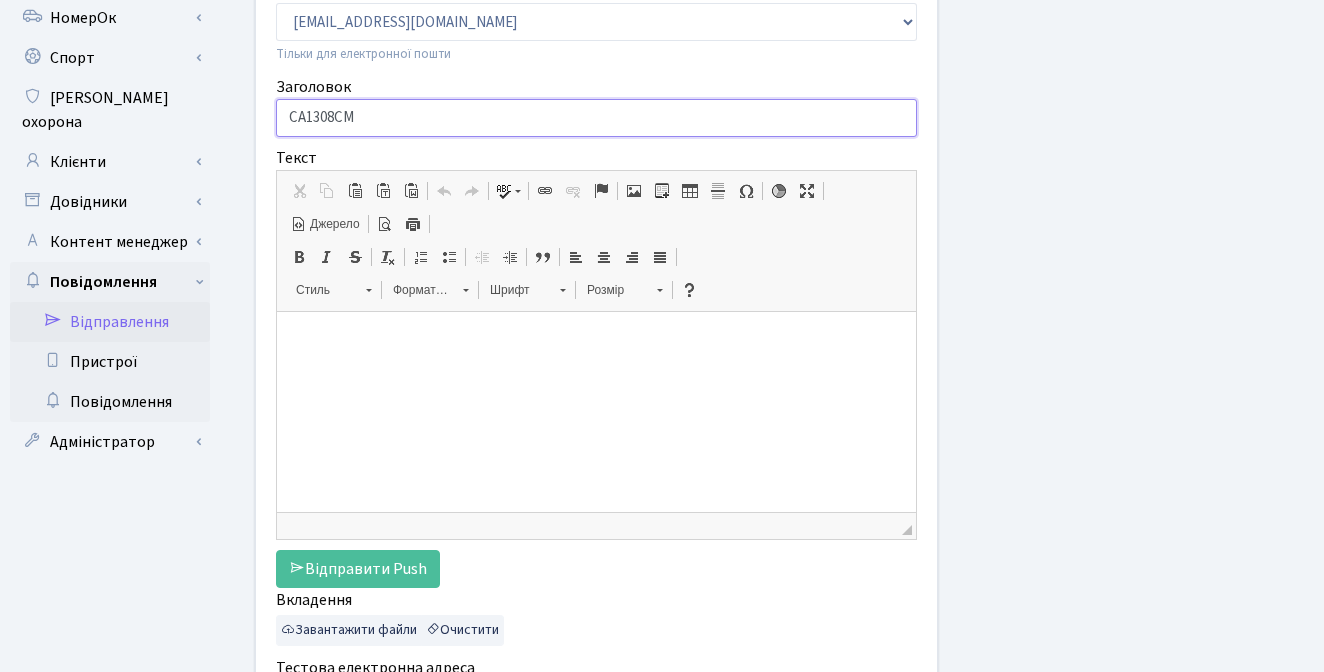 click on "СА1308СМ" at bounding box center (596, 118) 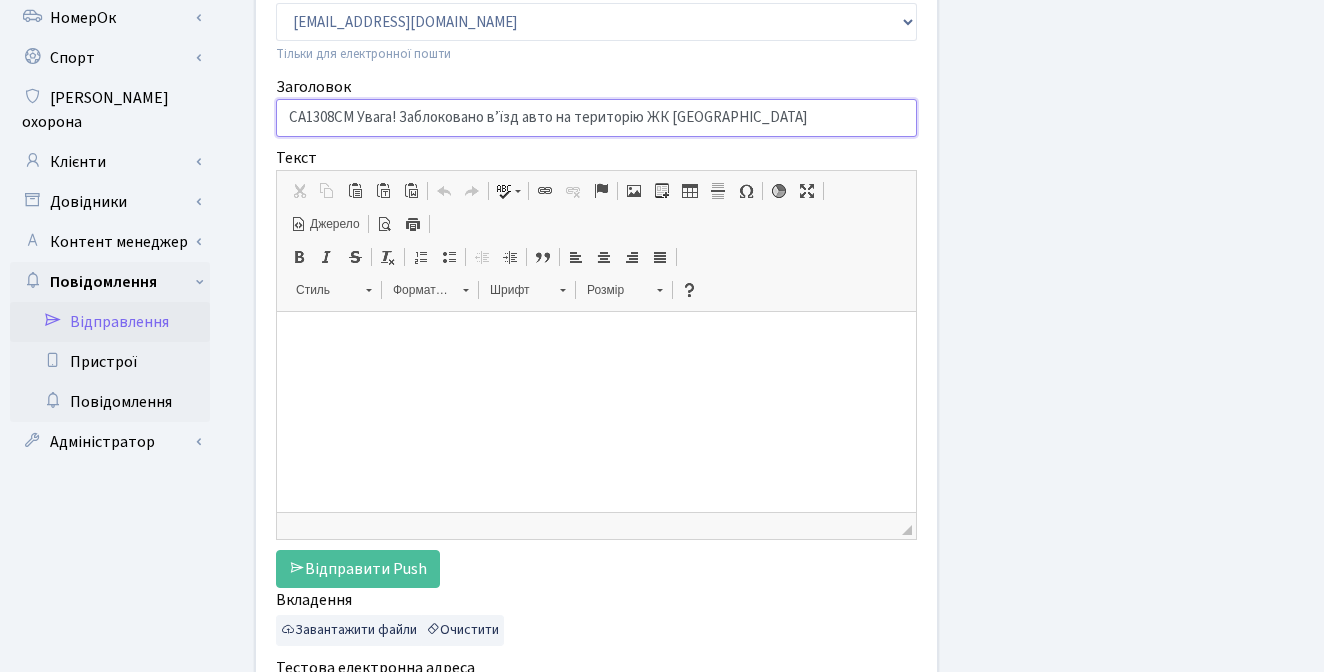 type on "СА1308СМ Увага! Заблоковано вʼїзд авто на територію ЖК [GEOGRAPHIC_DATA]" 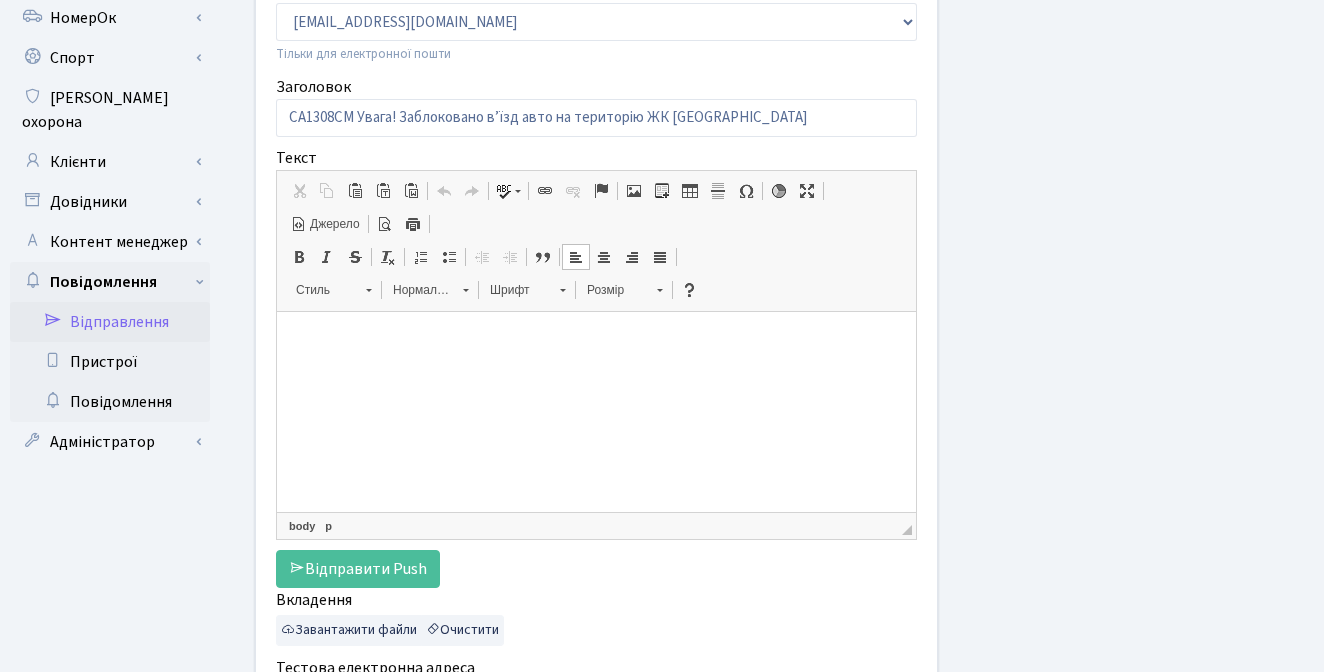 click at bounding box center [596, 342] 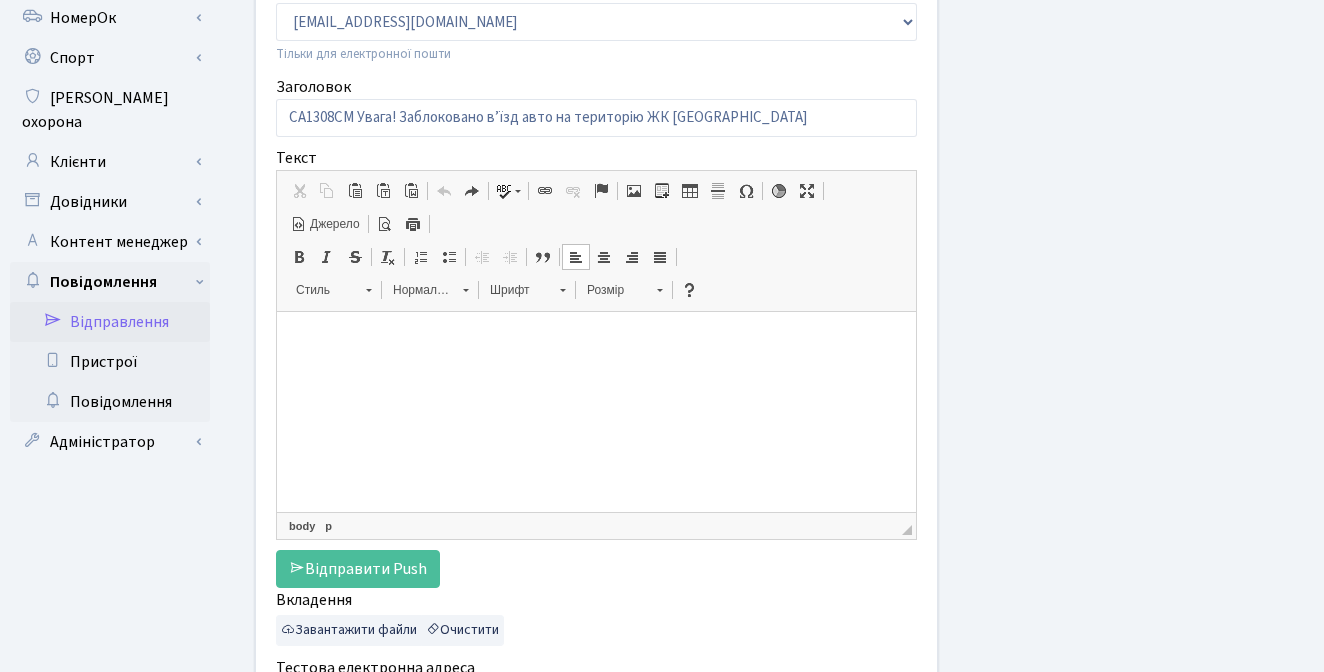 click on "Джерело" at bounding box center [333, 224] 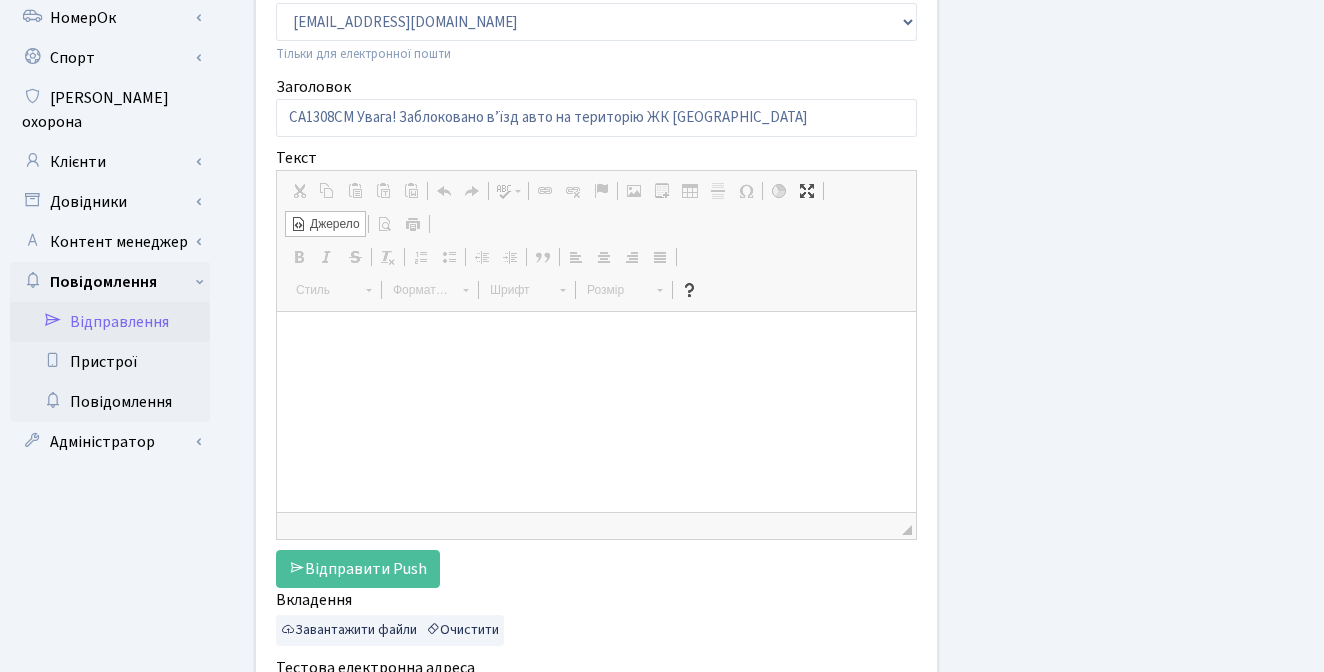 click at bounding box center [596, 412] 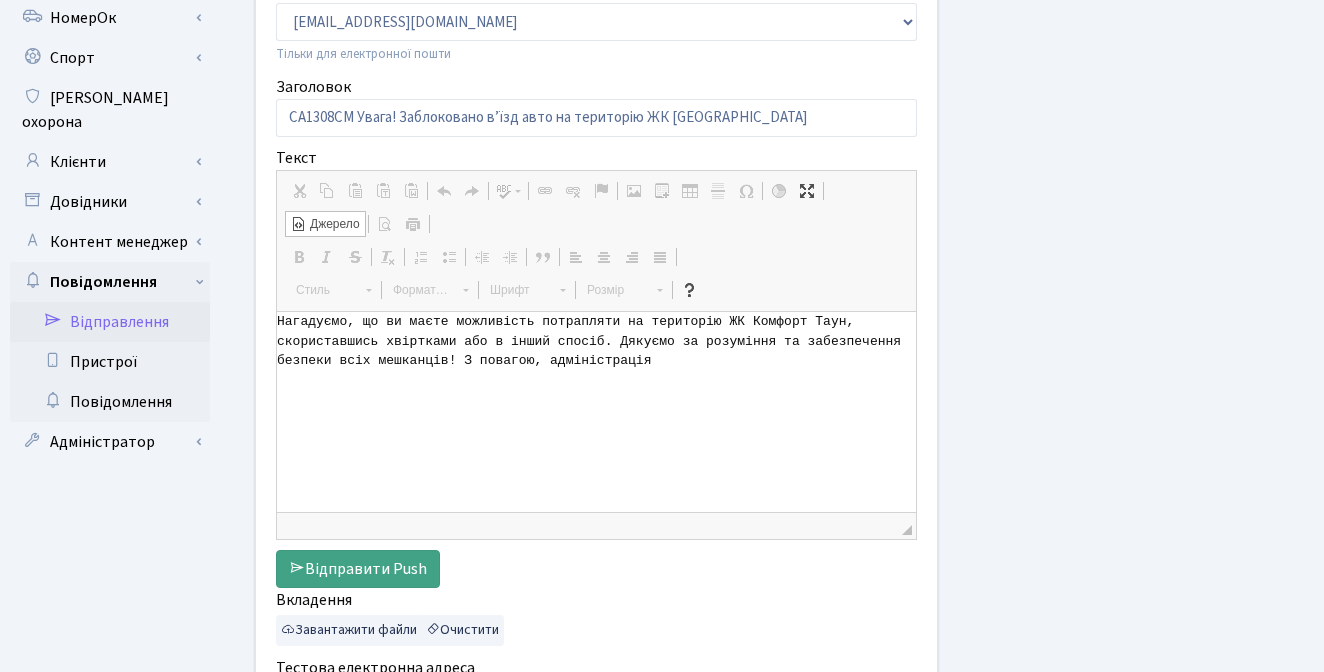 type on "Нагадуємо, що ви маєте можливість потрапляти на територію ЖК Комфорт Таун, скориставшись хвіртками або в інший спосіб. Дякуємо за розуміння та забезпечення безпеки всіх мешканців! З повагою, адміністрація" 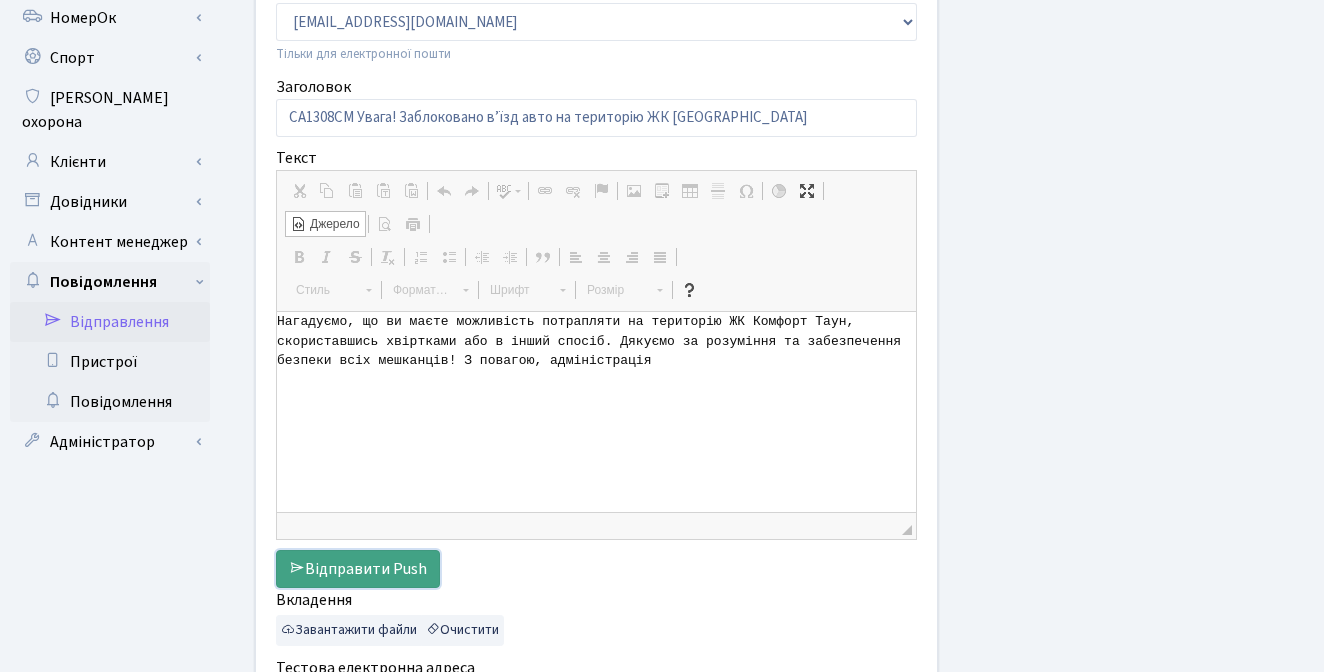 click on "Відправити Push" at bounding box center (358, 569) 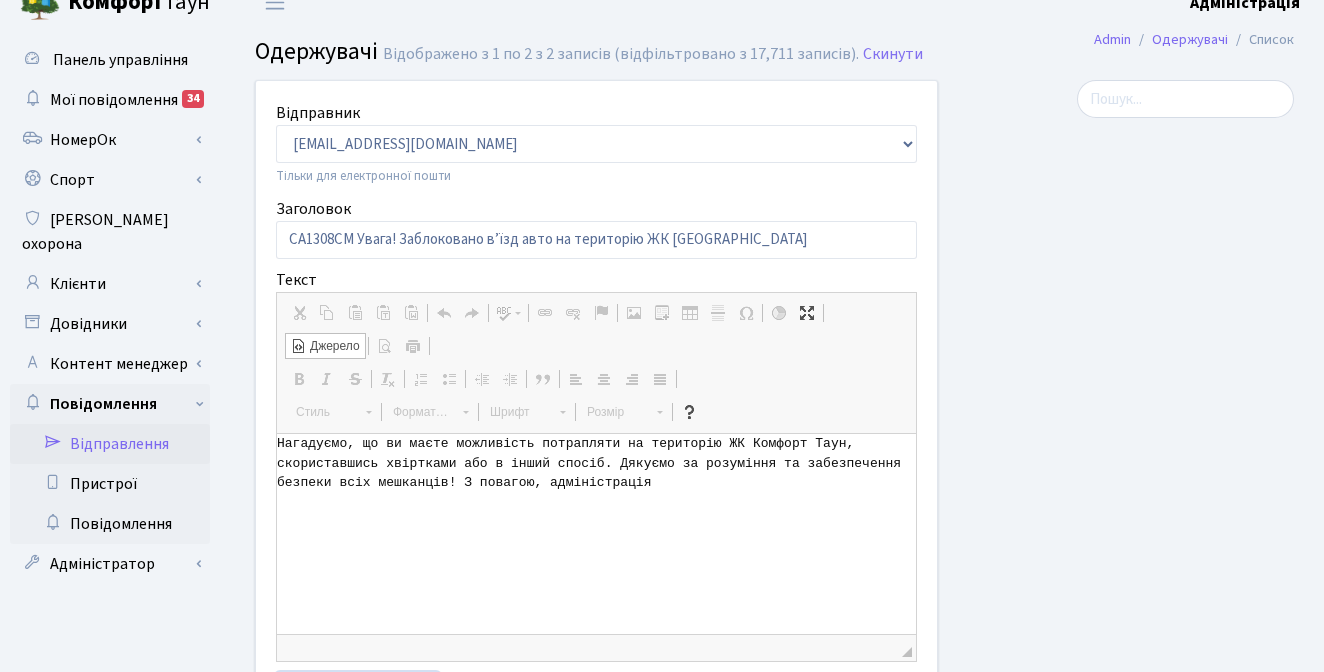scroll, scrollTop: 0, scrollLeft: 0, axis: both 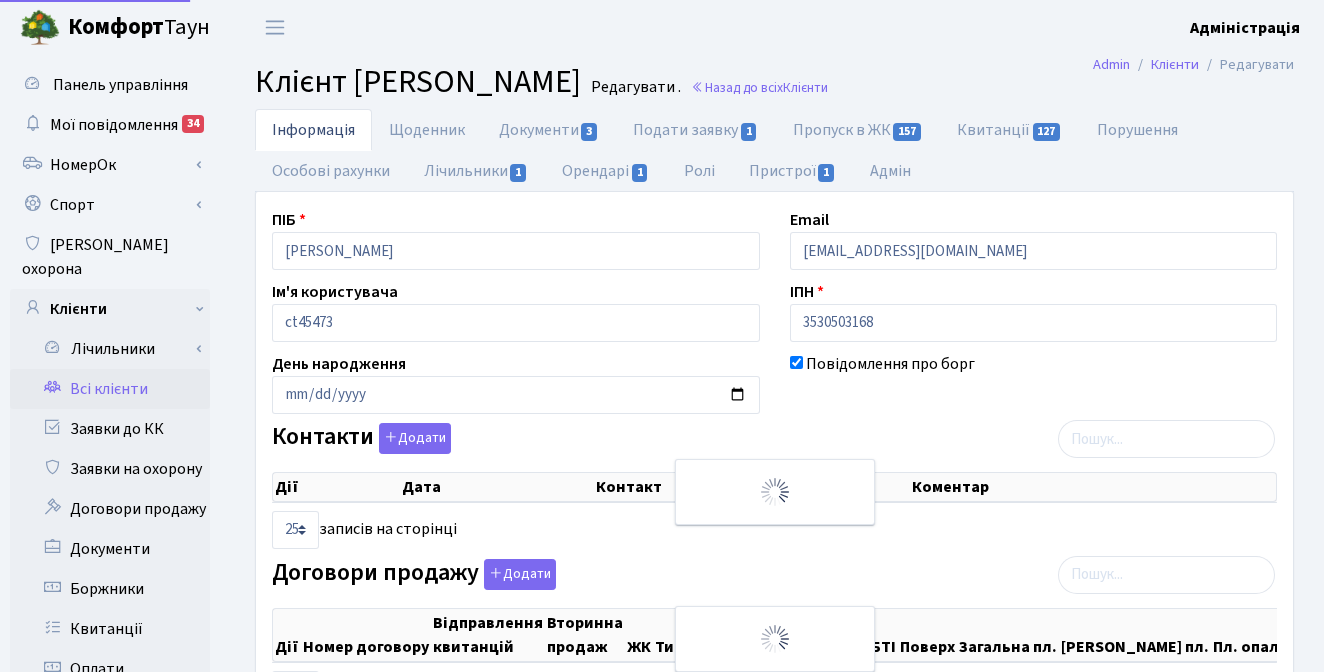 select on "25" 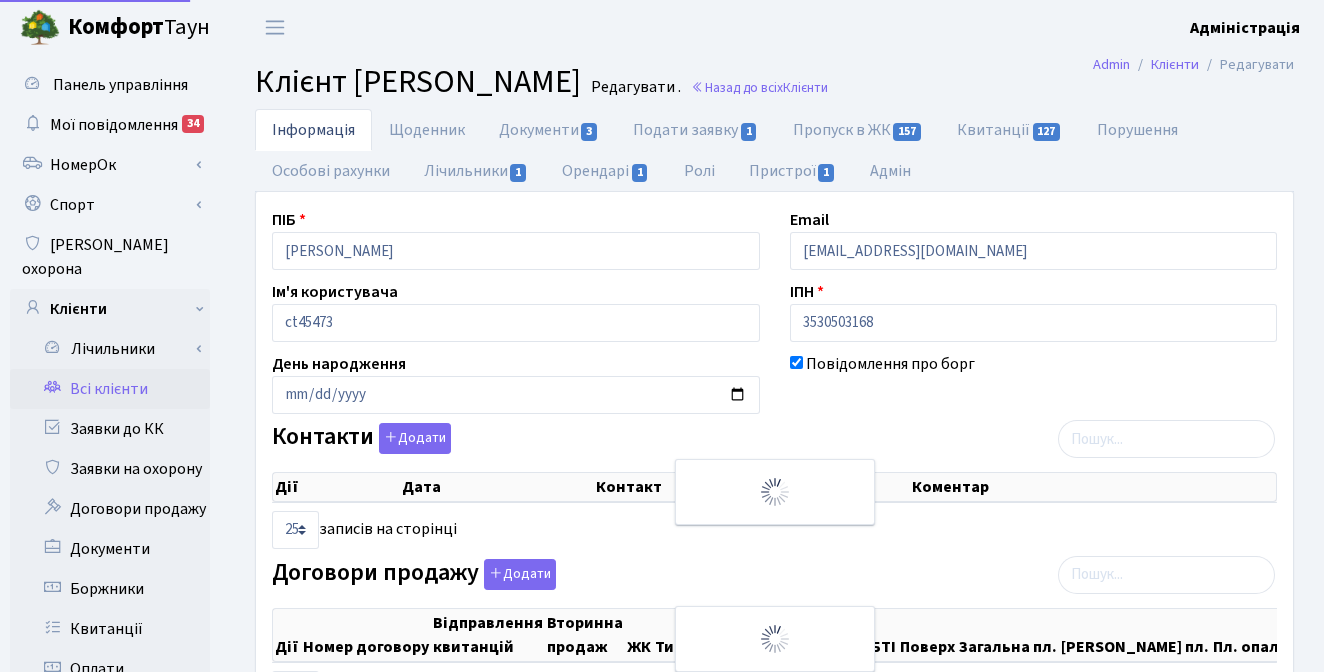 select on "25" 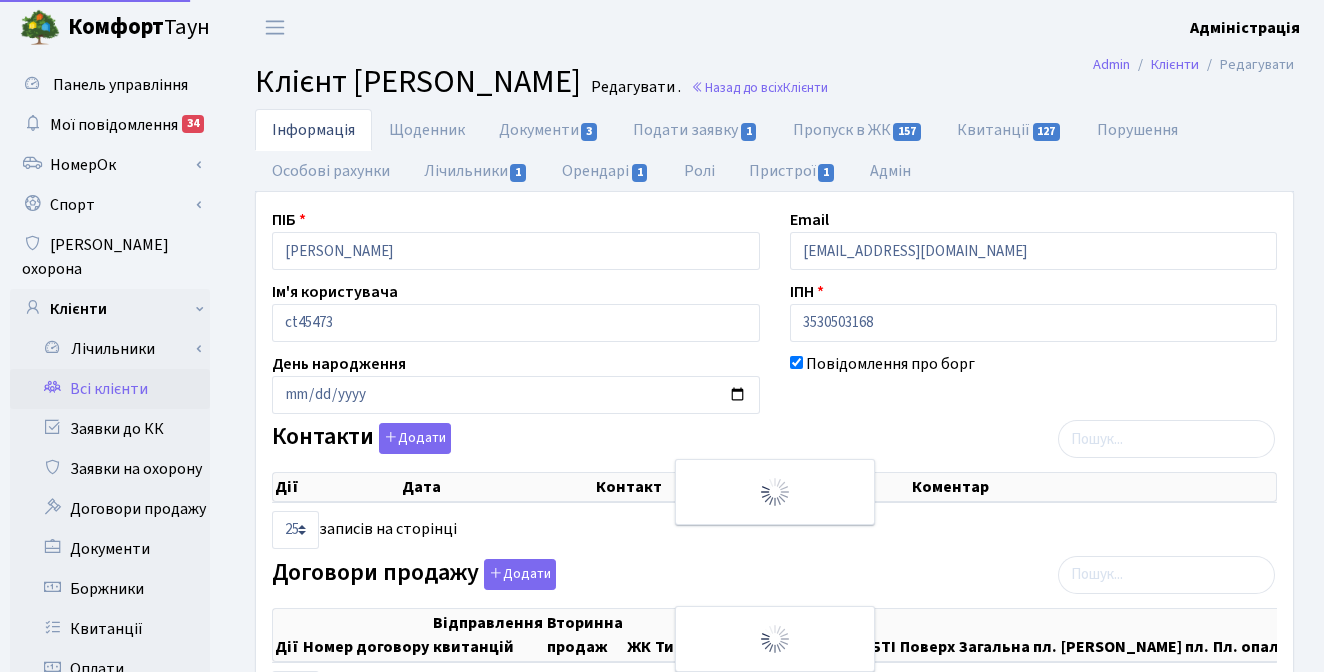 select on "25" 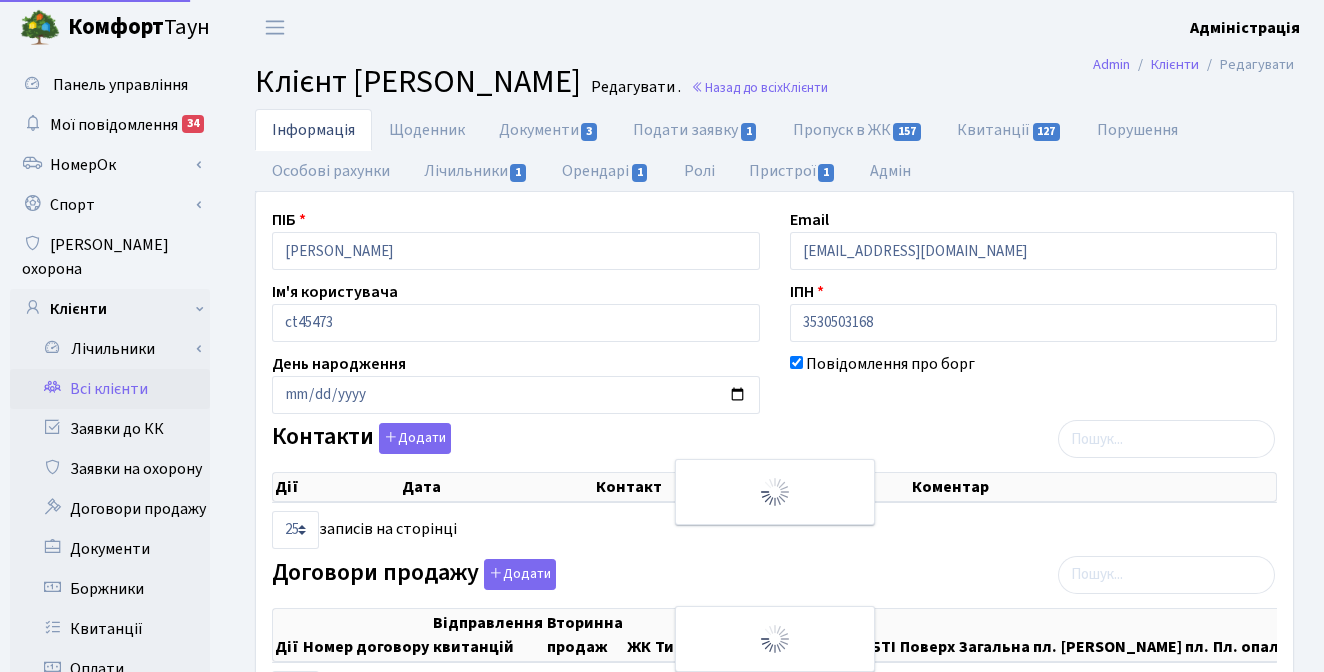 select on "25" 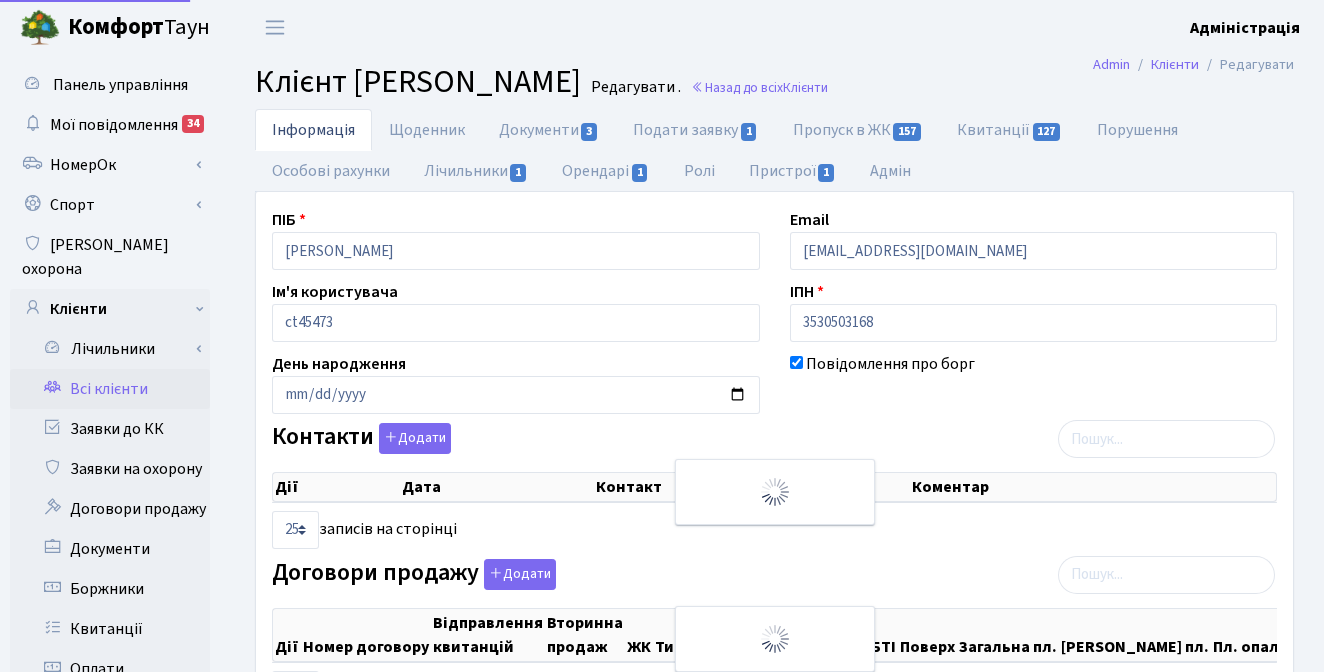 select on "25" 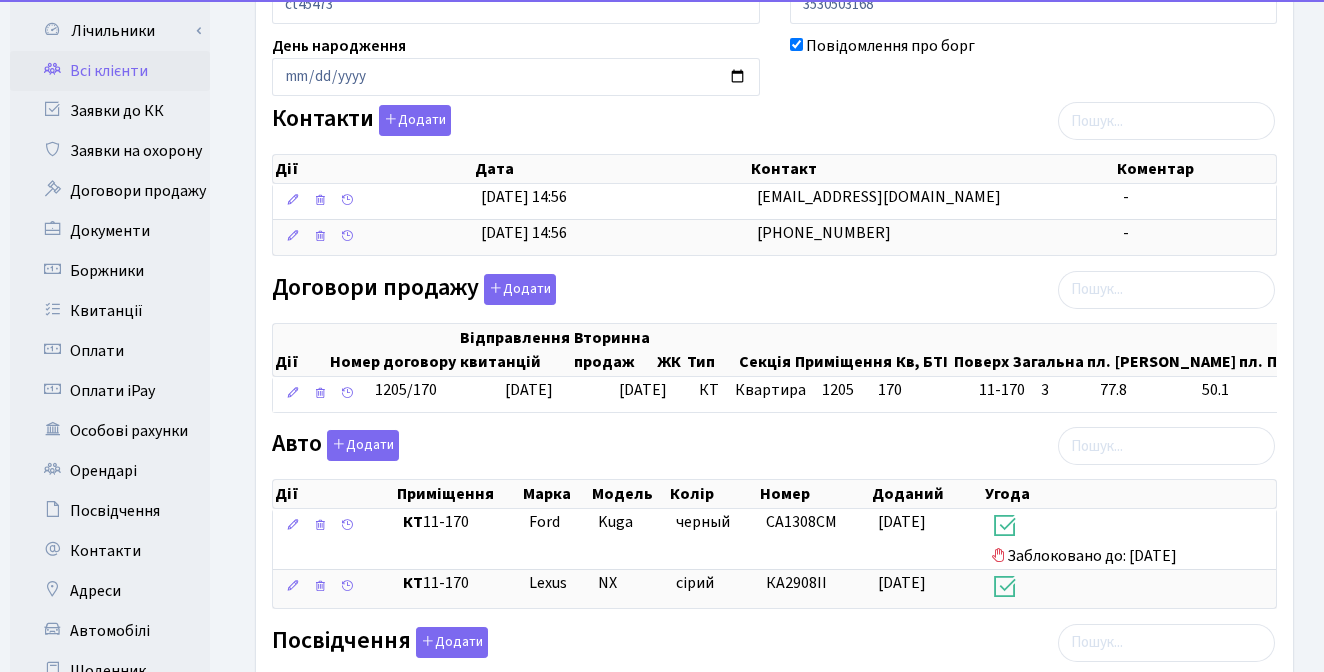 scroll, scrollTop: 479, scrollLeft: 0, axis: vertical 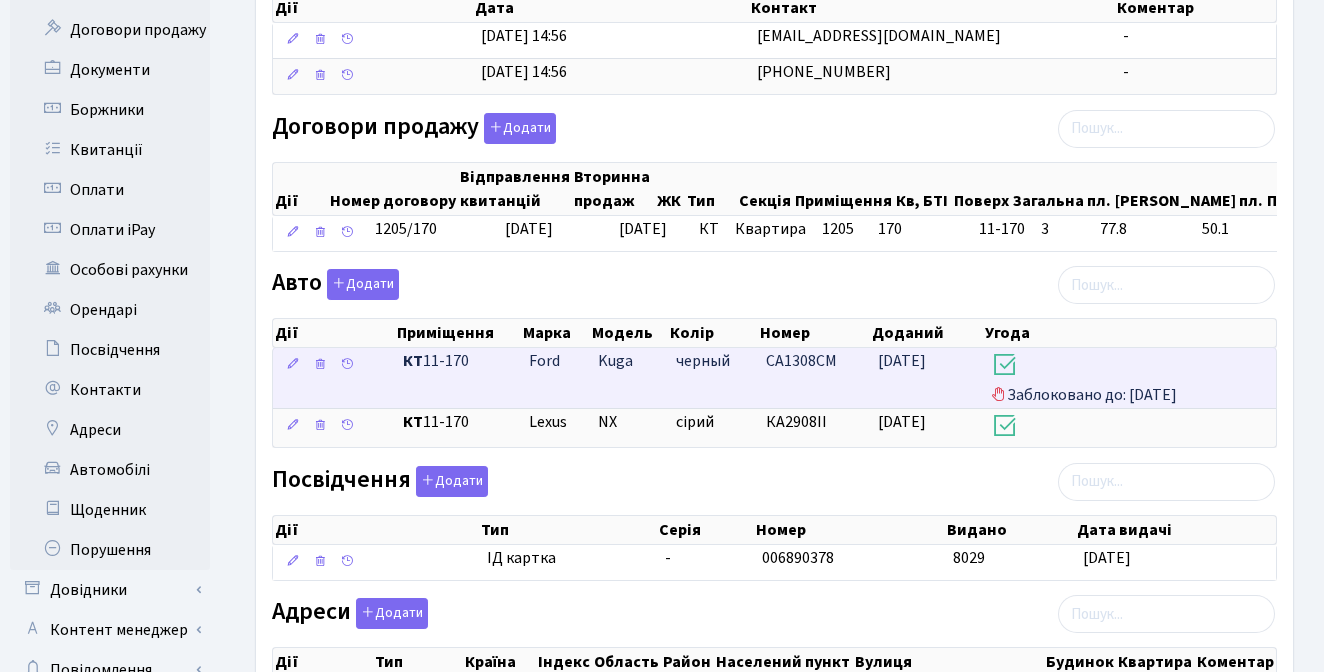 drag, startPoint x: 476, startPoint y: 378, endPoint x: 436, endPoint y: 378, distance: 40 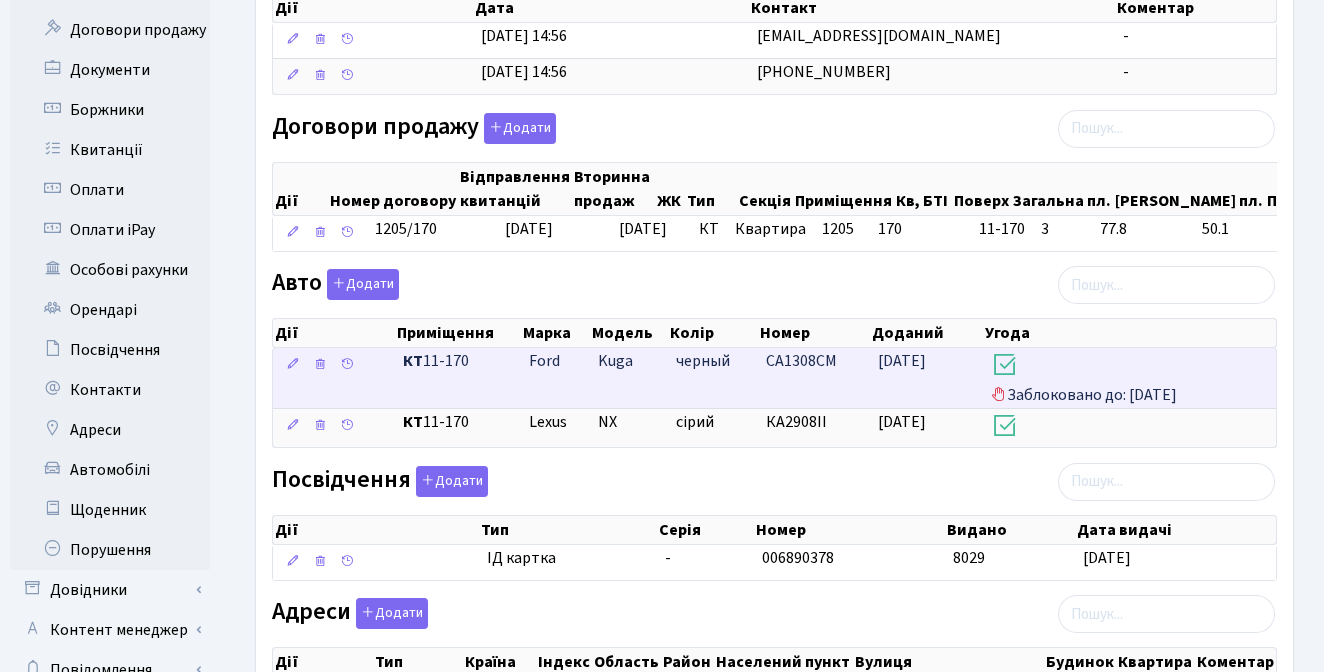 click on "КТ     11-170" at bounding box center (458, 361) 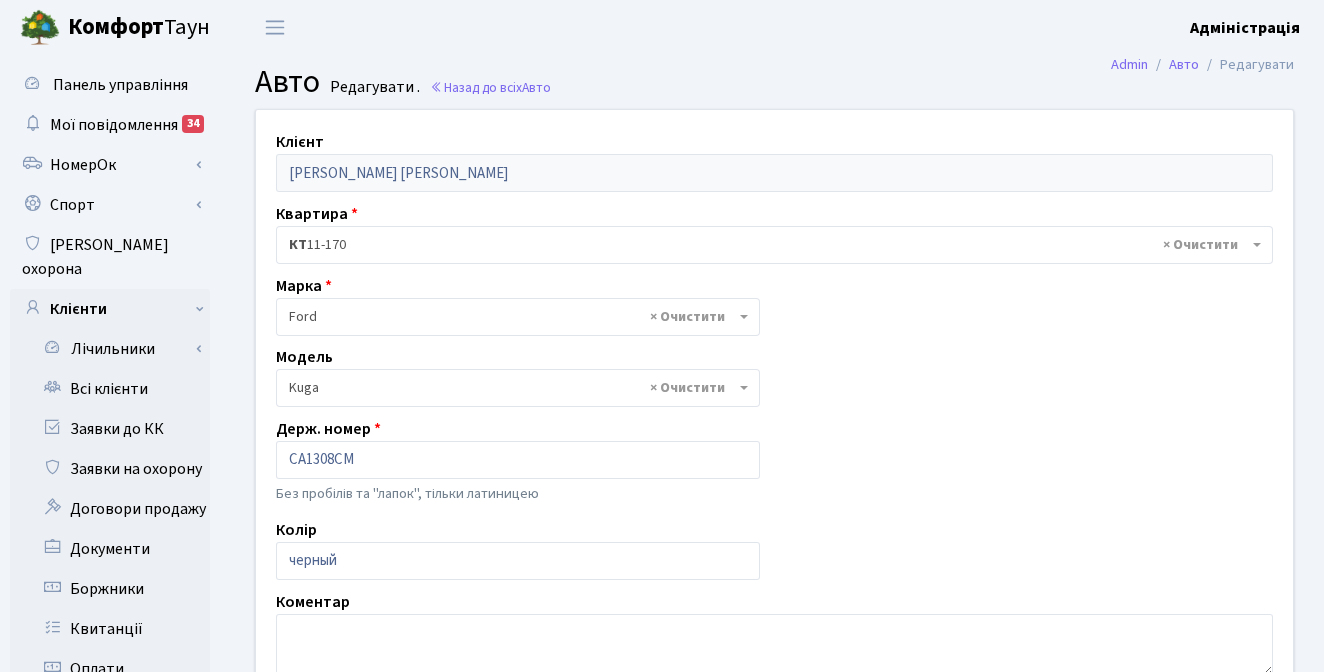 select on "790" 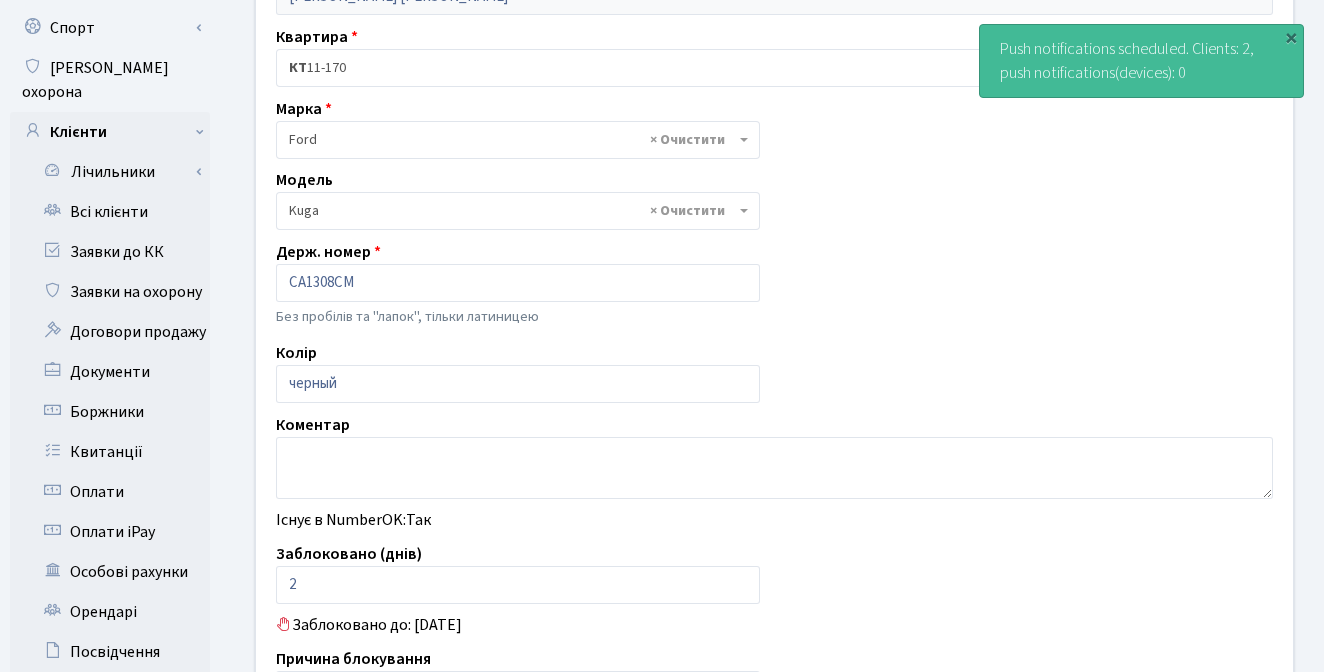 scroll, scrollTop: 0, scrollLeft: 0, axis: both 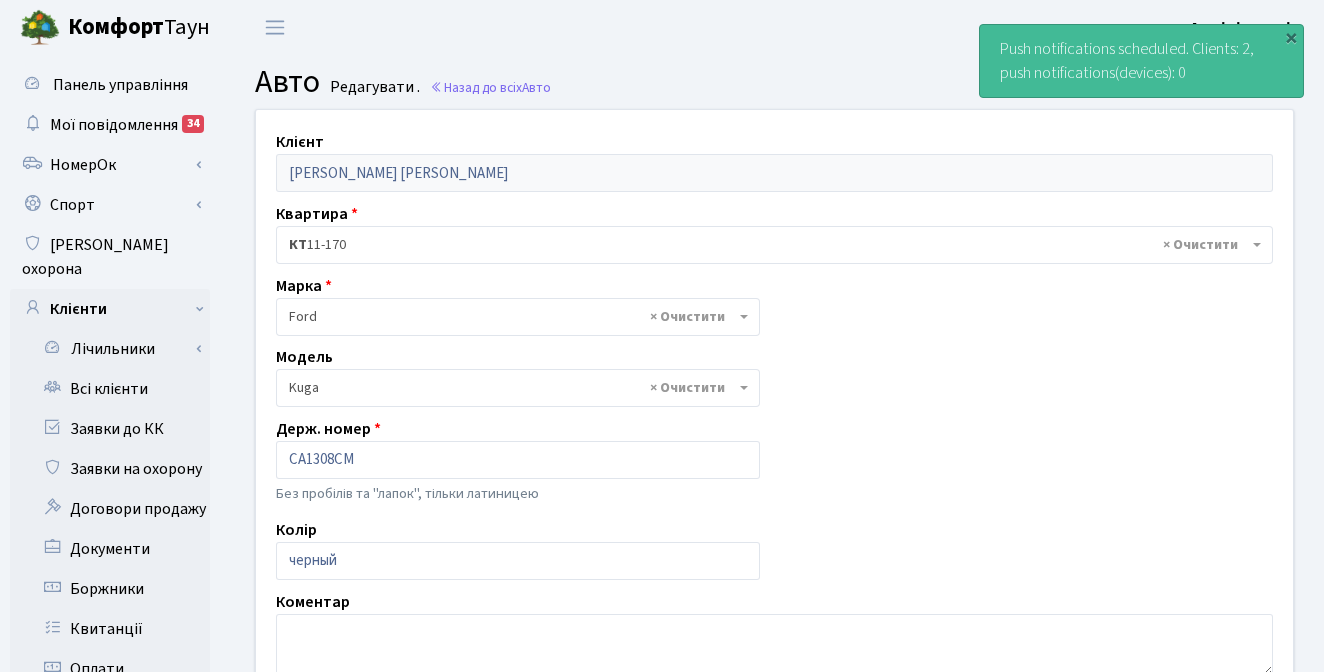 click on "Авто
Редагувати .
Назад до всіх   Авто" at bounding box center (774, 82) 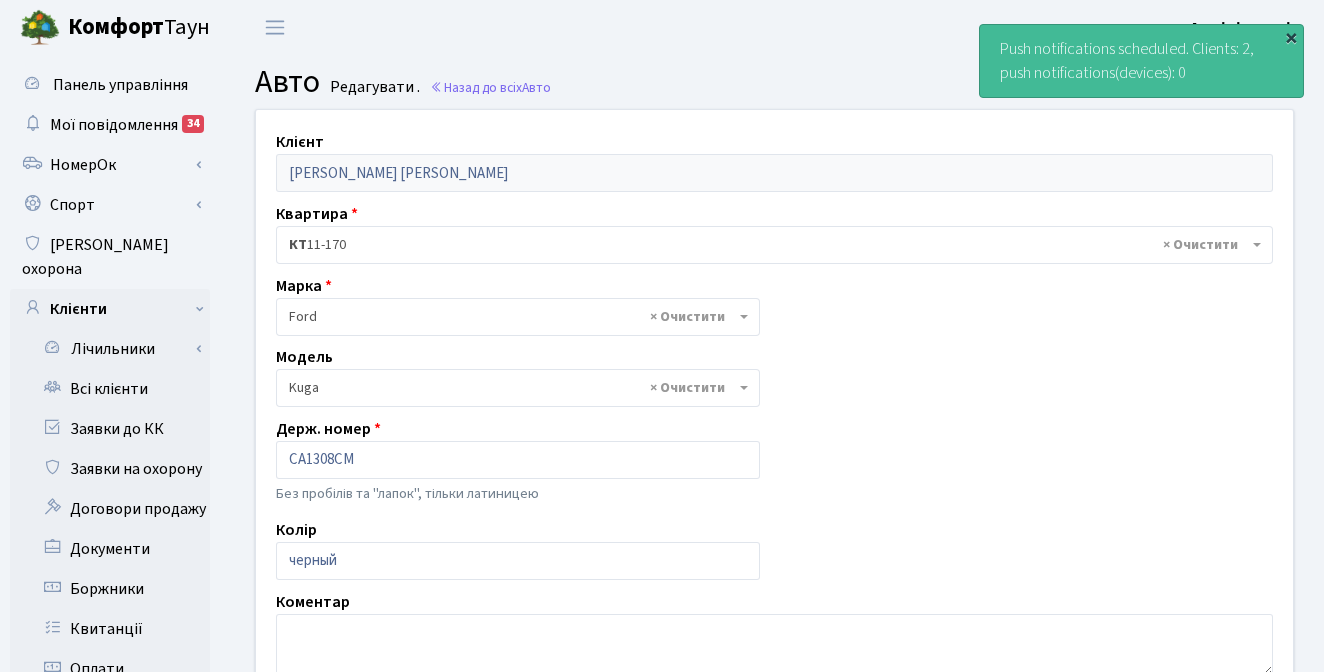 click on "×" at bounding box center (1291, 37) 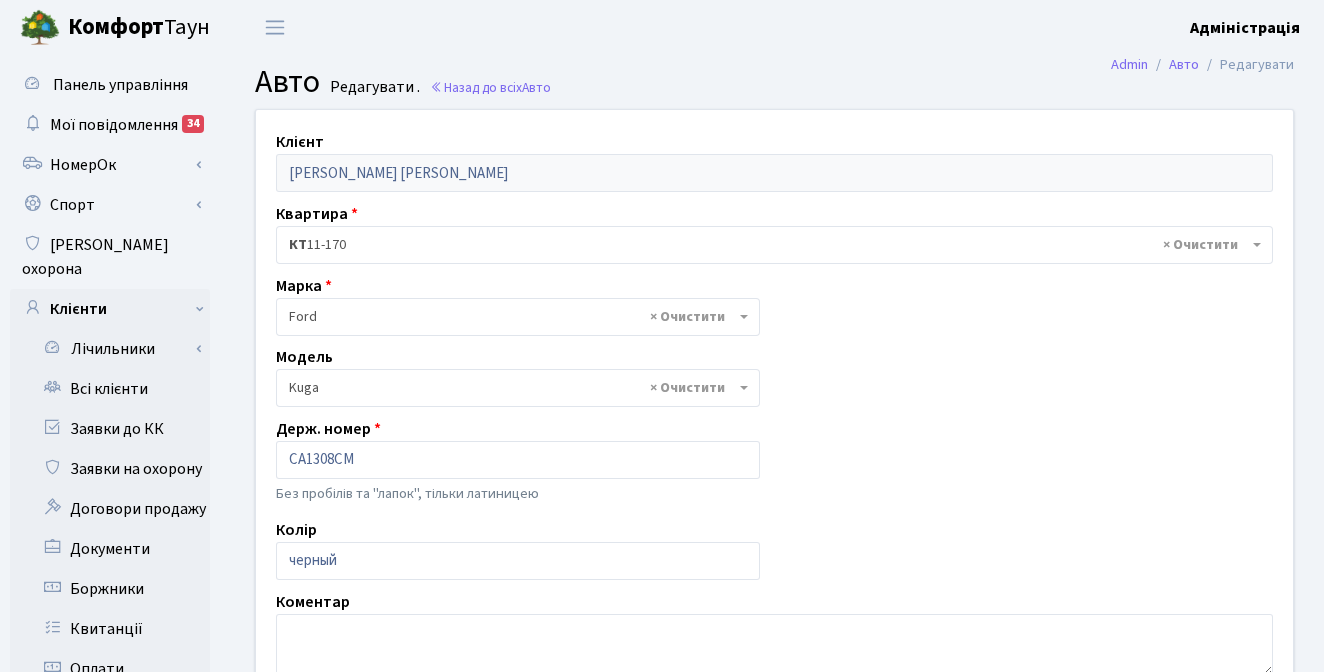 click on "Admin
Авто
Редагувати
Авто
Редагувати .
Назад до всіх   Авто
Клієнт
[PERSON_NAME] [PERSON_NAME]
Квартира
-
<b>КТ</b>&nbsp;&nbsp;&nbsp;&nbsp;11-170
× КТ     11-170
Марка
-
Abarth
AC
Acura
Adiva Adly ADR Aebi Aeon Agco Aixam DR" at bounding box center [774, 637] 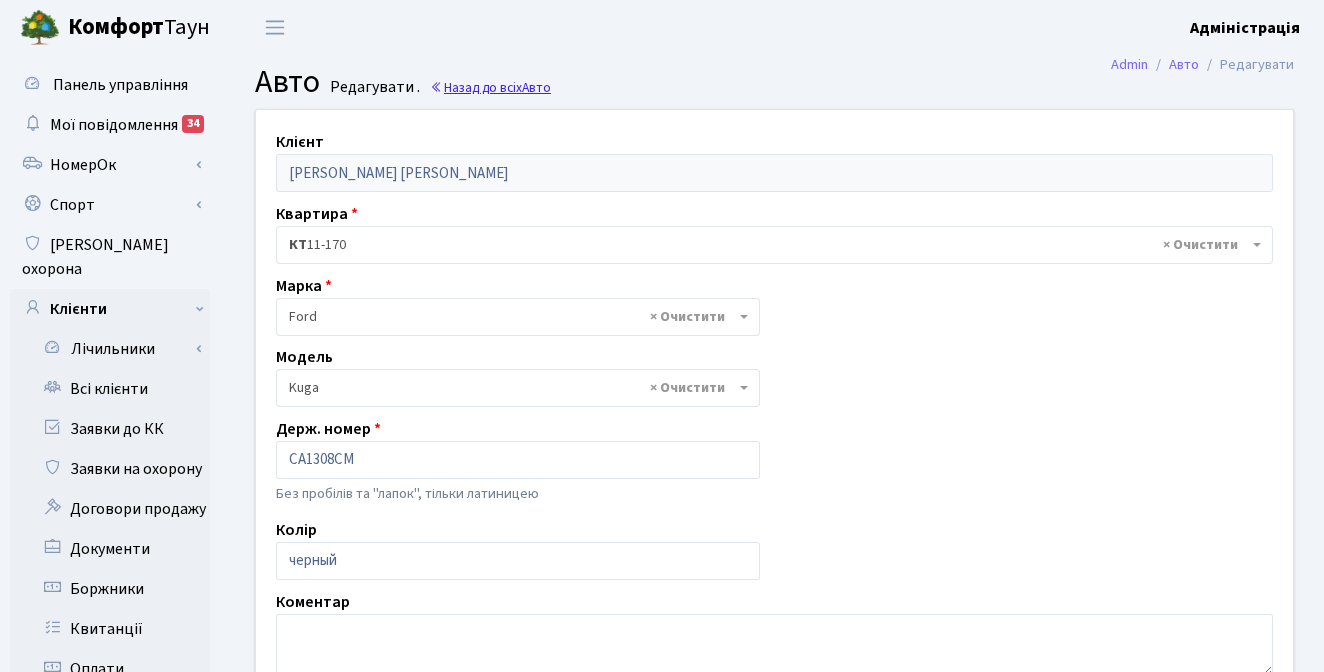 click on "Назад до всіх   Авто" at bounding box center (490, 87) 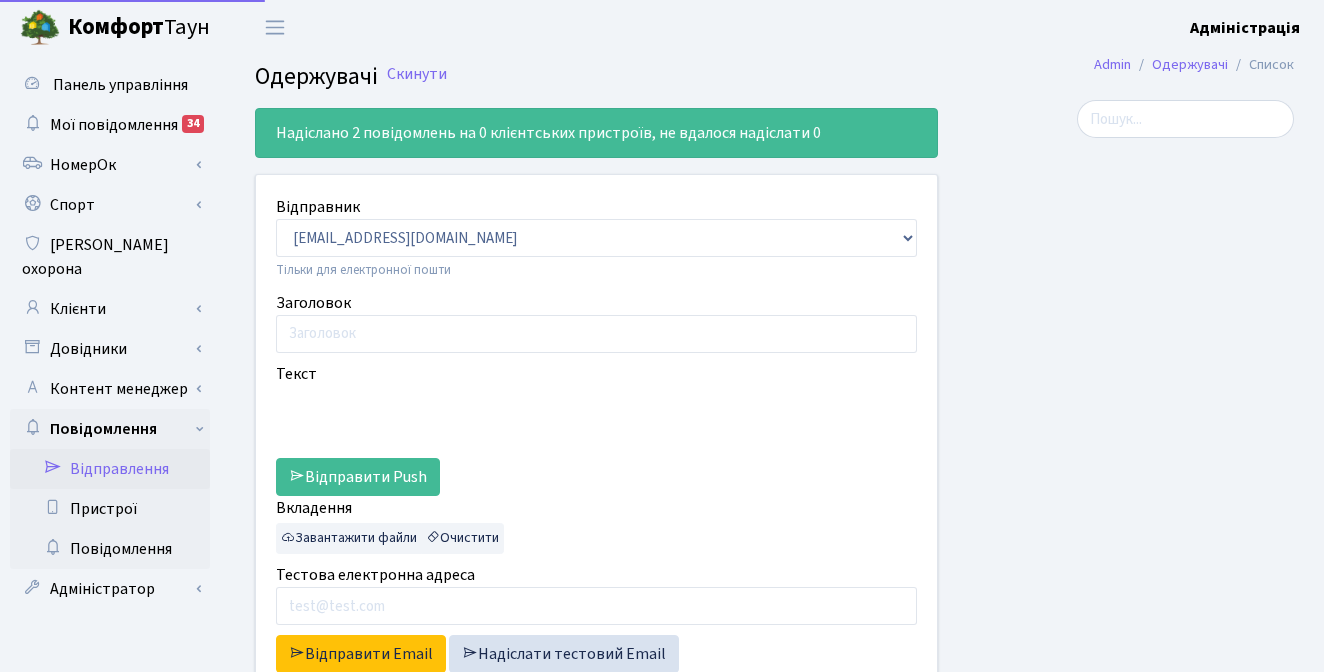 select on "25" 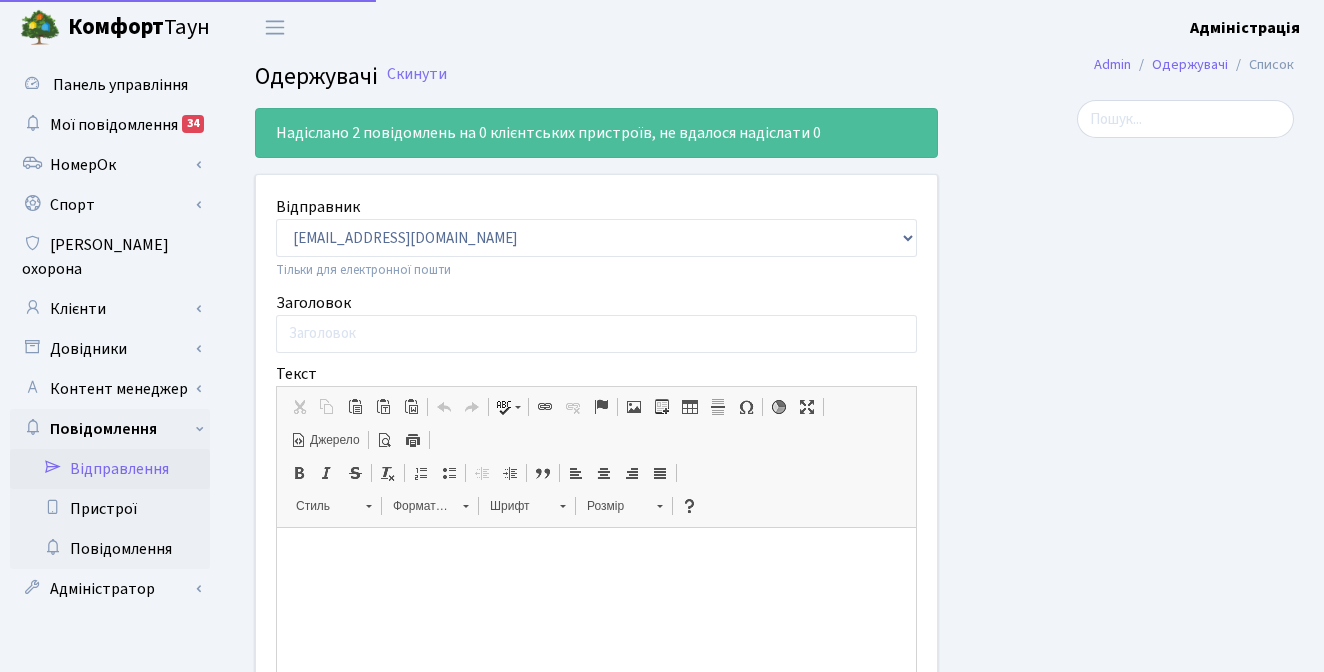 scroll, scrollTop: 0, scrollLeft: 0, axis: both 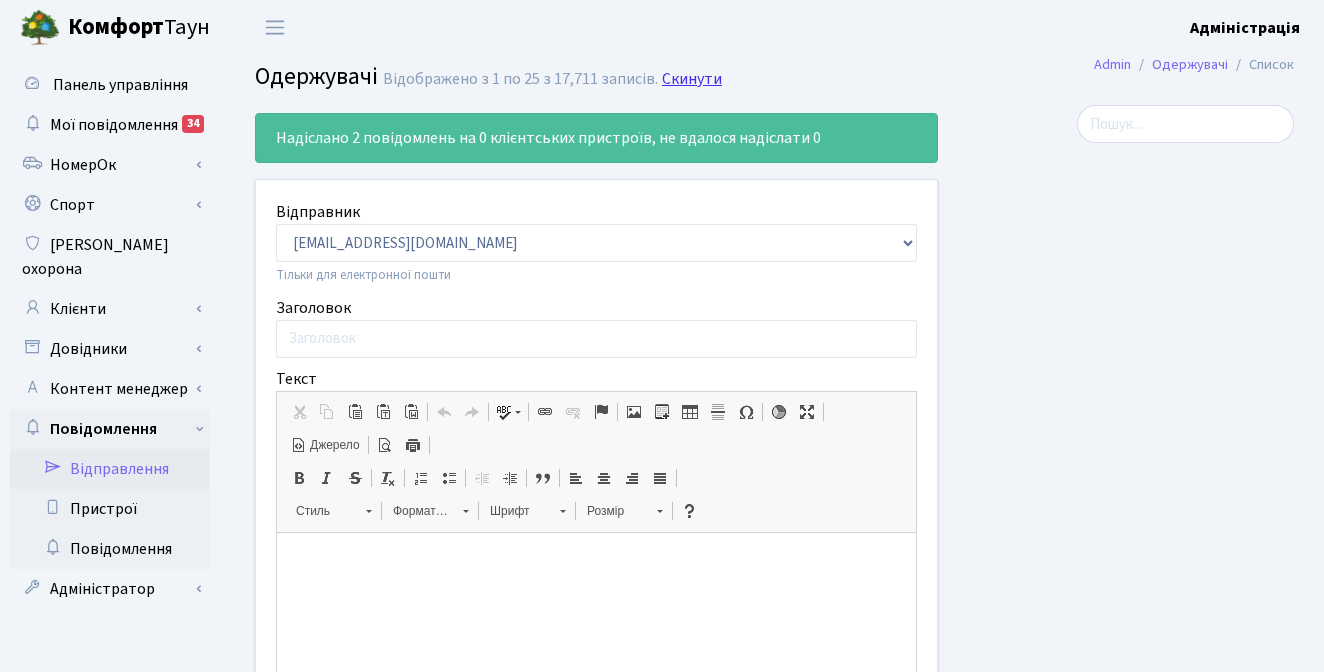 click on "Скинути" at bounding box center (692, 79) 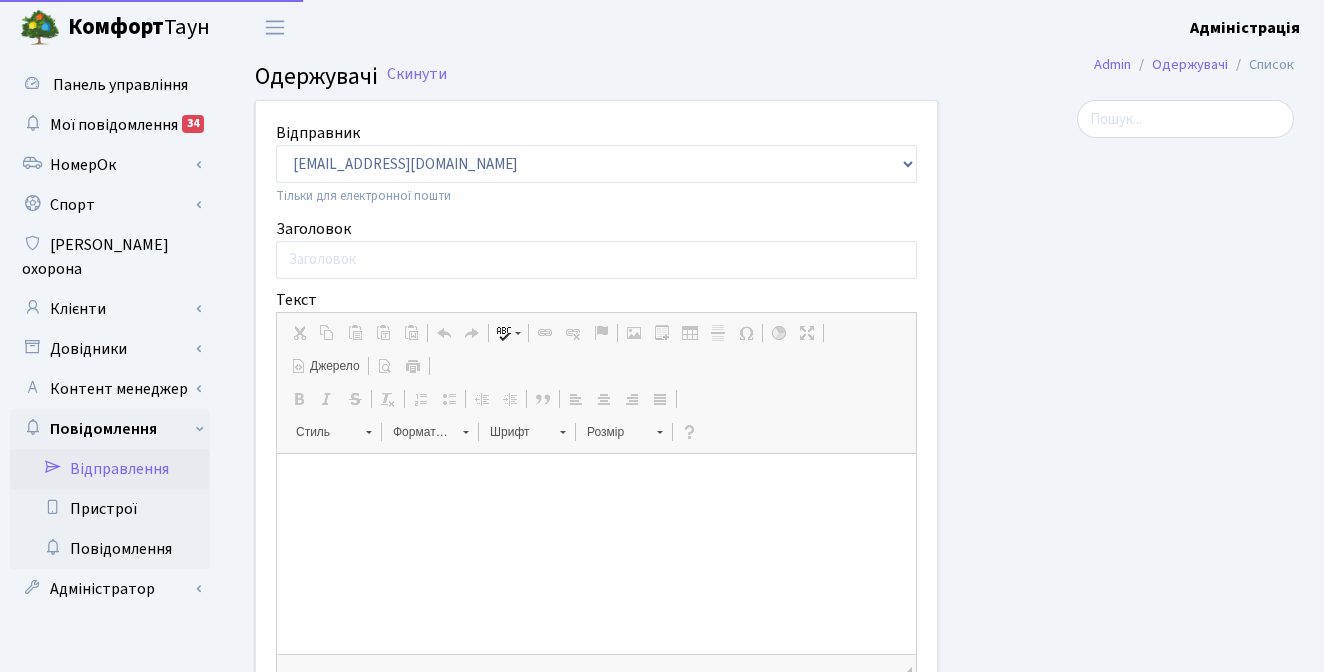 select on "25" 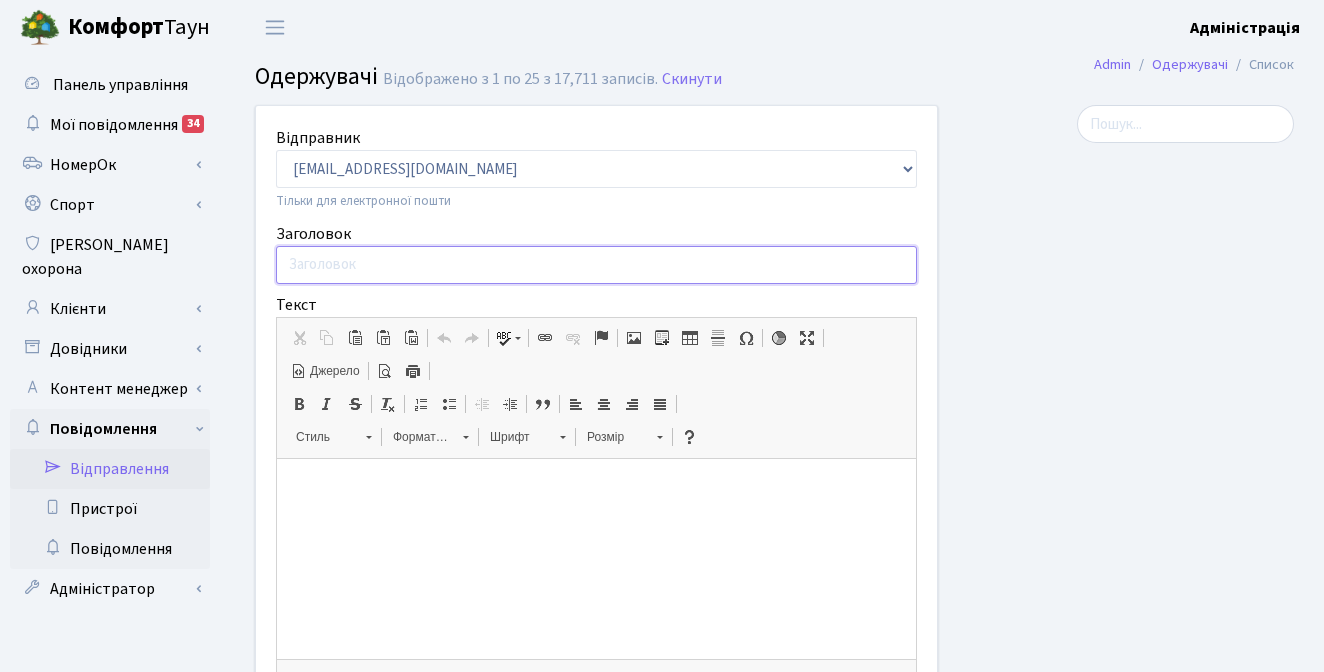 click on "Заголовок" at bounding box center [596, 265] 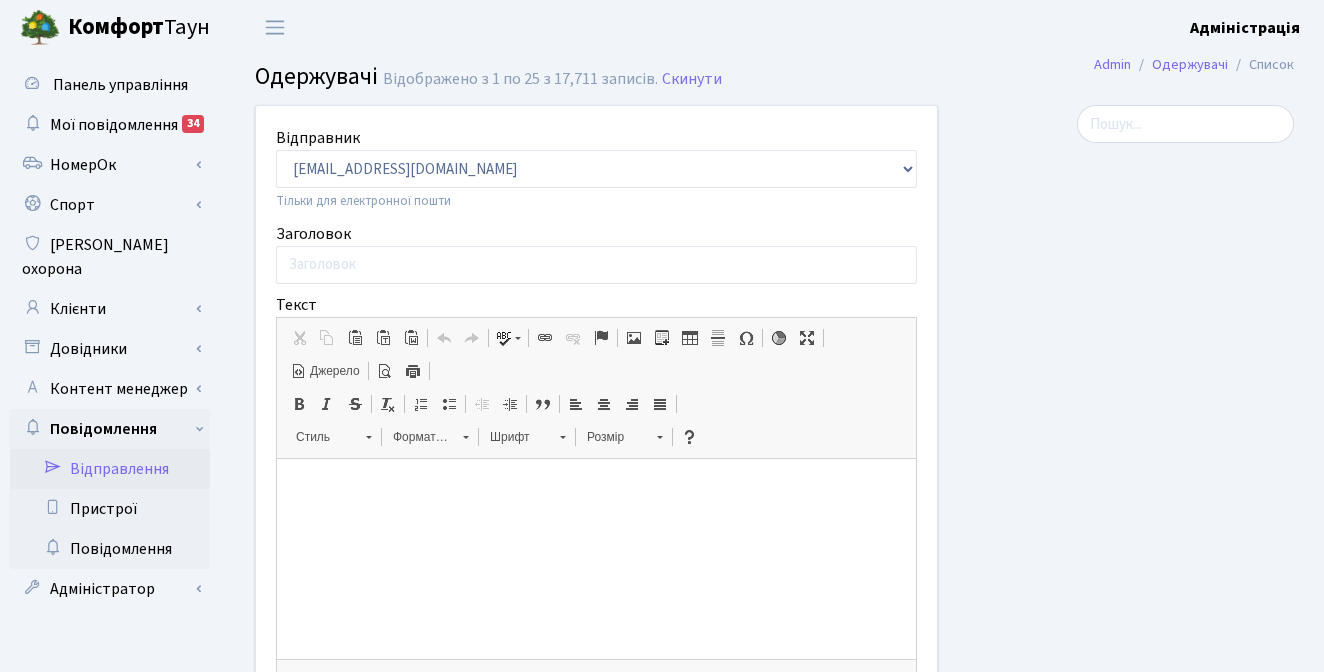 click at bounding box center (1131, 531) 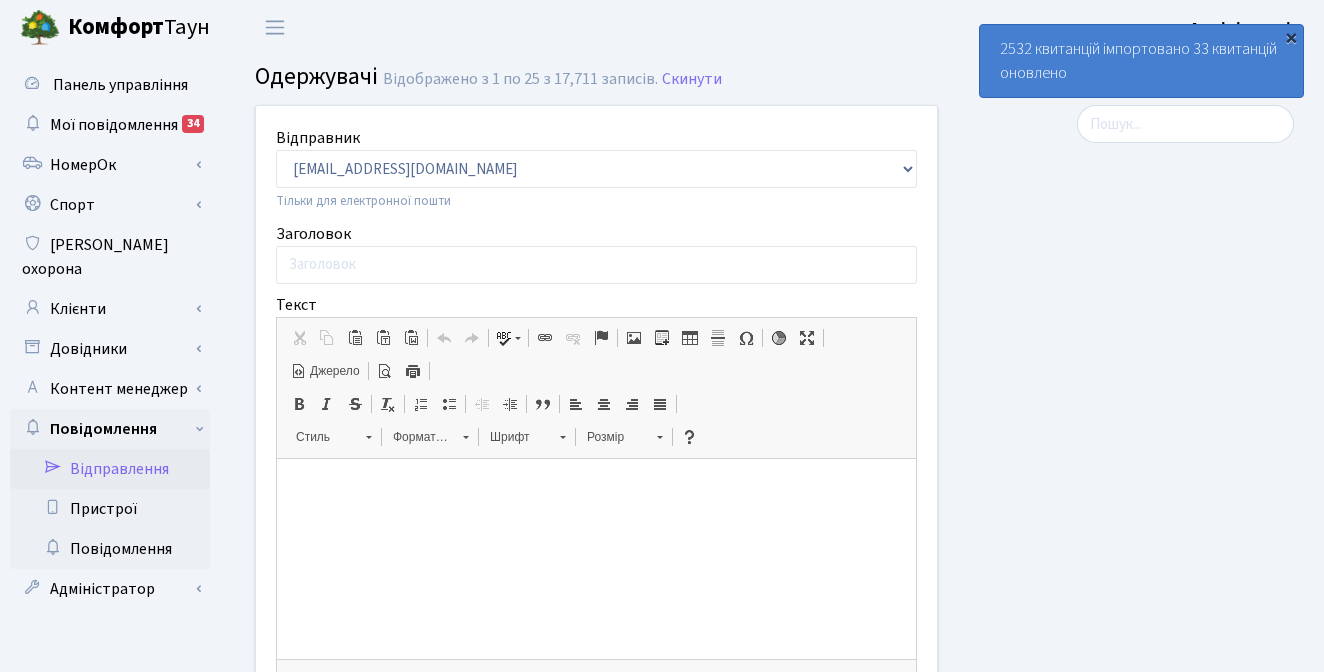 click on "×" at bounding box center (1291, 37) 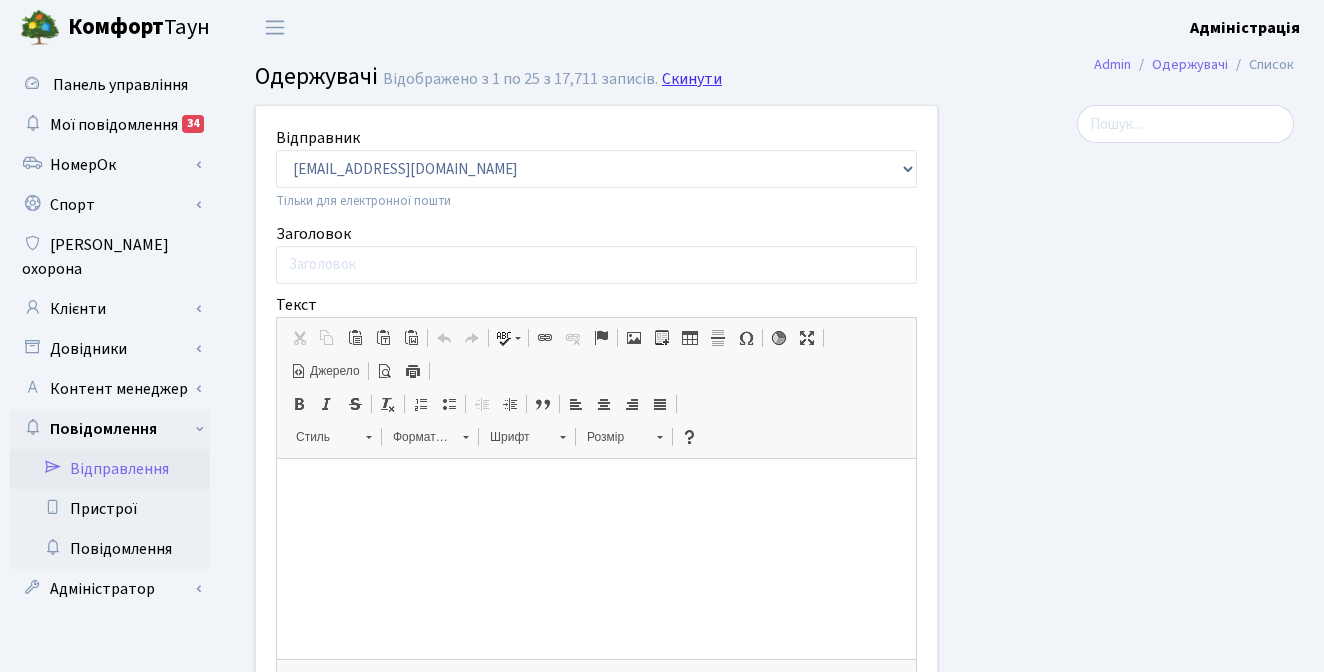 click on "Скинути" at bounding box center (692, 79) 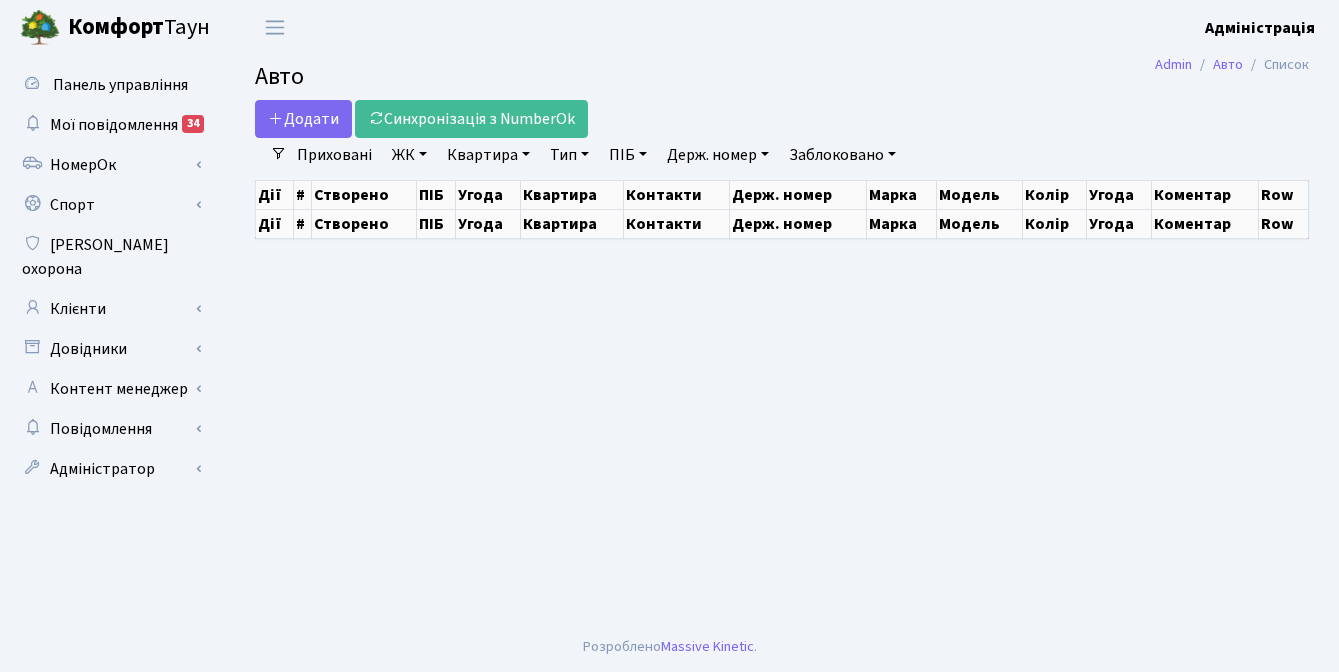 scroll, scrollTop: 0, scrollLeft: 0, axis: both 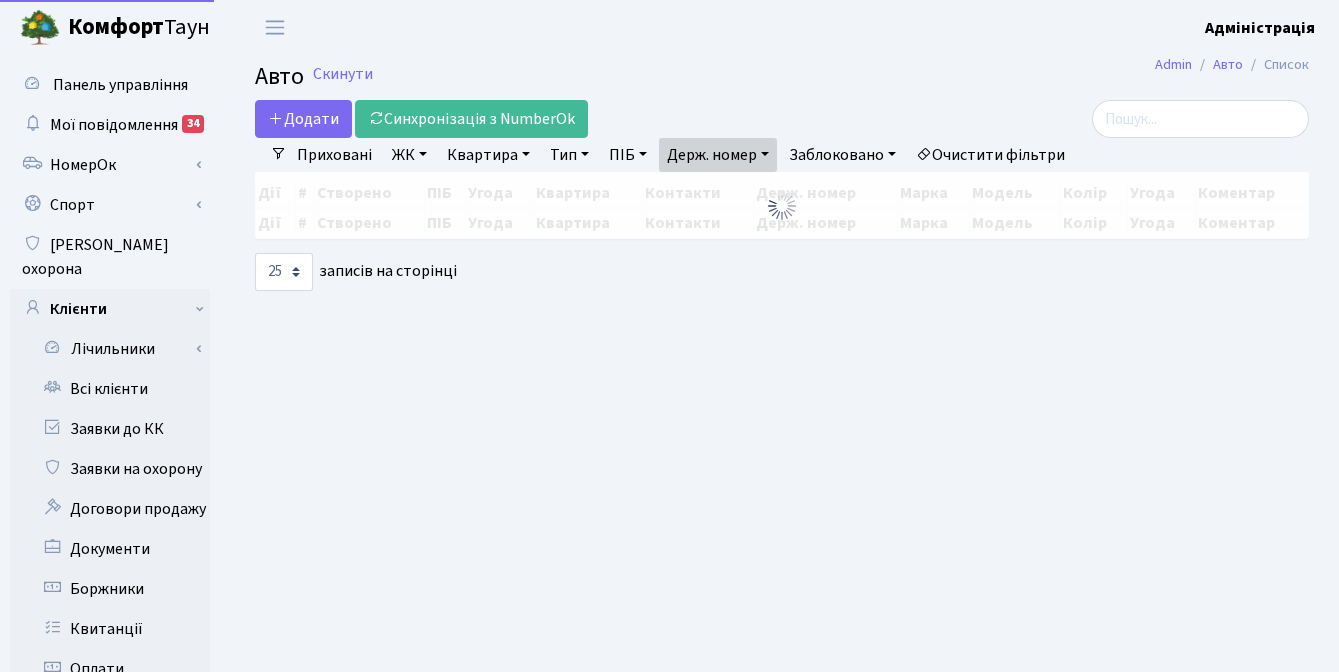 select on "25" 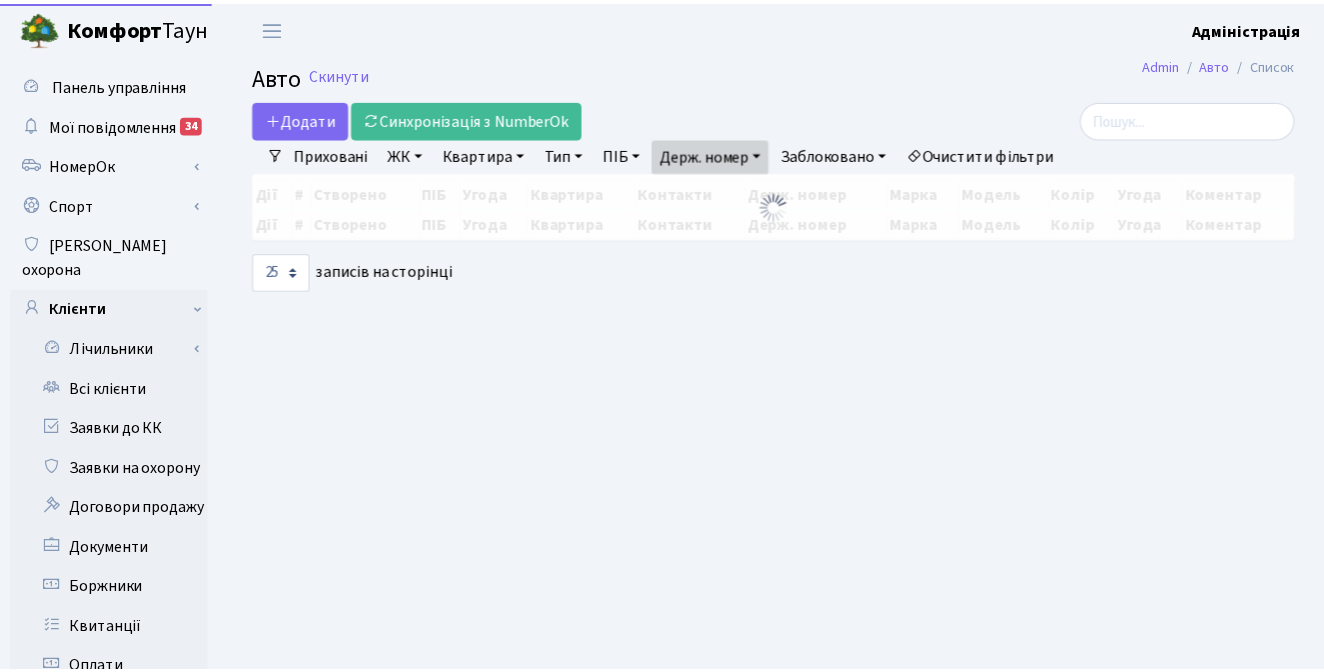 scroll, scrollTop: 0, scrollLeft: 0, axis: both 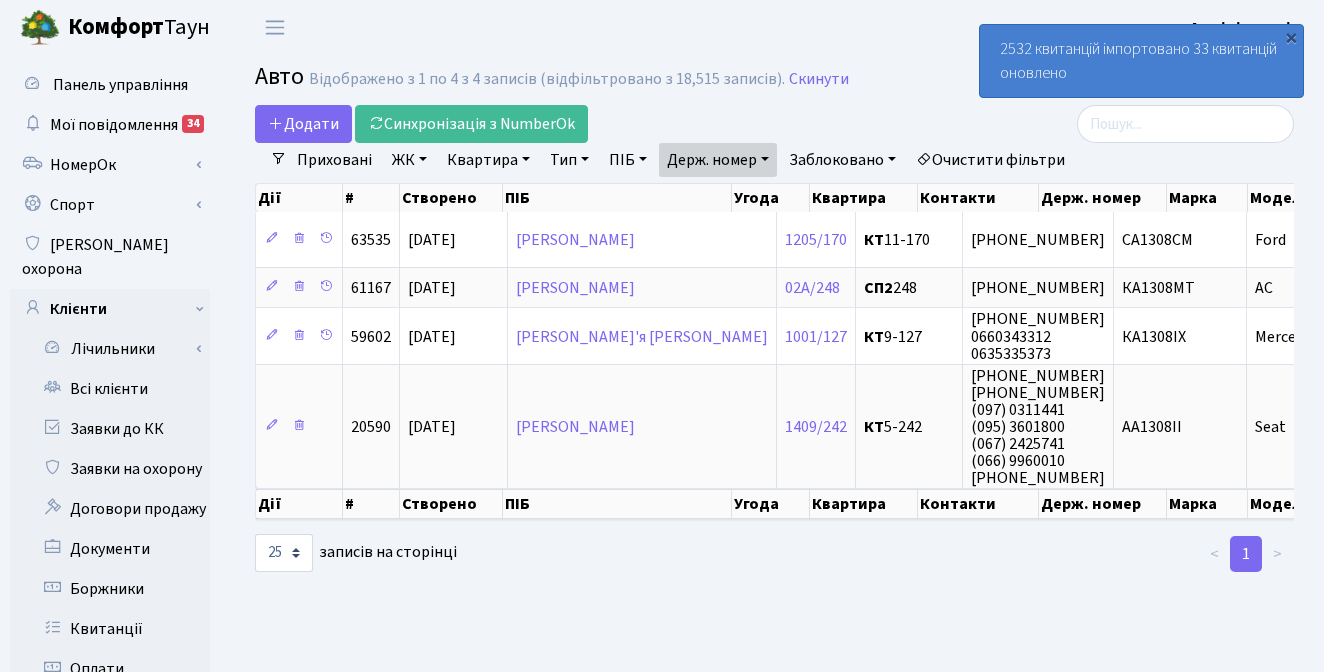 click on "Держ. номер" at bounding box center (718, 160) 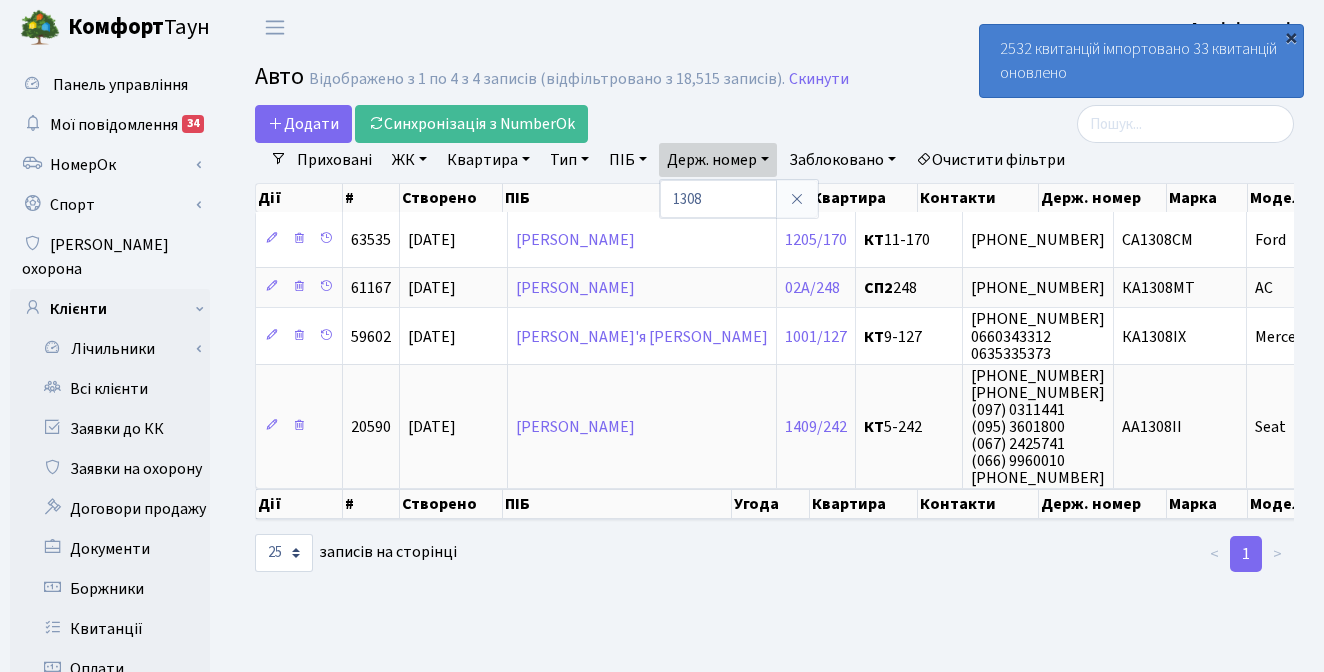 click on "×" at bounding box center (1291, 37) 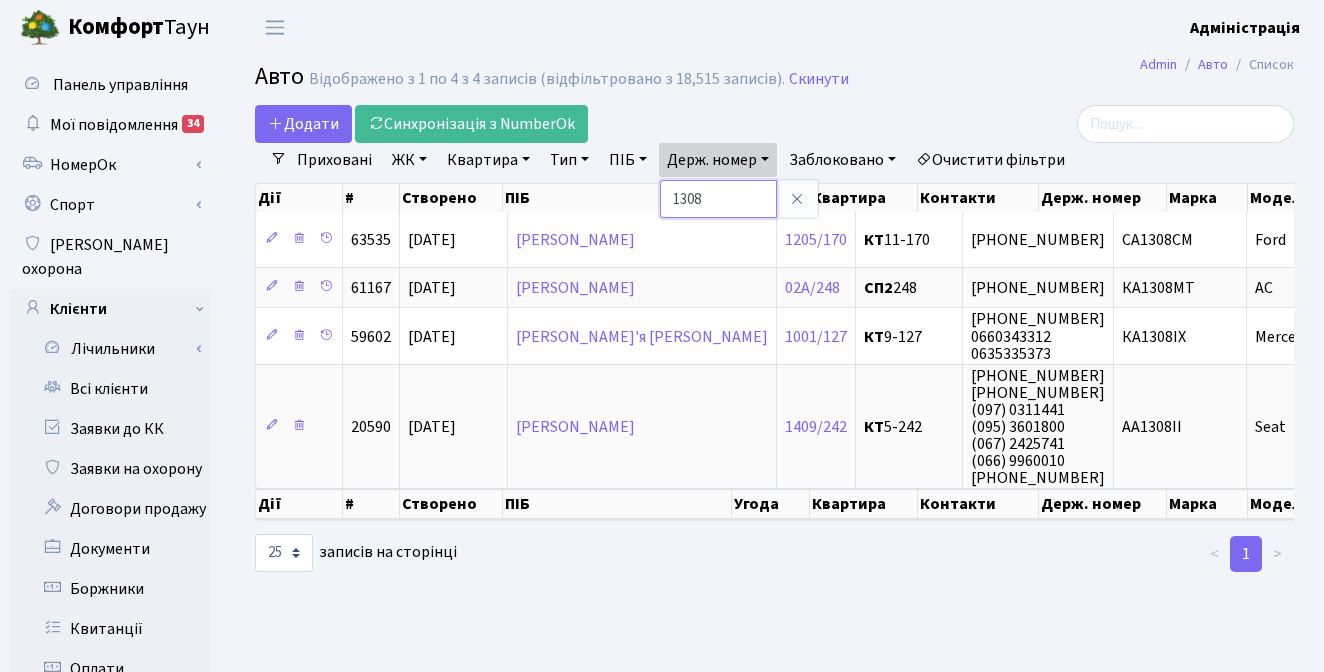 drag, startPoint x: 725, startPoint y: 204, endPoint x: 671, endPoint y: 199, distance: 54.230988 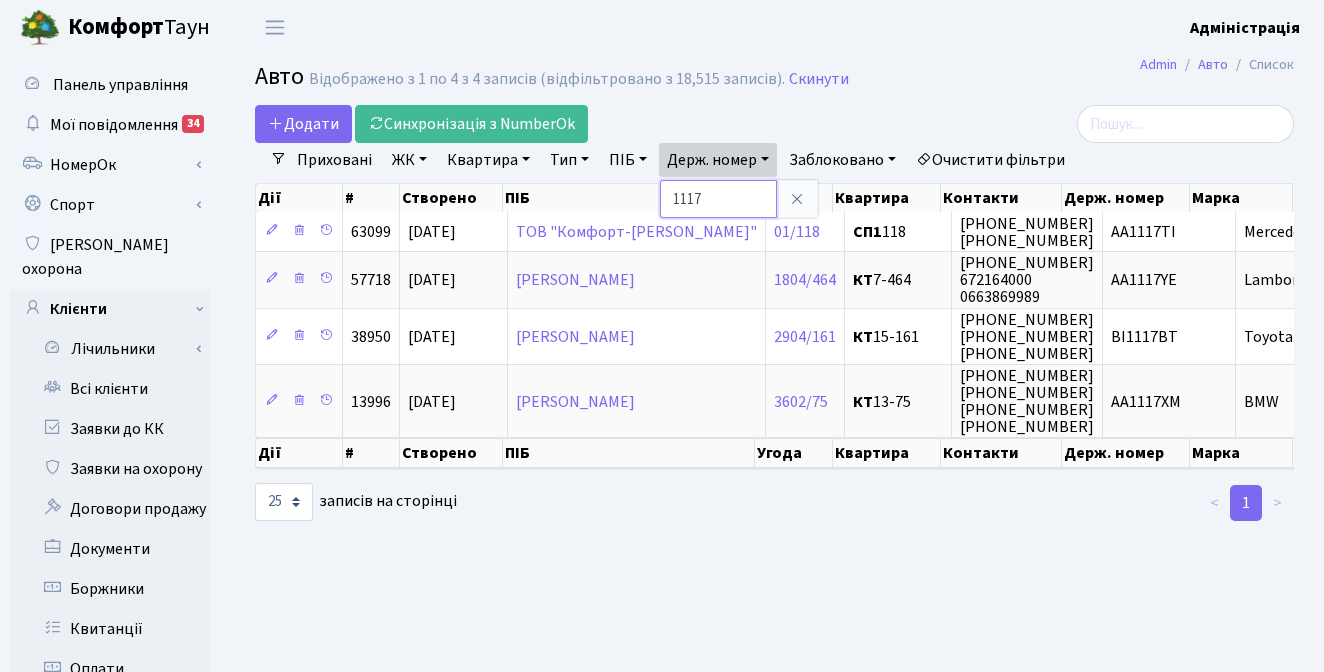 drag, startPoint x: 719, startPoint y: 197, endPoint x: 665, endPoint y: 199, distance: 54.037025 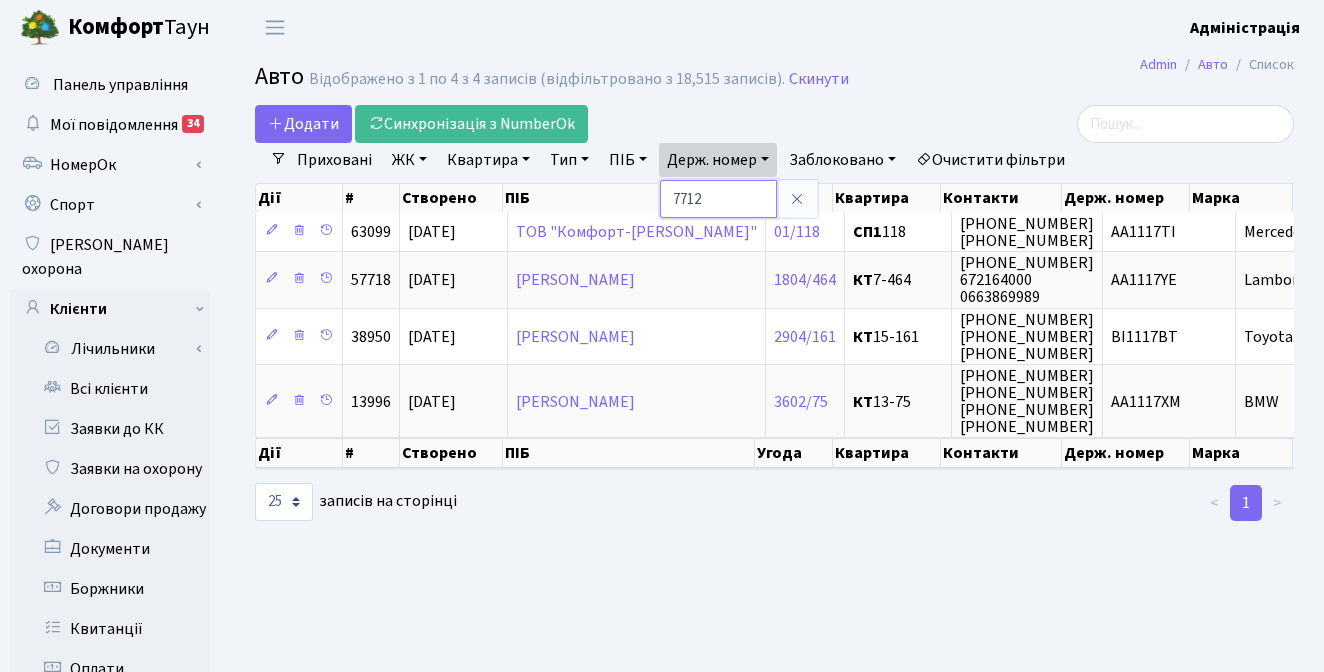 type on "7712" 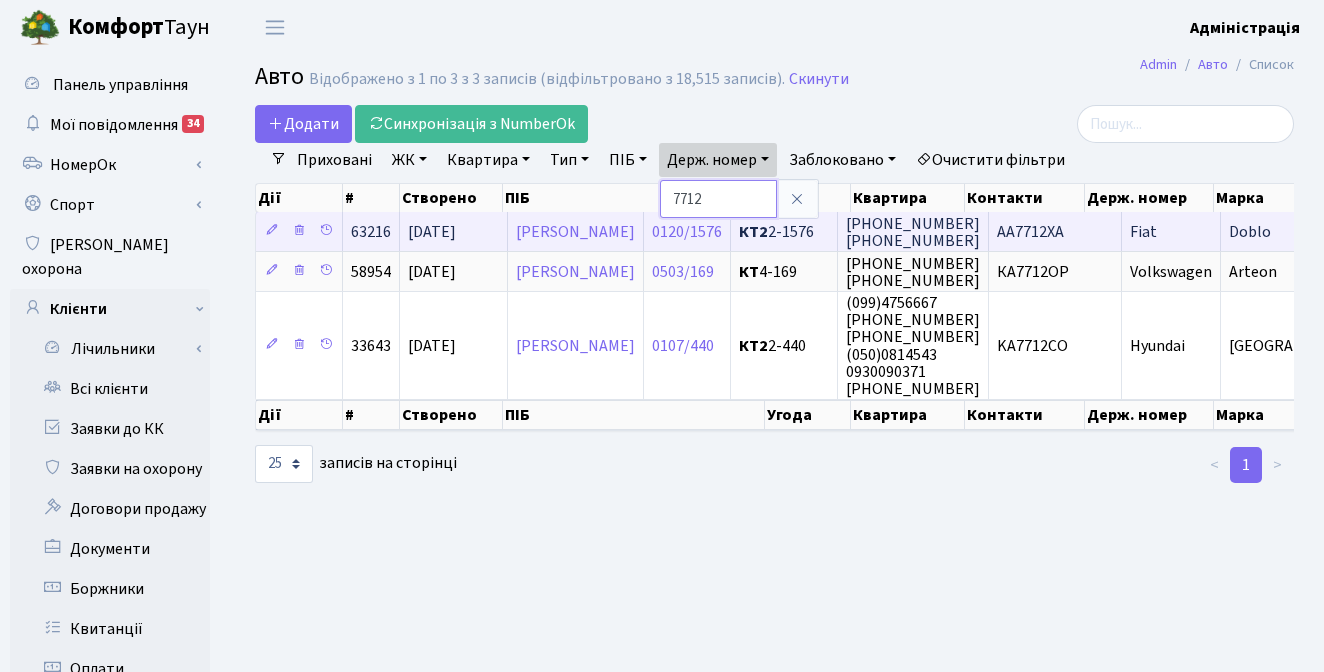 scroll, scrollTop: 1, scrollLeft: 0, axis: vertical 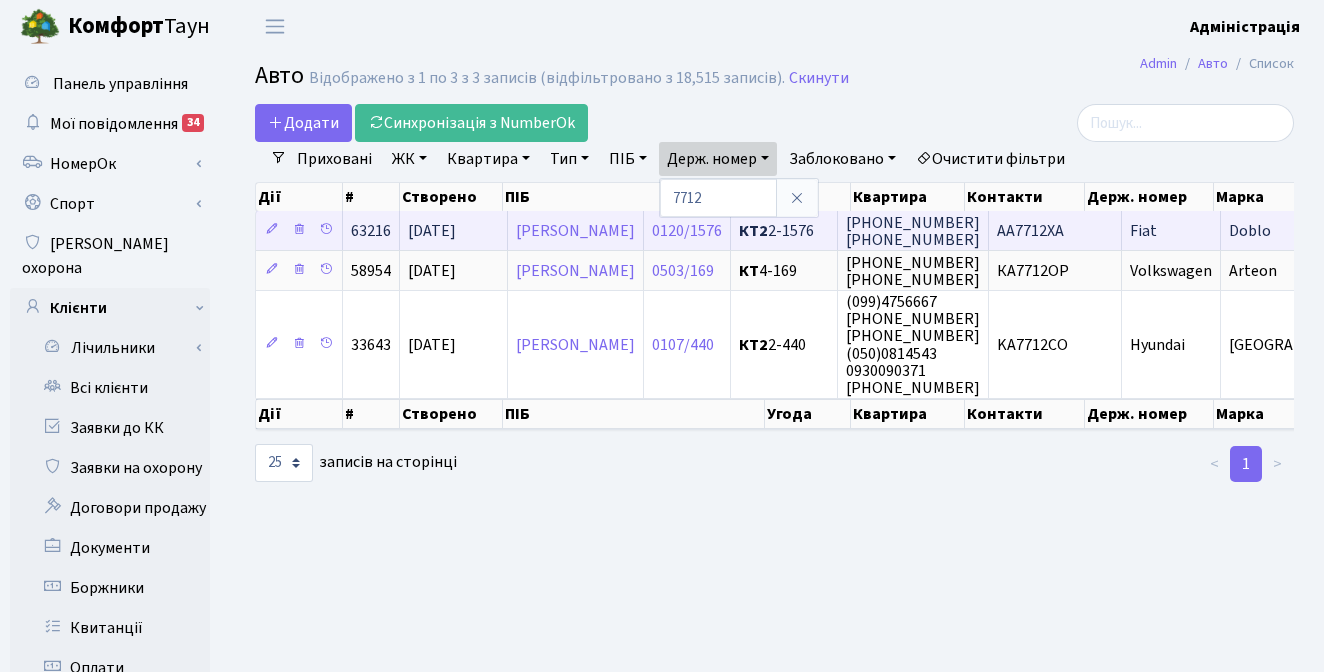 click on "АА7712ХА" at bounding box center [1030, 231] 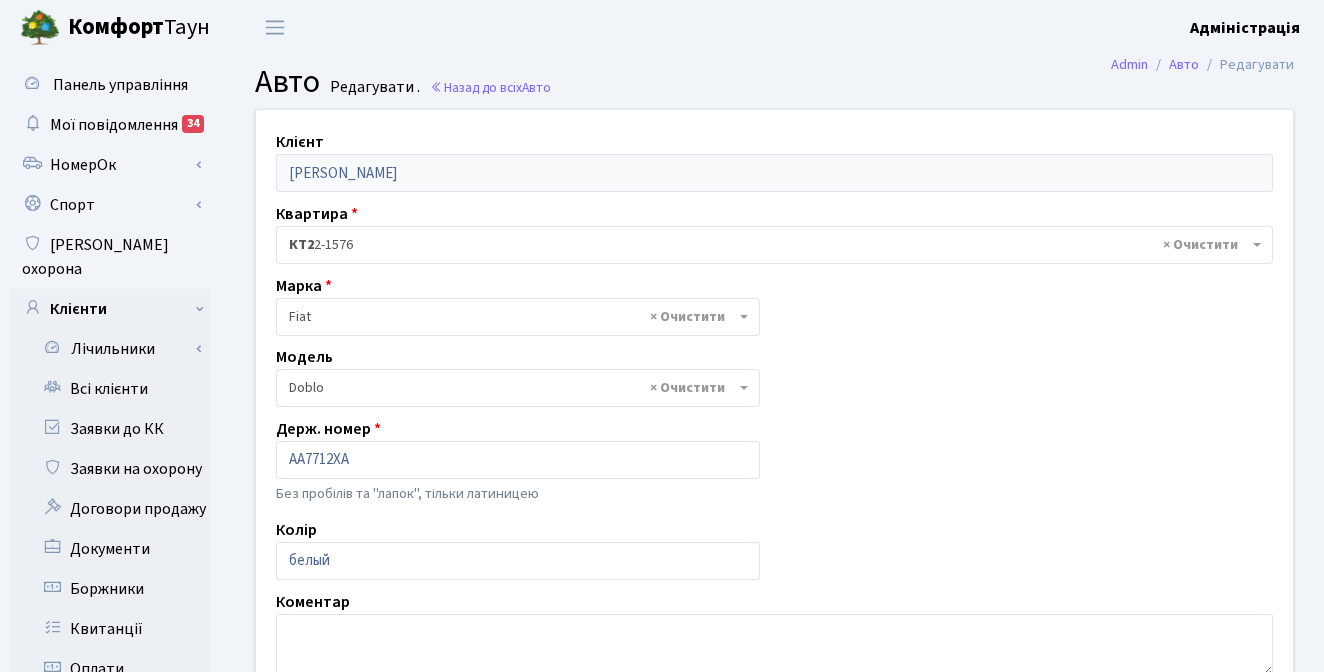 select on "701" 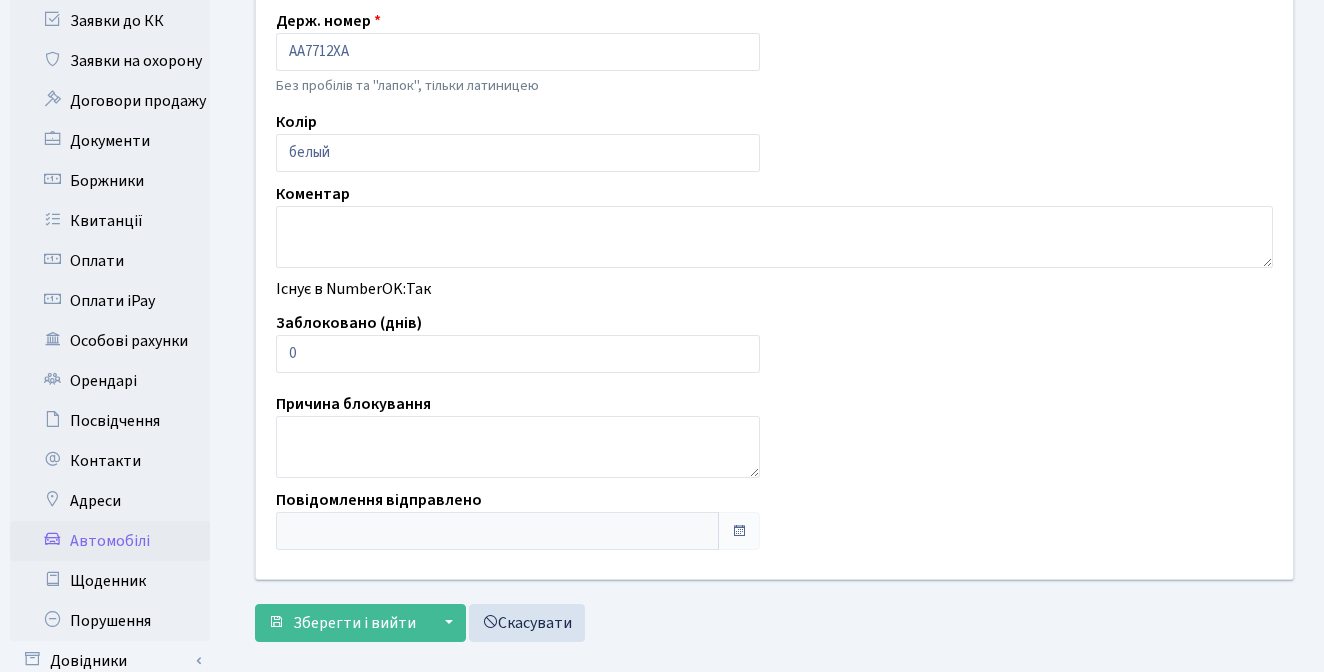 scroll, scrollTop: 480, scrollLeft: 0, axis: vertical 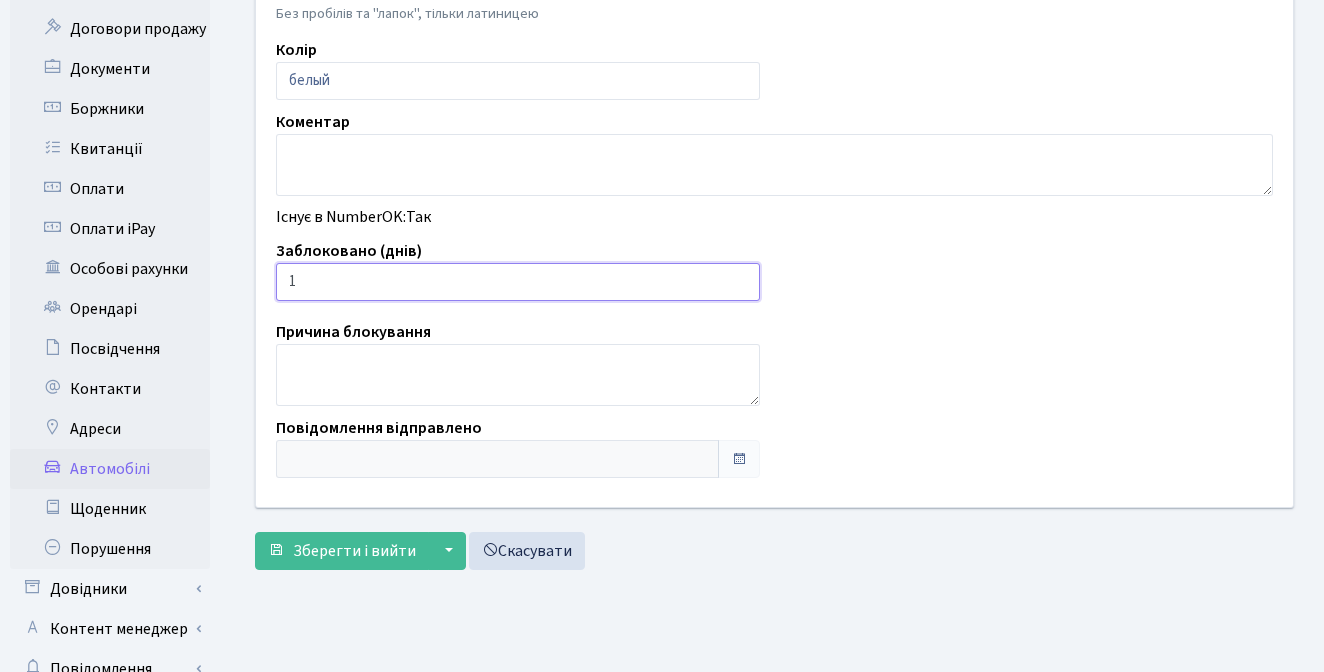 type on "1" 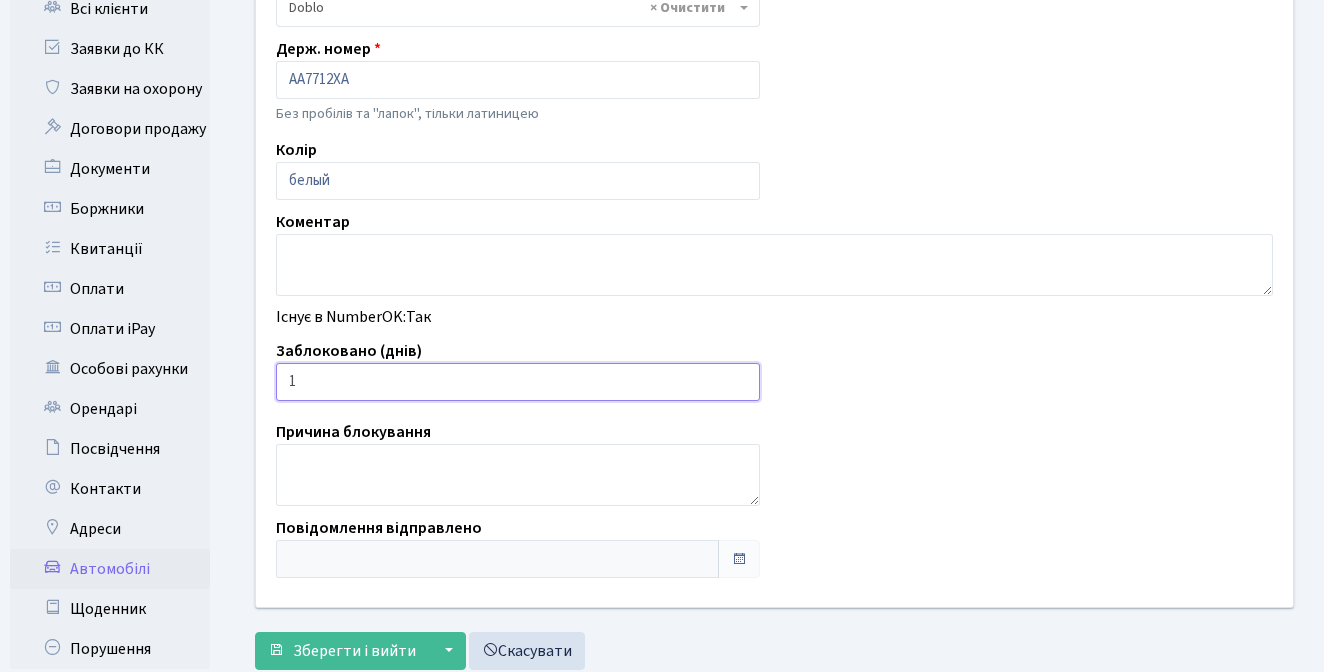 scroll, scrollTop: 414, scrollLeft: 0, axis: vertical 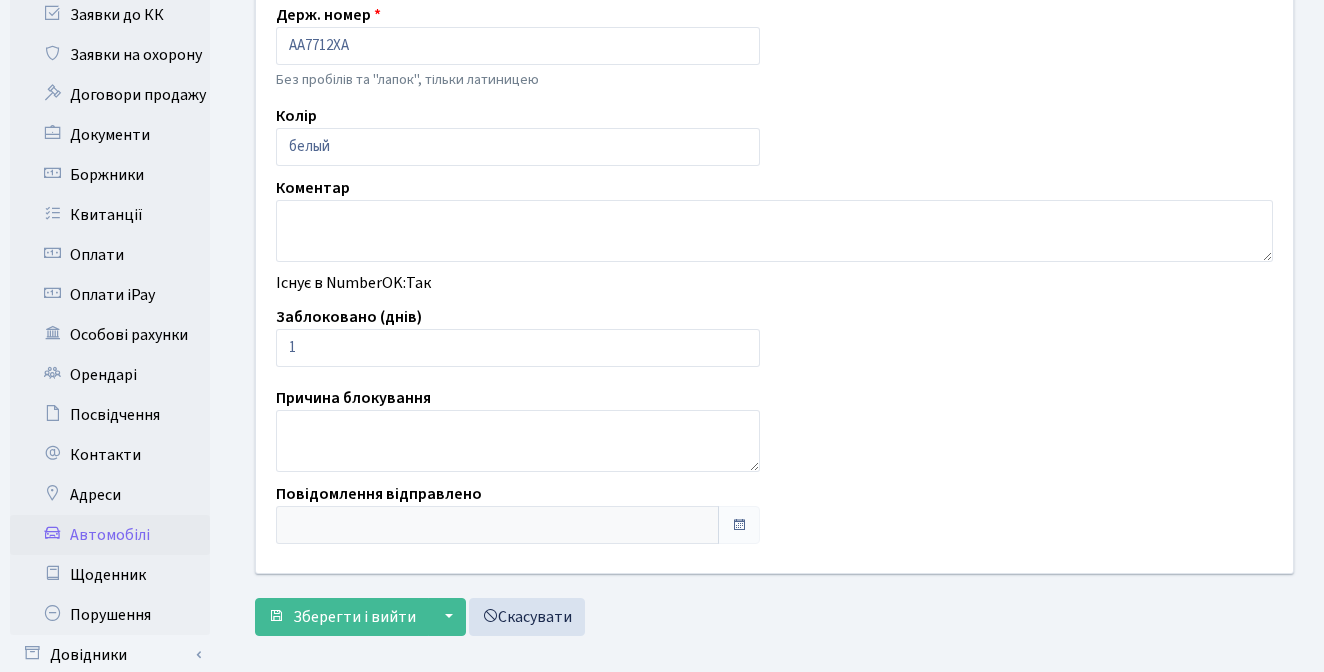 click on "Клієнт
Джеріх Діана Володимирівна
Квартира
-
<b>КТ2</b>&nbsp;&nbsp;&nbsp;2-1576
× КТ2    2-1576
Марка
-
Abarth
AC
Acura
Adiva
Adly
ADR
Aebi
Aeon
Agco
Aixam
Al-Ghazi Alfa Romeo Allgaier Alpina Alpine Alvis AMC AMW" at bounding box center [774, 134] 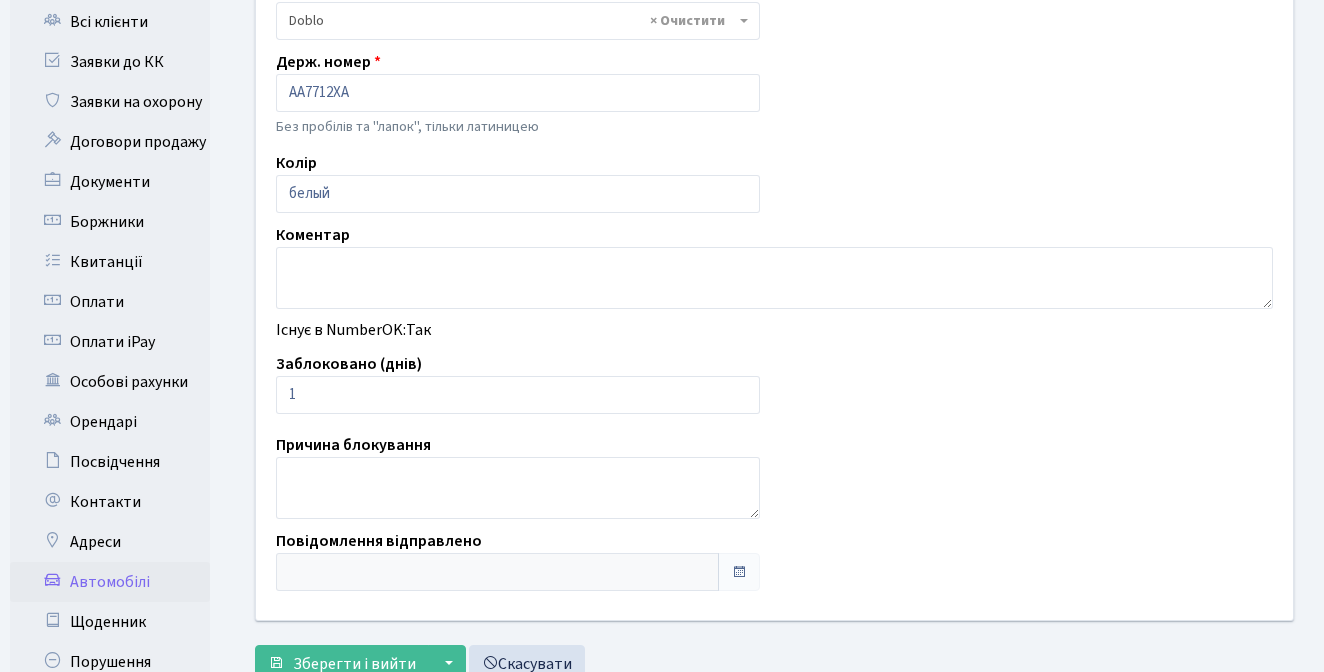 scroll, scrollTop: 384, scrollLeft: 0, axis: vertical 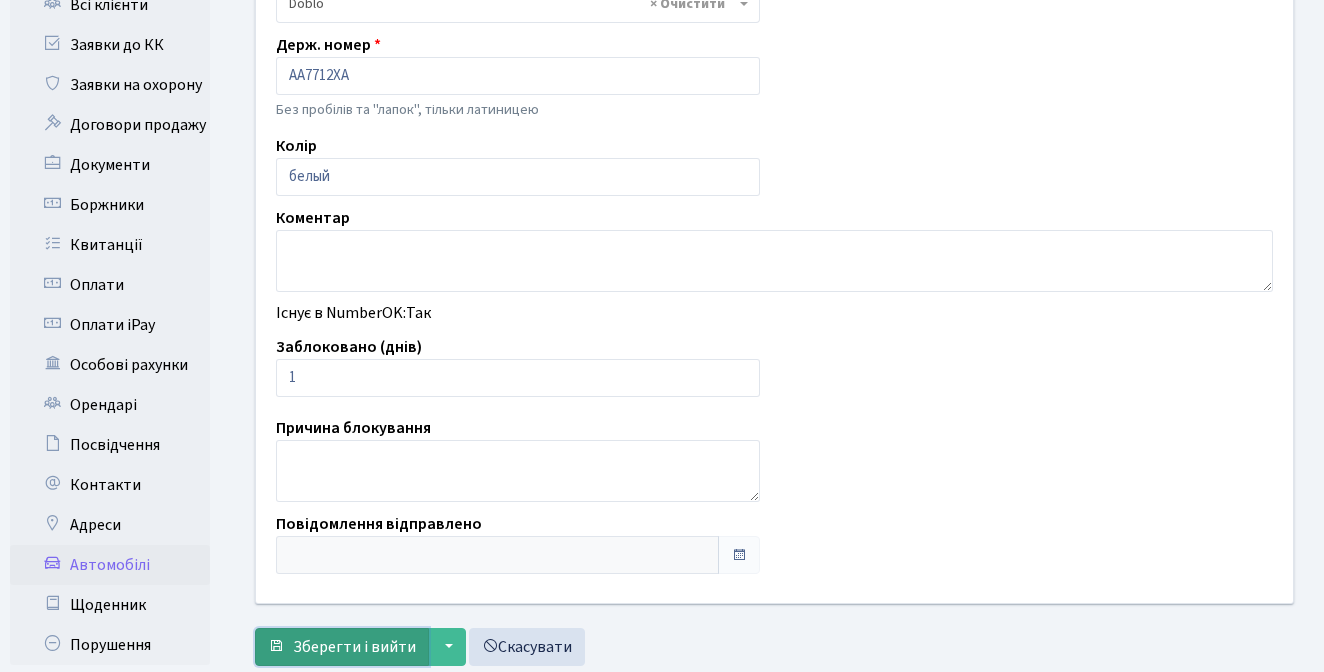 click on "Зберегти і вийти" at bounding box center (354, 647) 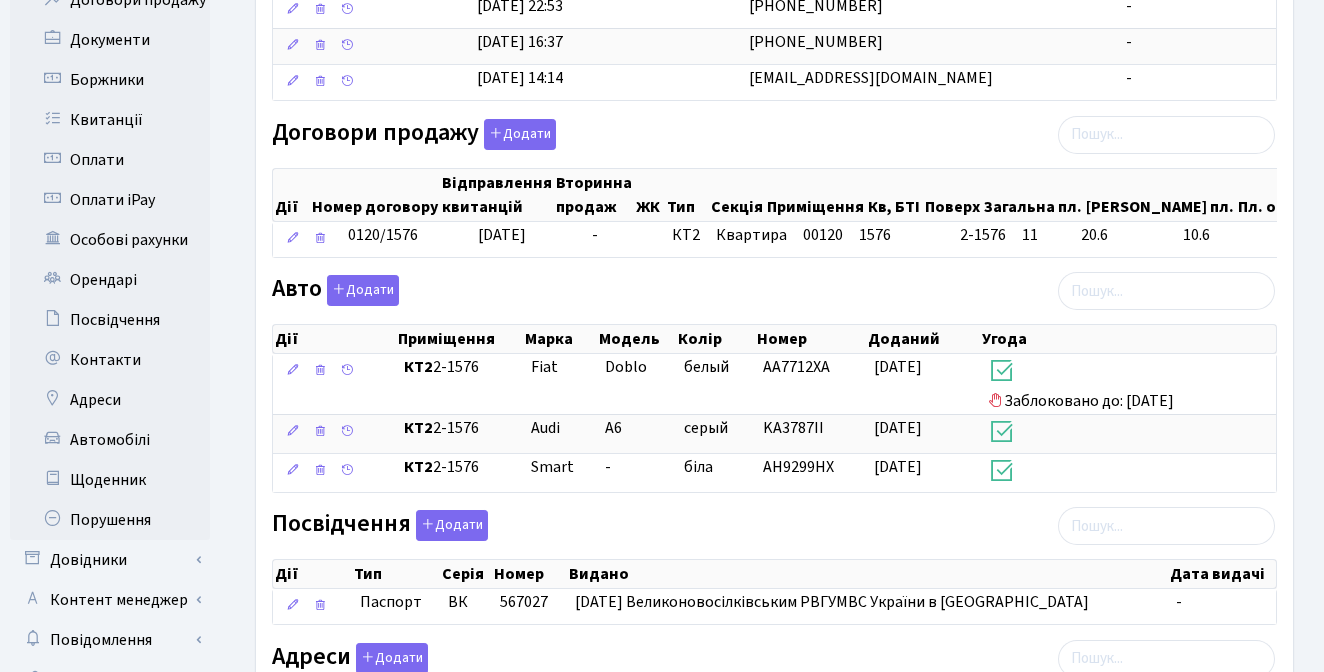 scroll, scrollTop: 510, scrollLeft: 0, axis: vertical 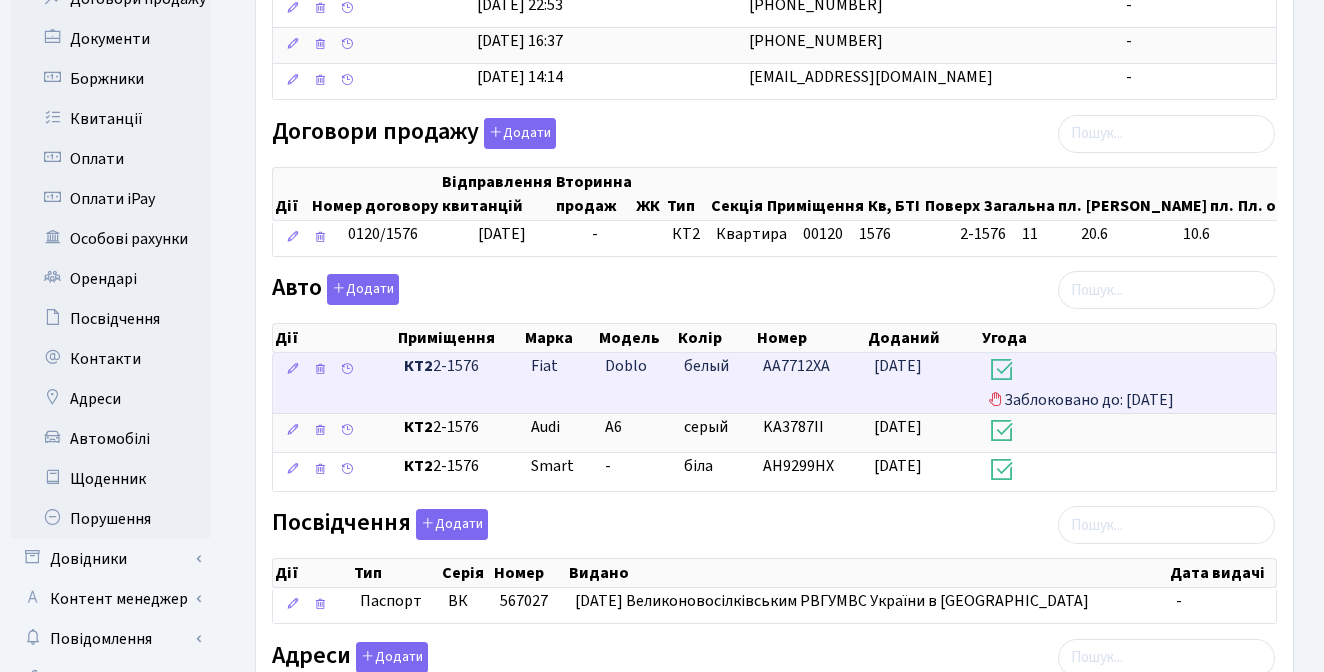 drag, startPoint x: 836, startPoint y: 380, endPoint x: 755, endPoint y: 382, distance: 81.02469 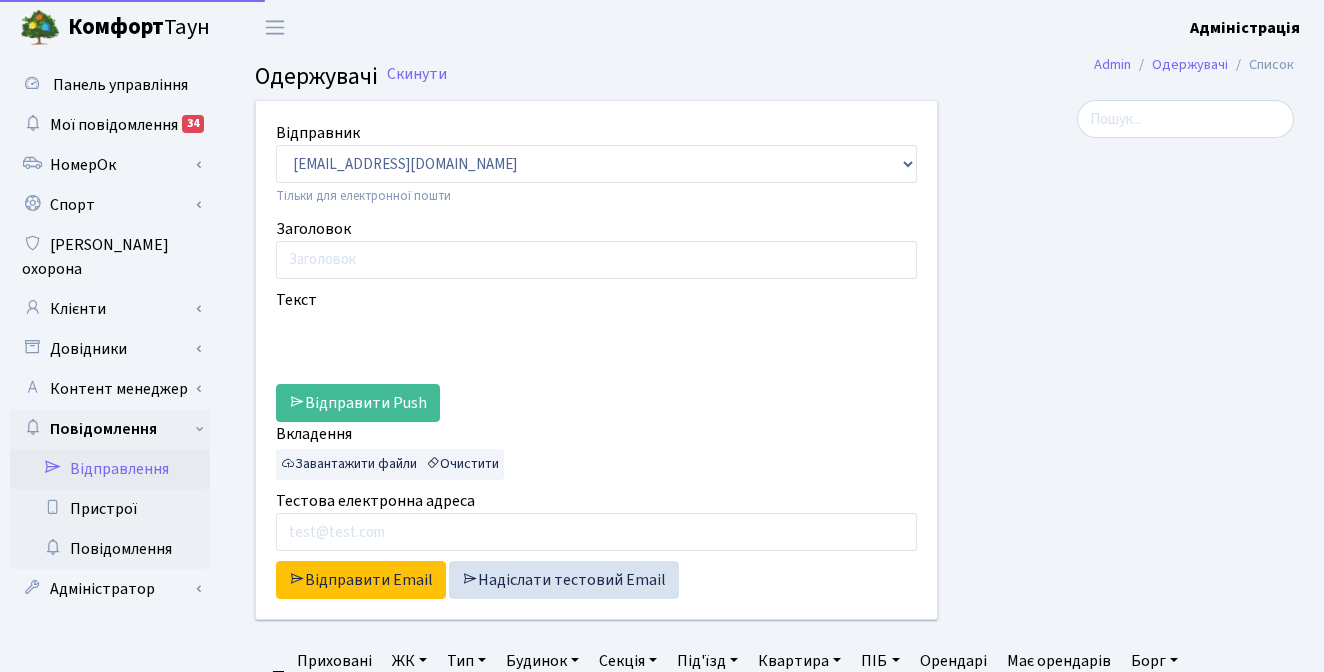 select on "25" 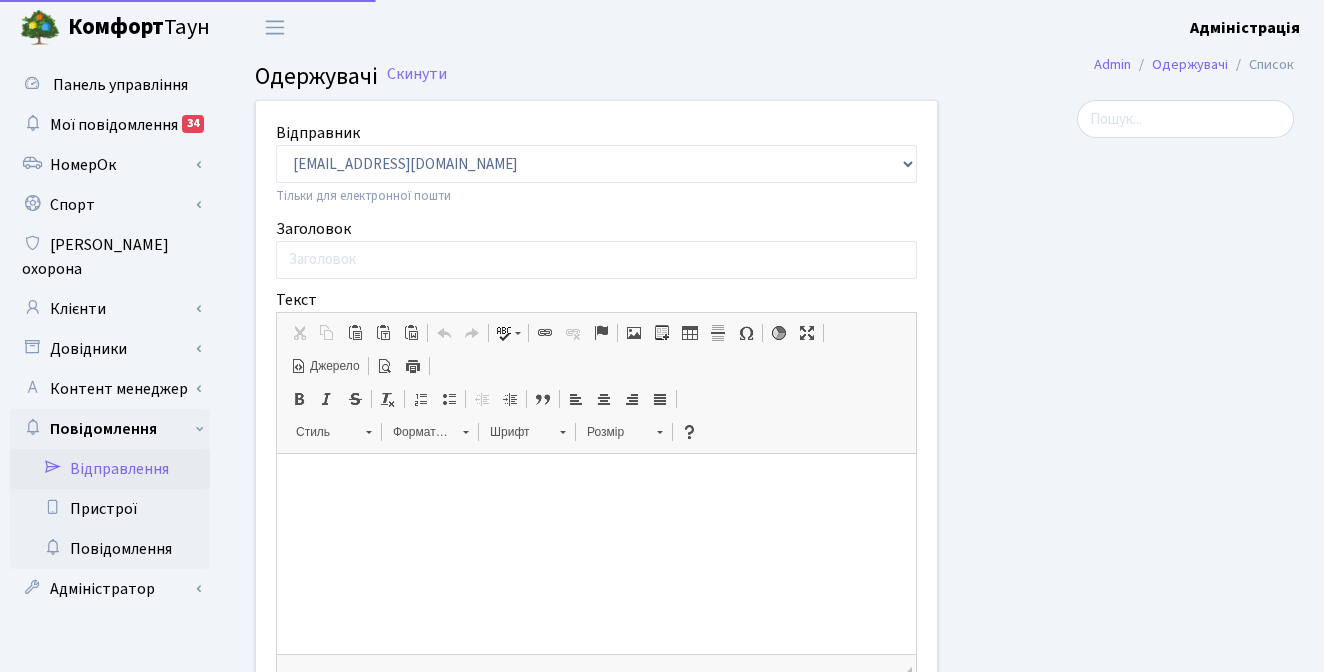 scroll, scrollTop: 0, scrollLeft: 0, axis: both 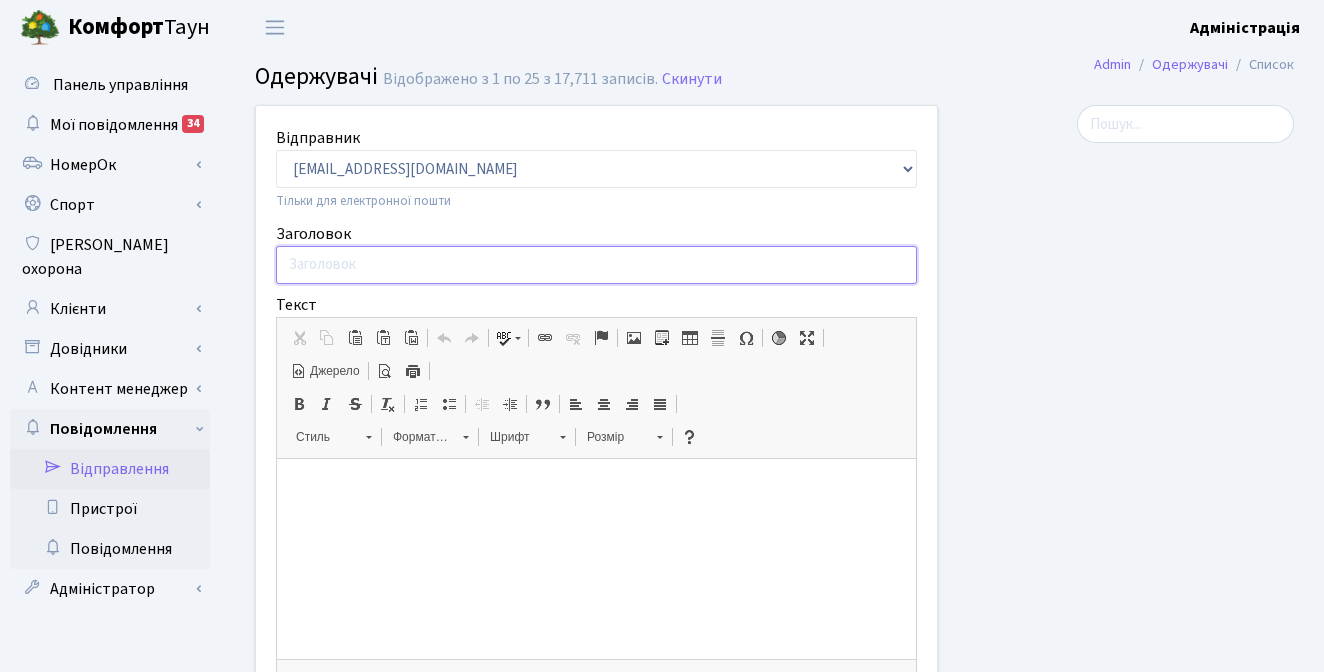 click on "Заголовок" at bounding box center (596, 265) 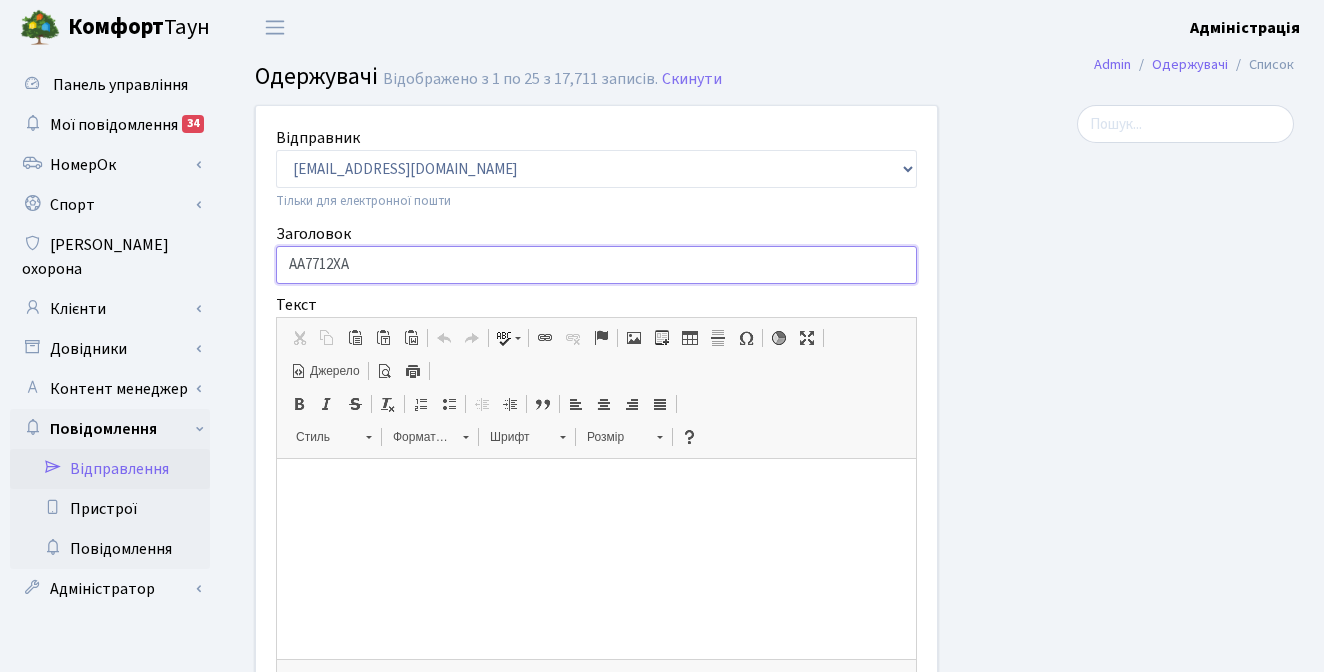 type on "АА7712ХА" 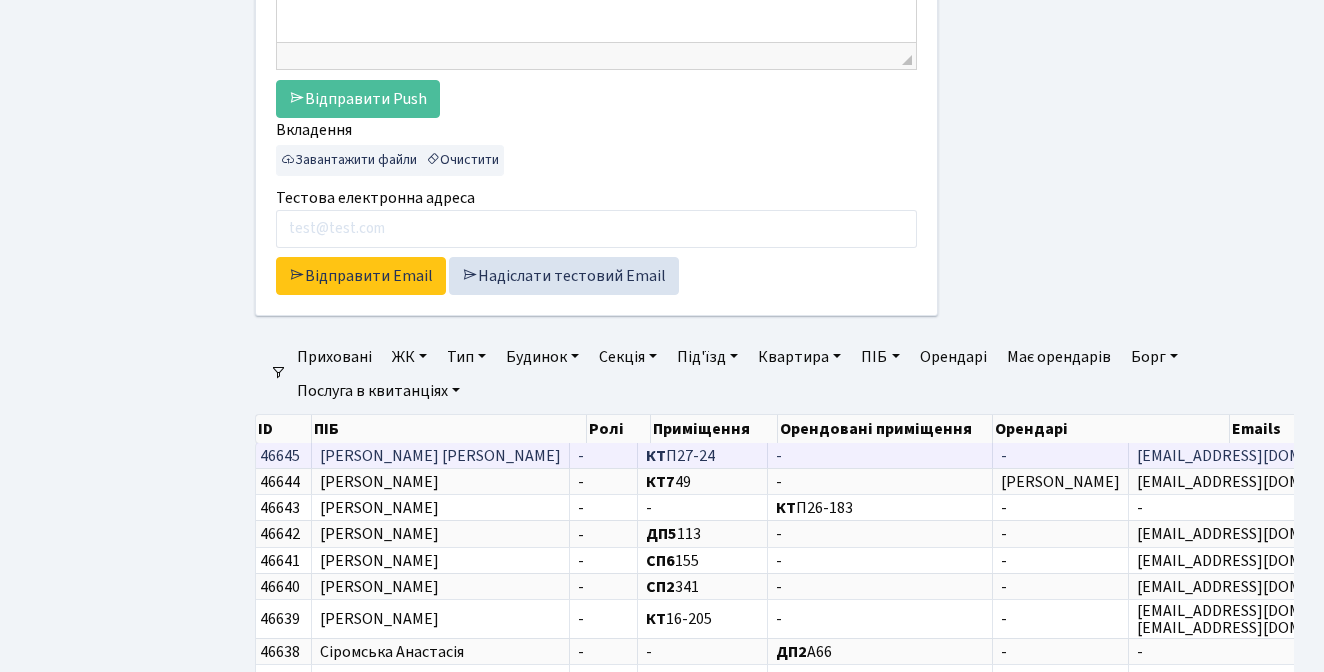 scroll, scrollTop: 624, scrollLeft: 0, axis: vertical 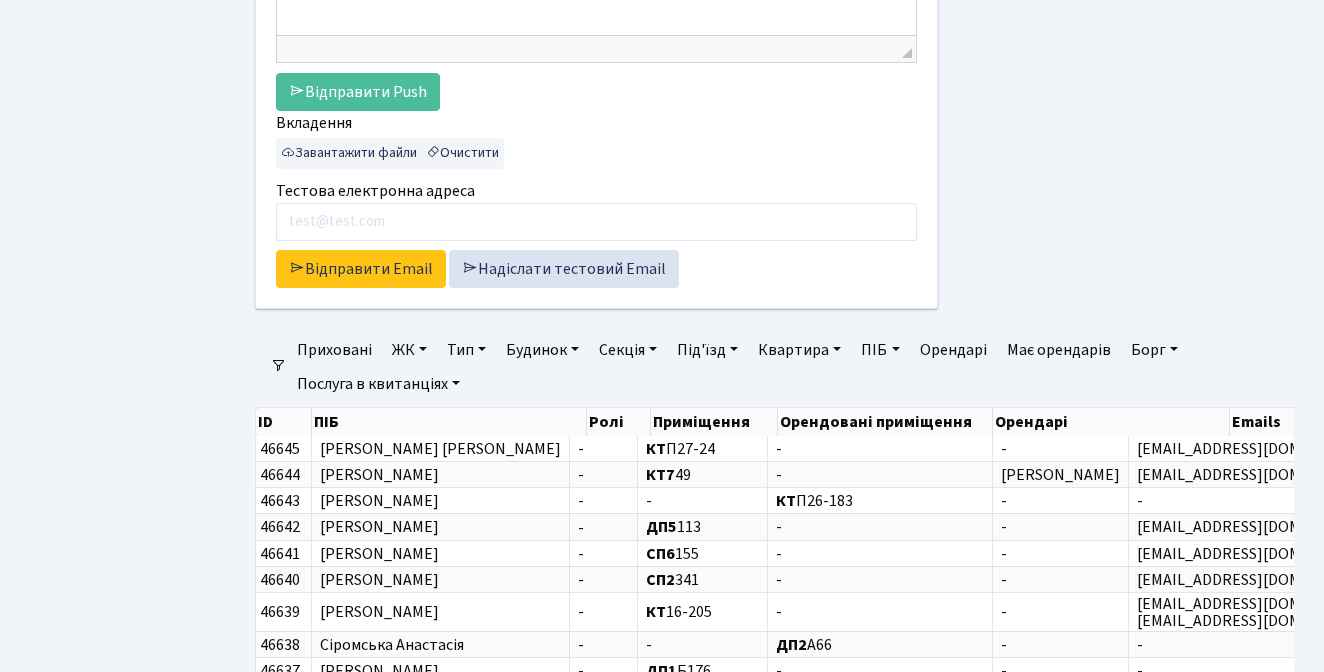 click on "Квартира" at bounding box center (799, 350) 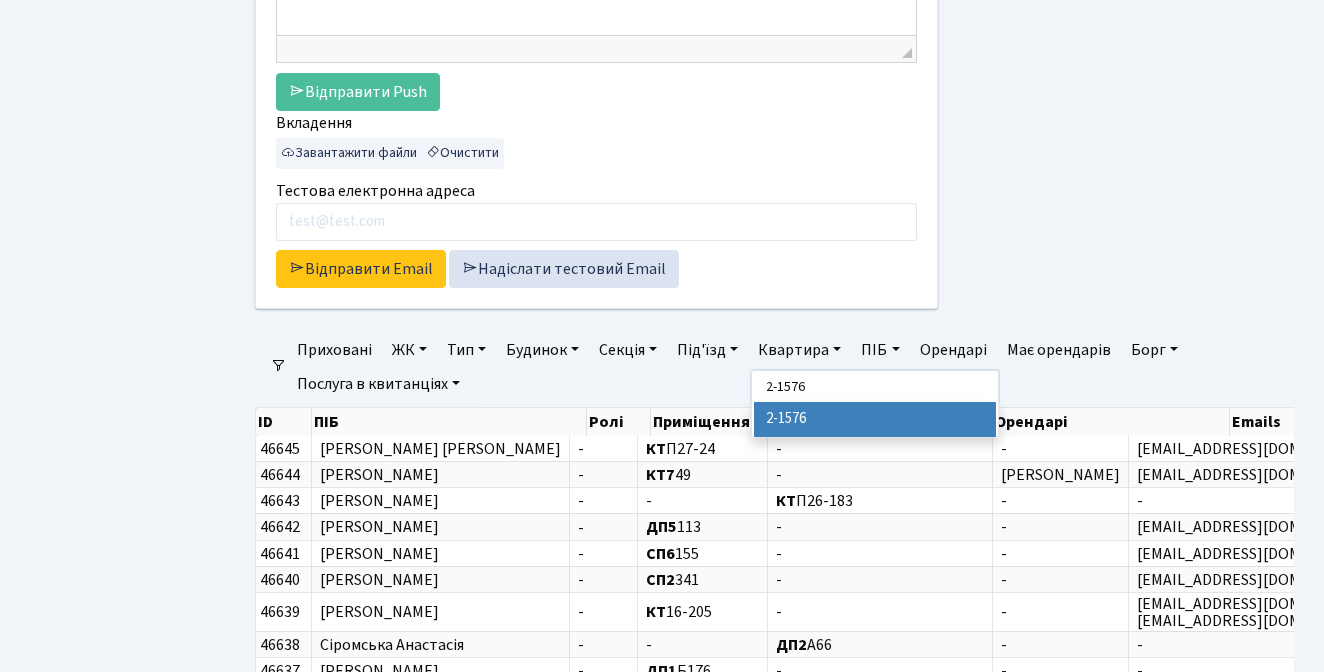 type on "2-1576" 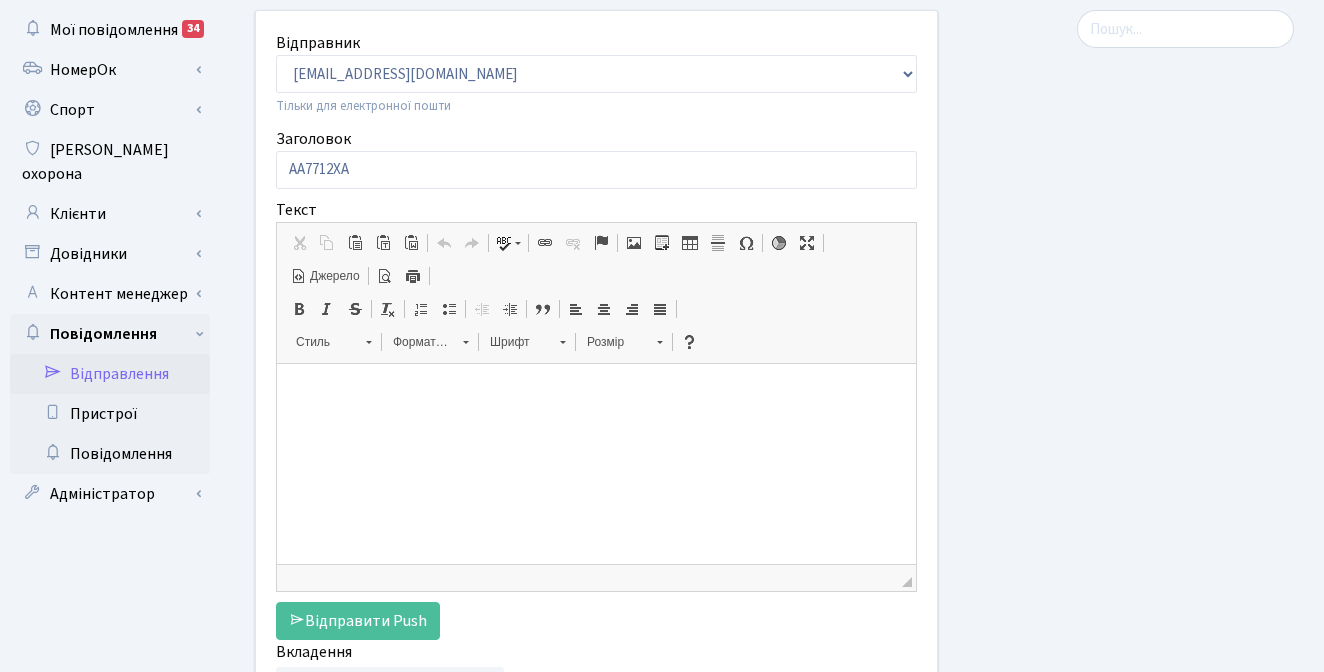 scroll, scrollTop: 0, scrollLeft: 0, axis: both 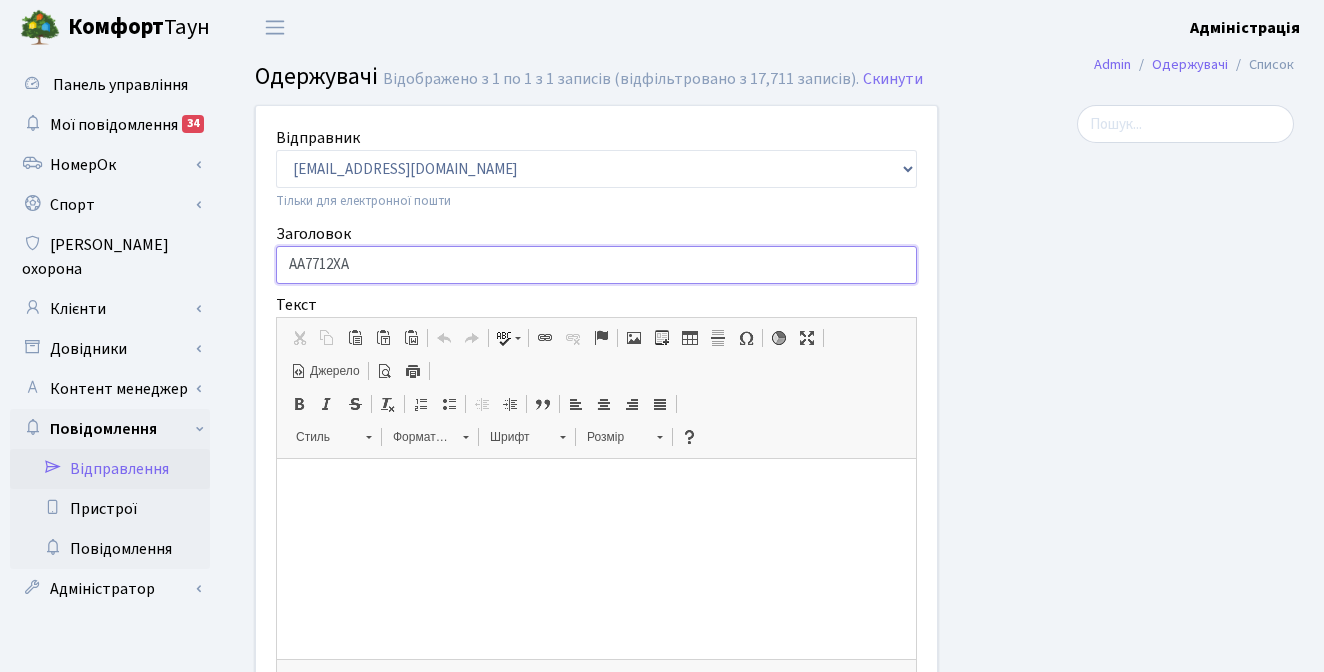 click on "АА7712ХА" at bounding box center [596, 265] 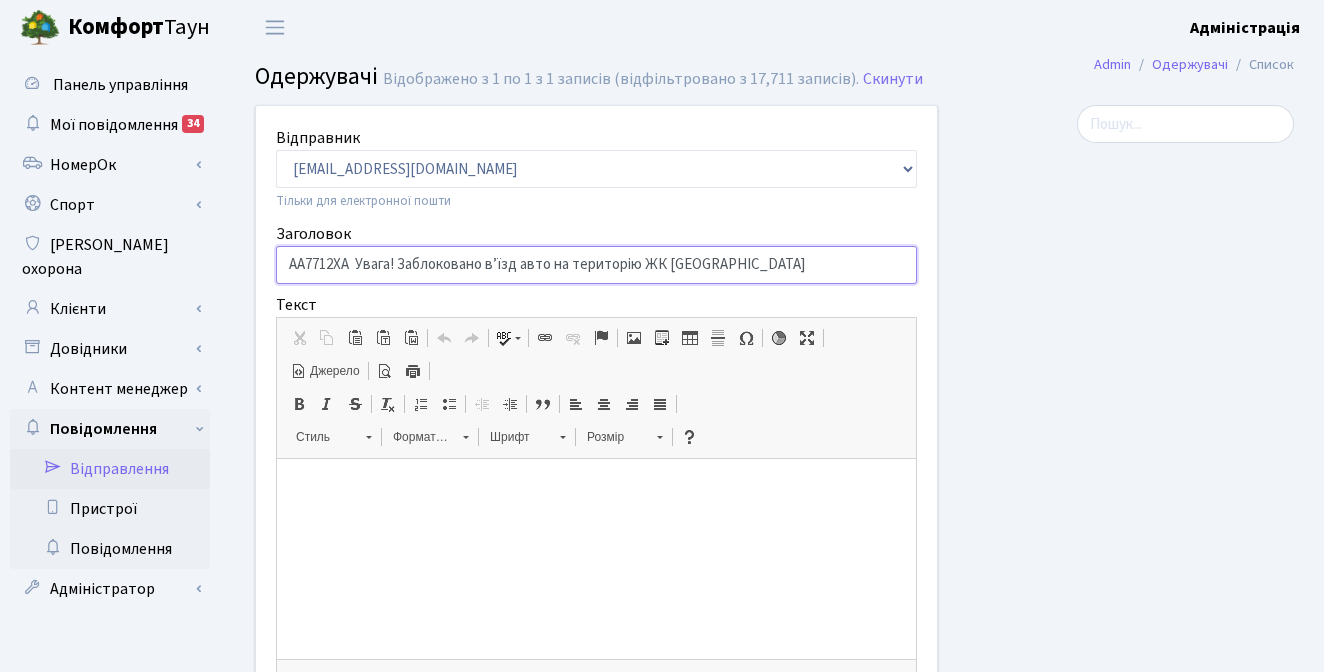type on "АА7712ХА  Увага! Заблоковано вʼїзд авто на територію ЖК Комфорт Таун" 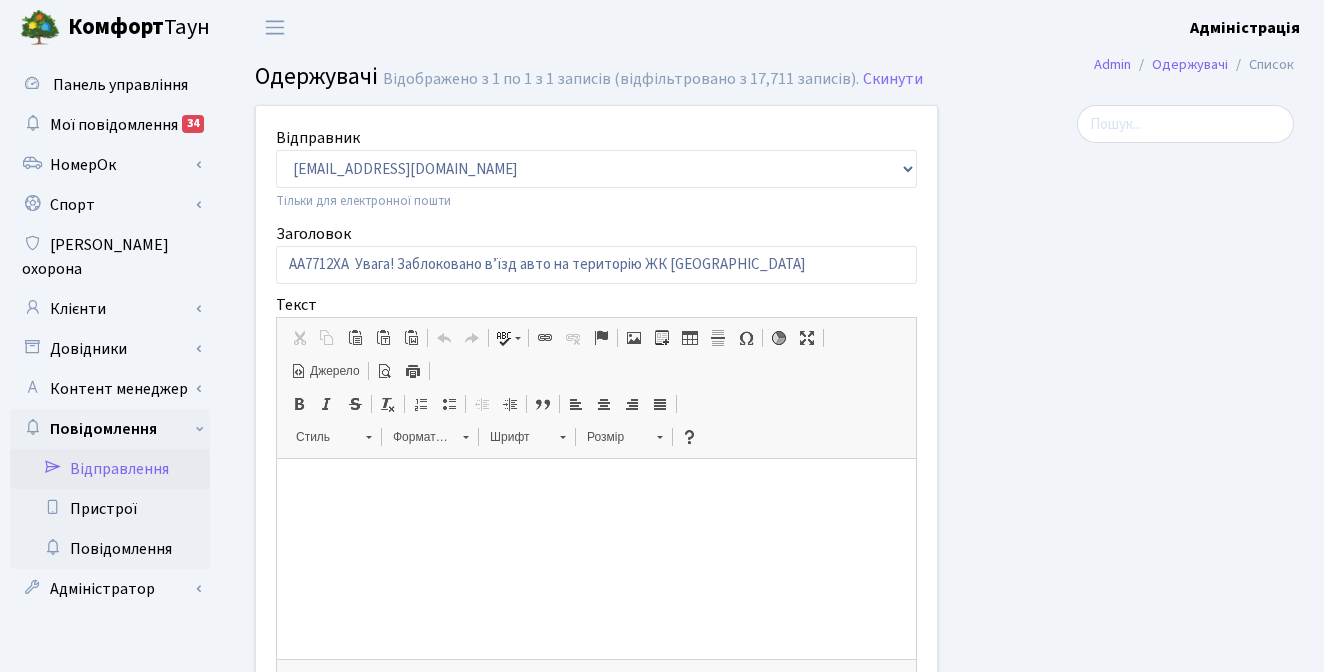 click at bounding box center (596, 489) 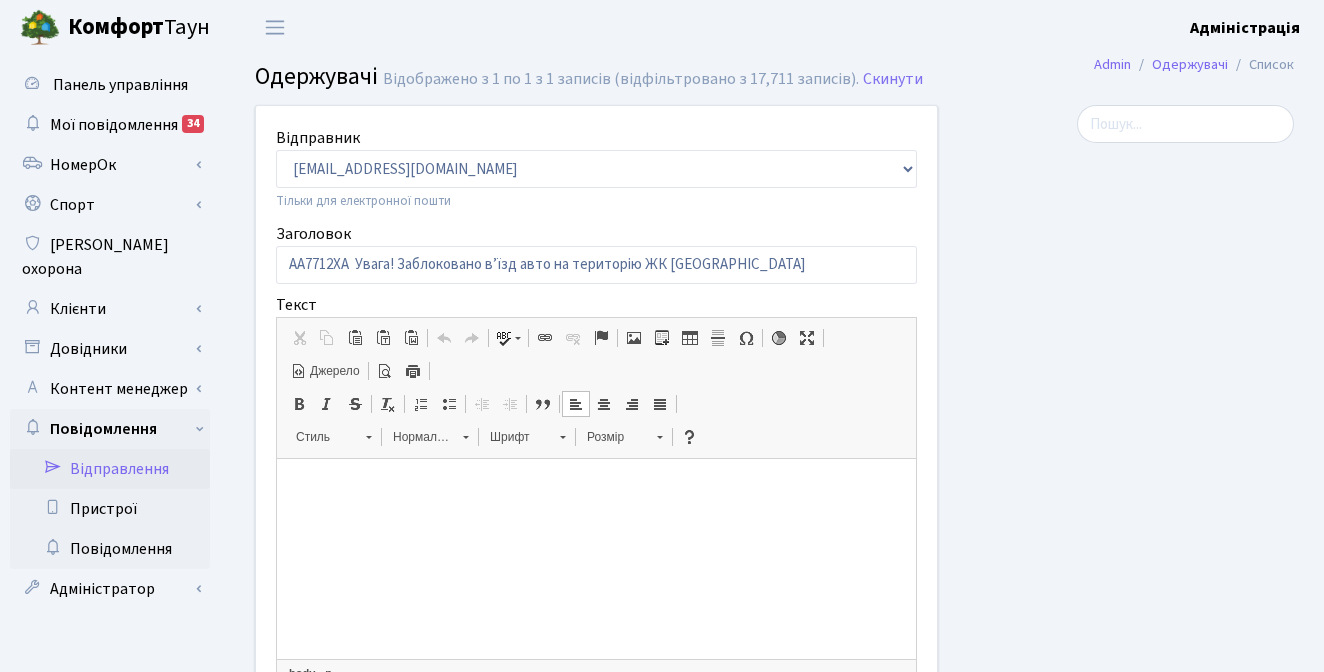 click on "Джерело" at bounding box center [333, 371] 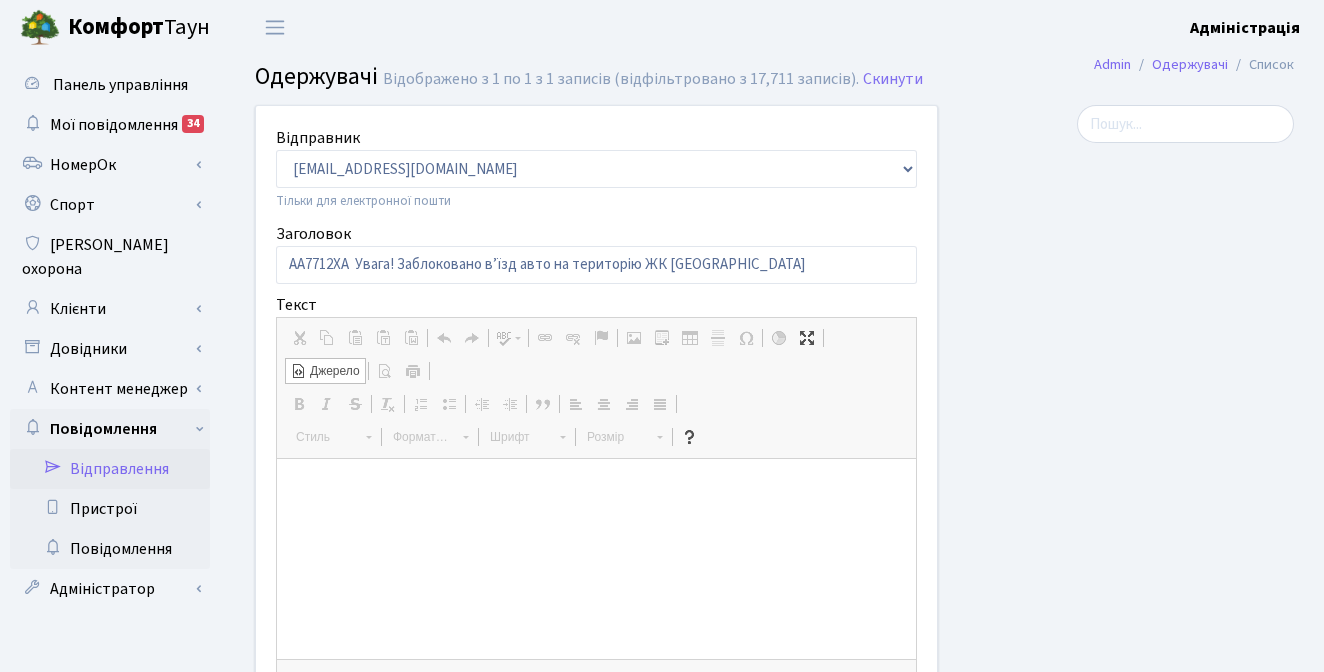 click at bounding box center (596, 559) 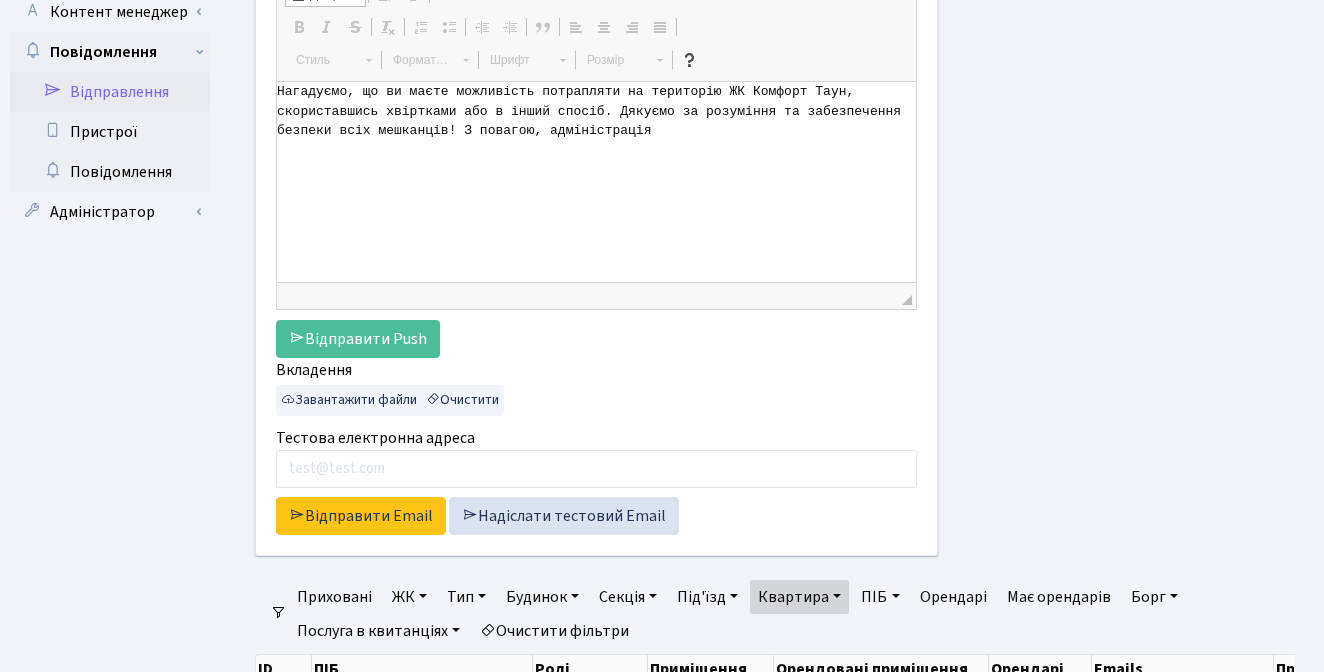 scroll, scrollTop: 301, scrollLeft: 0, axis: vertical 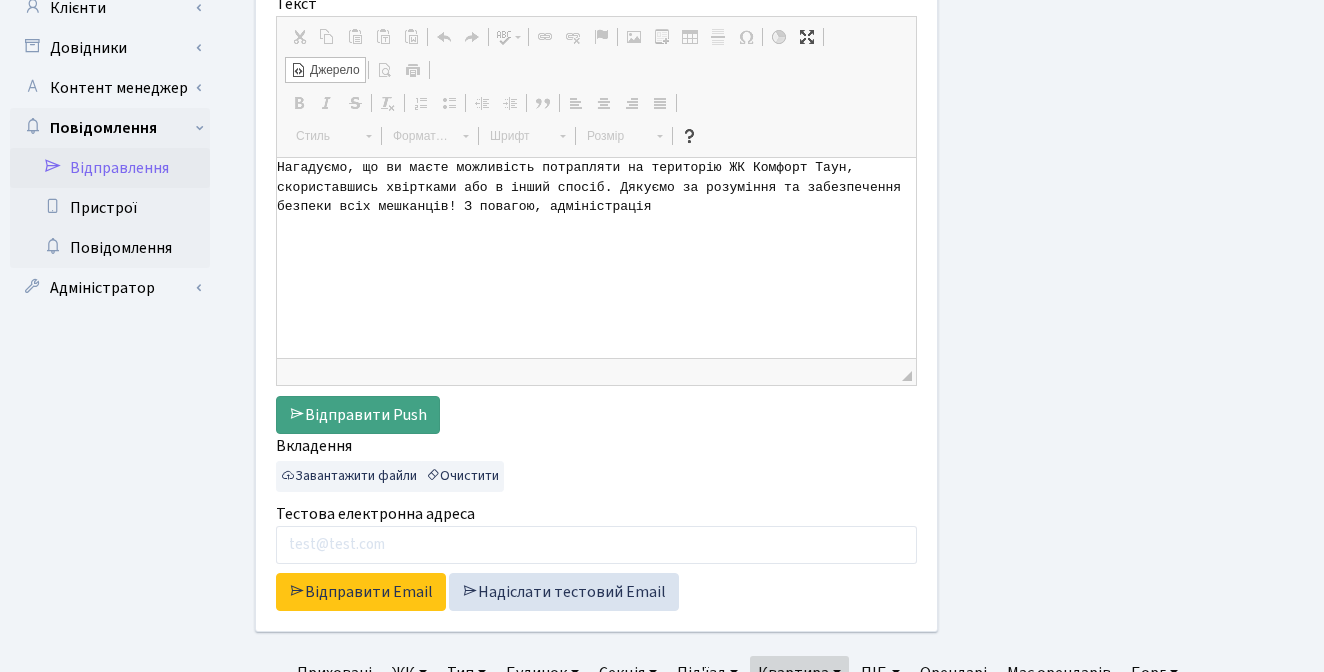type on "Нагадуємо, що ви маєте можливість потрапляти на територію ЖК Комфорт Таун, скориставшись хвіртками або в інший спосіб. Дякуємо за розуміння та забезпечення безпеки всіх мешканців! З повагою, адміністрація" 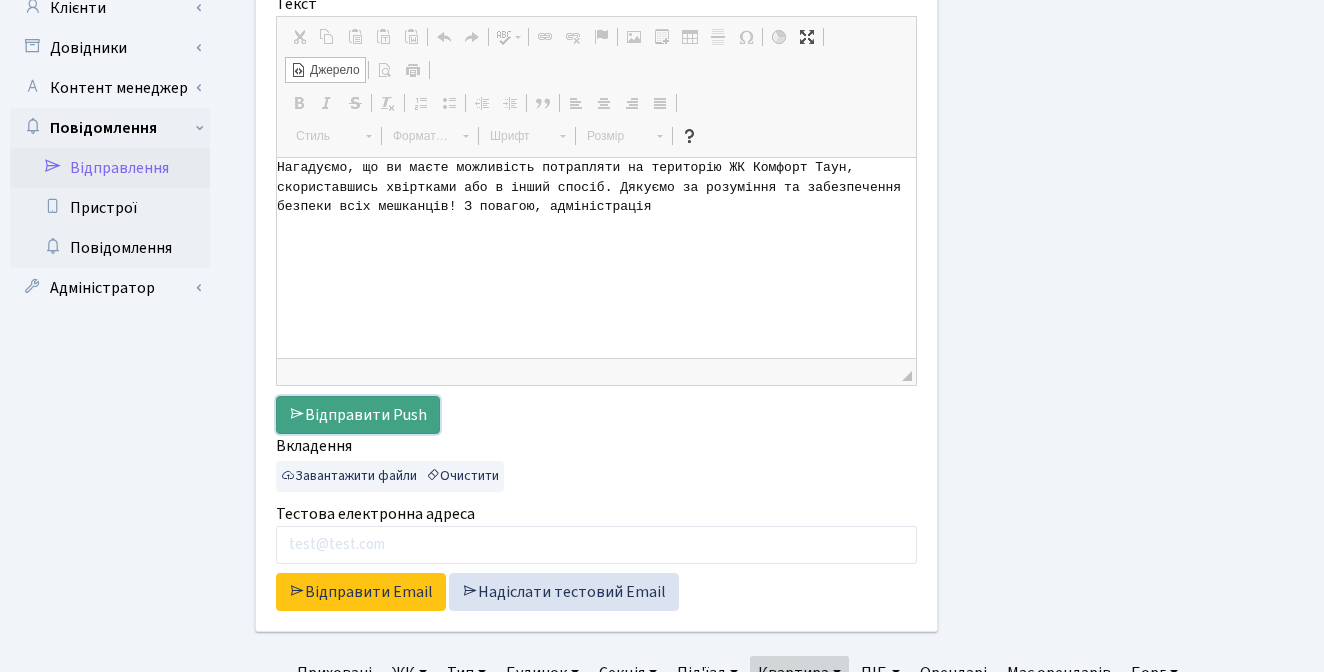 click on "Відправити Push" at bounding box center (358, 415) 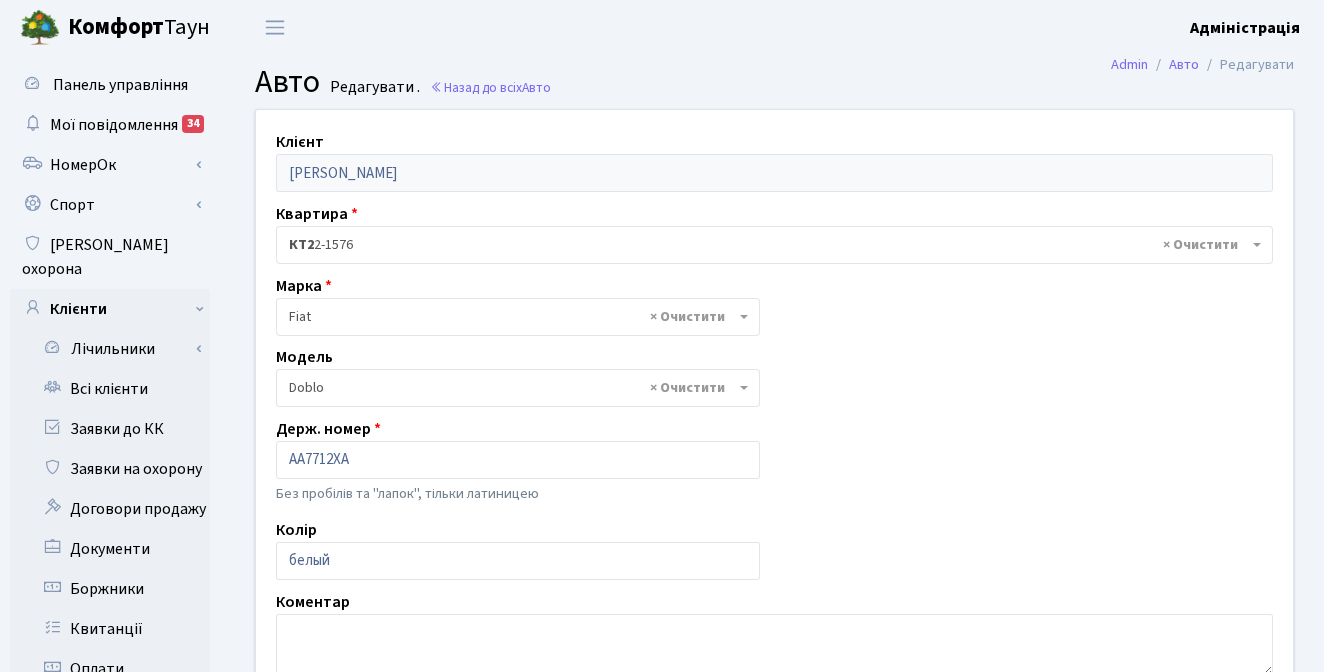 select on "701" 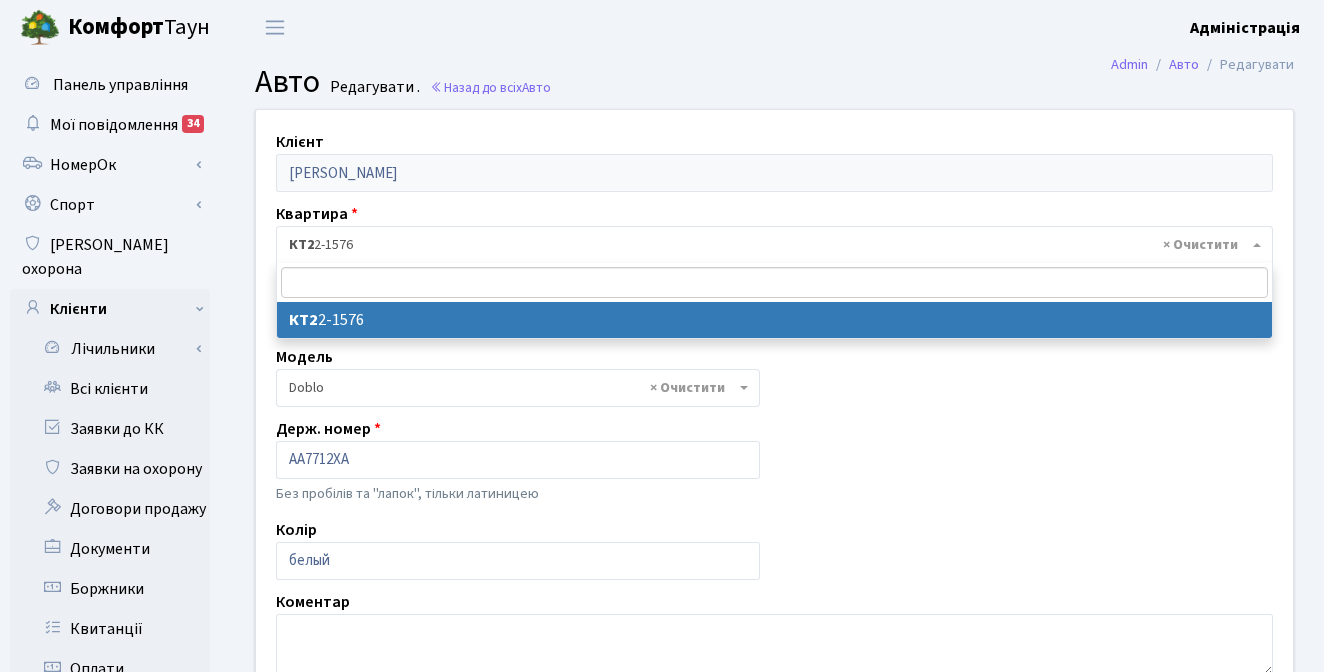 drag, startPoint x: 372, startPoint y: 243, endPoint x: 327, endPoint y: 250, distance: 45.54119 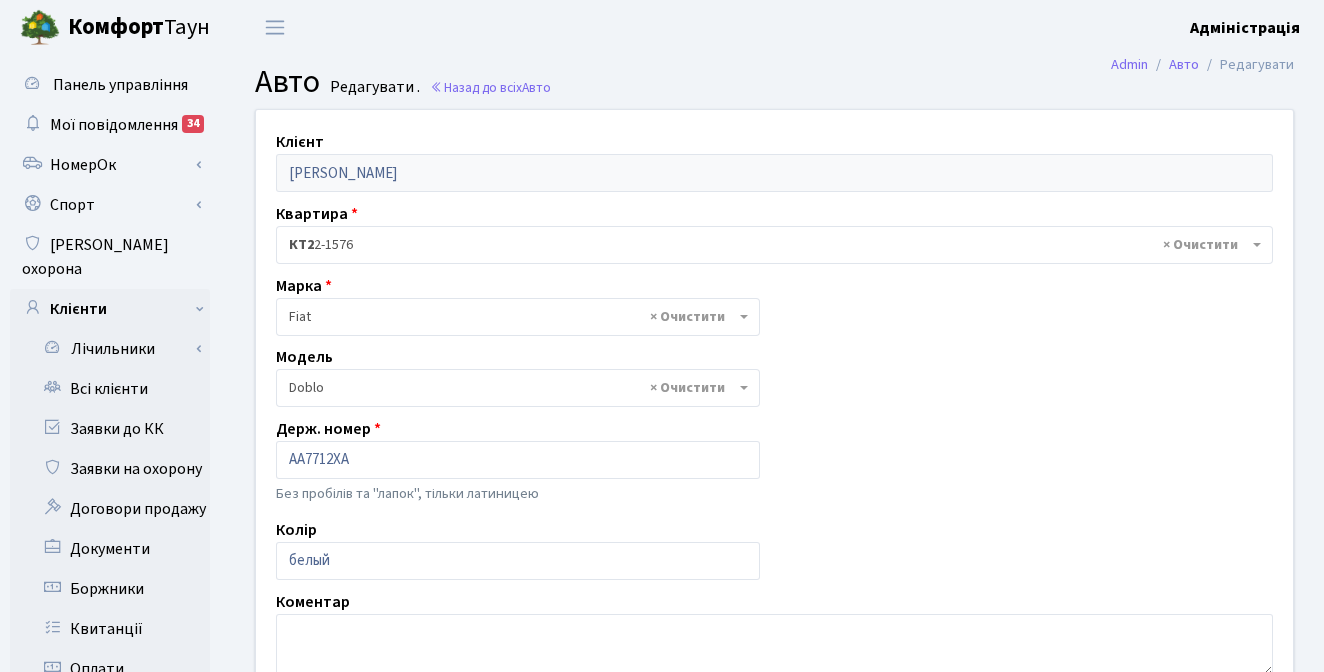 click on "Клієнт
Джеріх Діана Володимирівна
Квартира
-
<b>КТ2</b>&nbsp;&nbsp;&nbsp;2-1576
× КТ2    2-1576
Марка
-
Abarth
AC
Acura
Adiva
Adly
ADR
Aebi
Aeon
Agco
Aixam
Al-Ghazi Alfa Romeo Allgaier Alpina Alpine Alvis AMC AMW" at bounding box center [774, 560] 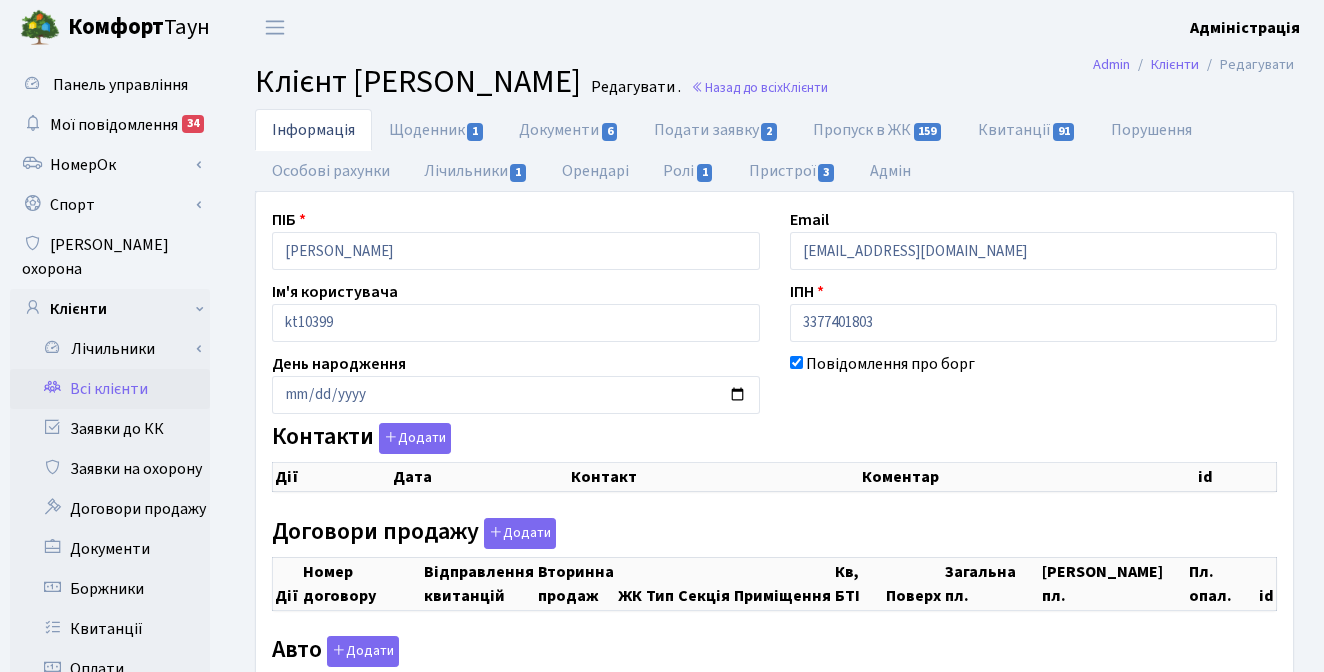 checkbox on "true" 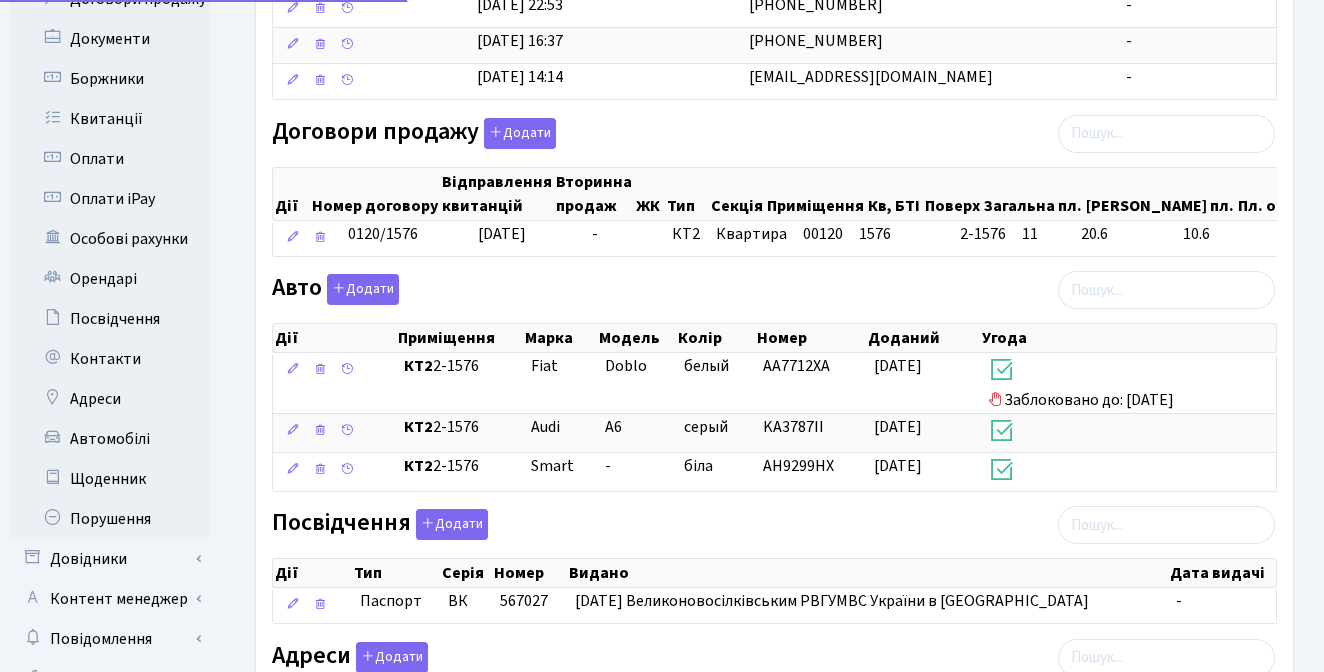 scroll, scrollTop: 510, scrollLeft: 0, axis: vertical 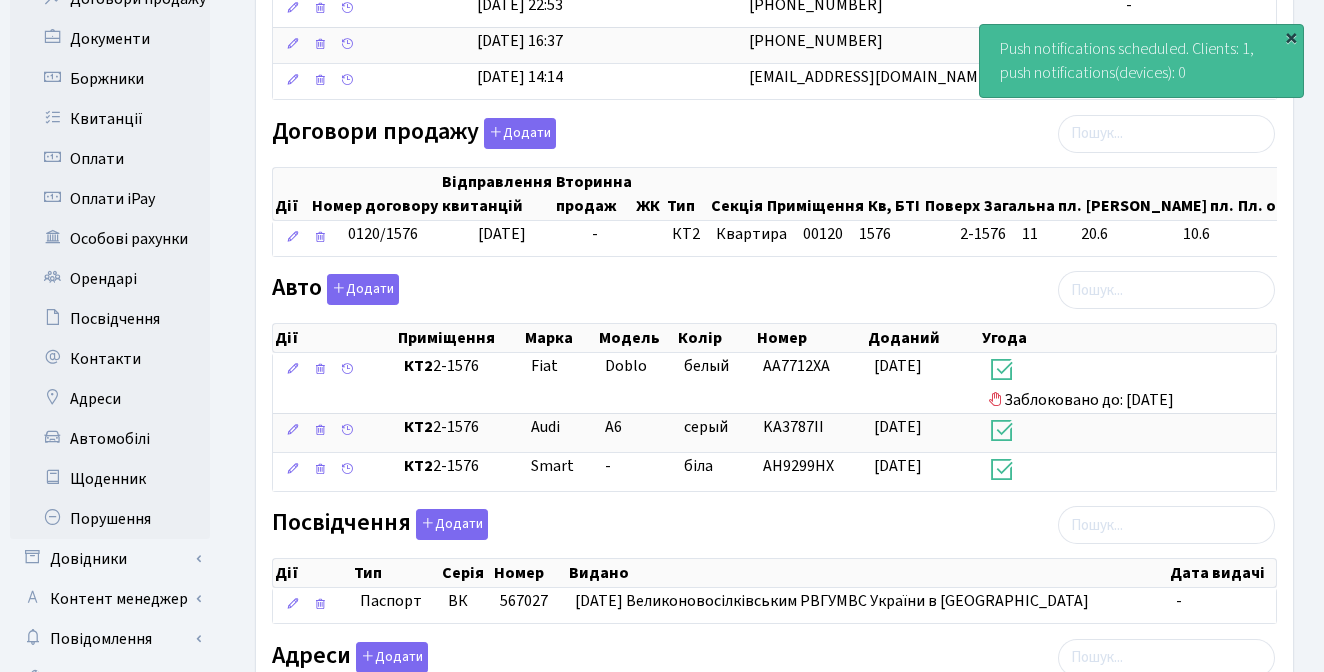 click on "×" at bounding box center [1291, 37] 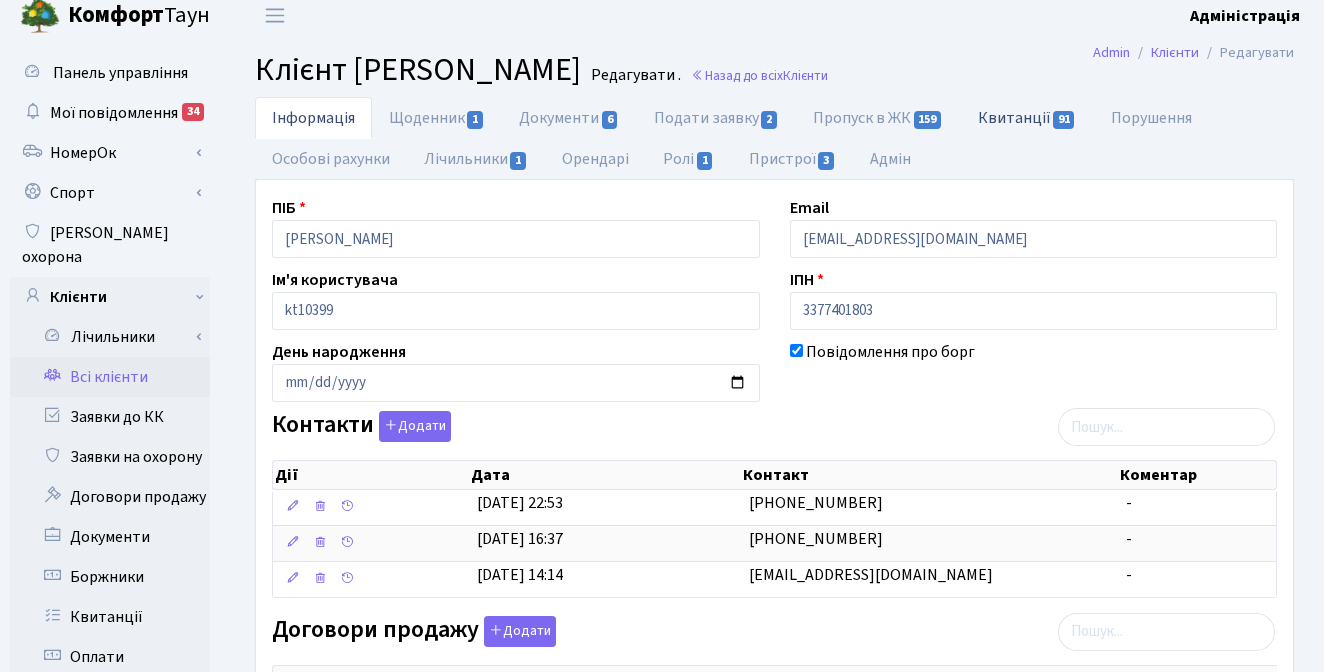 scroll, scrollTop: 0, scrollLeft: 0, axis: both 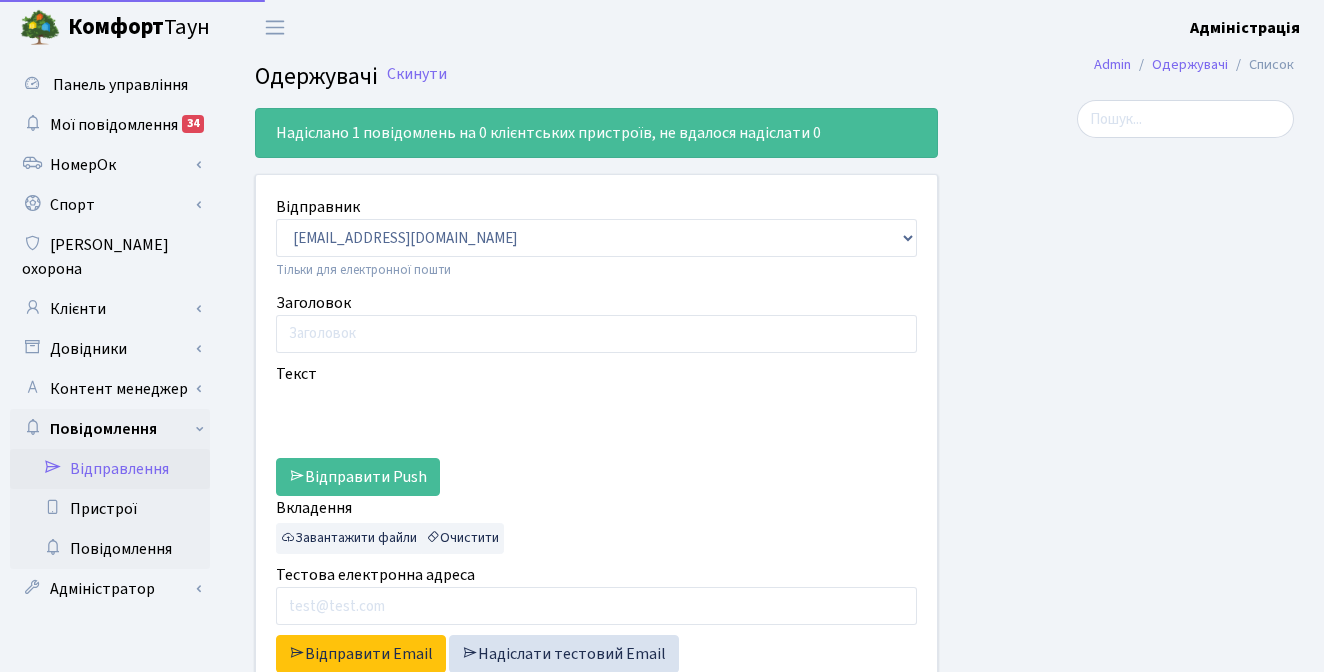 select on "25" 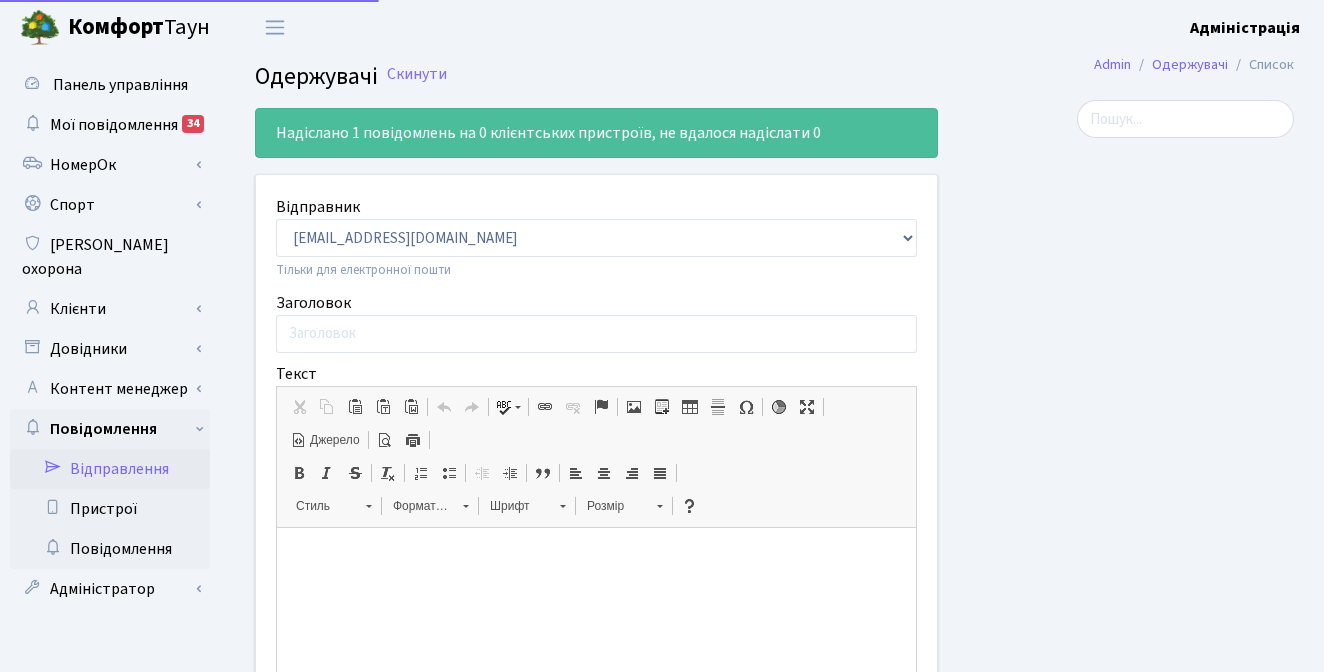 scroll, scrollTop: 0, scrollLeft: 0, axis: both 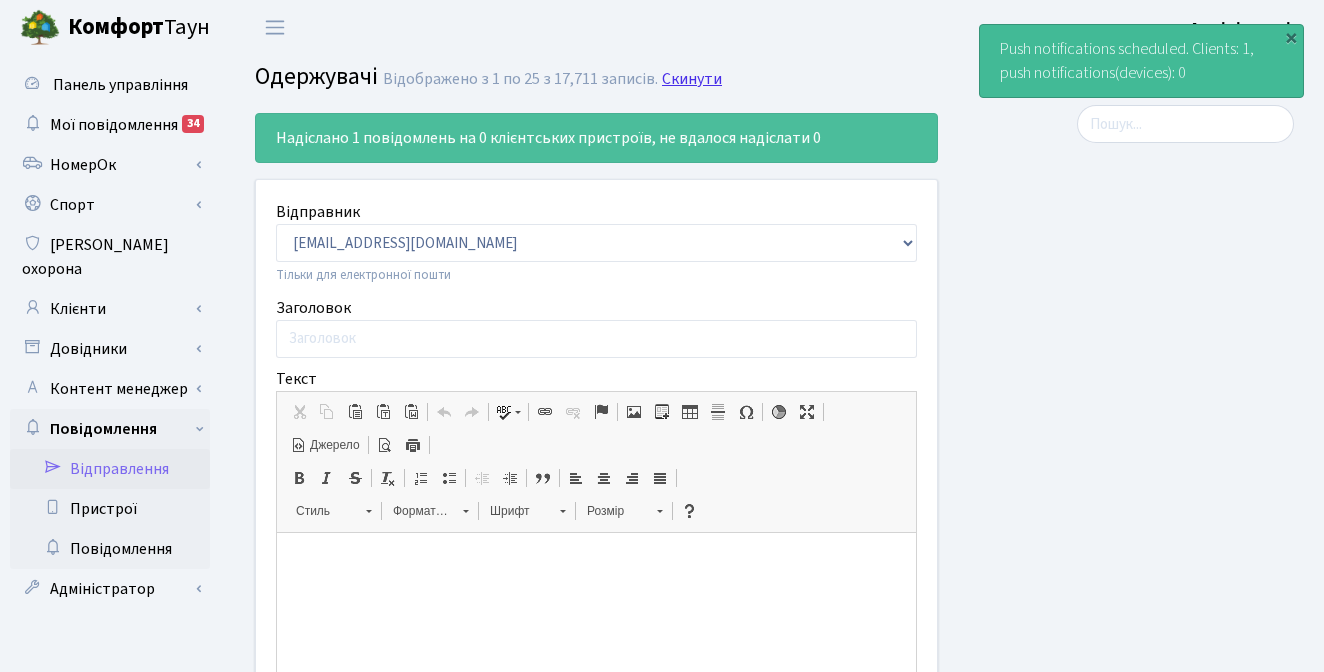 click on "Скинути" at bounding box center [692, 79] 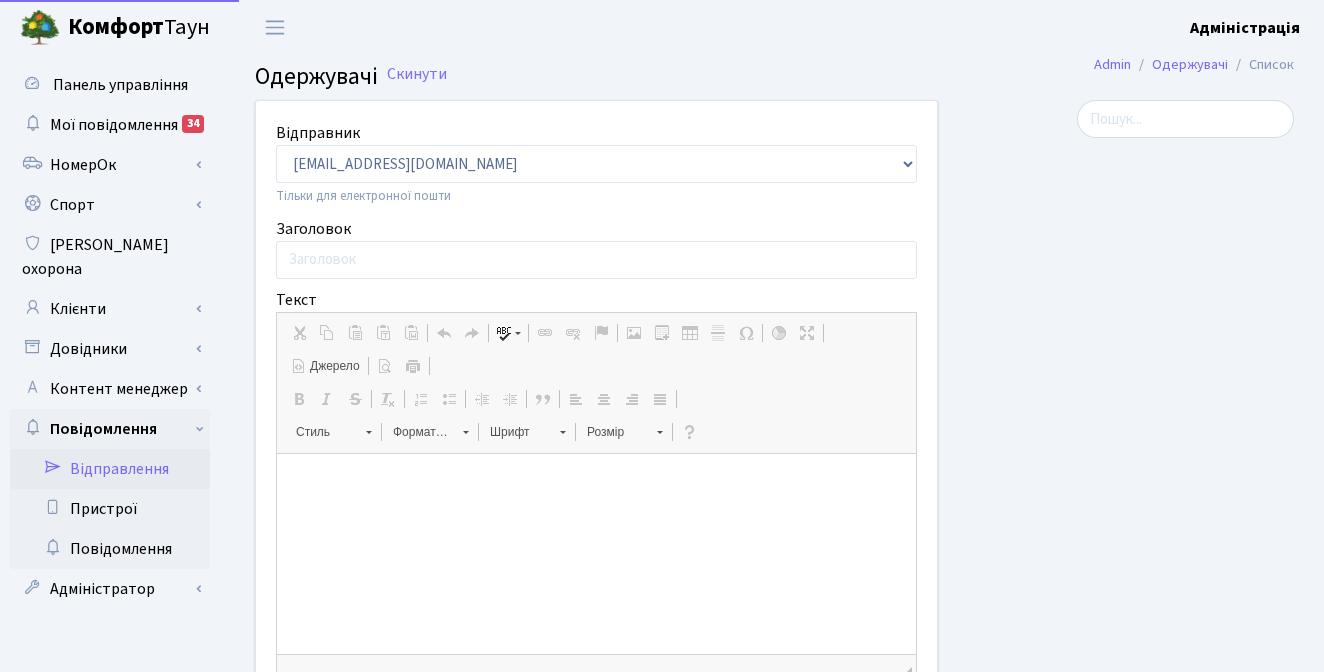select on "25" 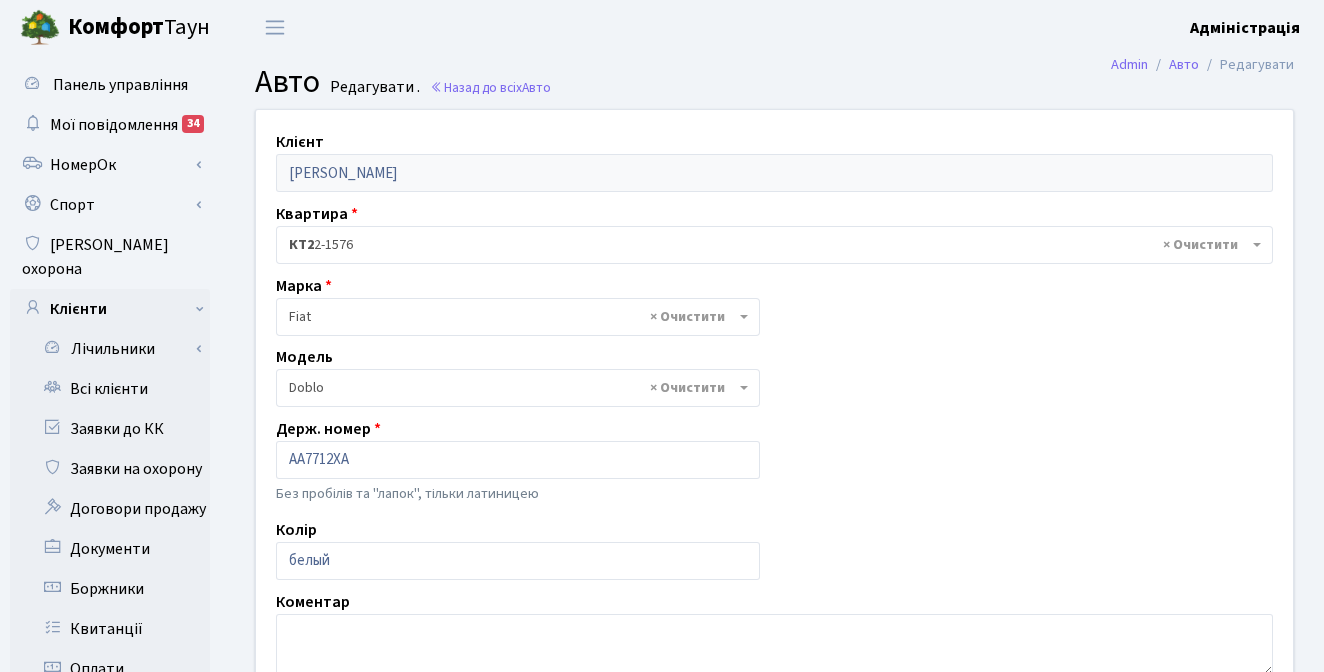 select on "701" 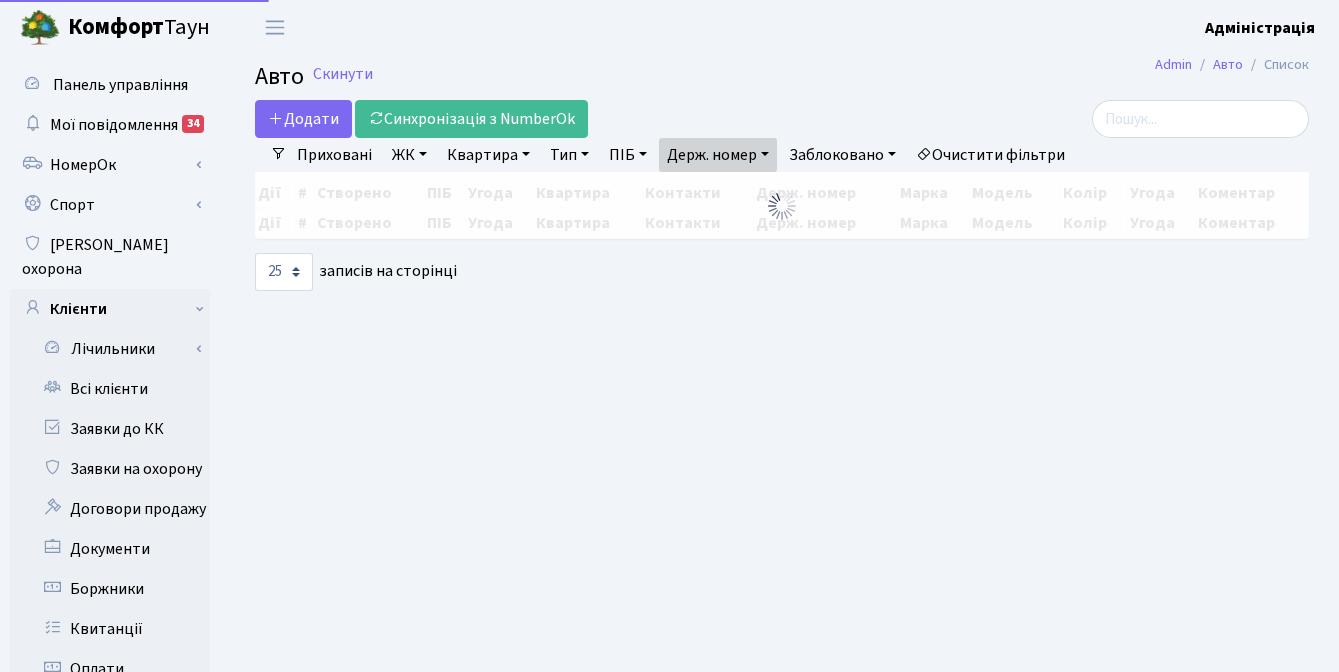 select on "25" 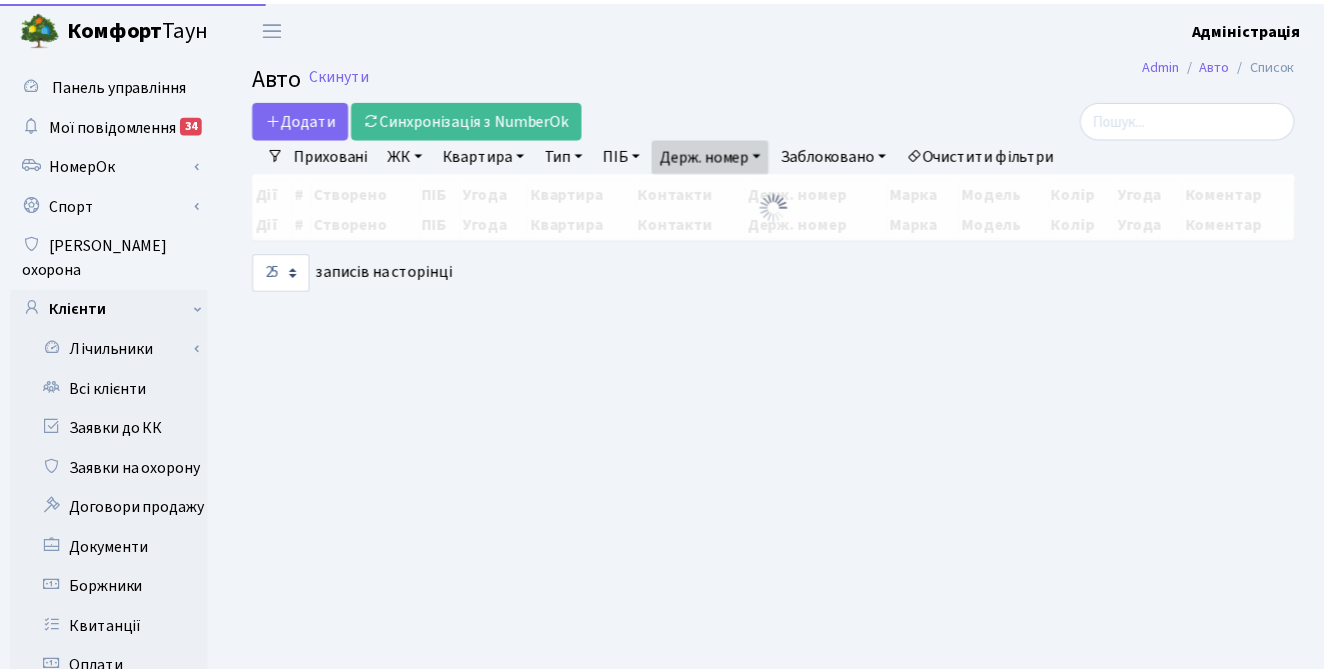 scroll, scrollTop: 1, scrollLeft: 0, axis: vertical 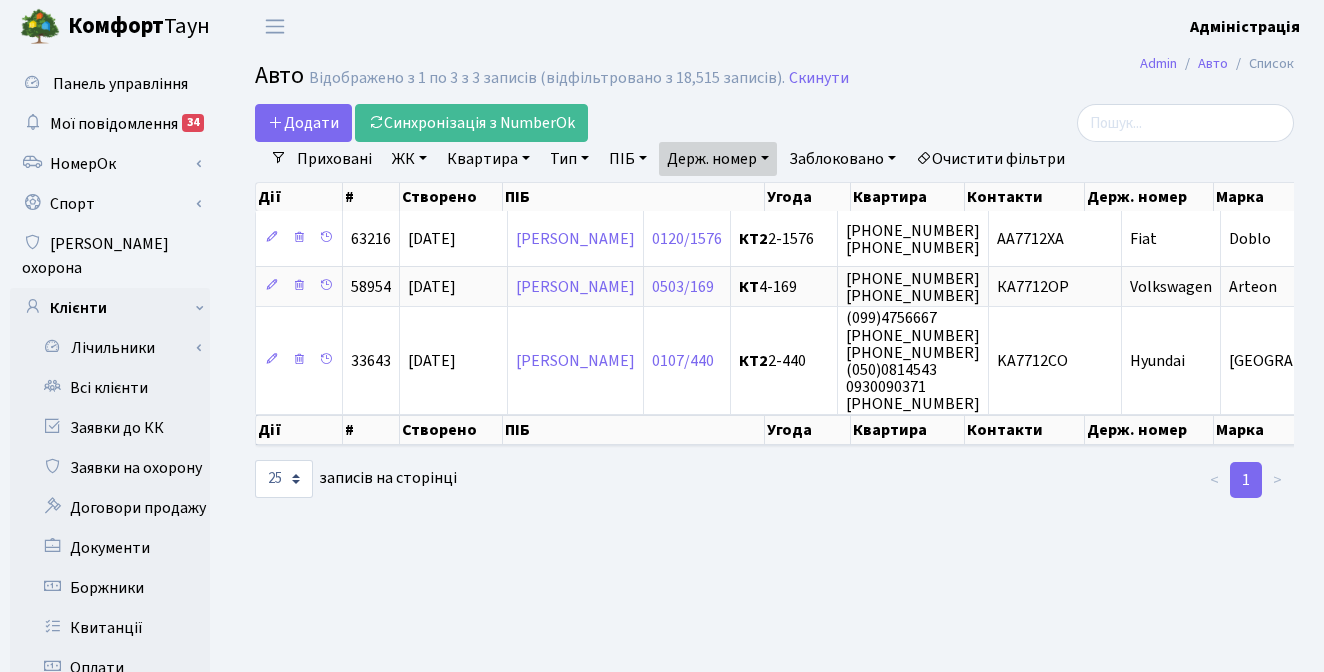 click on "Держ. номер" at bounding box center [718, 159] 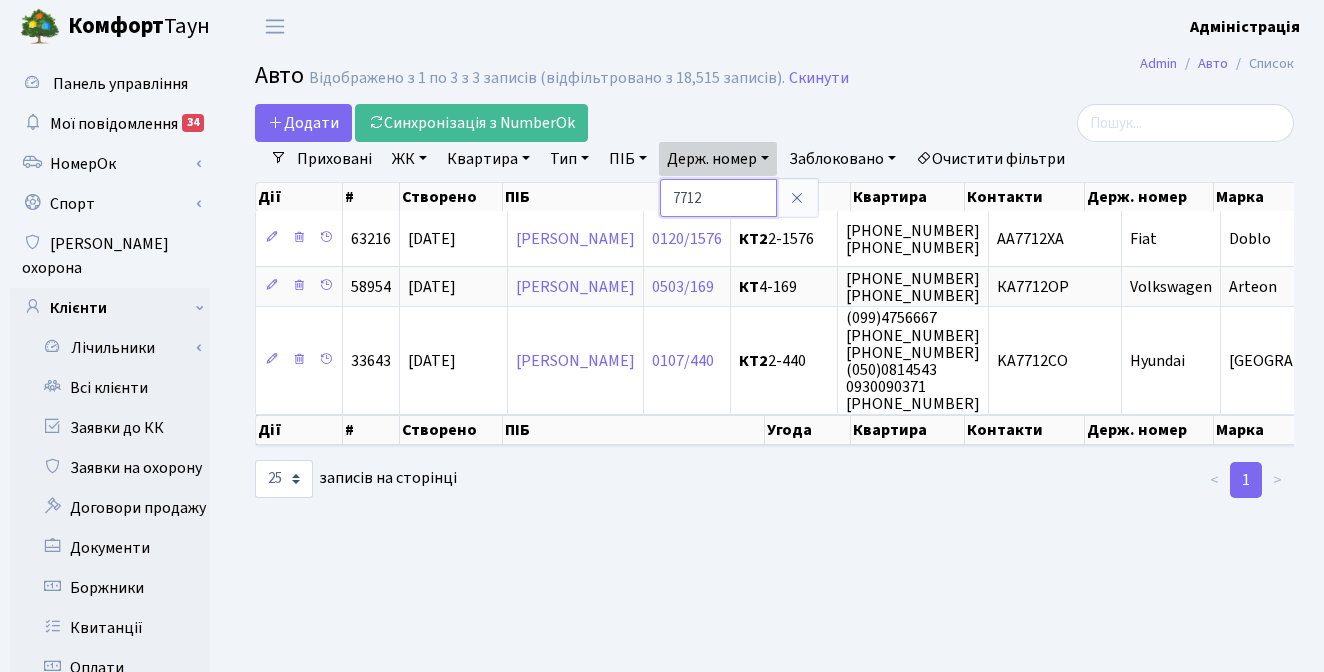 drag, startPoint x: 712, startPoint y: 202, endPoint x: 666, endPoint y: 190, distance: 47.539455 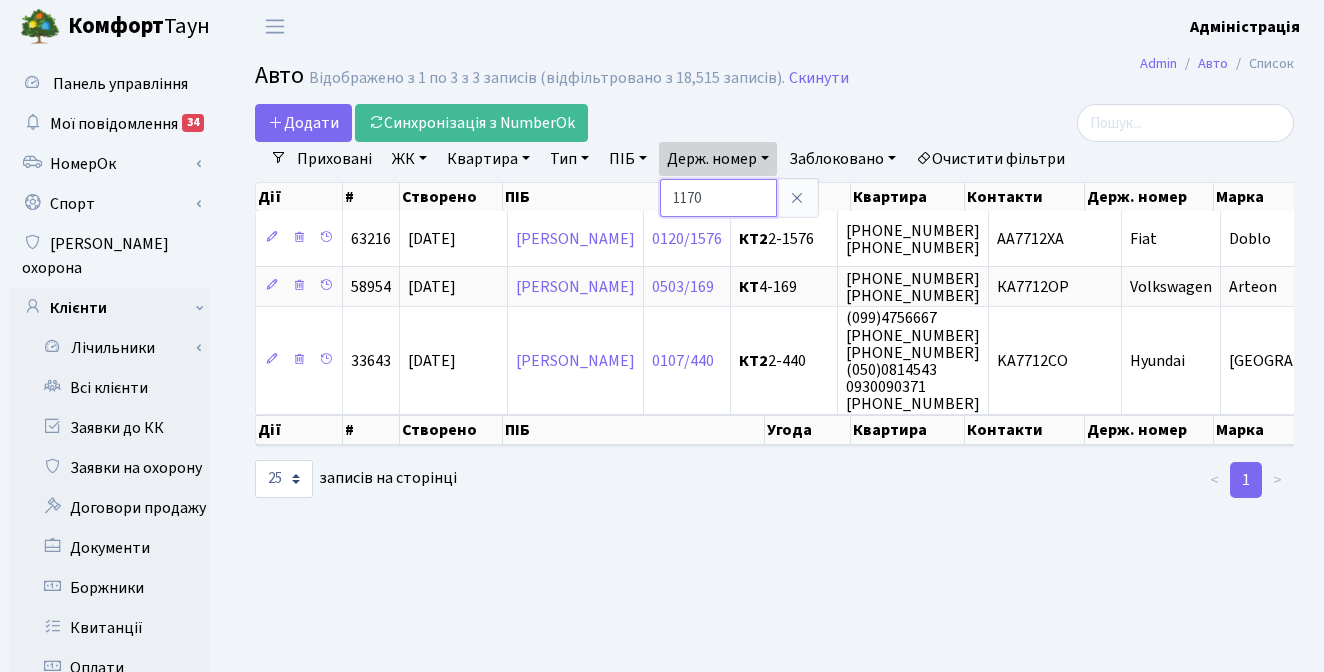 type on "1170" 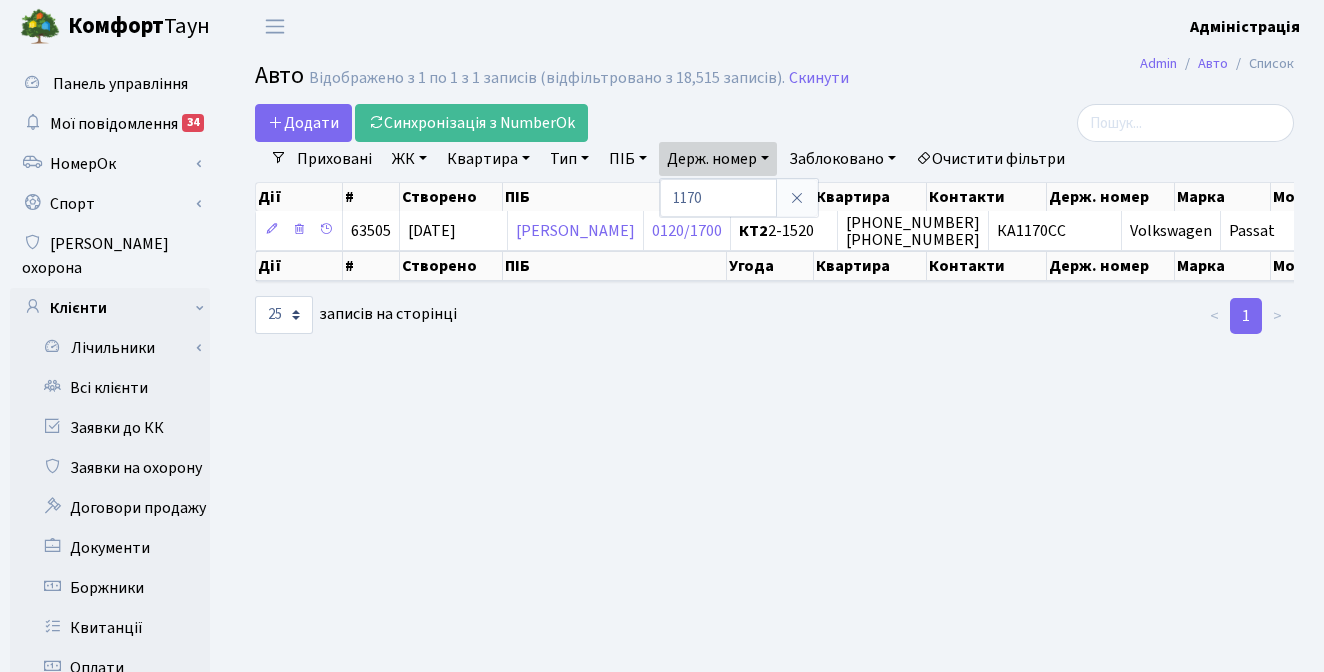 click on "Авто
Відображено з 1 по 1 з 1 записів (відфільтровано з 18,515 записів). Скинути" at bounding box center [774, 79] 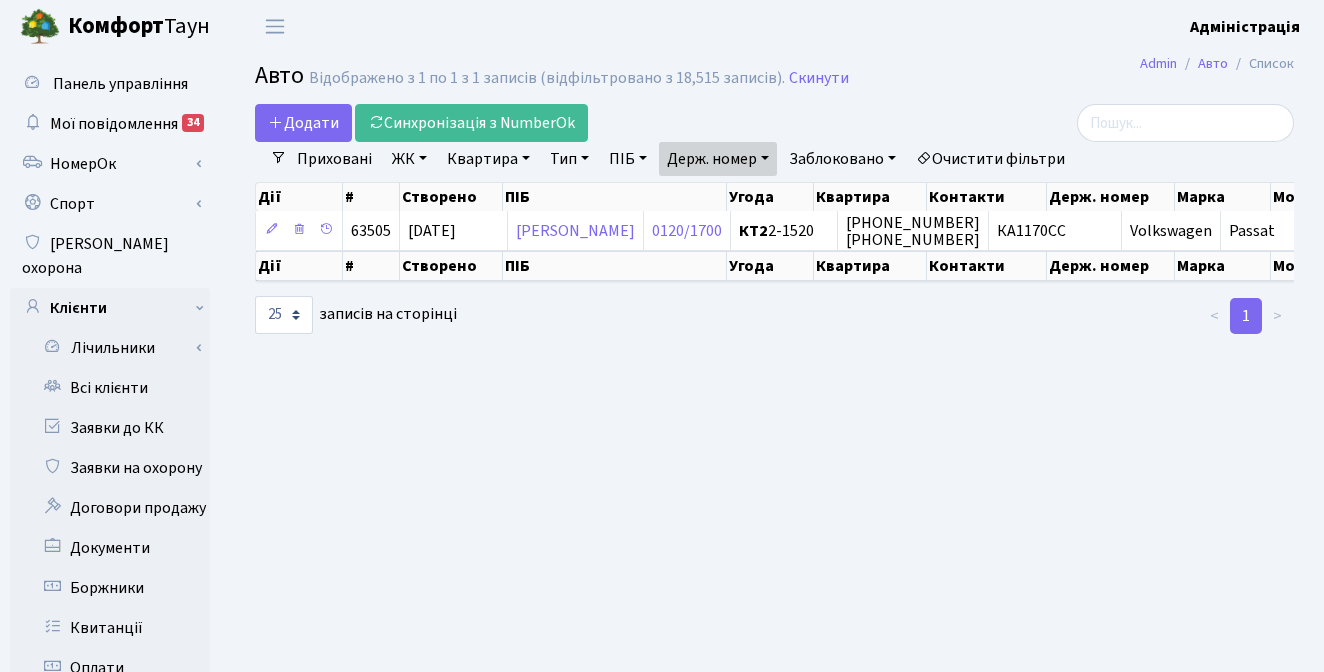 click on "Очистити фільтри" at bounding box center [990, 159] 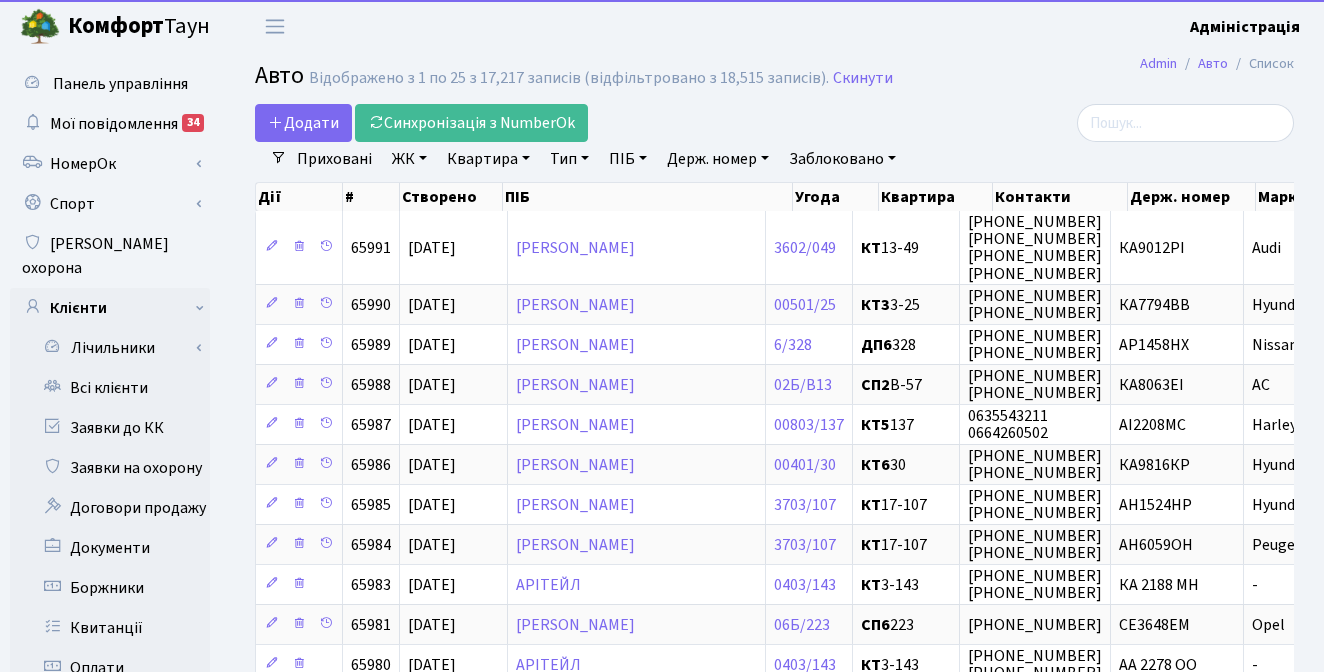 click on "Держ. номер" at bounding box center (718, 159) 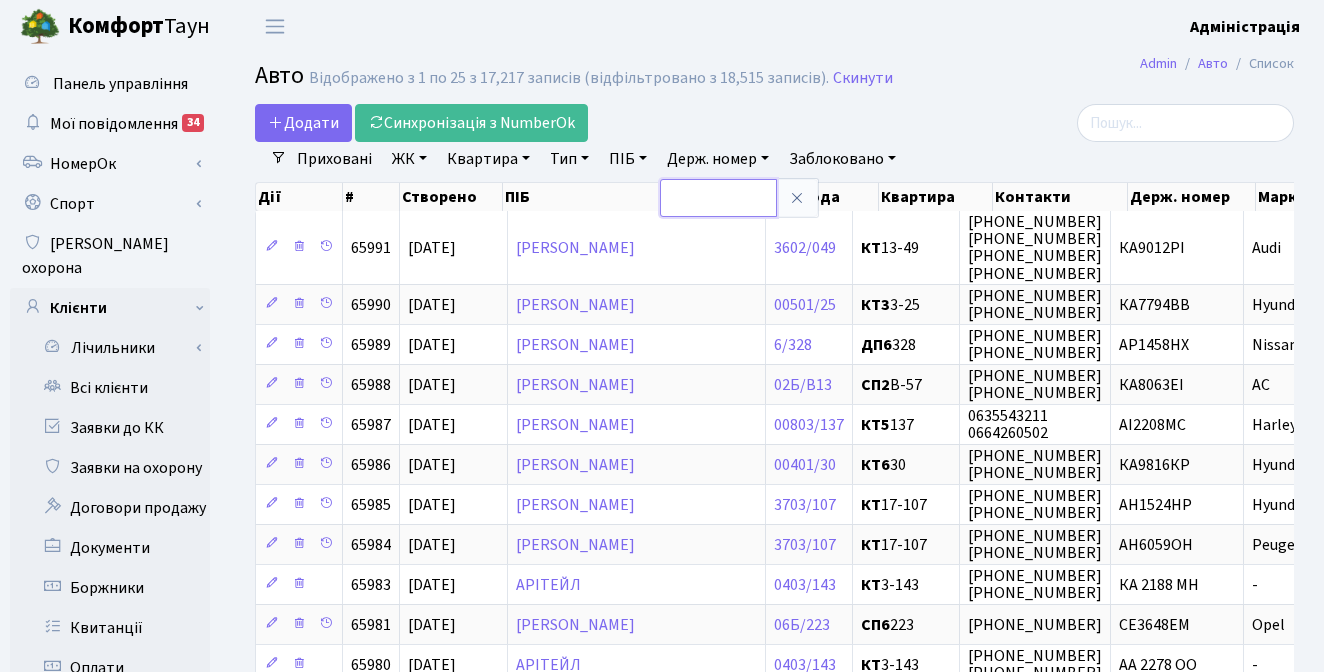 click at bounding box center (718, 198) 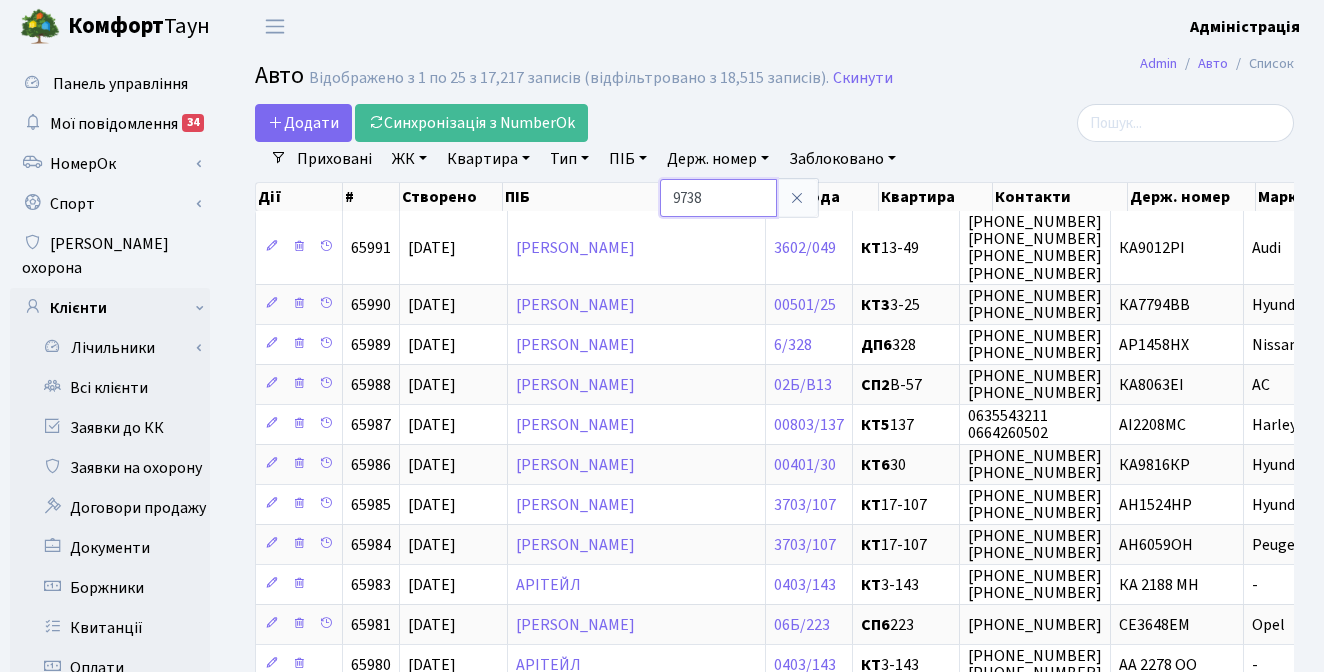 type on "9738" 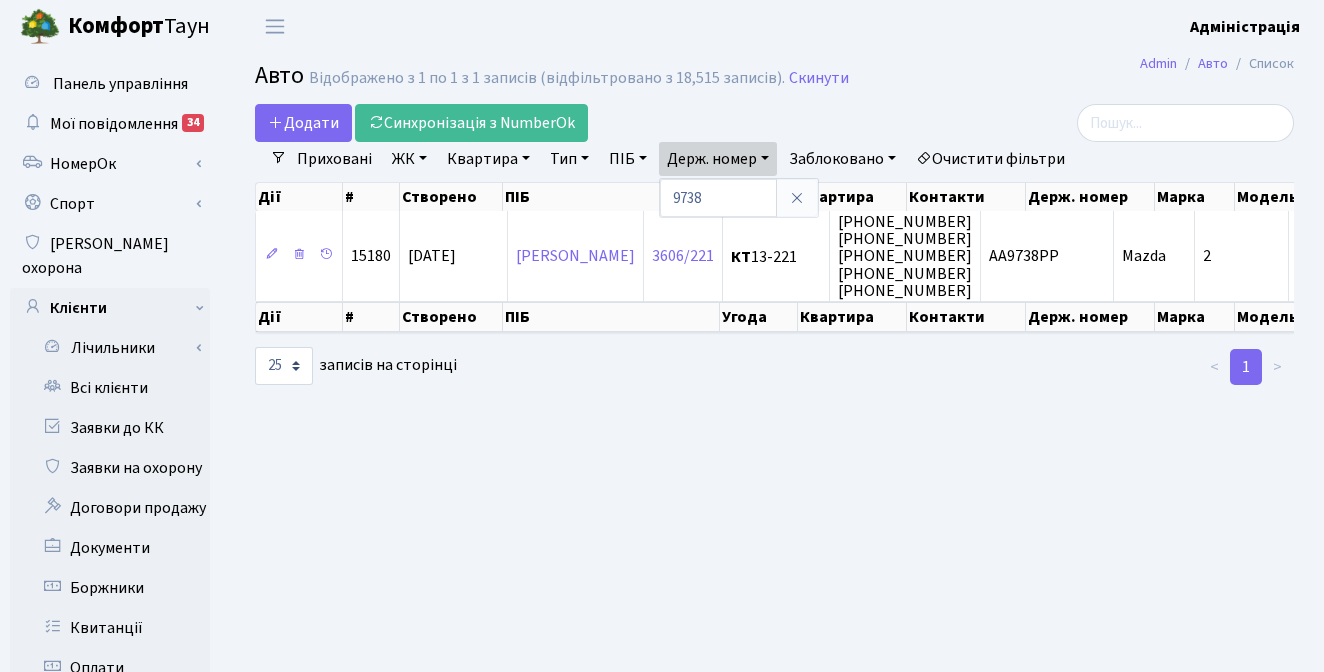 click on "Очистити фільтри" at bounding box center (990, 159) 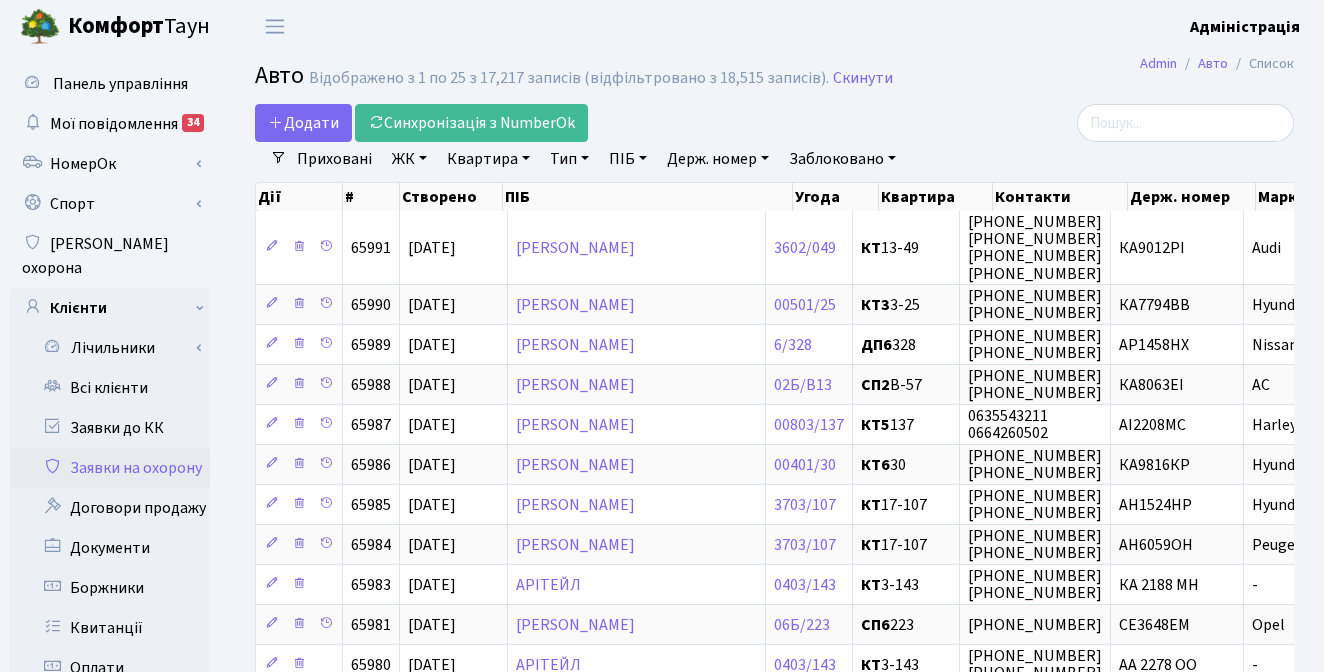 click on "Заявки на охорону" at bounding box center [110, 468] 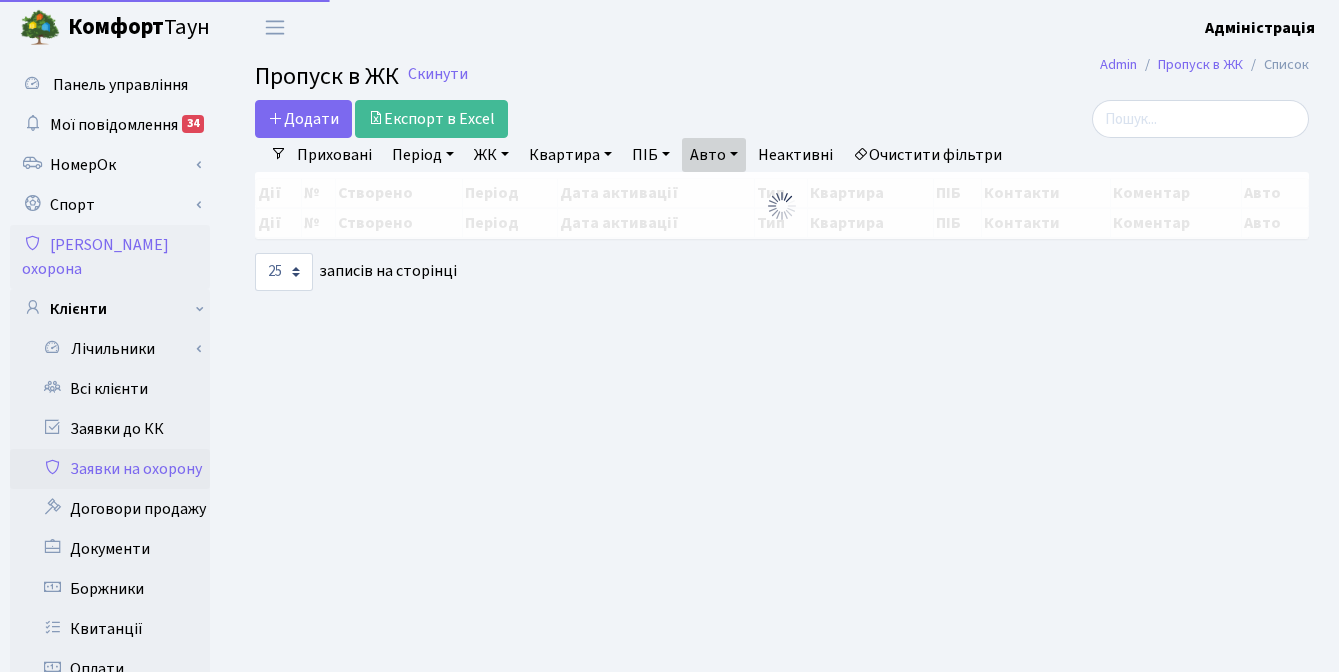 select on "25" 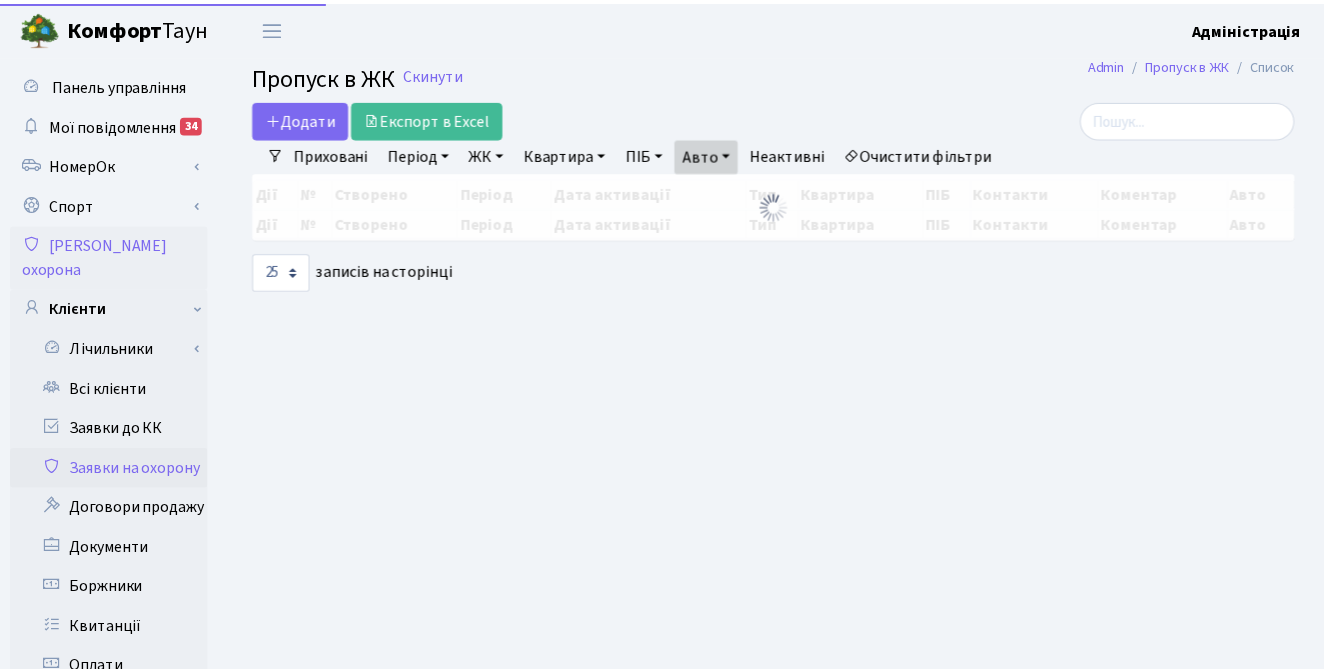 scroll, scrollTop: 0, scrollLeft: 0, axis: both 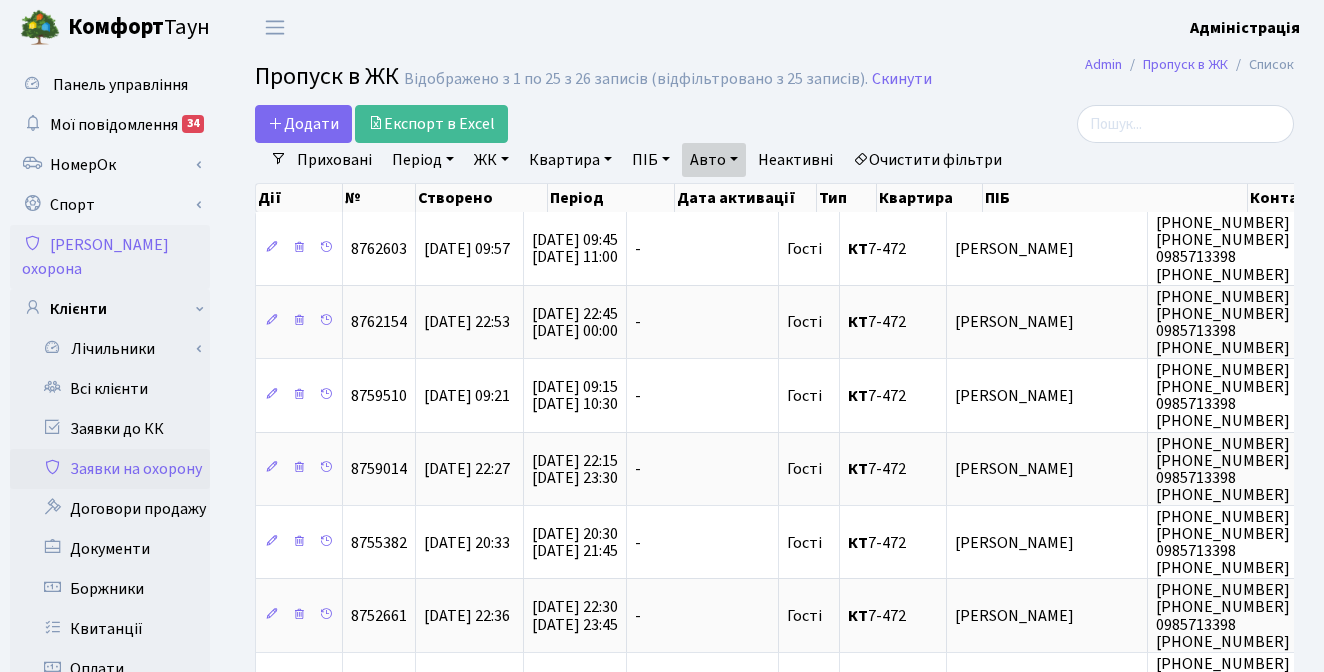 click on "Авто" at bounding box center (714, 160) 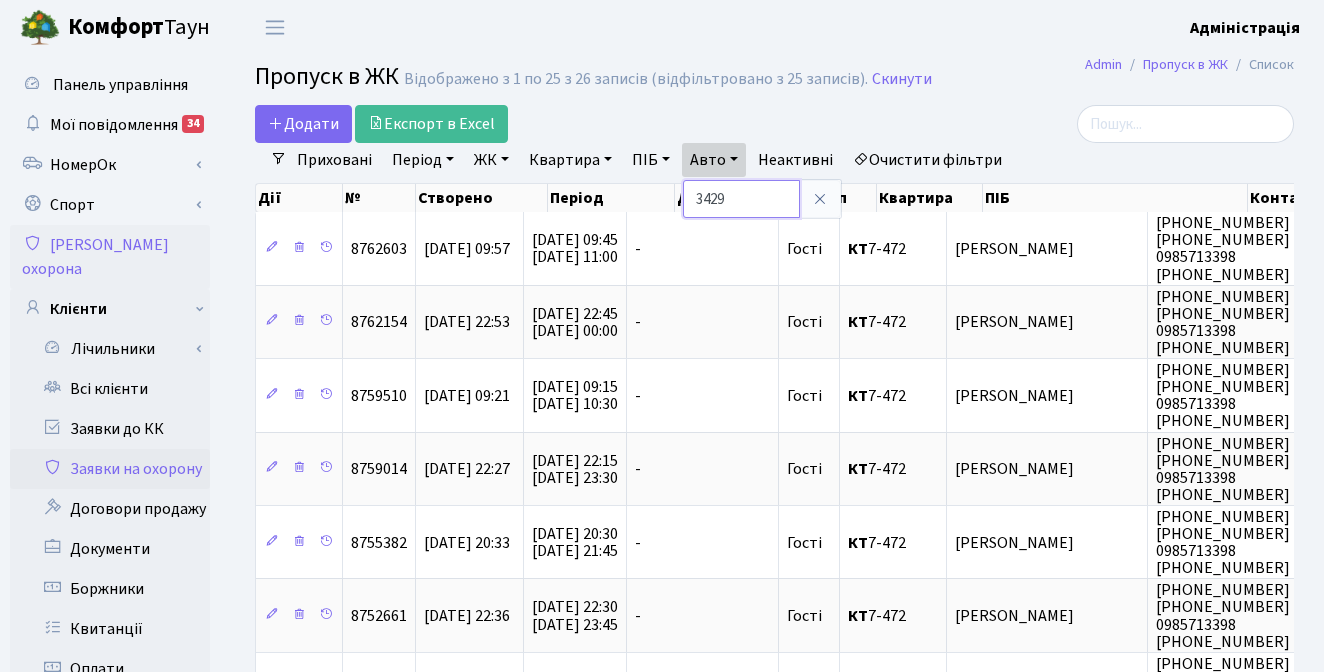 drag, startPoint x: 733, startPoint y: 203, endPoint x: 692, endPoint y: 193, distance: 42.201897 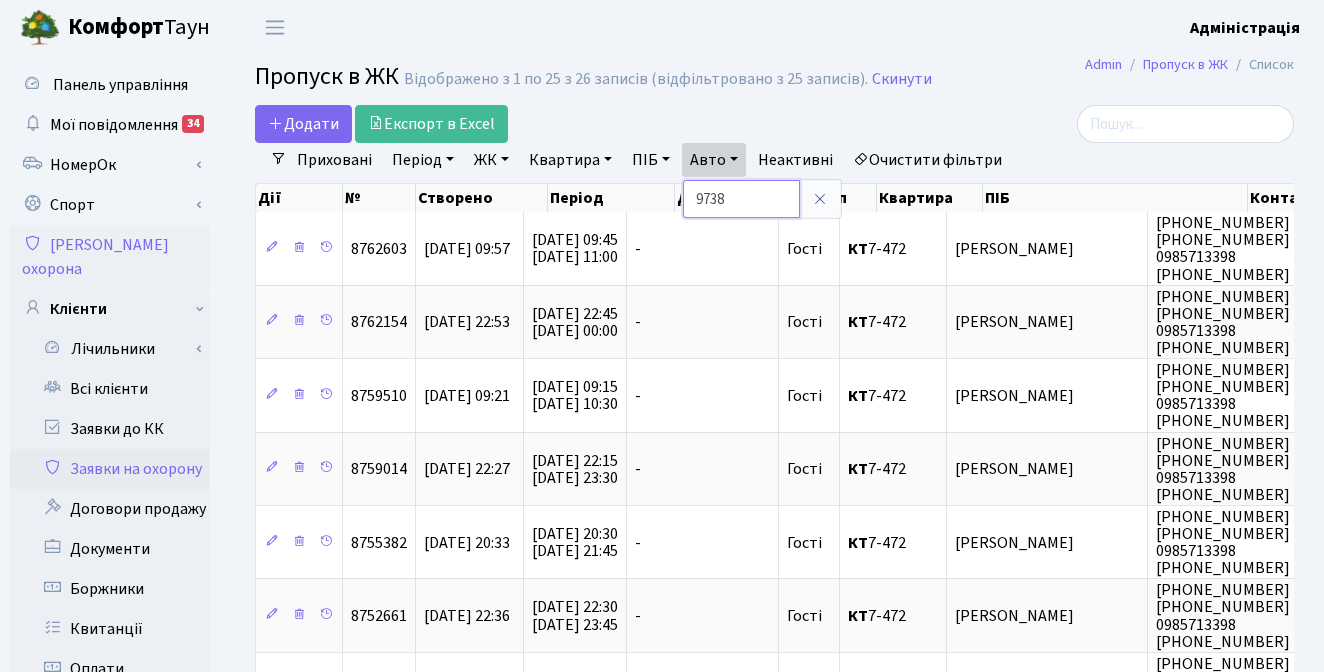 type on "9738" 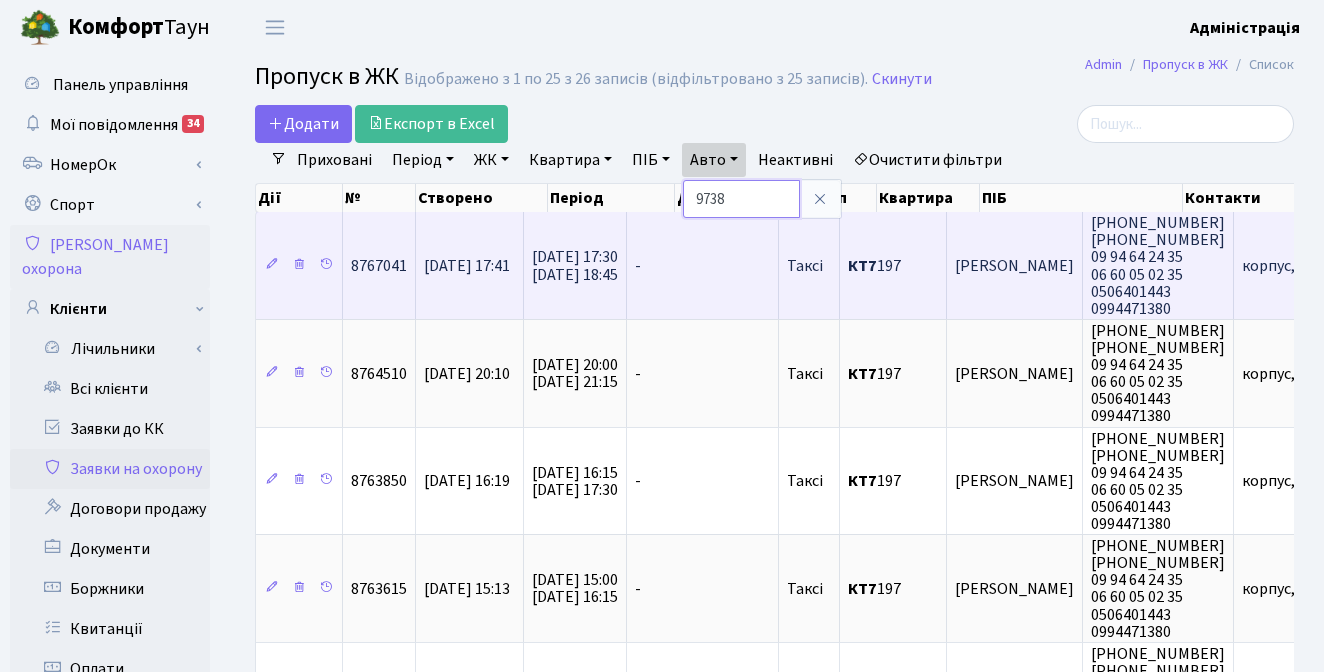 scroll, scrollTop: 0, scrollLeft: 41, axis: horizontal 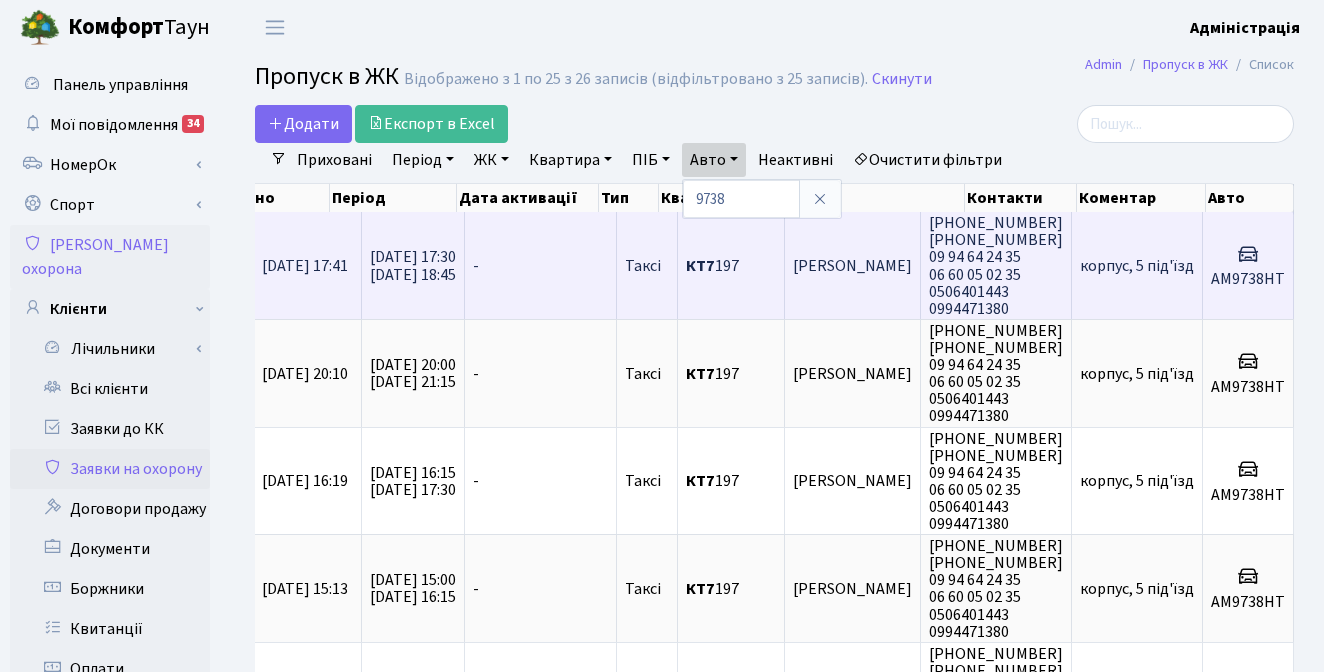 click on "Афоніна Еліна Рубінівна" at bounding box center (852, 266) 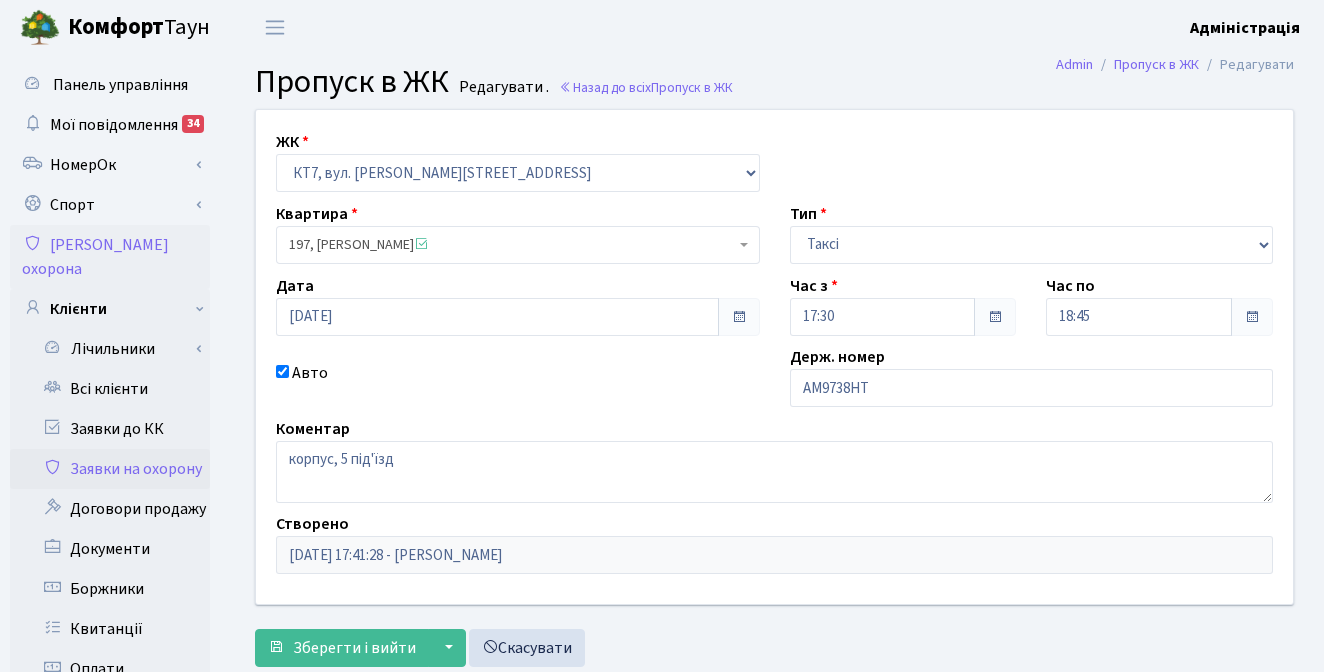 scroll, scrollTop: 0, scrollLeft: 0, axis: both 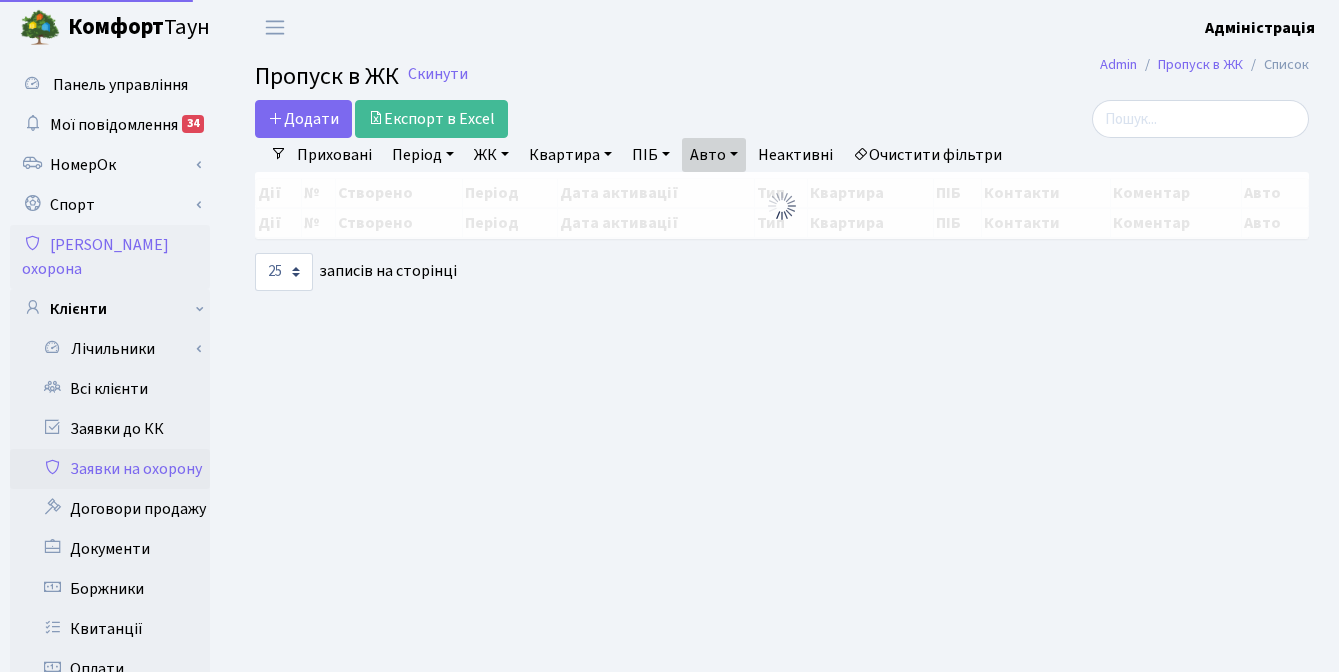 select on "25" 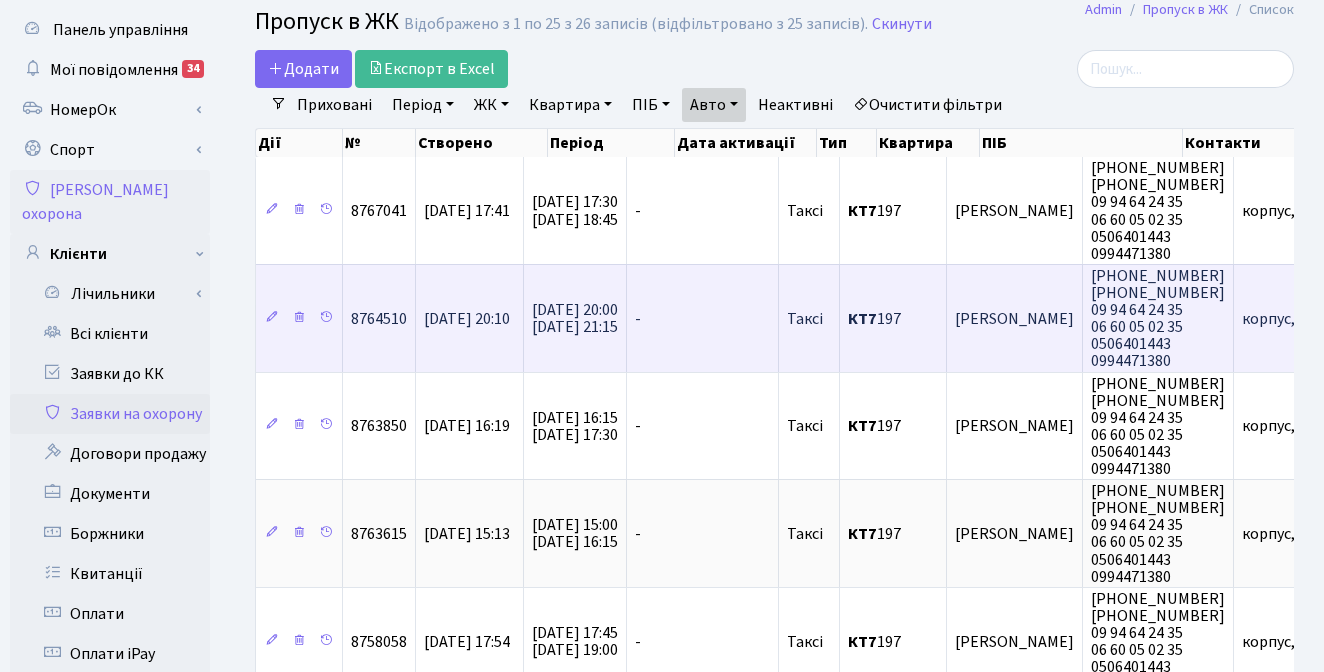 scroll, scrollTop: 0, scrollLeft: 0, axis: both 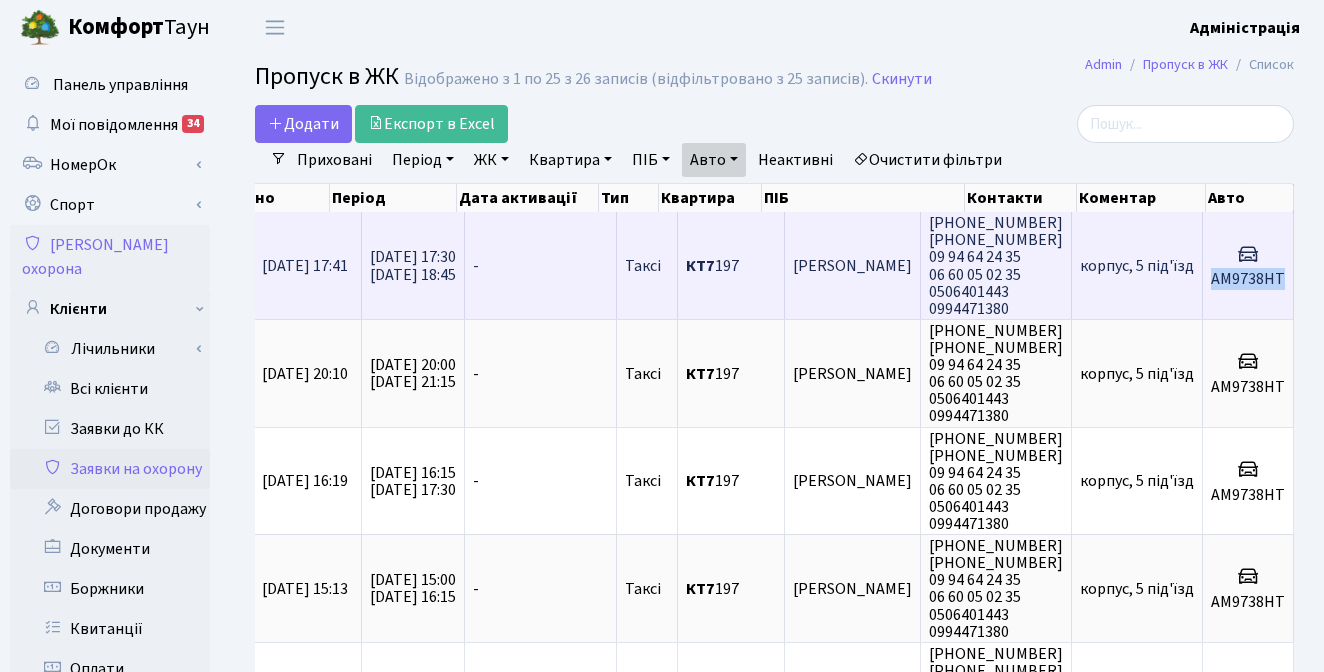 drag, startPoint x: 1217, startPoint y: 279, endPoint x: 1286, endPoint y: 285, distance: 69.260376 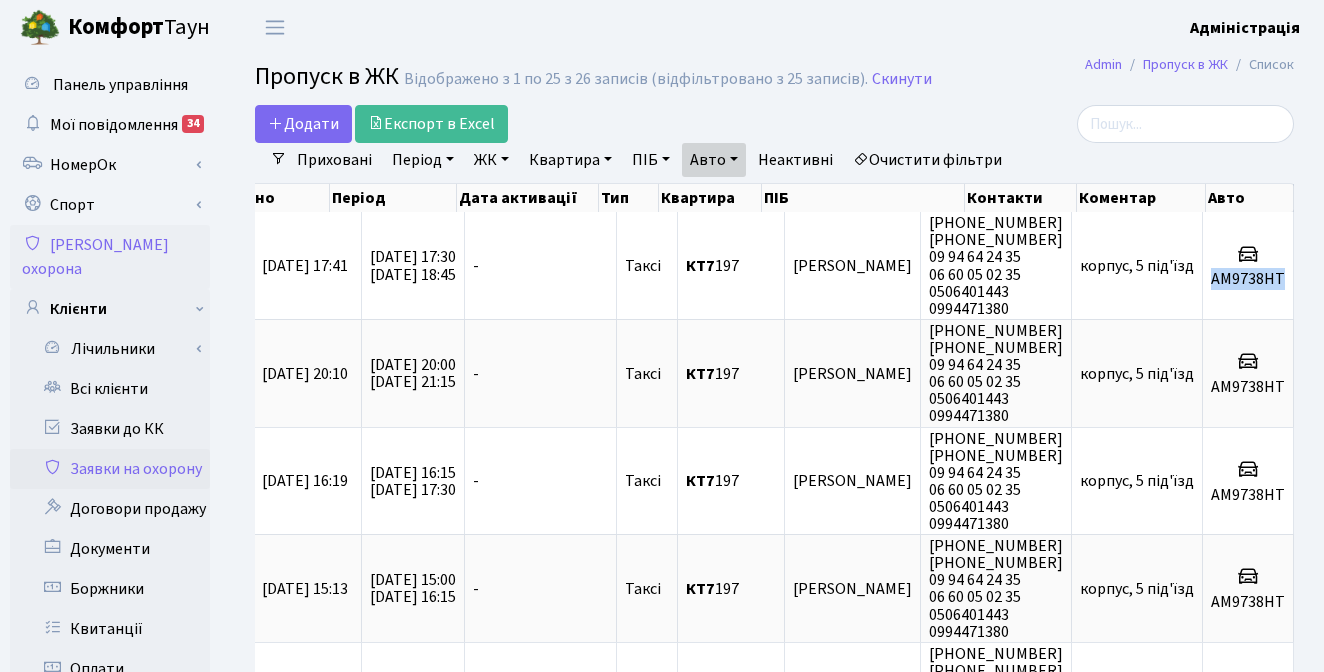 copy on "АМ9738НТ" 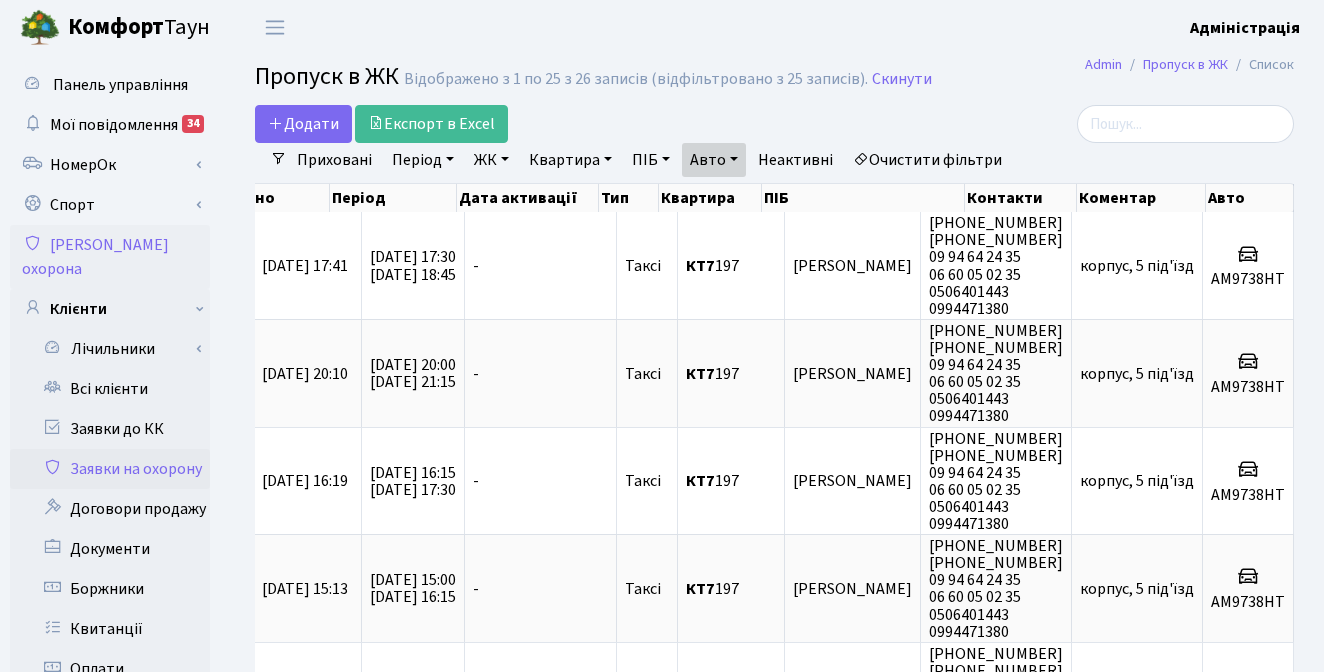 click at bounding box center [1131, 124] 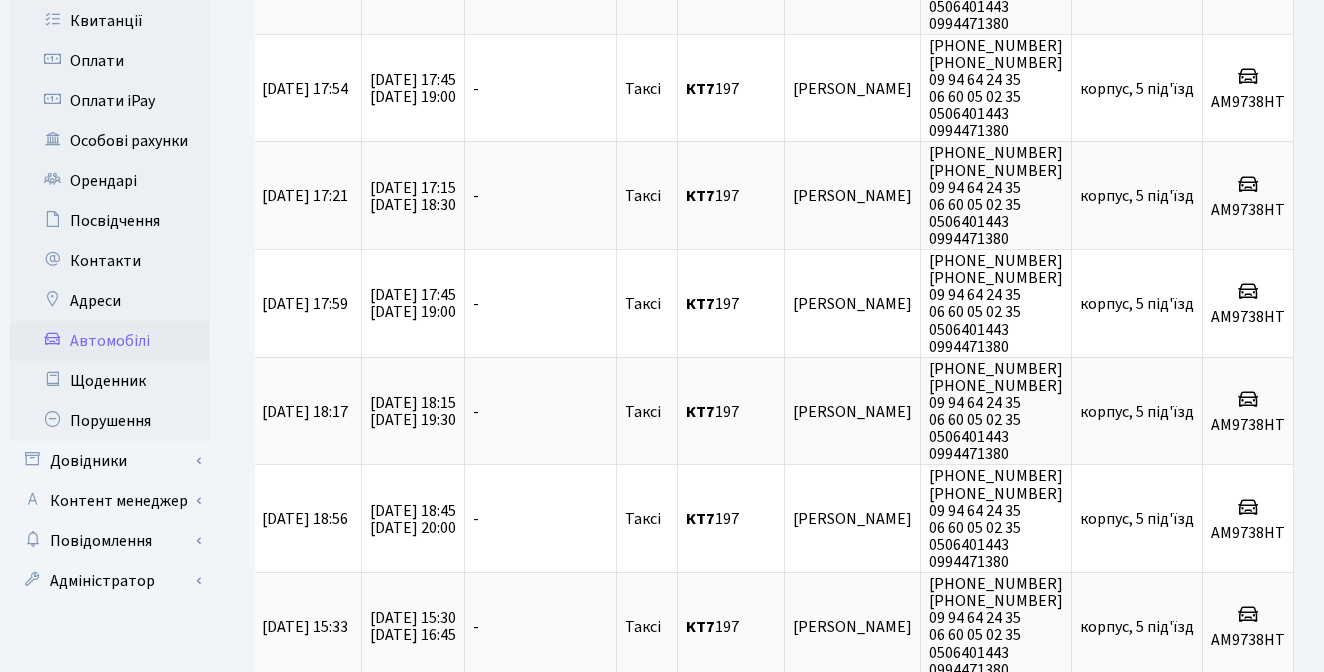 scroll, scrollTop: 604, scrollLeft: 0, axis: vertical 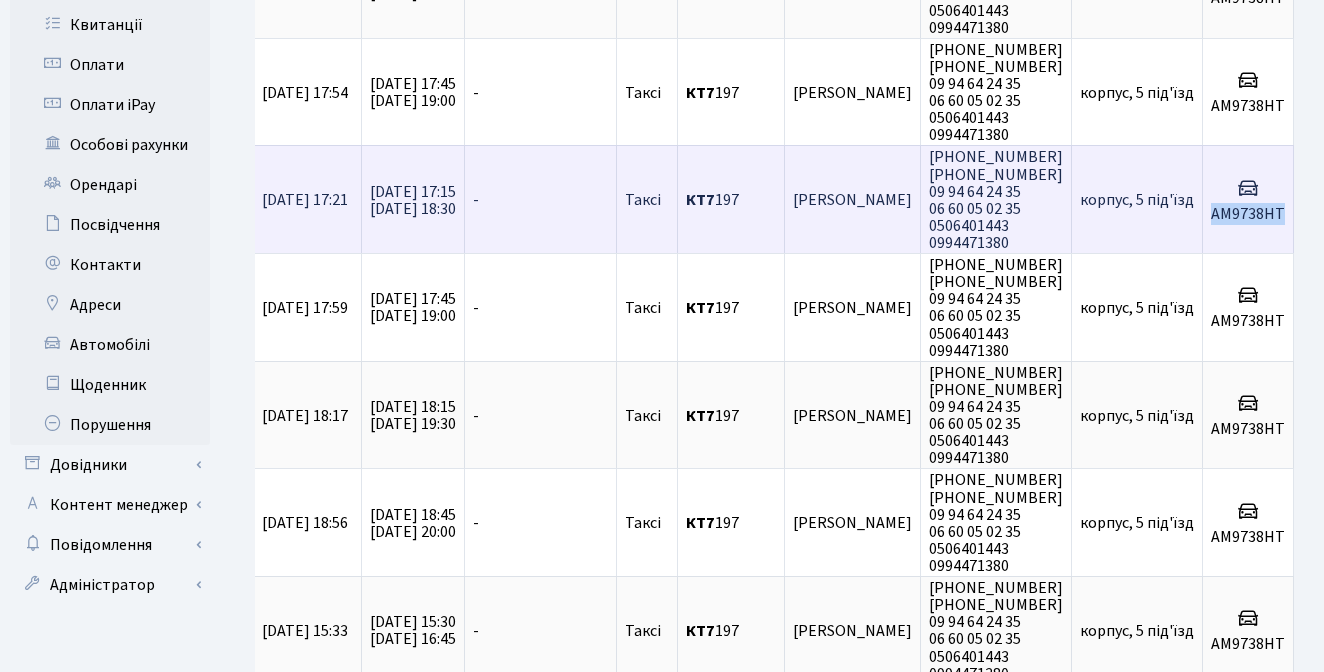 drag, startPoint x: 1215, startPoint y: 218, endPoint x: 1283, endPoint y: 222, distance: 68.117546 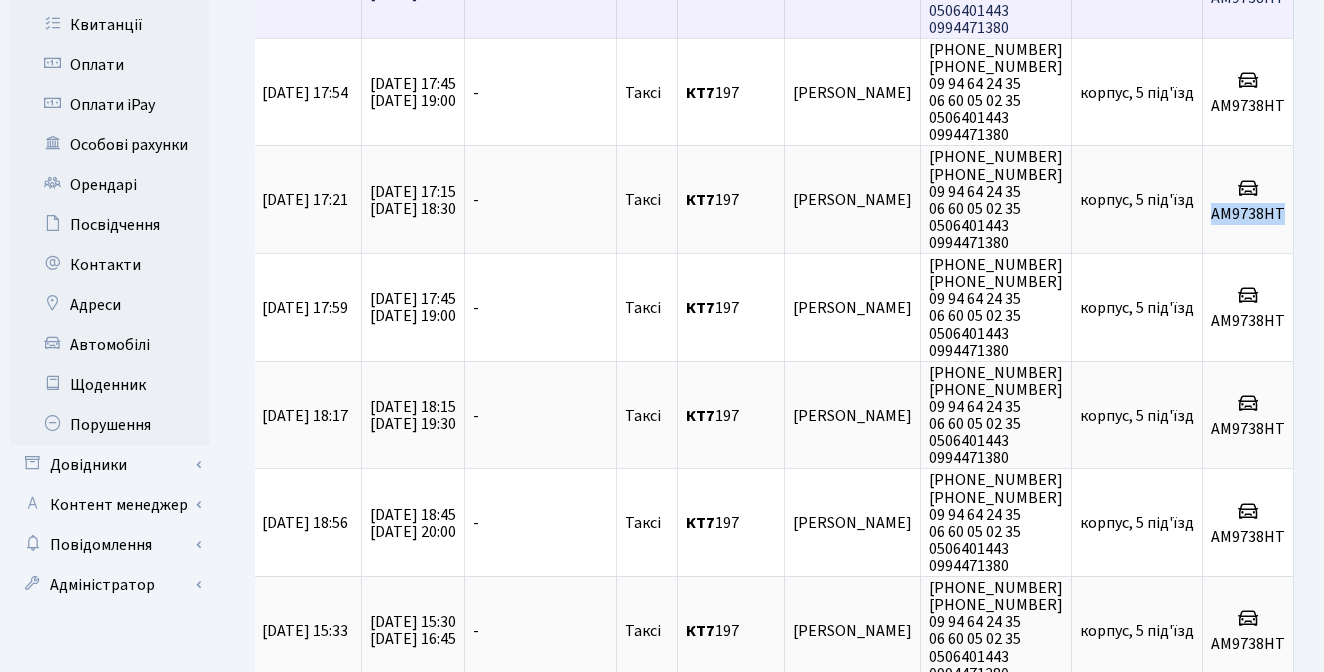 copy on "AM9738HT" 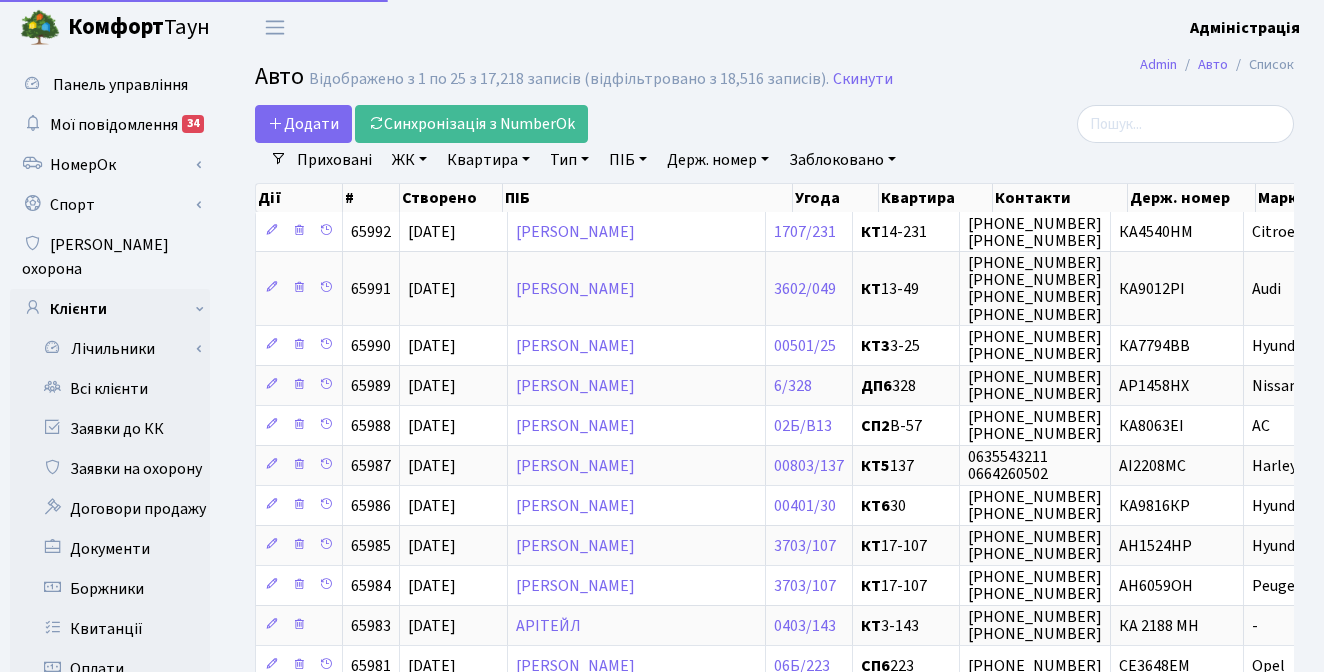 select on "25" 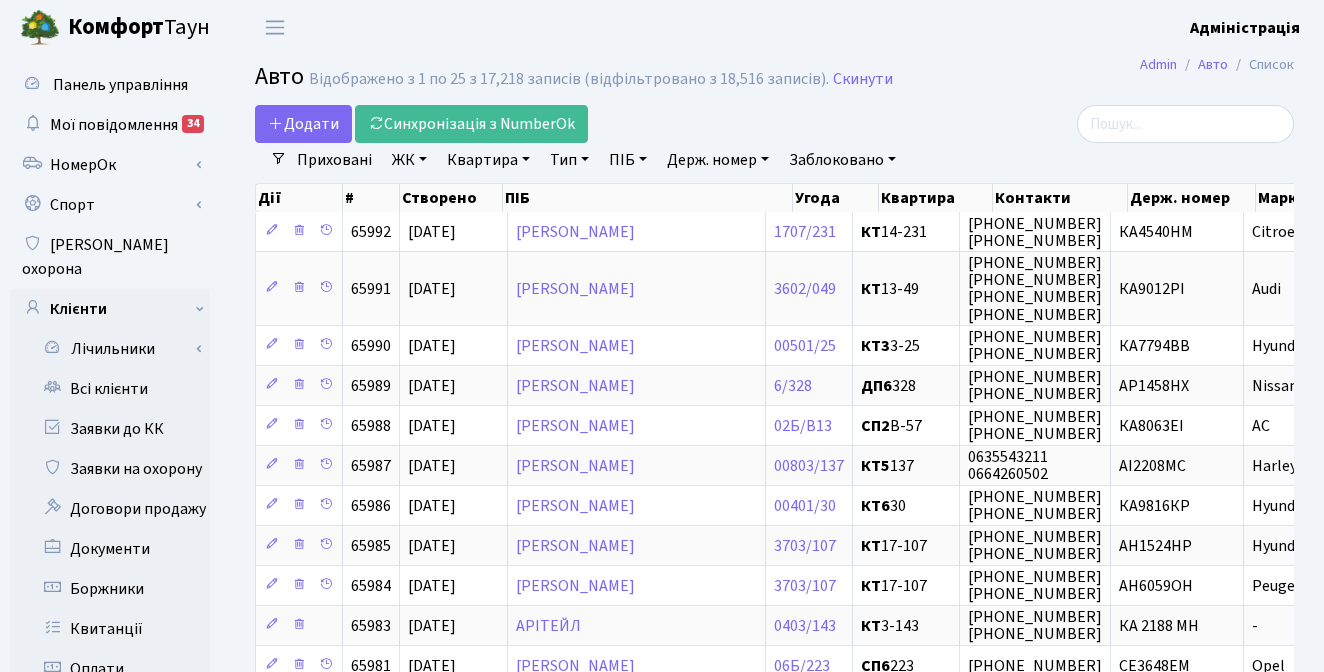 click on "Держ. номер" at bounding box center [718, 160] 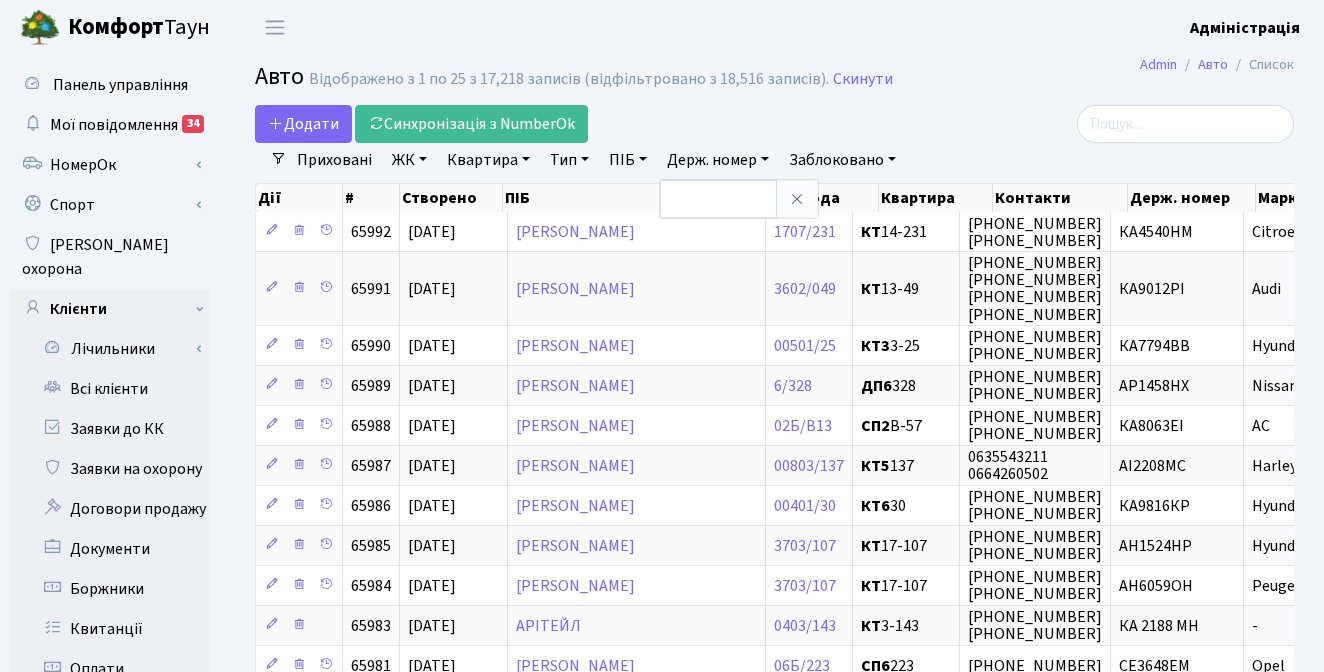click on "Додати
Синхронізація з NumberOk" at bounding box center (596, 124) 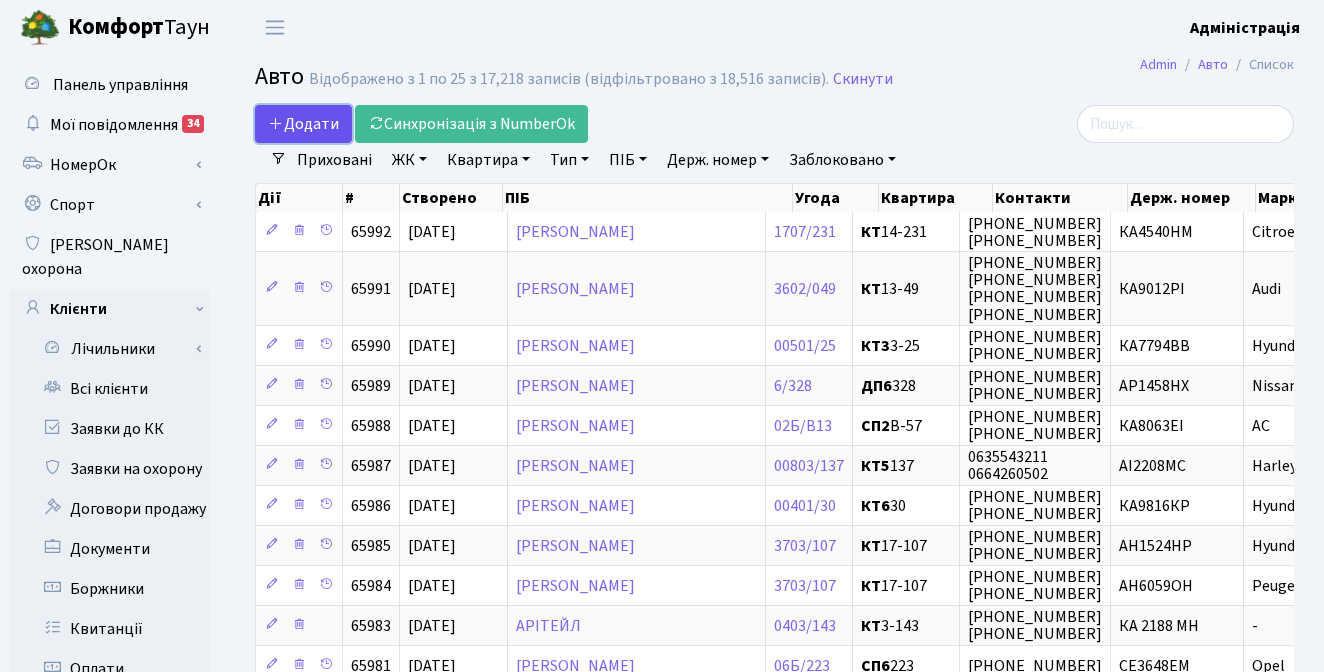click on "Додати" at bounding box center [303, 124] 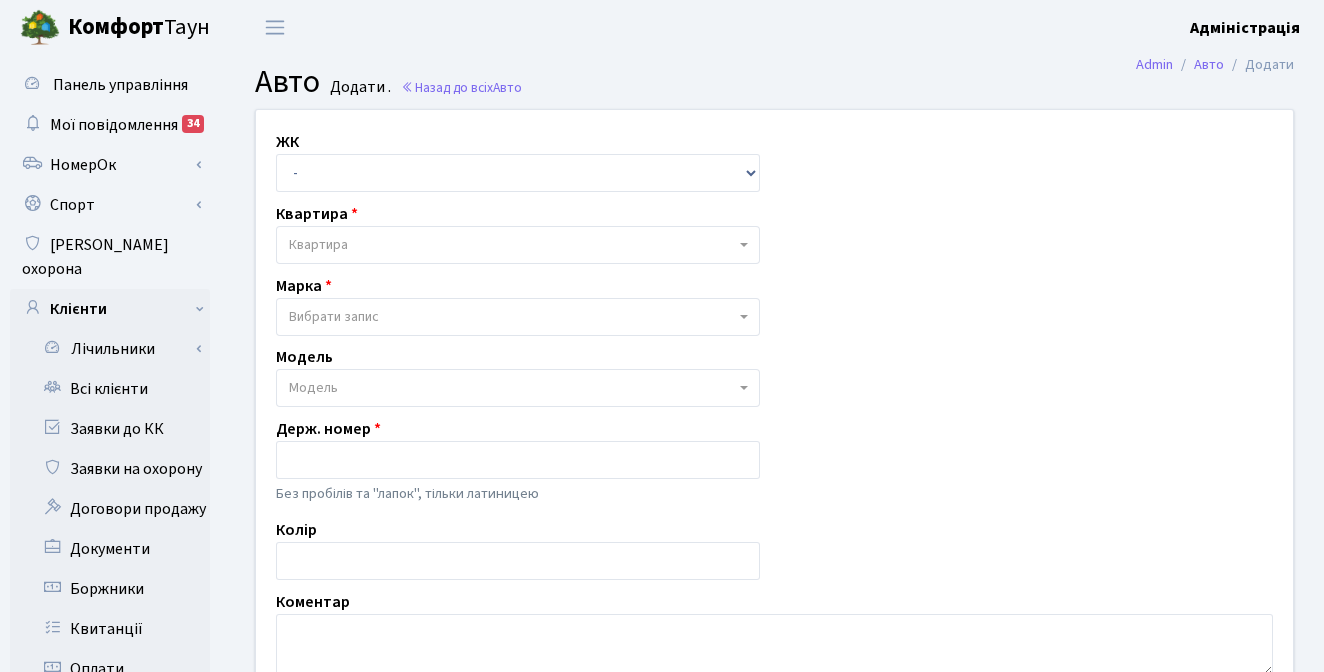 scroll, scrollTop: 0, scrollLeft: 0, axis: both 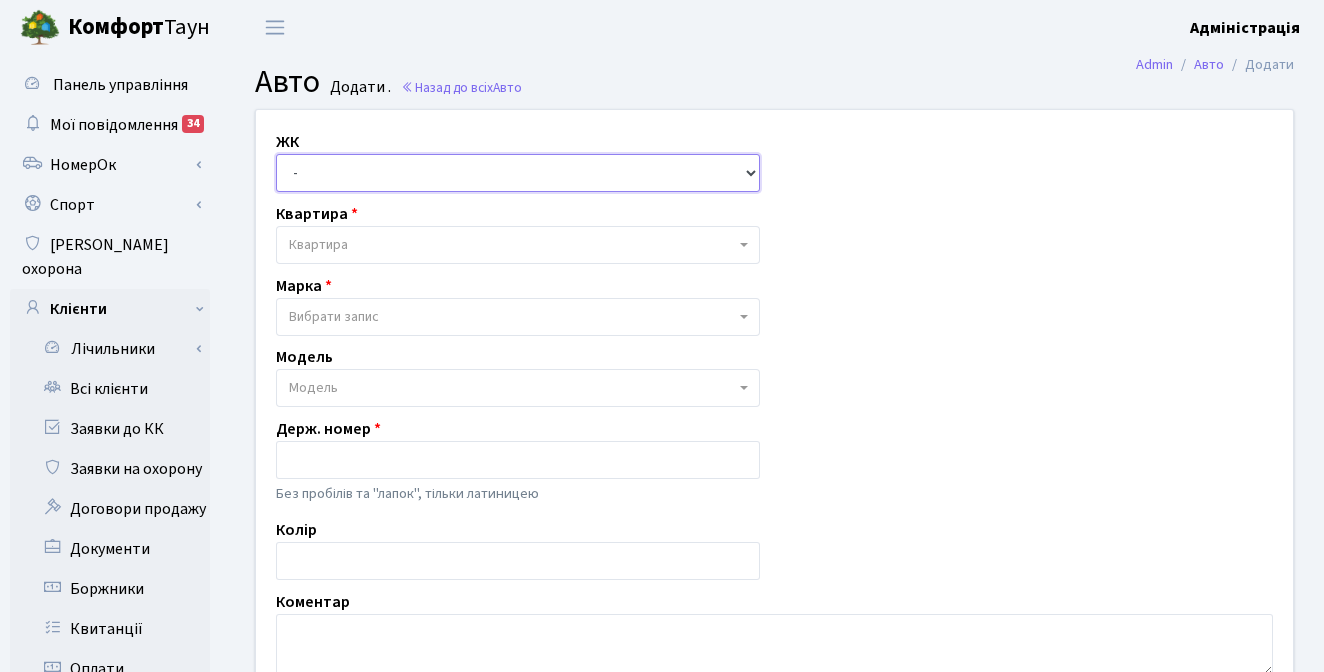 click on "-
ТХ, вул. [STREET_ADDRESS] Регенераторна, 4
КТ2, просп. [STREET_ADDRESS] [STREET_ADDRESS] [PERSON_NAME][STREET_ADDRESS] [STREET_ADDRESS]. Ю. [STREET_ADDRESS]. [PERSON_NAME][STREET_ADDRESS]
СП, [STREET_ADDRESS] СП1, [STREET_ADDRESS]" at bounding box center (518, 173) 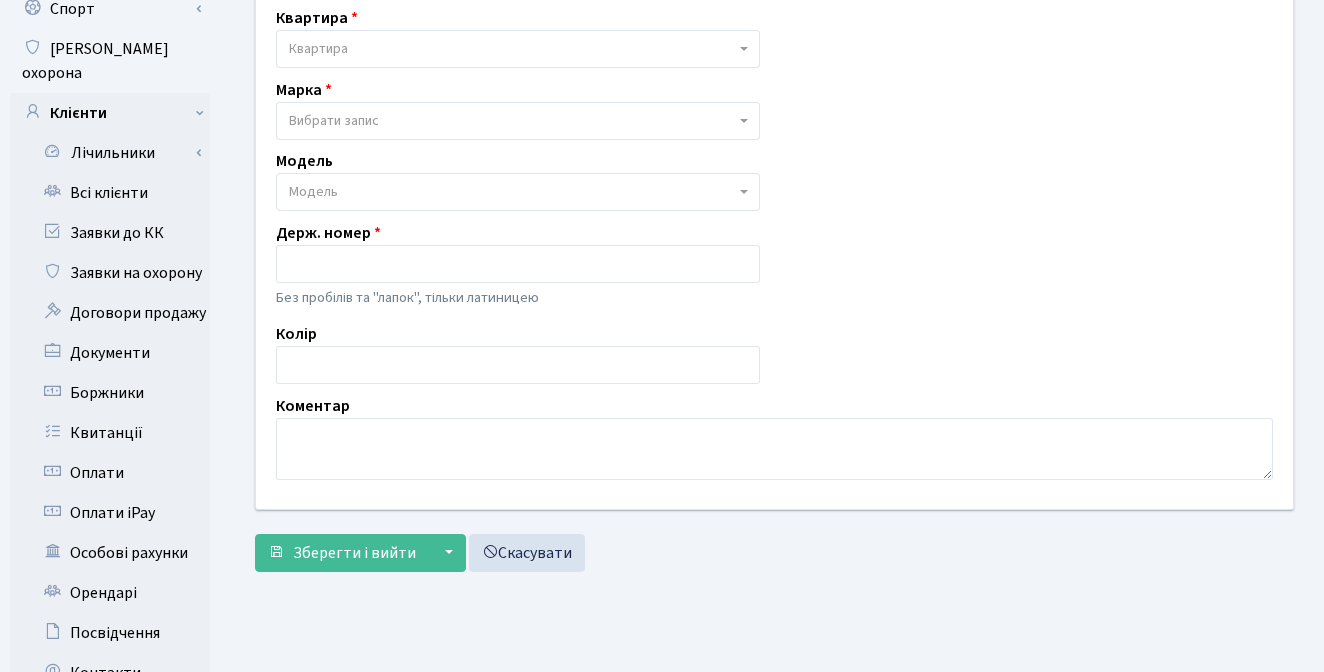 scroll, scrollTop: 209, scrollLeft: 0, axis: vertical 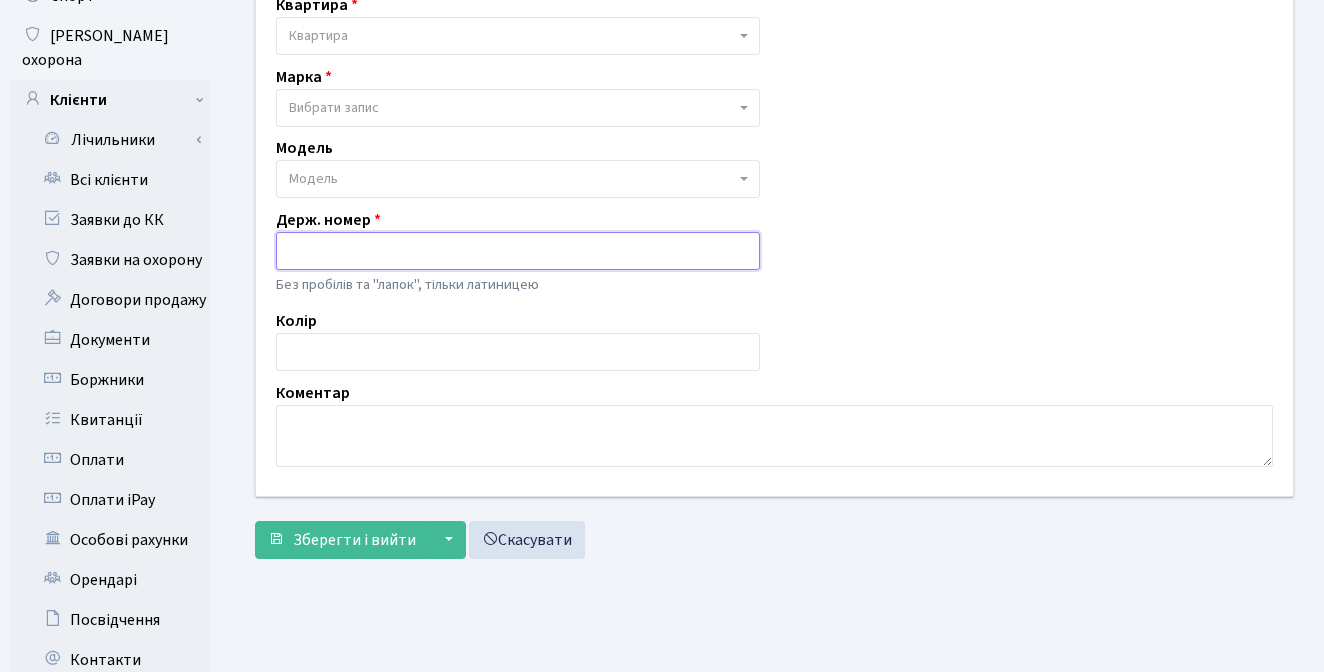 click at bounding box center [518, 251] 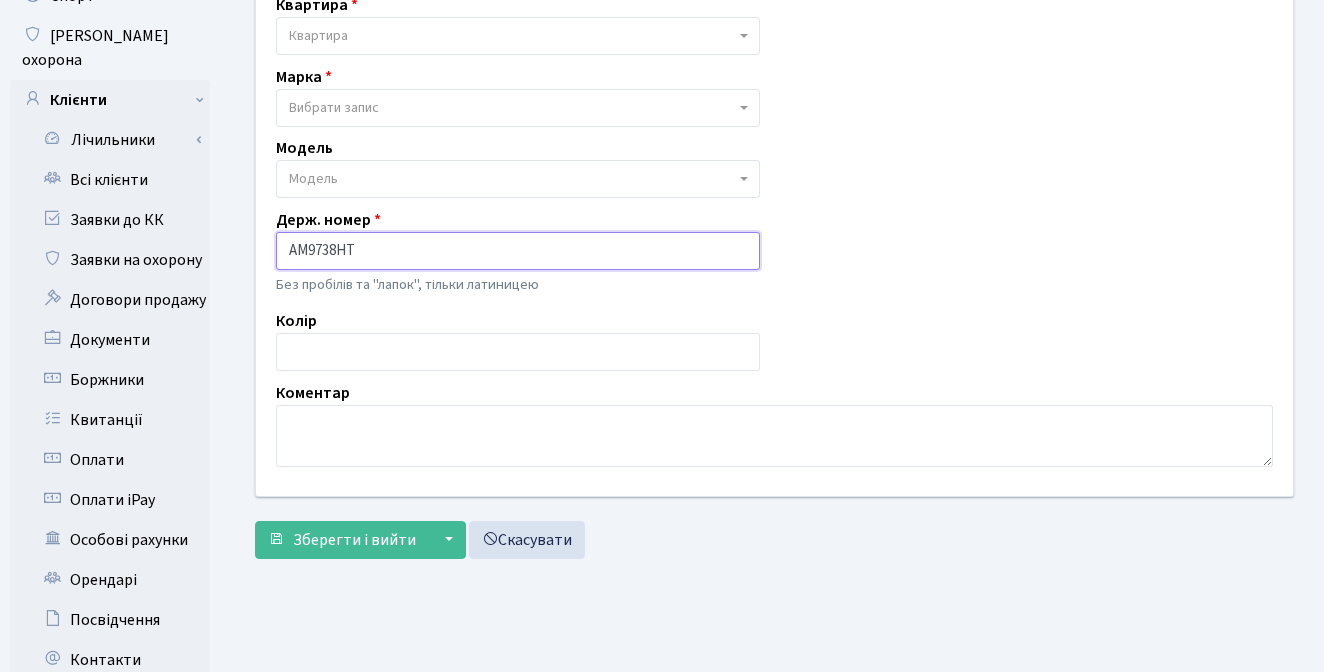 drag, startPoint x: 308, startPoint y: 250, endPoint x: 275, endPoint y: 252, distance: 33.06055 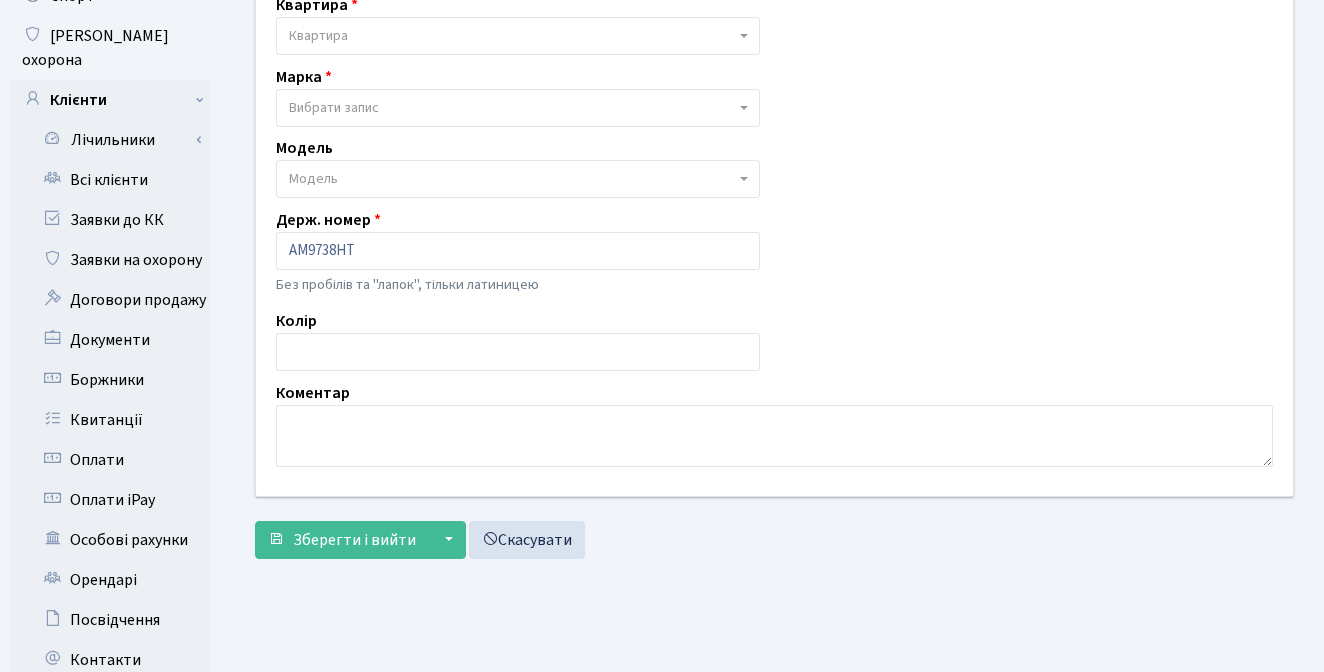 click on "ЖК
-
ТХ, вул. Ділова, 1/2
КТ, вул. Регенераторна, 4
КТ2, просп. Соборності, 17
КТ3, вул. Березнева, 16
КТ4, вул. Юрія Липи, 6
КТ5, вул. Березнева, 14Б
КТ6, вул. Ю. Липи, 6-А
КТ7, вул. Березнева, 12
СП, Наддніпрянське шосе, 2а" at bounding box center [774, 198] 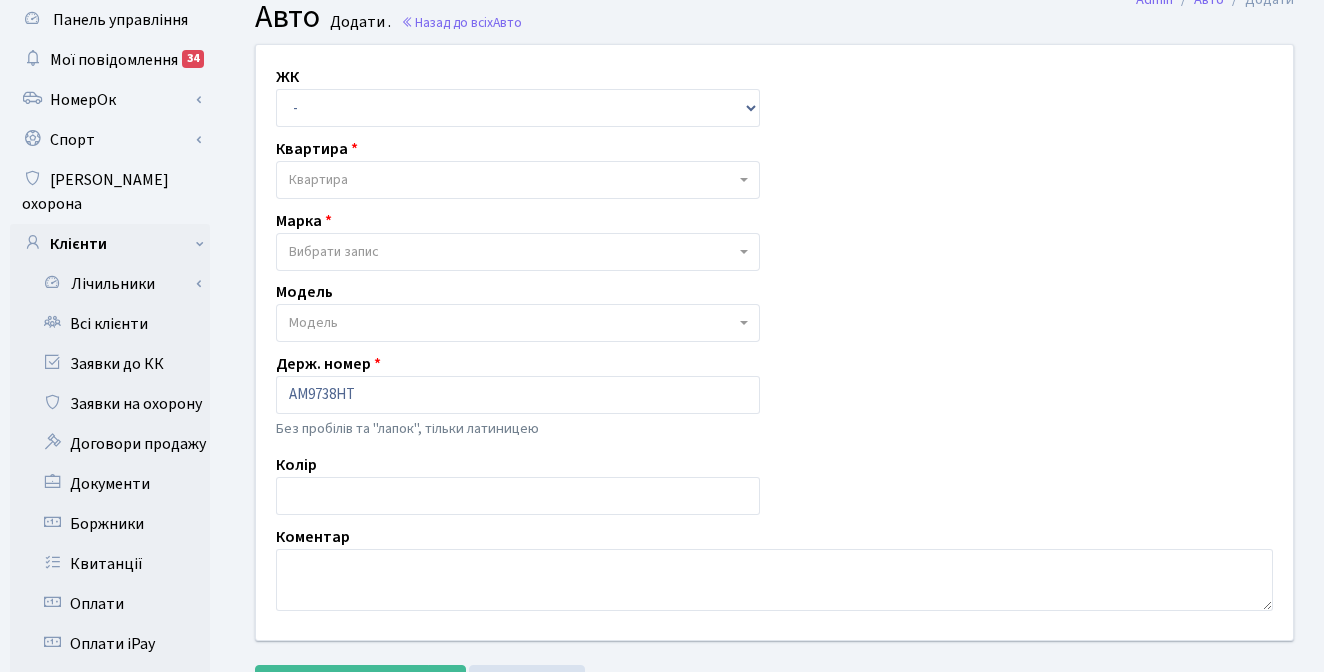 scroll, scrollTop: 0, scrollLeft: 0, axis: both 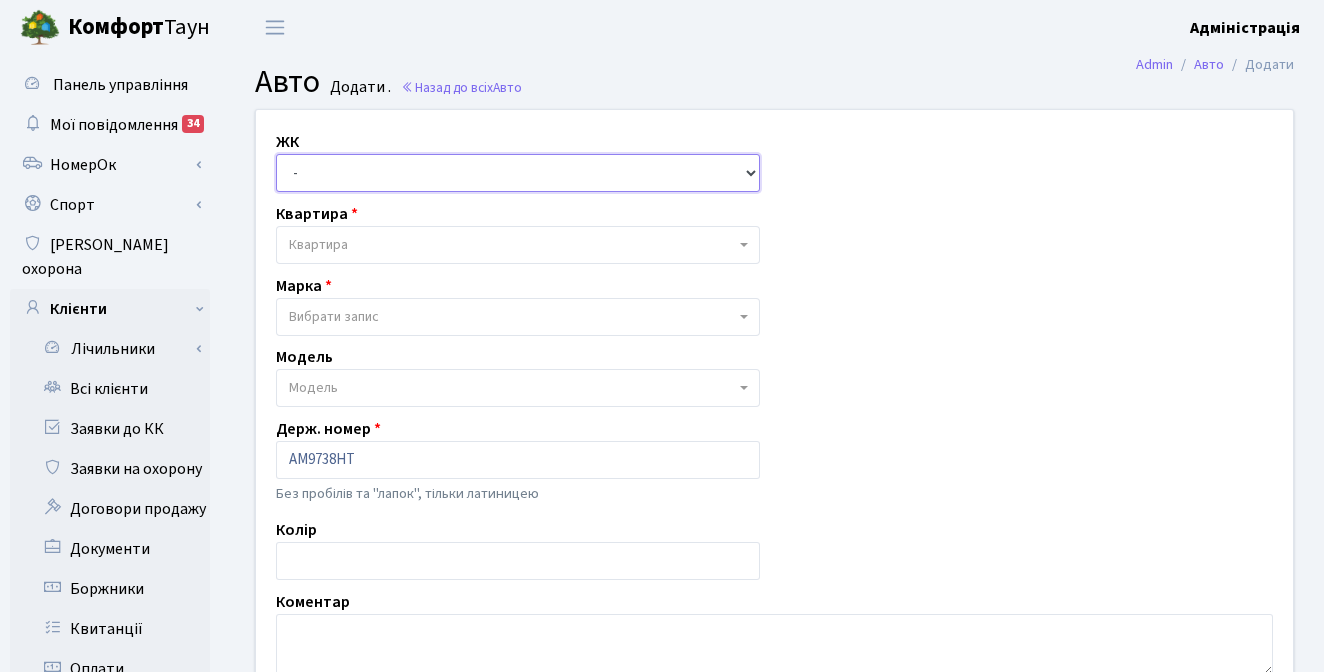 click on "-
ТХ, вул. Ділова, 1/2
КТ, вул. Регенераторна, 4
КТ2, просп. Соборності, 17
КТ3, вул. Березнева, 16
КТ4, вул. Юрія Липи, 6
КТ5, вул. Березнева, 14Б
КТ6, вул. Ю. Липи, 6-А
КТ7, вул. Березнева, 12
СП, Наддніпрянське шосе, 2а СП1, Столичне шосе, 1" at bounding box center [518, 173] 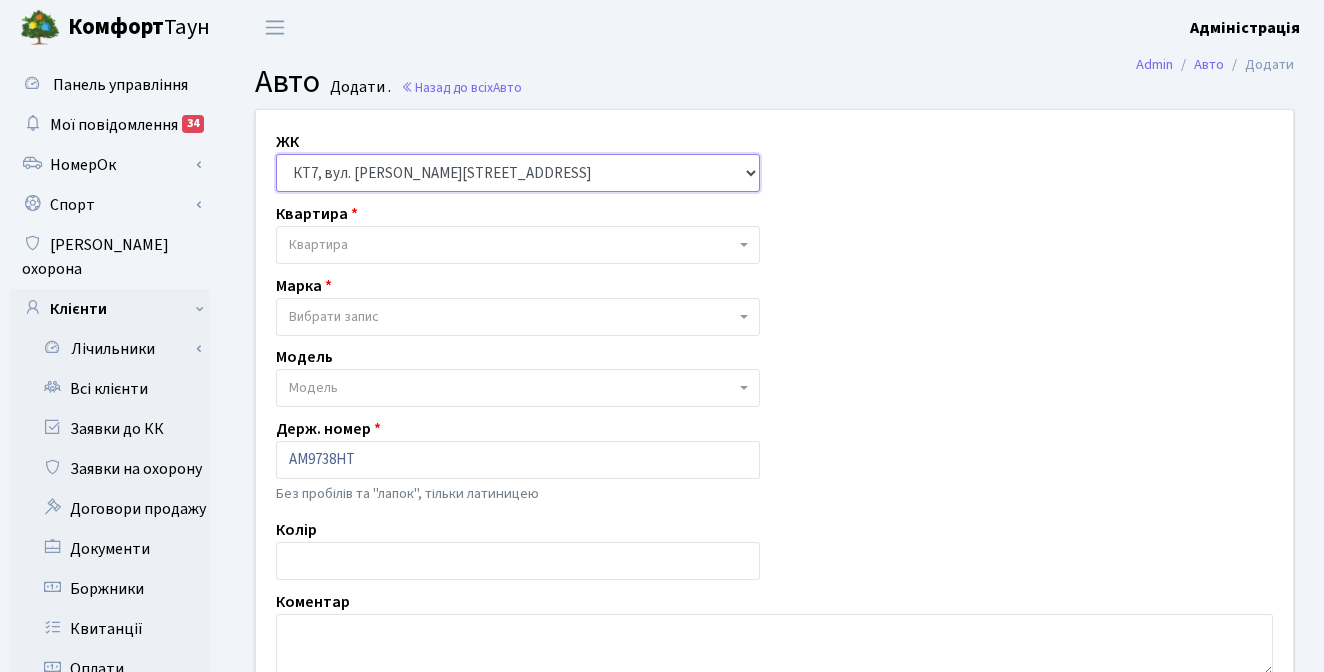 select 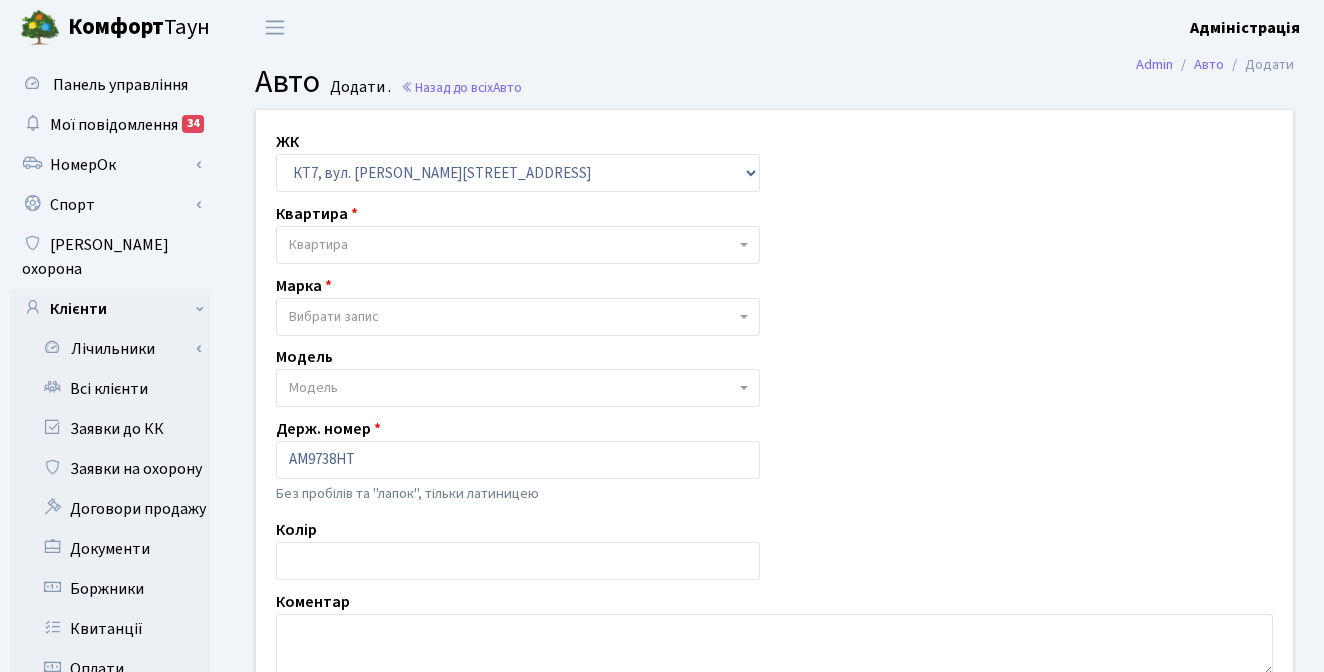 click on "Квартира" at bounding box center [512, 245] 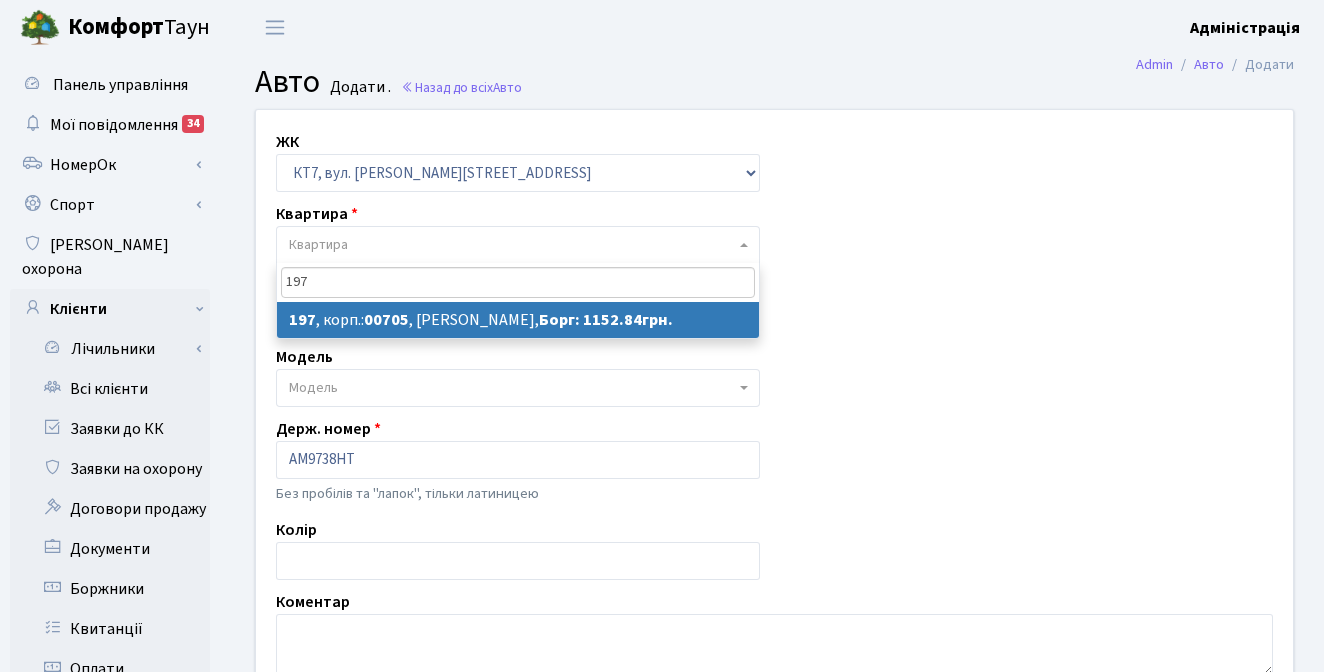 type on "197" 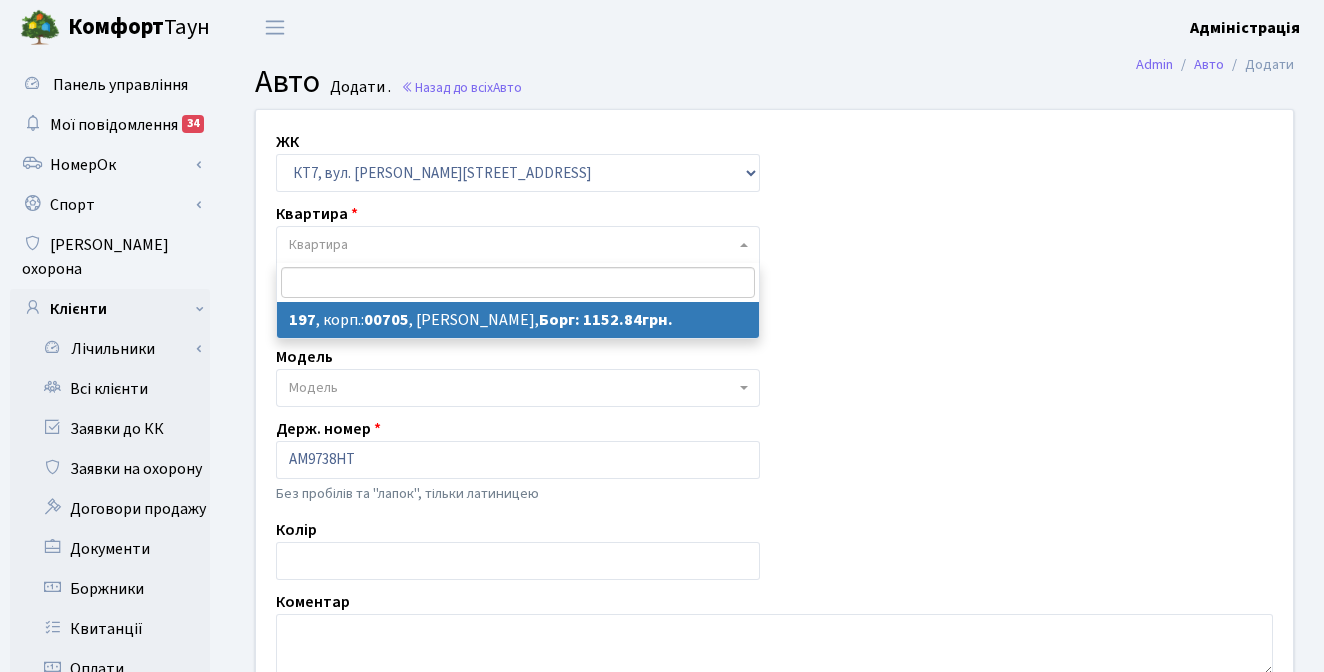 select on "18628" 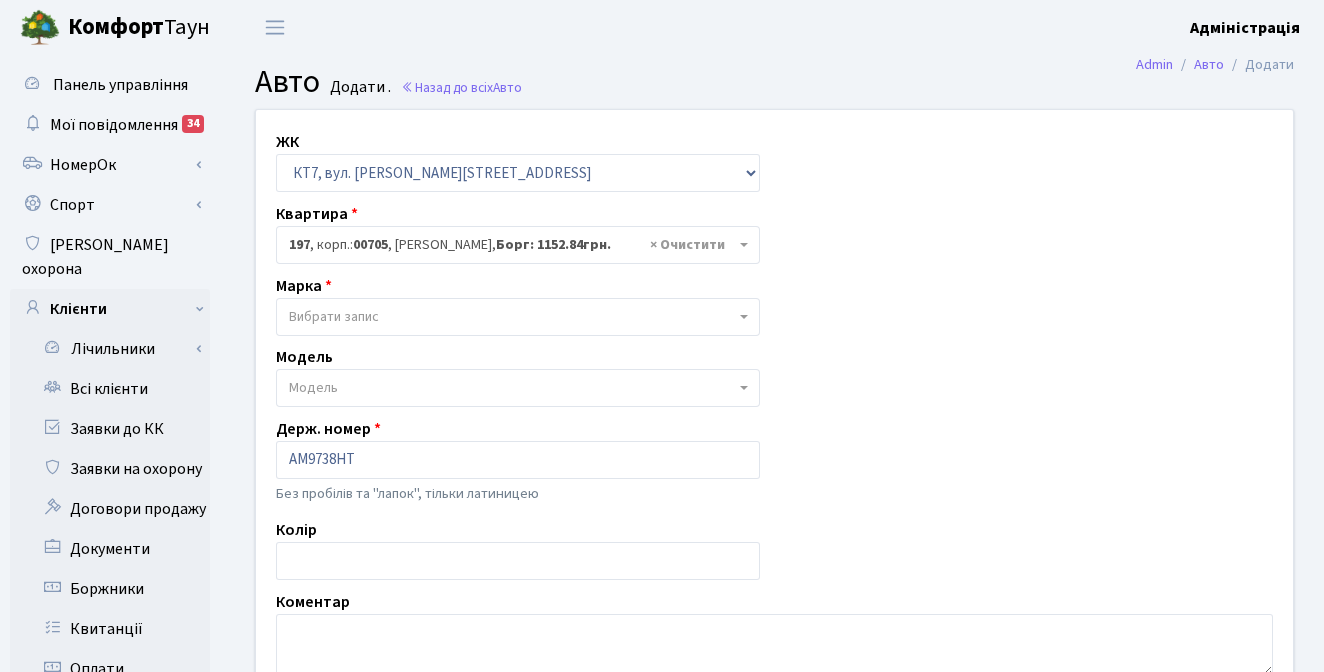 click on "Вибрати запис" at bounding box center (512, 317) 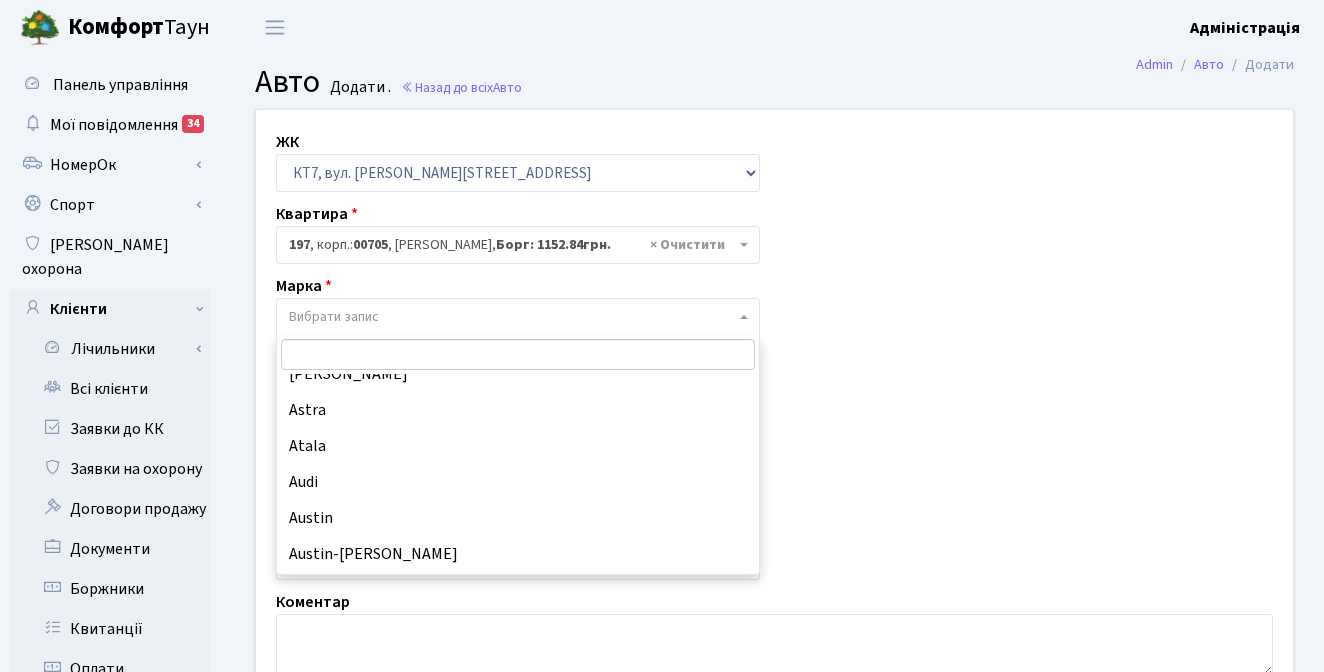 scroll, scrollTop: 955, scrollLeft: 0, axis: vertical 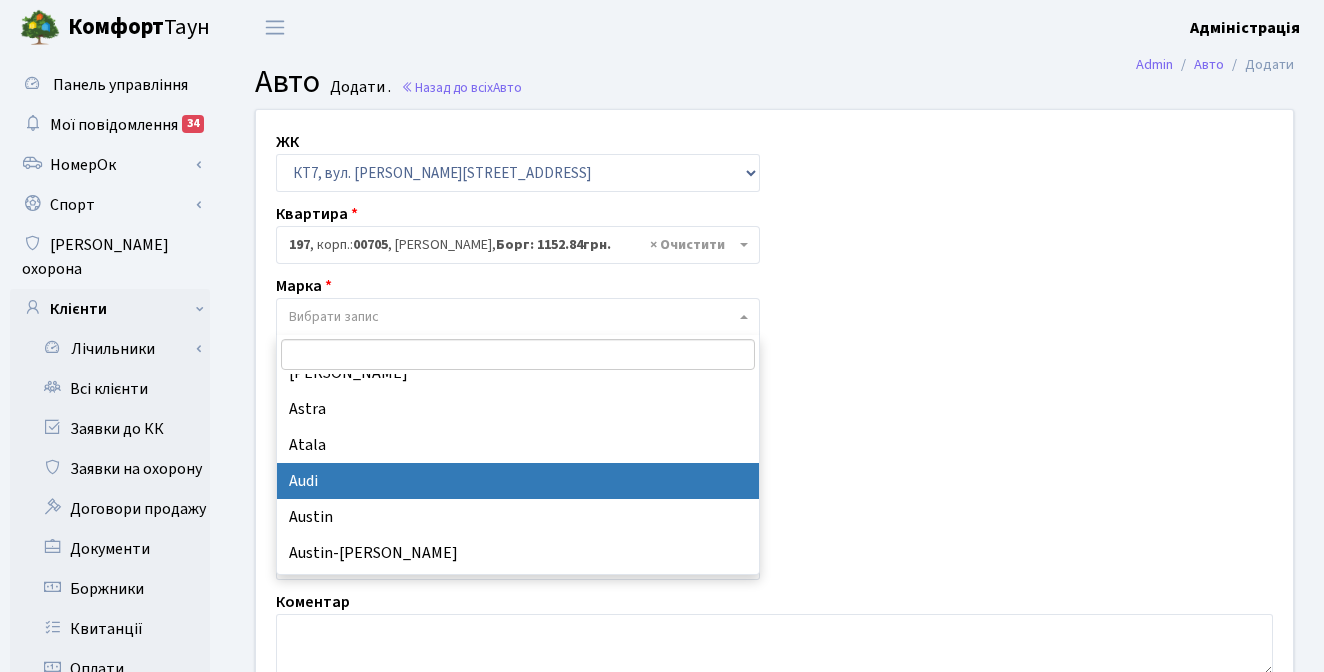 select on "13" 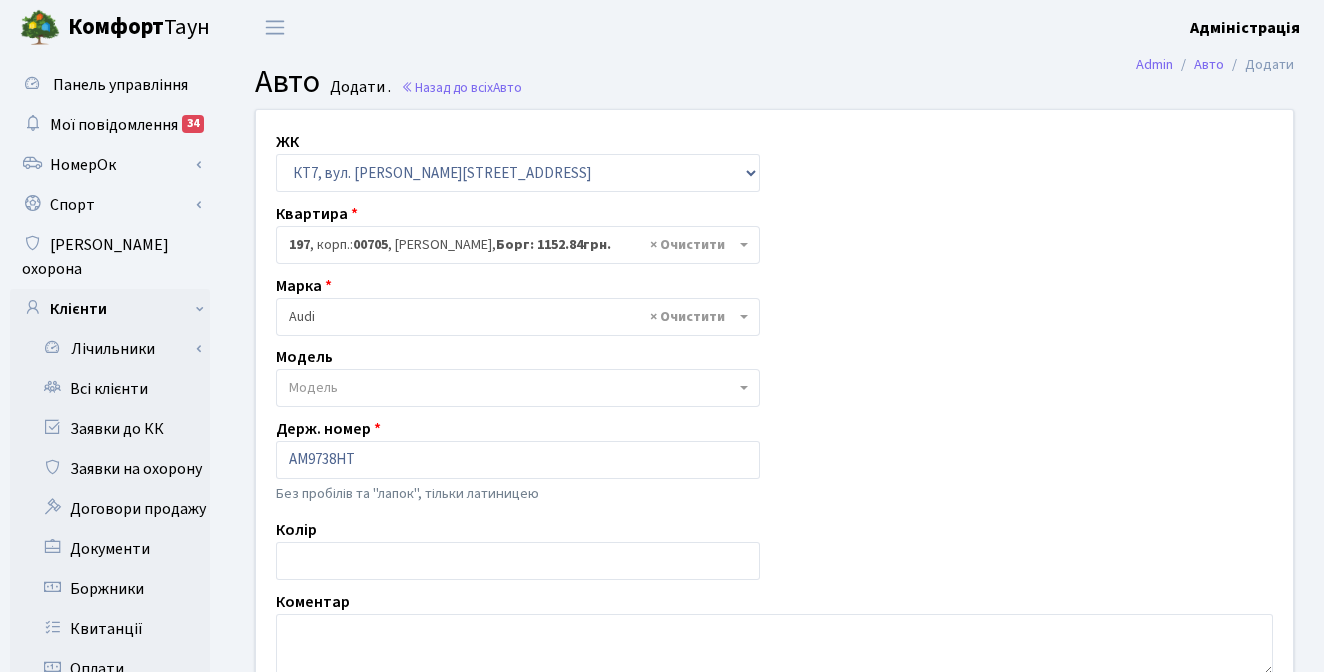 click on "ЖК
-
ТХ, вул. Ділова, 1/2
КТ, вул. Регенераторна, 4
КТ2, просп. Соборності, 17
КТ3, вул. Березнева, 16
КТ4, вул. Юрія Липи, 6
КТ5, вул. Березнева, 14Б
КТ6, вул. Ю. Липи, 6-А
КТ7, вул. Березнева, 12
СП, Наддніпрянське шосе, 2а" at bounding box center (774, 407) 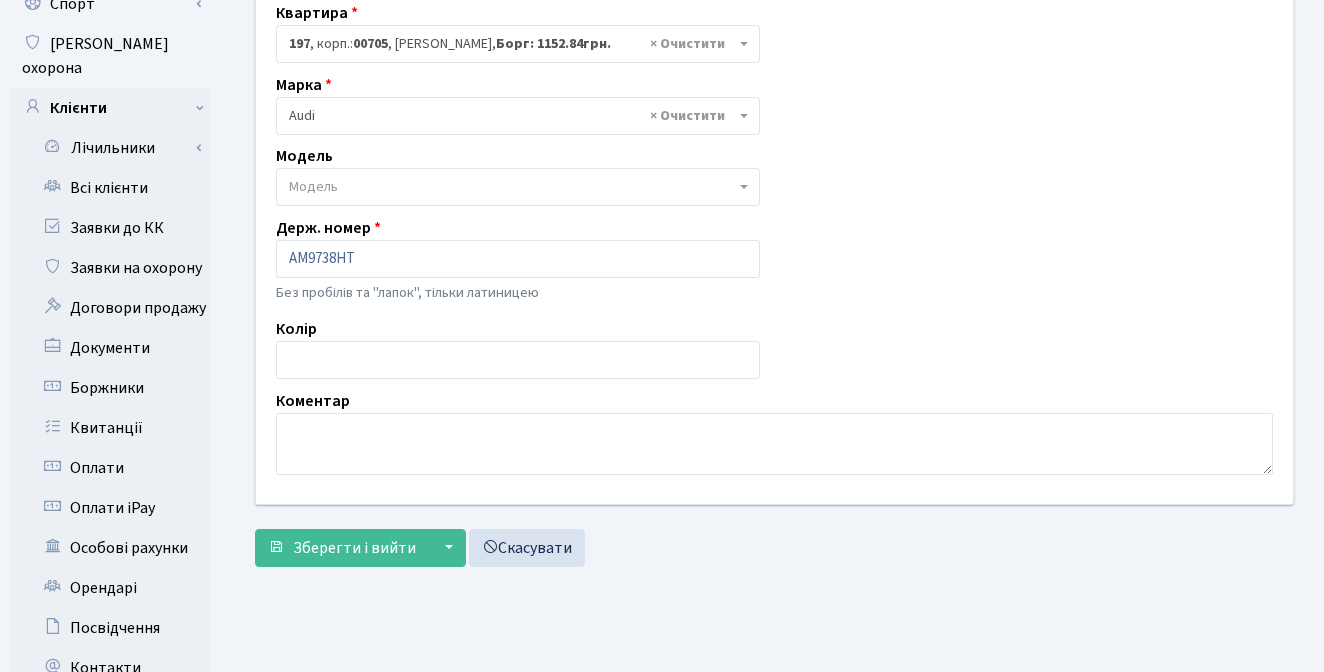 scroll, scrollTop: 203, scrollLeft: 0, axis: vertical 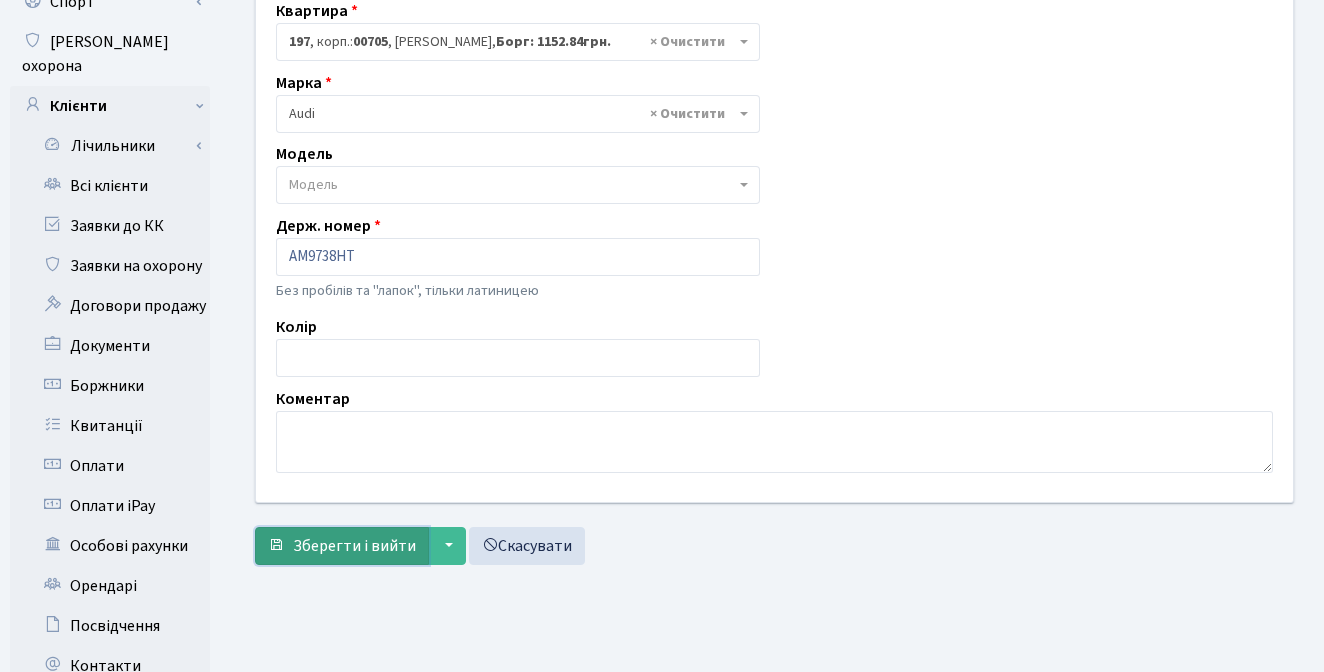 click on "Зберегти і вийти" at bounding box center [354, 546] 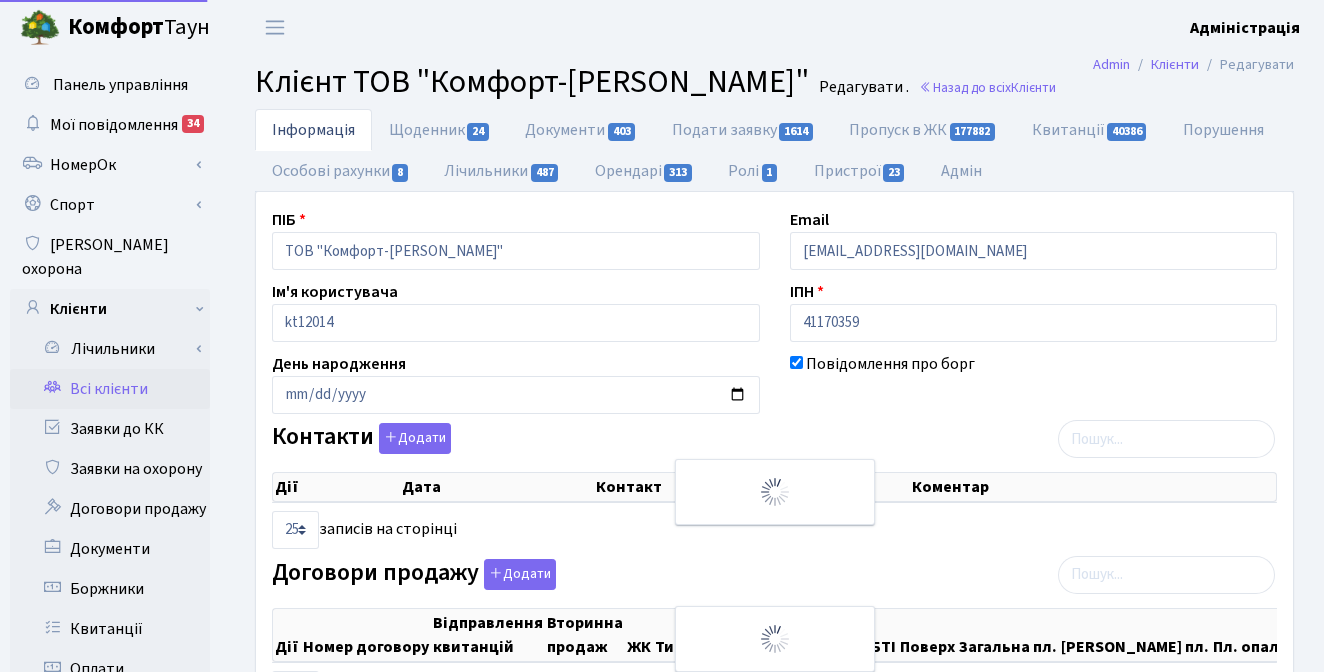 select on "25" 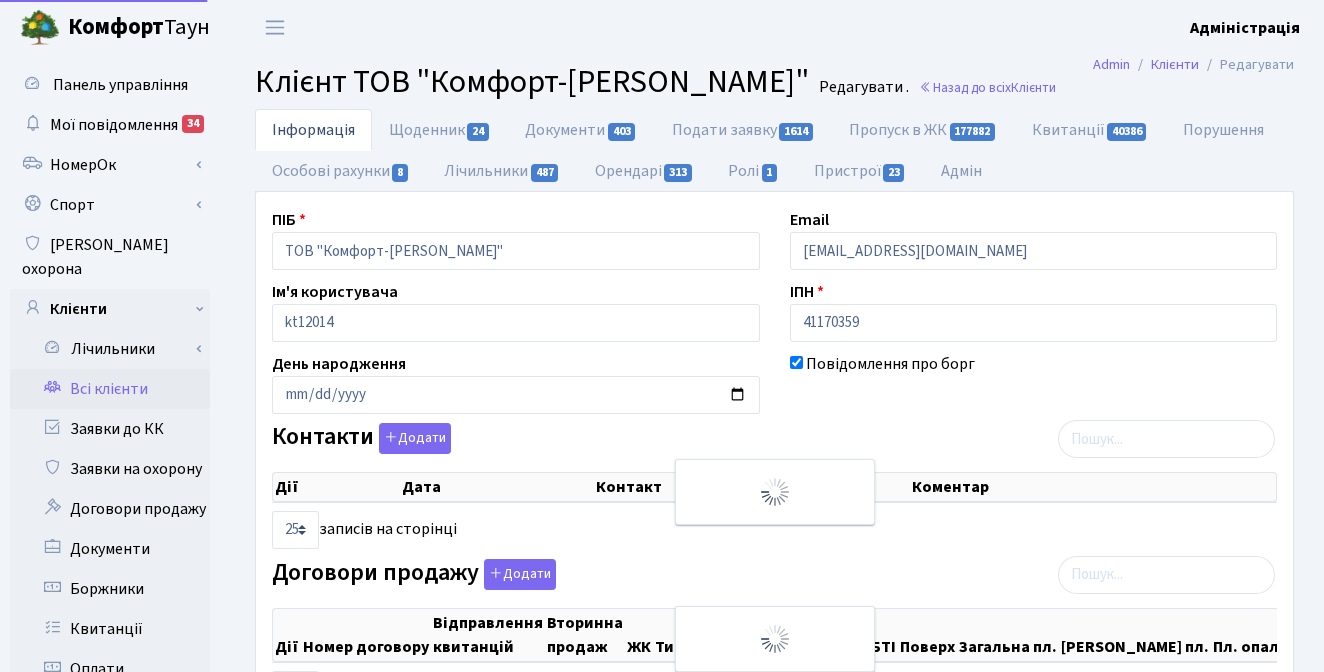 select on "25" 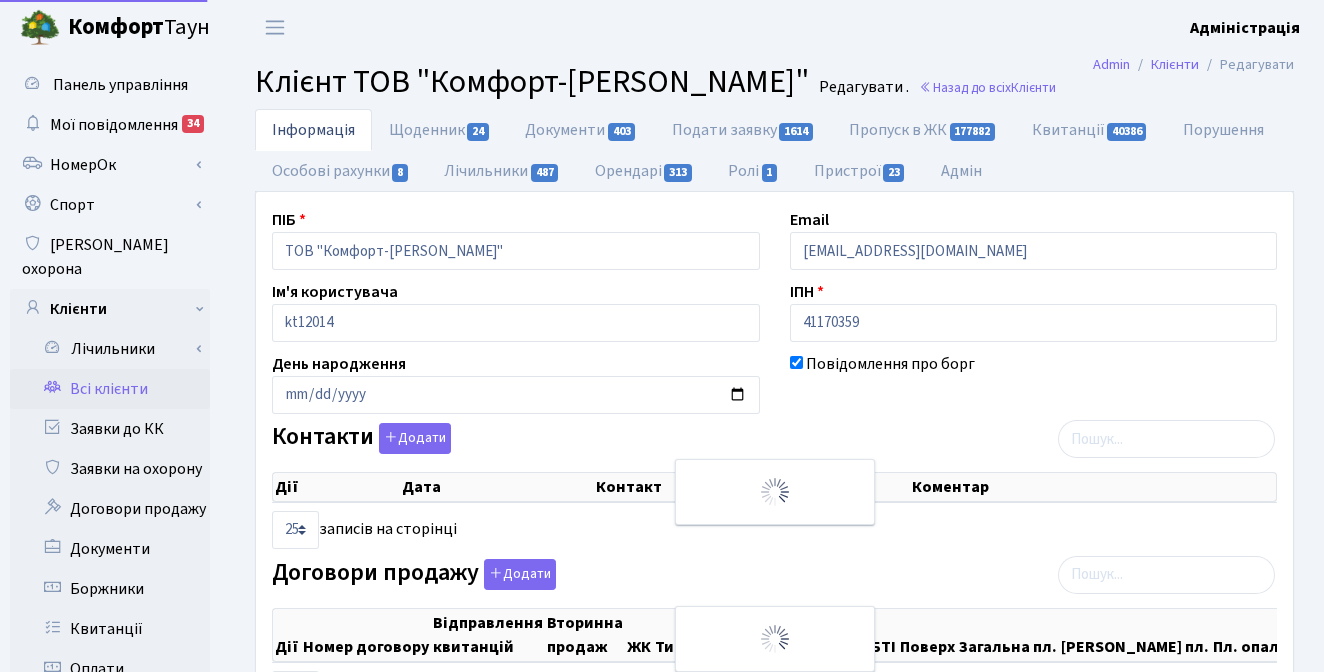 select on "25" 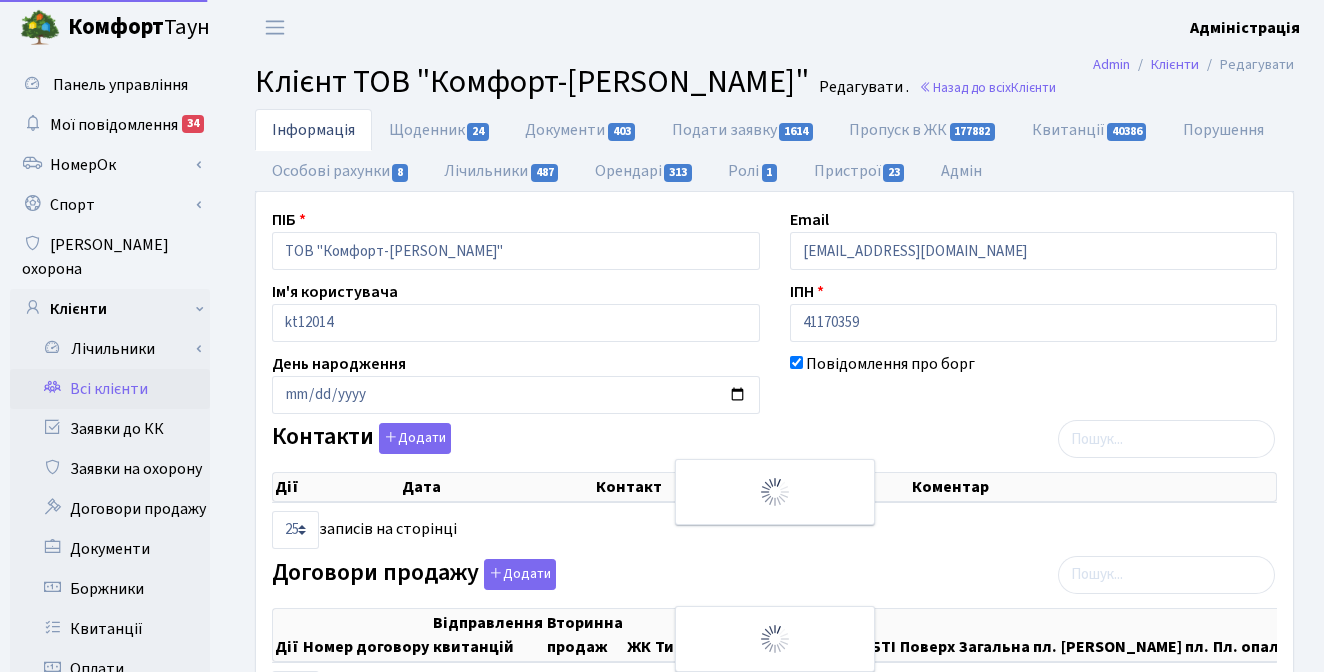 select on "25" 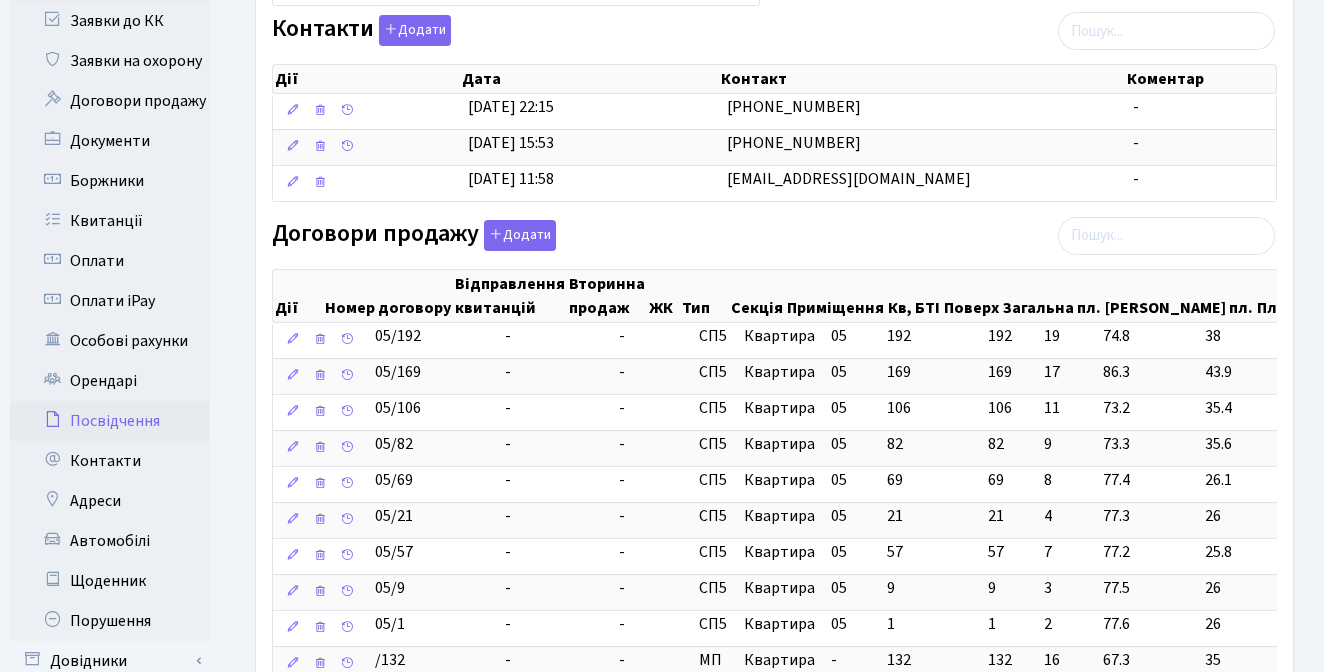 scroll, scrollTop: 413, scrollLeft: 0, axis: vertical 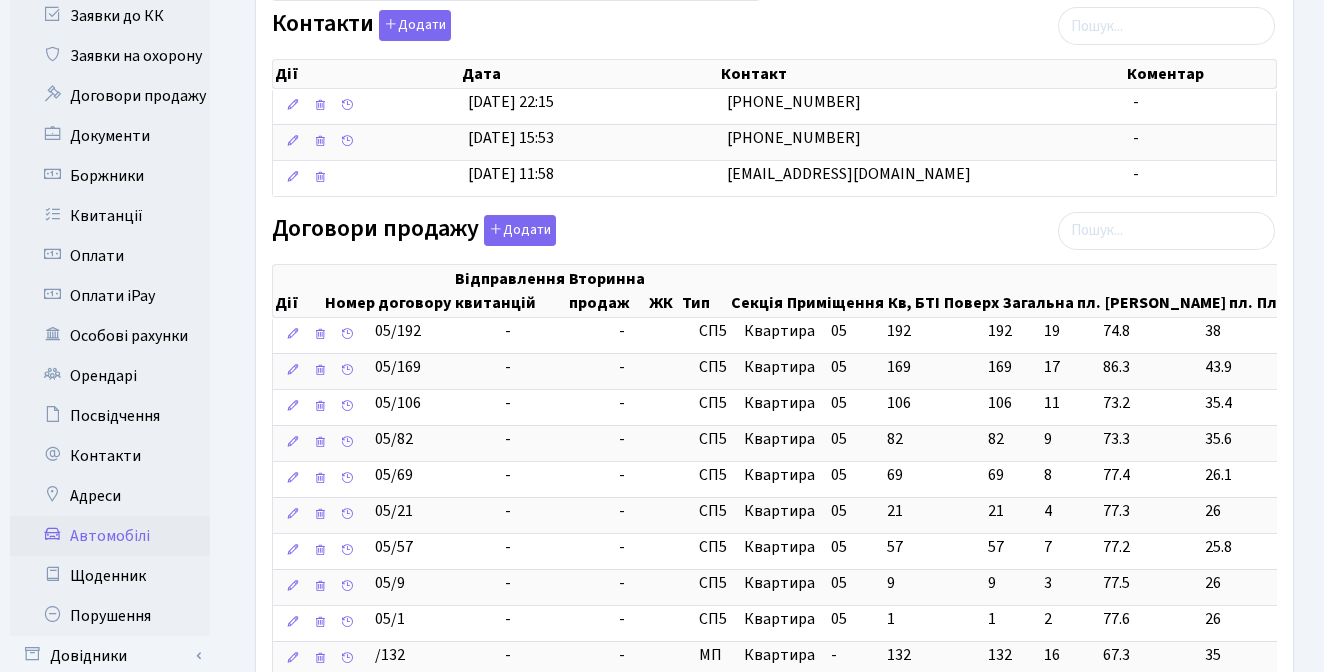click on "Автомобілі" at bounding box center [110, 536] 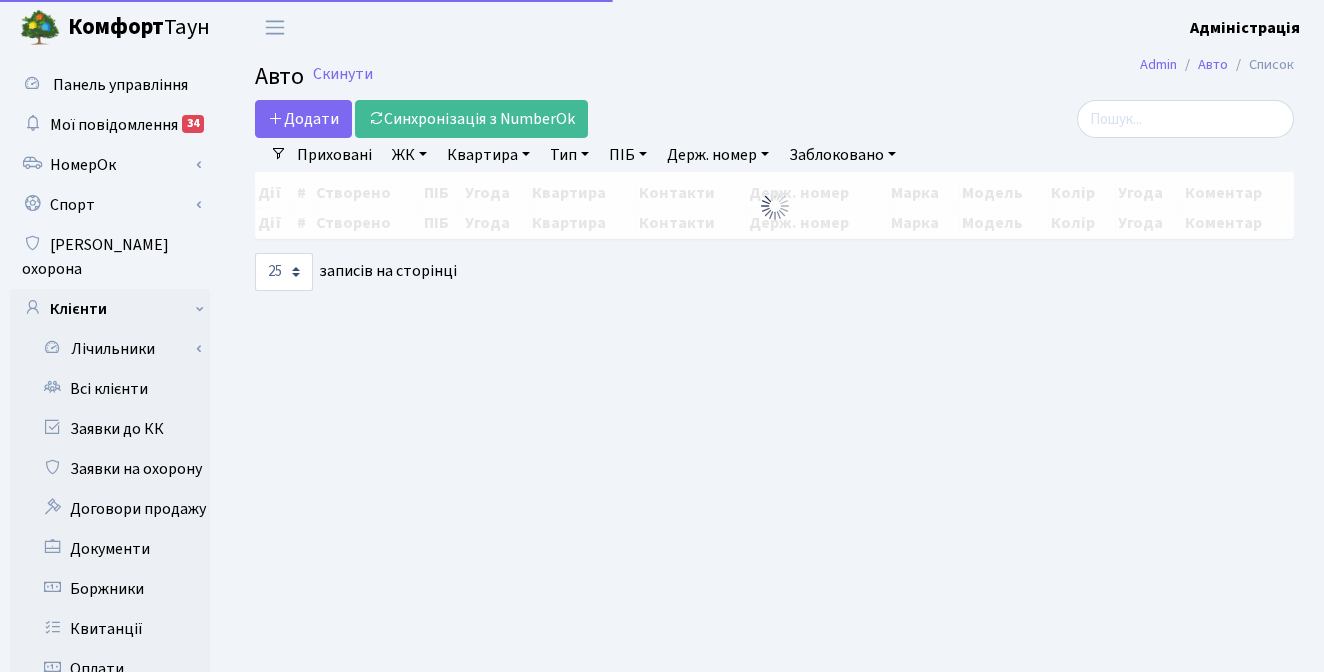 select on "25" 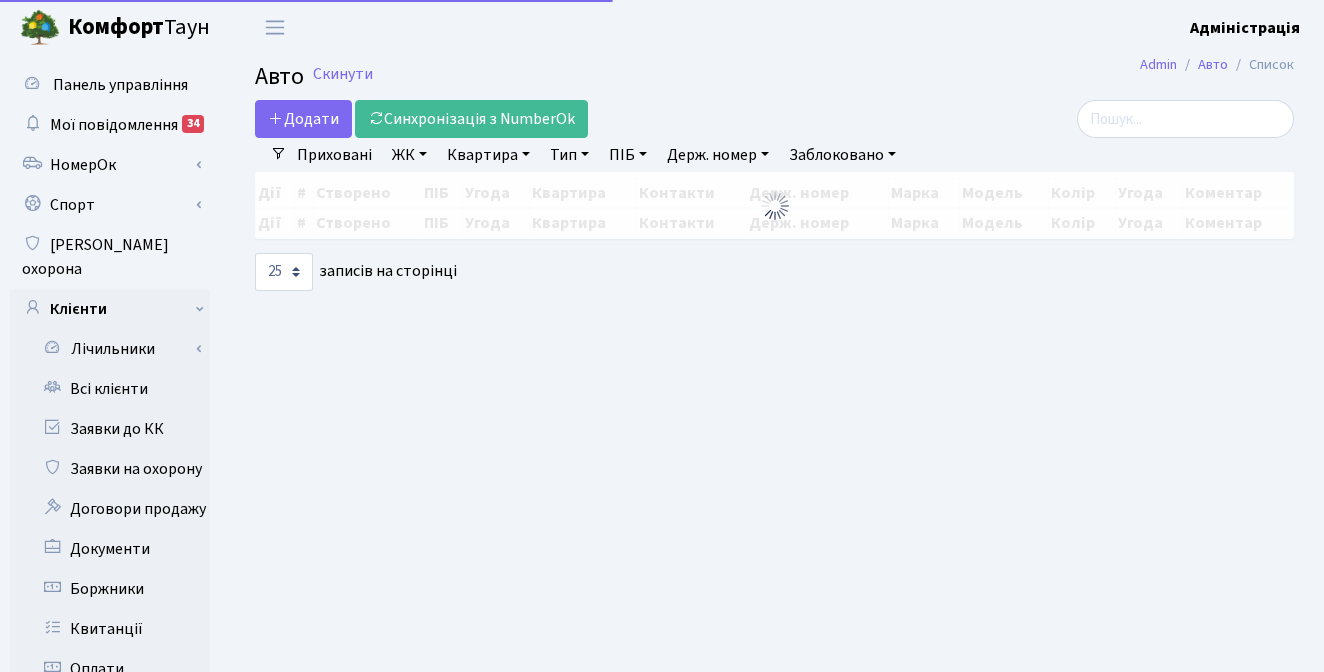 scroll, scrollTop: 0, scrollLeft: 0, axis: both 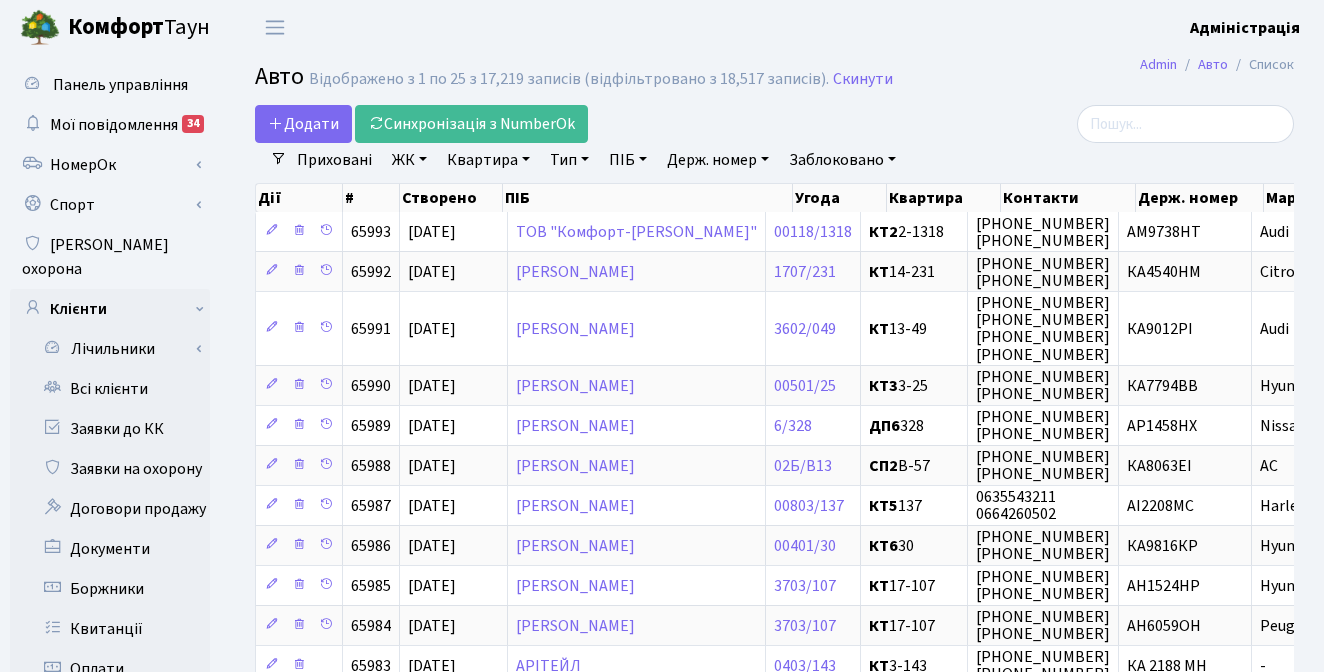click at bounding box center (1131, 124) 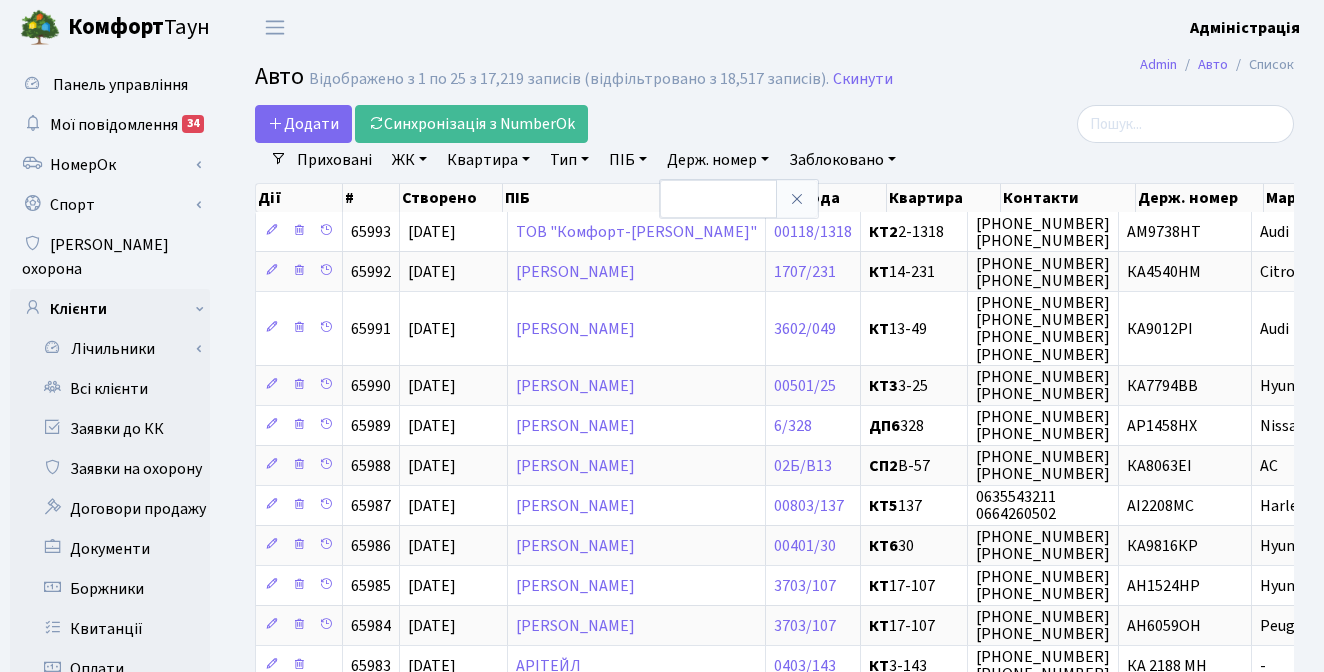 click on "Авто
Відображено з 1 по 25 з 17,219 записів (відфільтровано з 18,517 записів). Скинути" at bounding box center (774, 80) 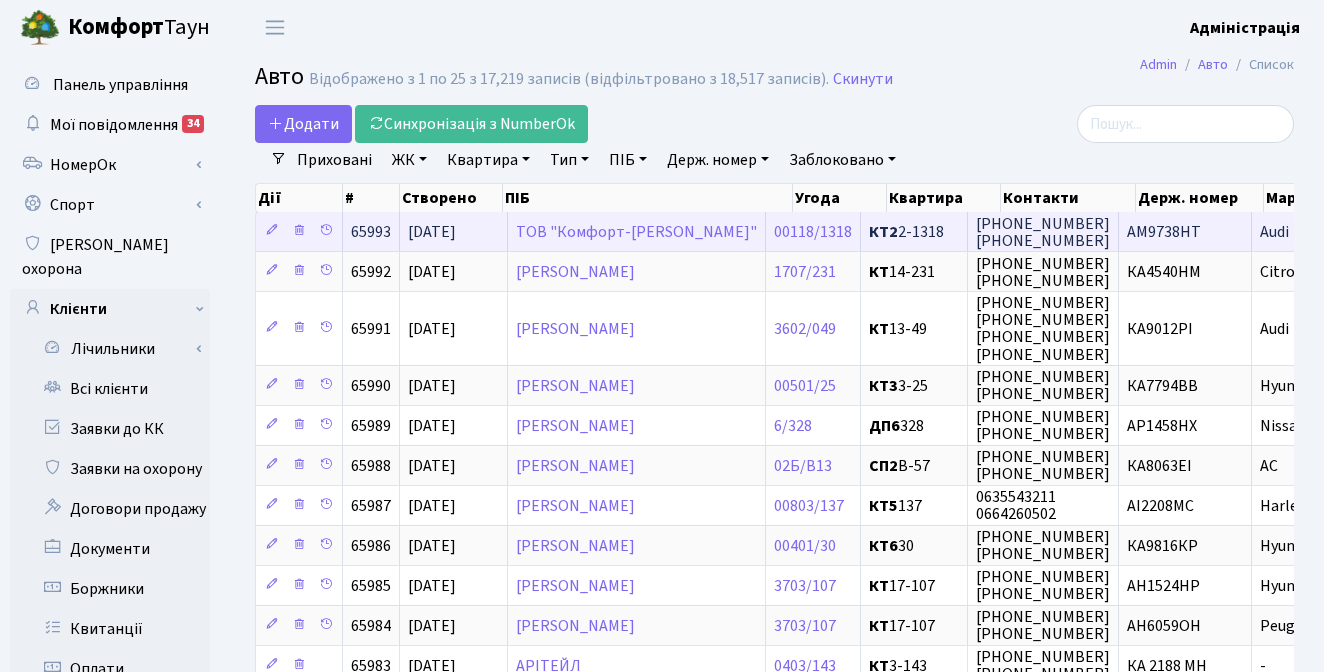 click on "AM9738HT" at bounding box center [1164, 232] 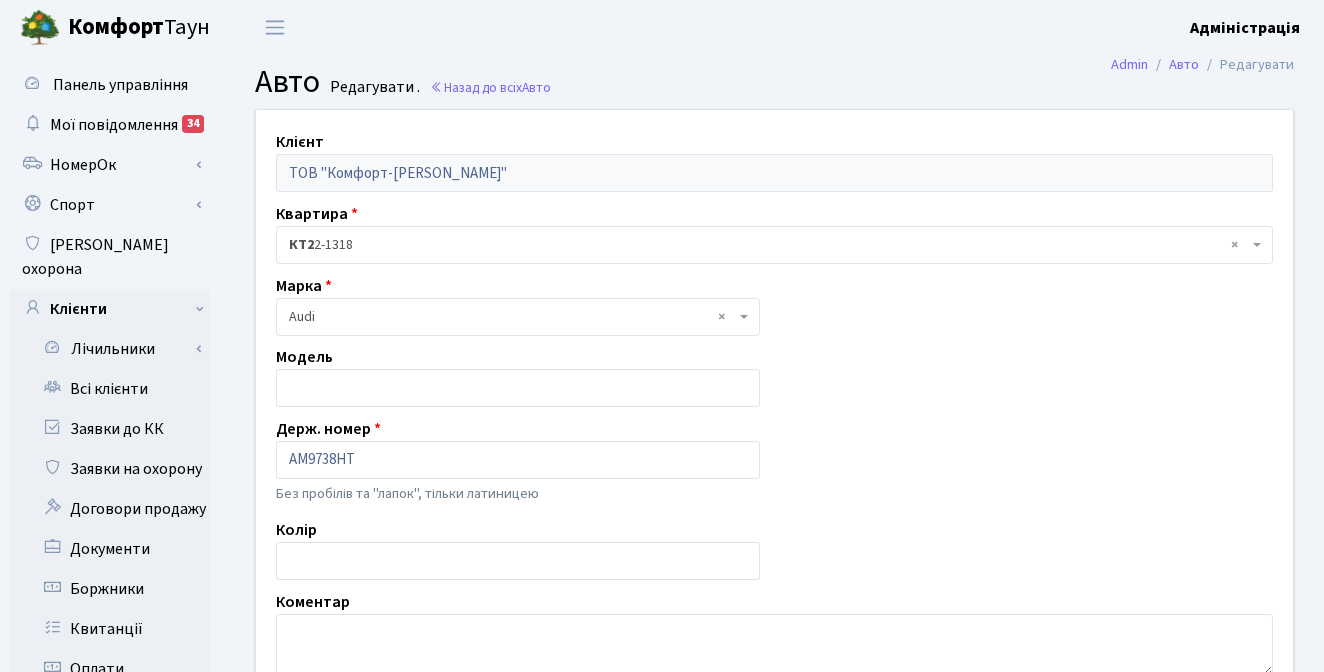 scroll, scrollTop: 0, scrollLeft: 0, axis: both 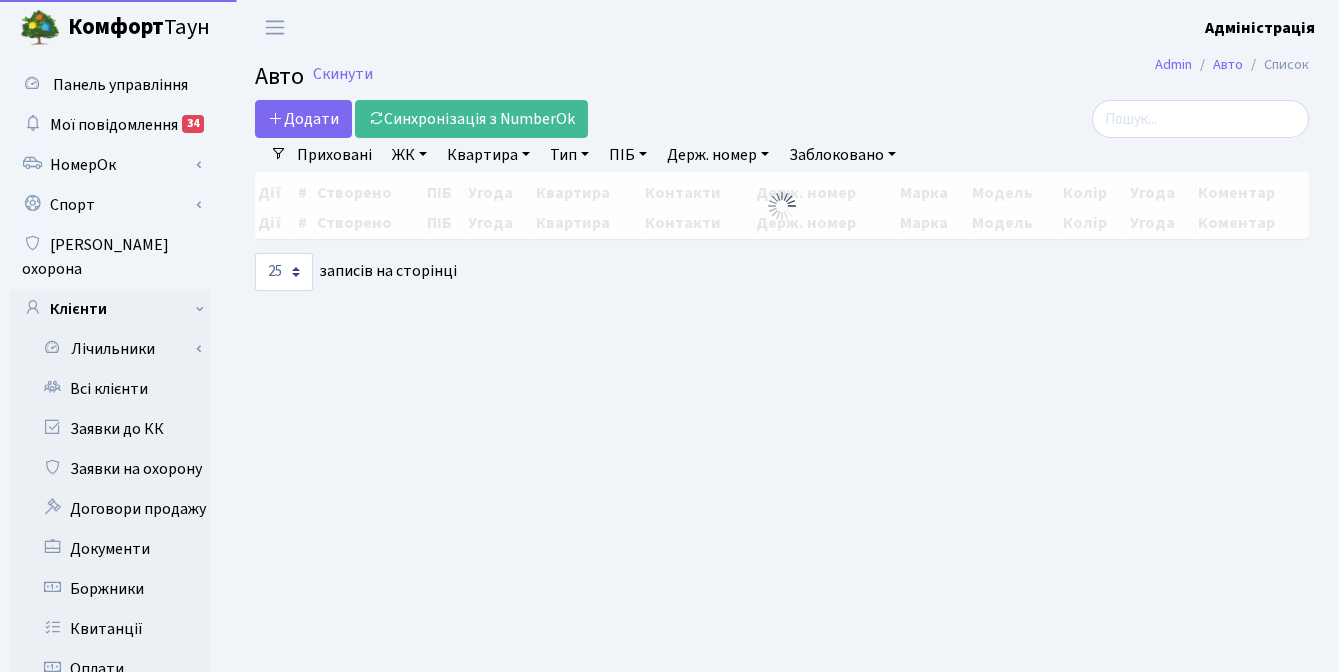 select on "25" 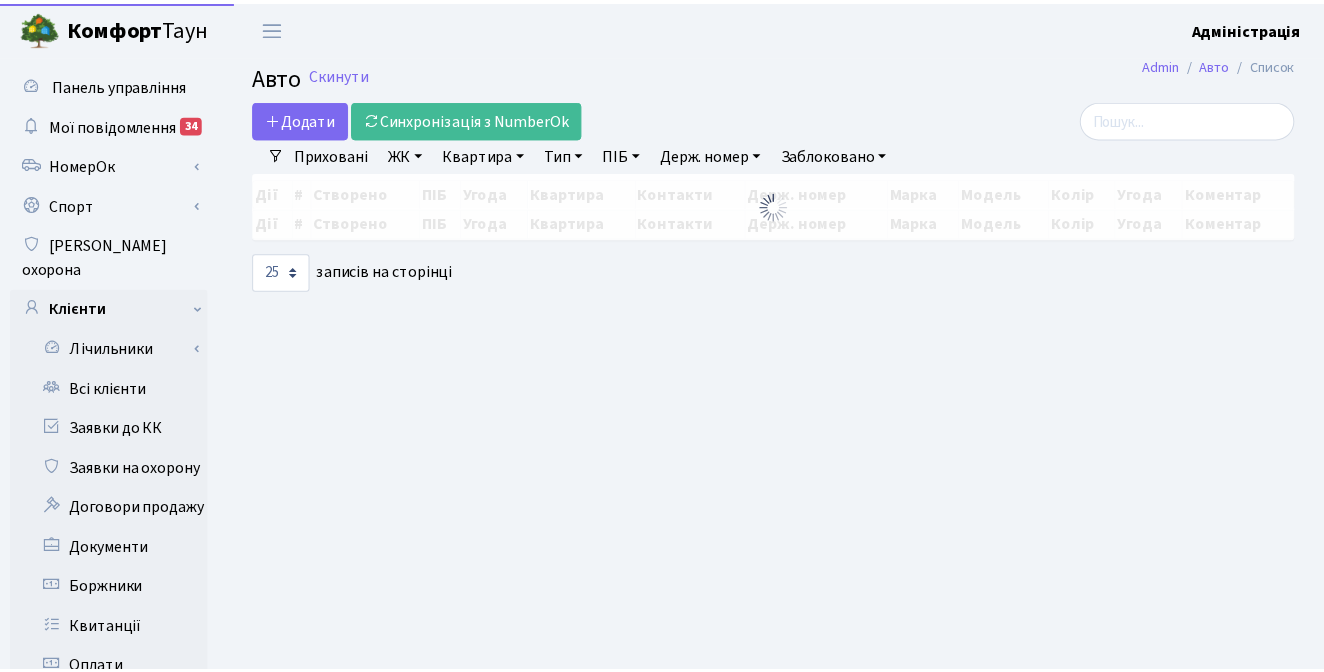 scroll, scrollTop: 0, scrollLeft: 0, axis: both 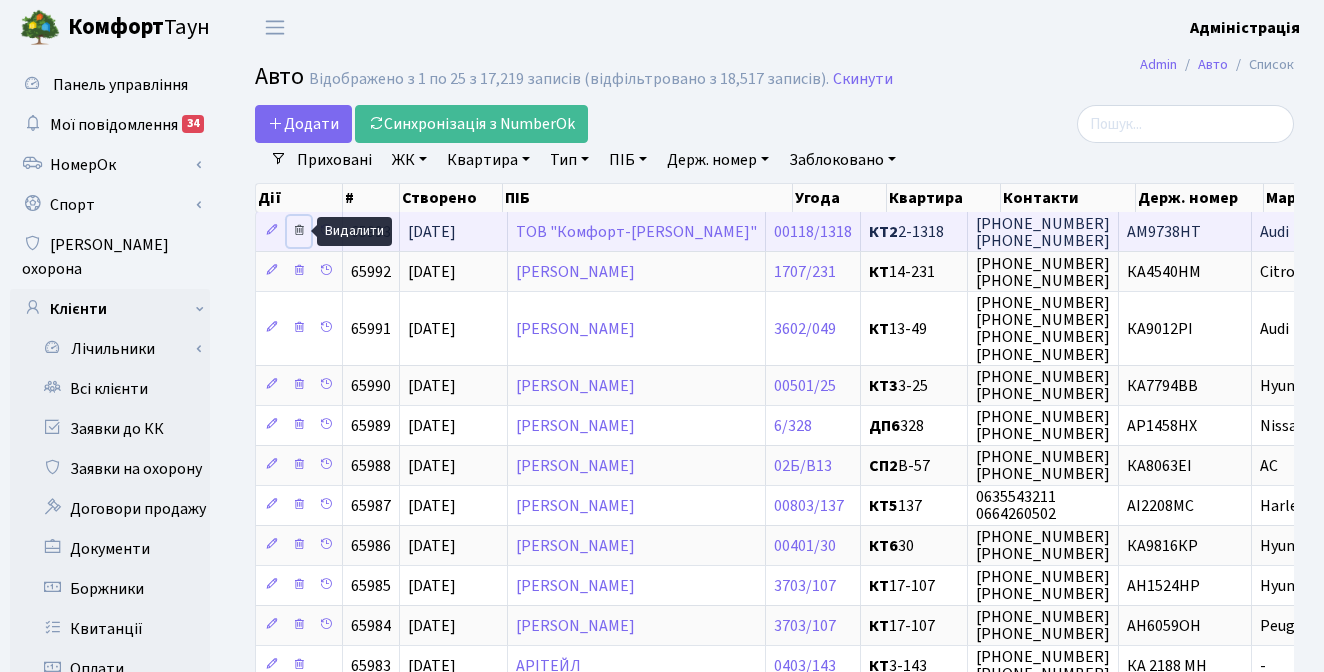 click at bounding box center [299, 230] 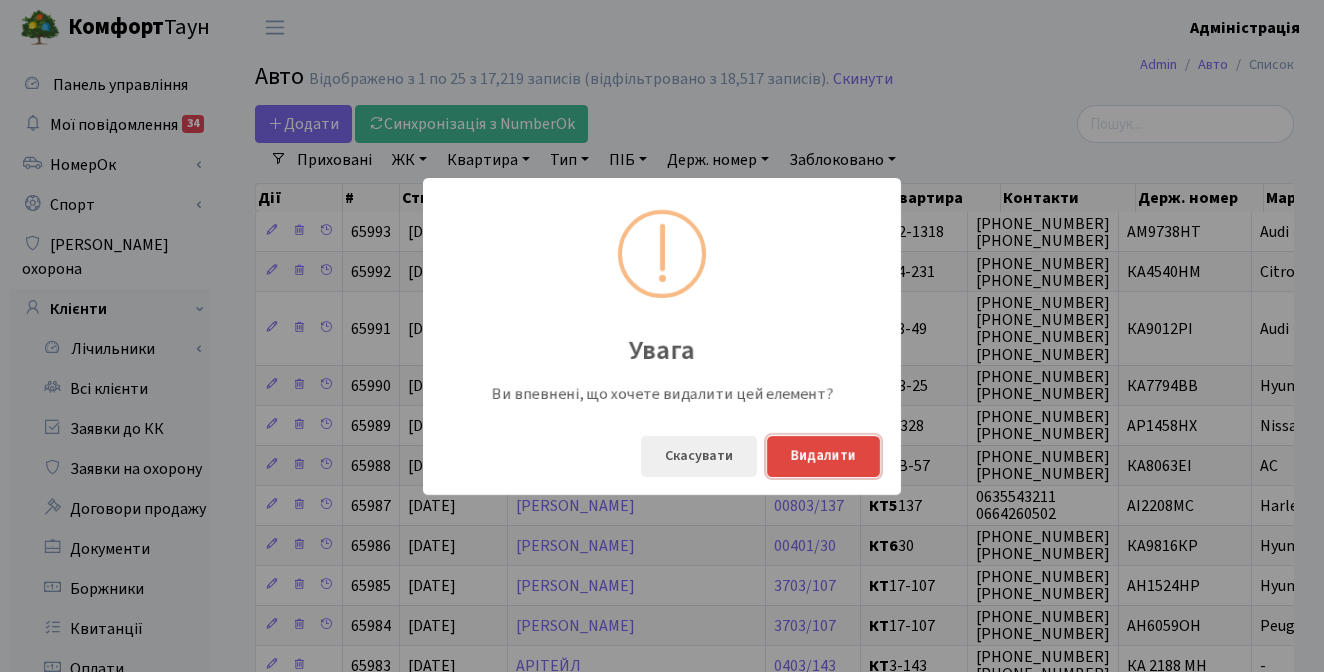 click on "Видалити" at bounding box center [823, 456] 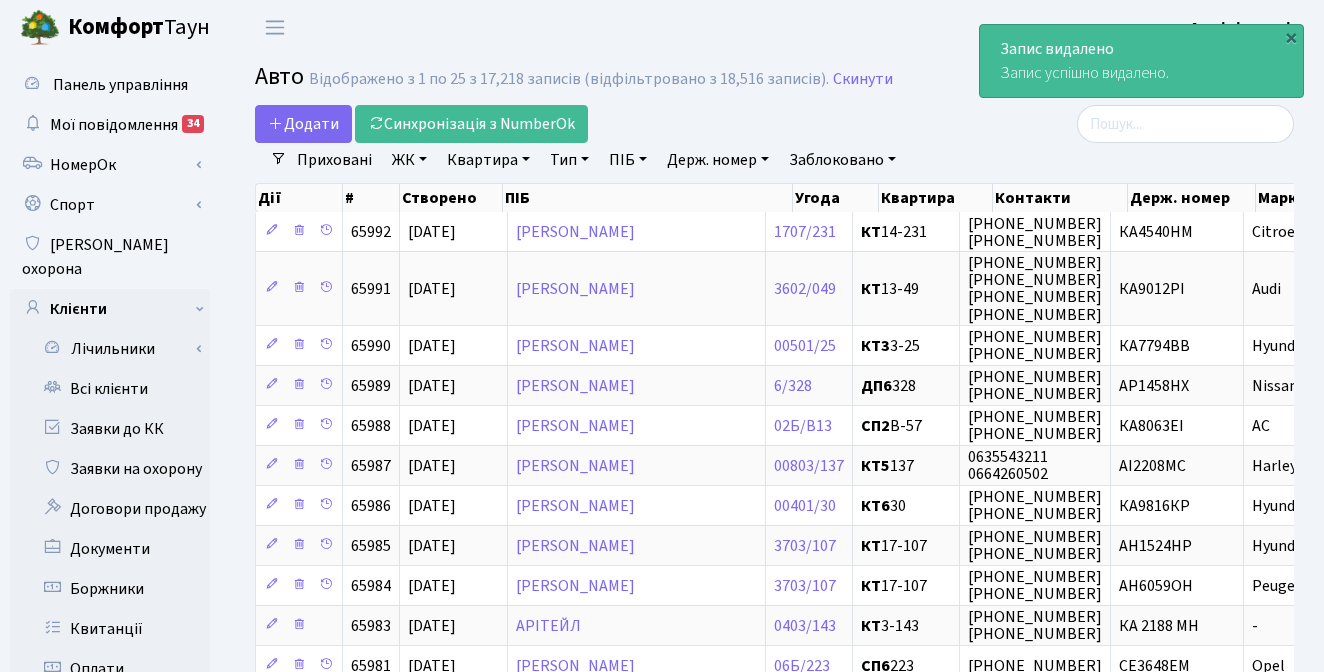 click on "Додати
Синхронізація з NumberOk" at bounding box center [596, 124] 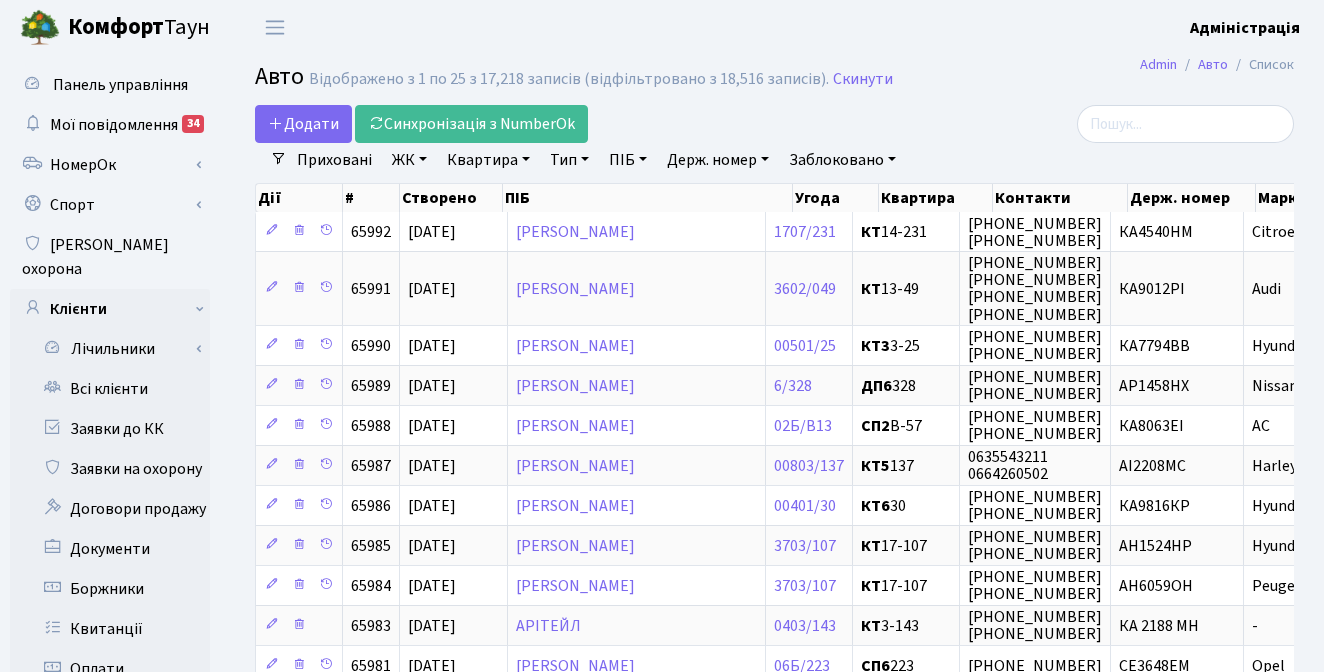 click on "ЖК" at bounding box center [409, 160] 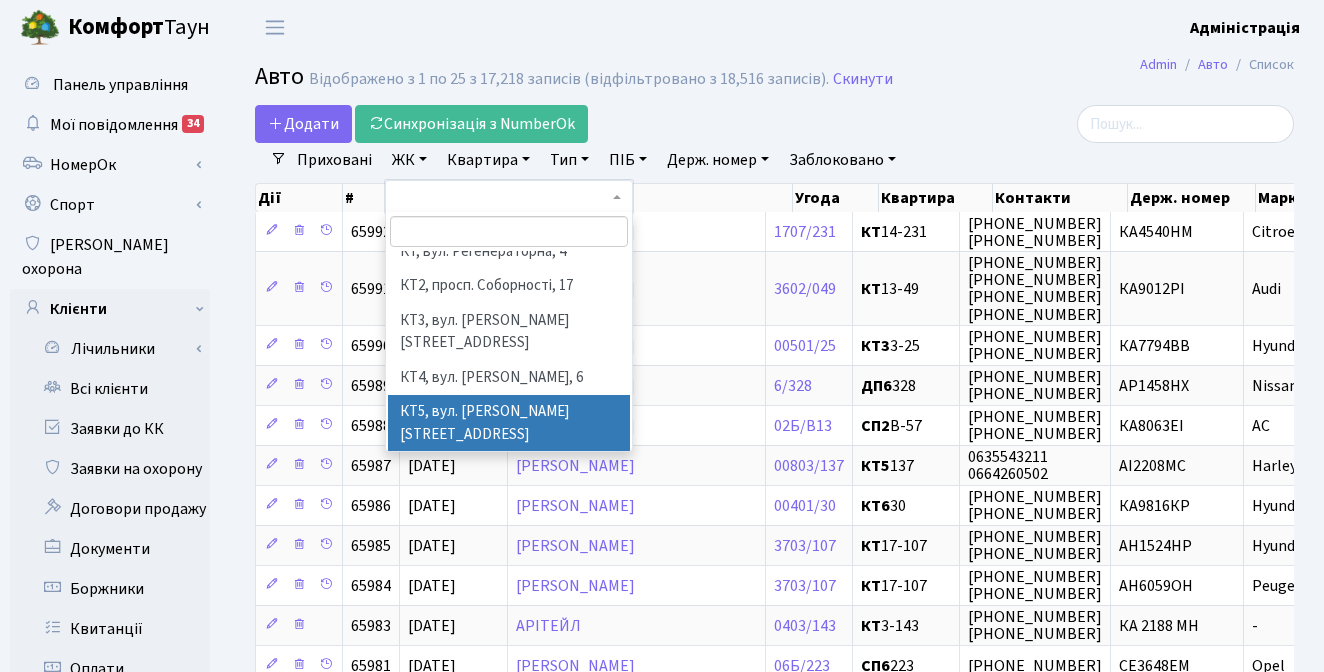scroll, scrollTop: 122, scrollLeft: 0, axis: vertical 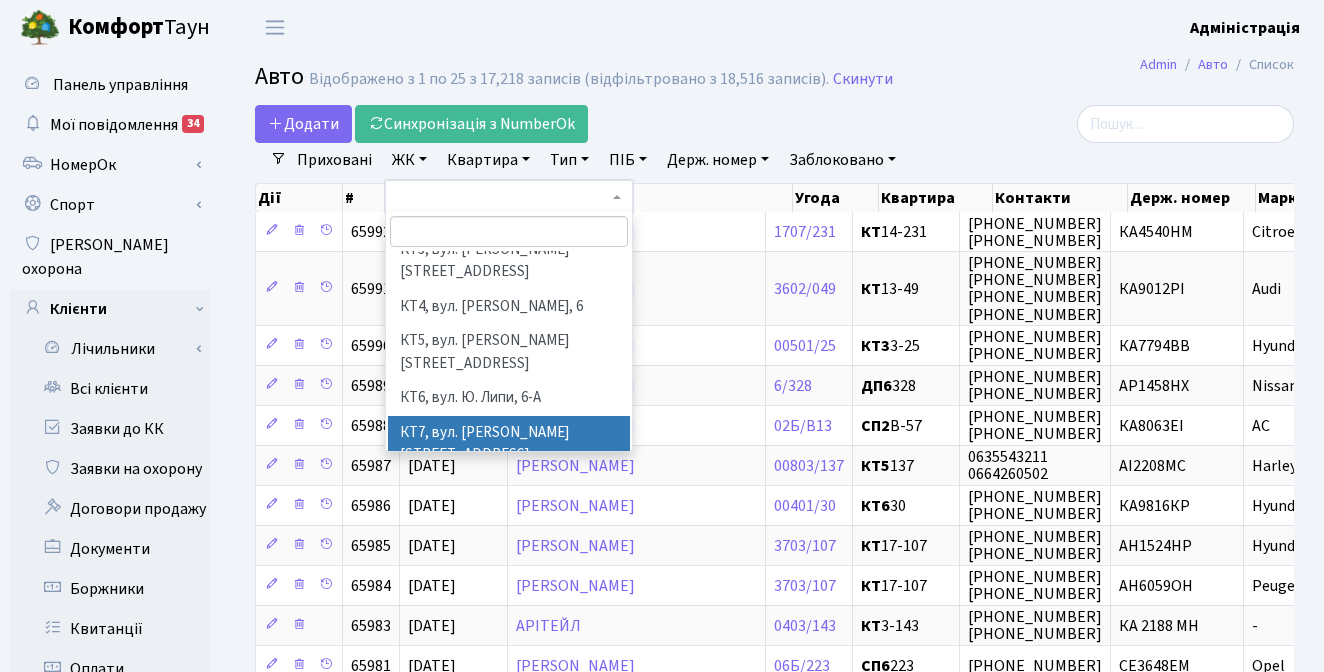 click on "КТ7, вул. Березнева, 12" at bounding box center [509, 444] 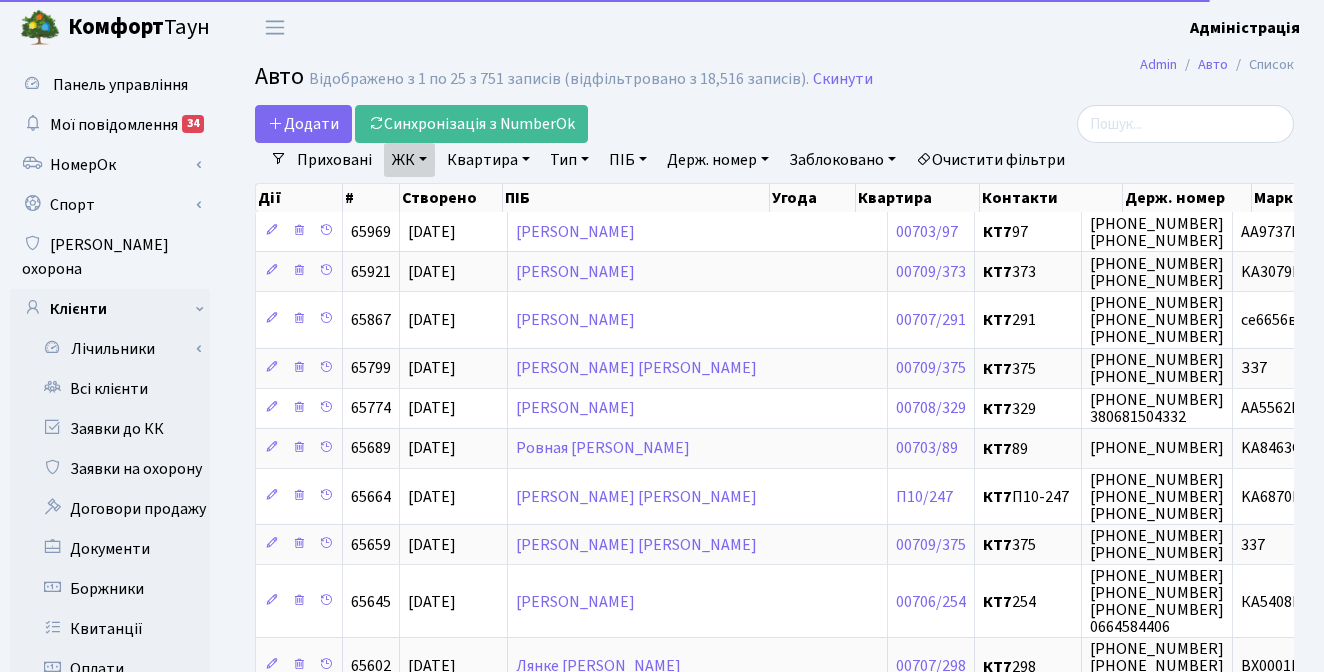 click on "Квартира" at bounding box center (488, 160) 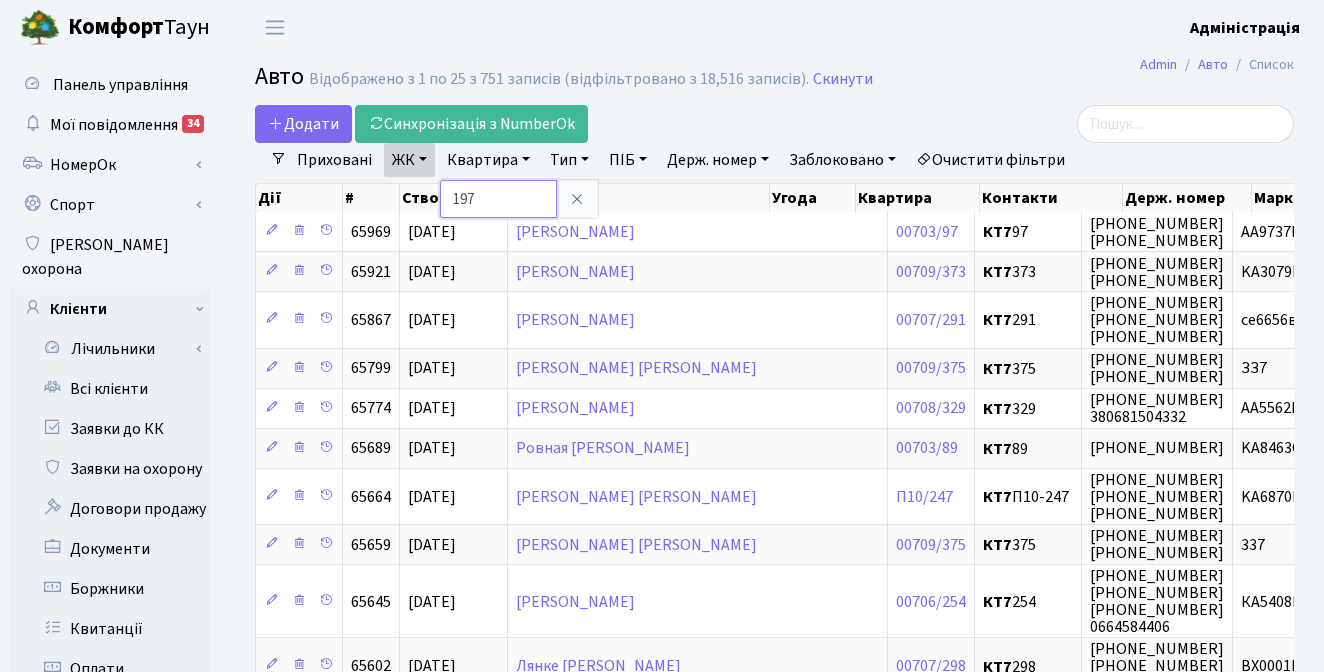 type on "197" 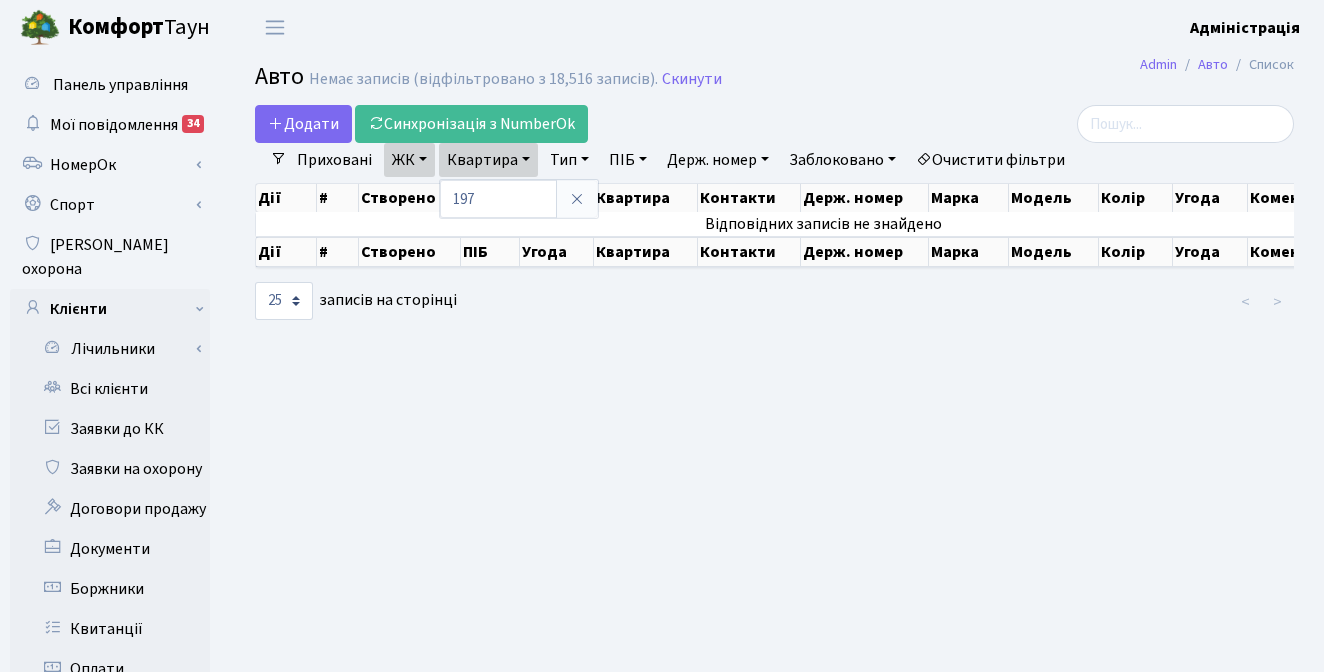 click on "Admin
Авто
Список
Авто
Немає записів (відфільтровано з 18,516 записів). Скинути
Додати
Синхронізація з NumberOk
Фільтри
Приховані
ЖК
-
ТХ, вул. Ділова, 1/2
КТ, вул. Регенераторна, 4
×" at bounding box center (774, 637) 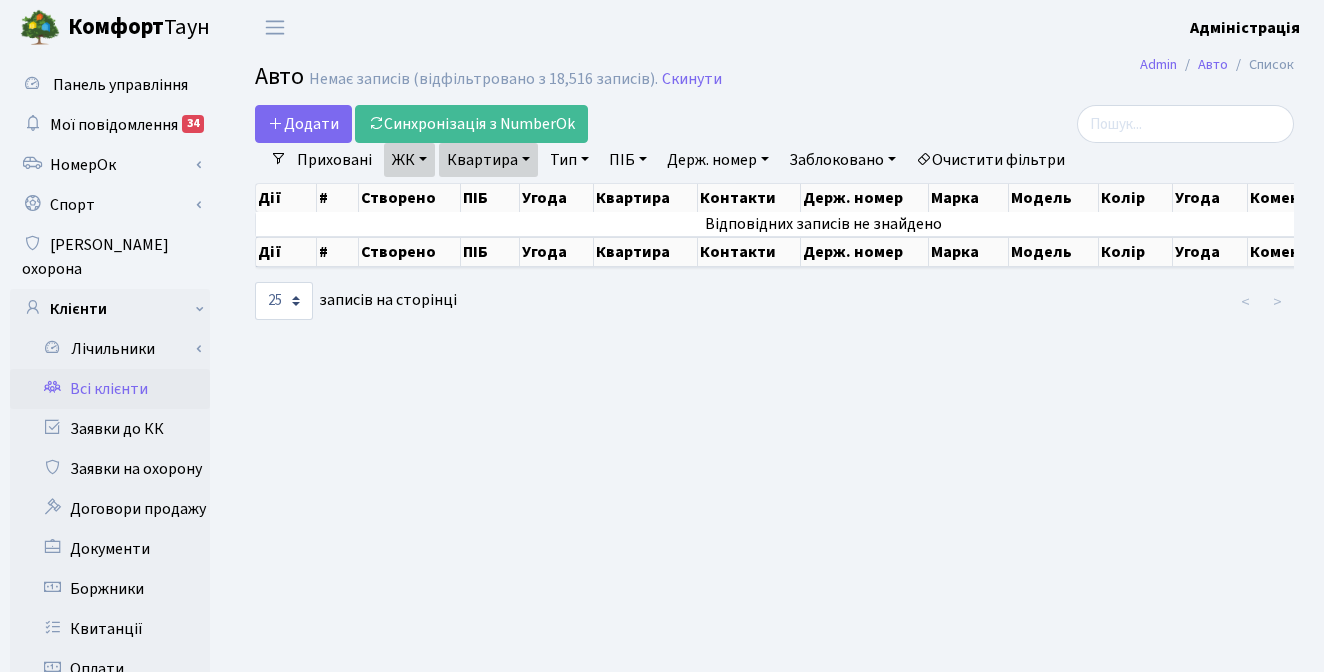 click on "Всі клієнти" at bounding box center (110, 389) 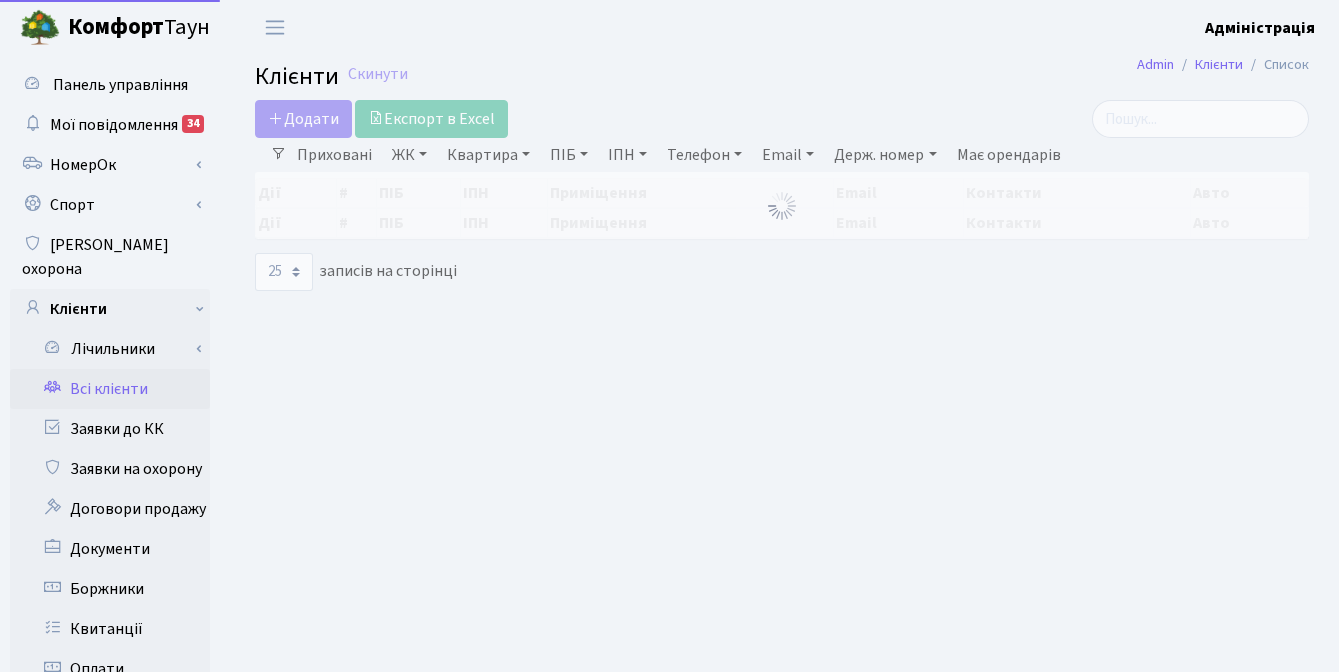 select 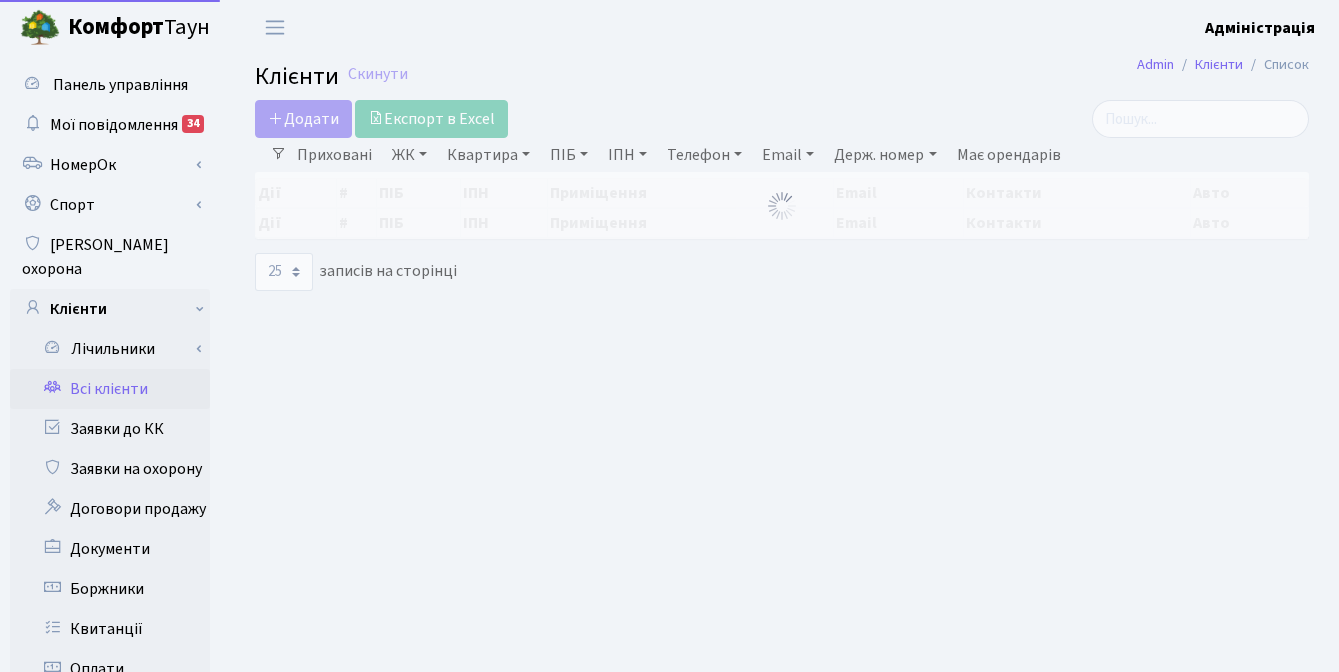 select on "25" 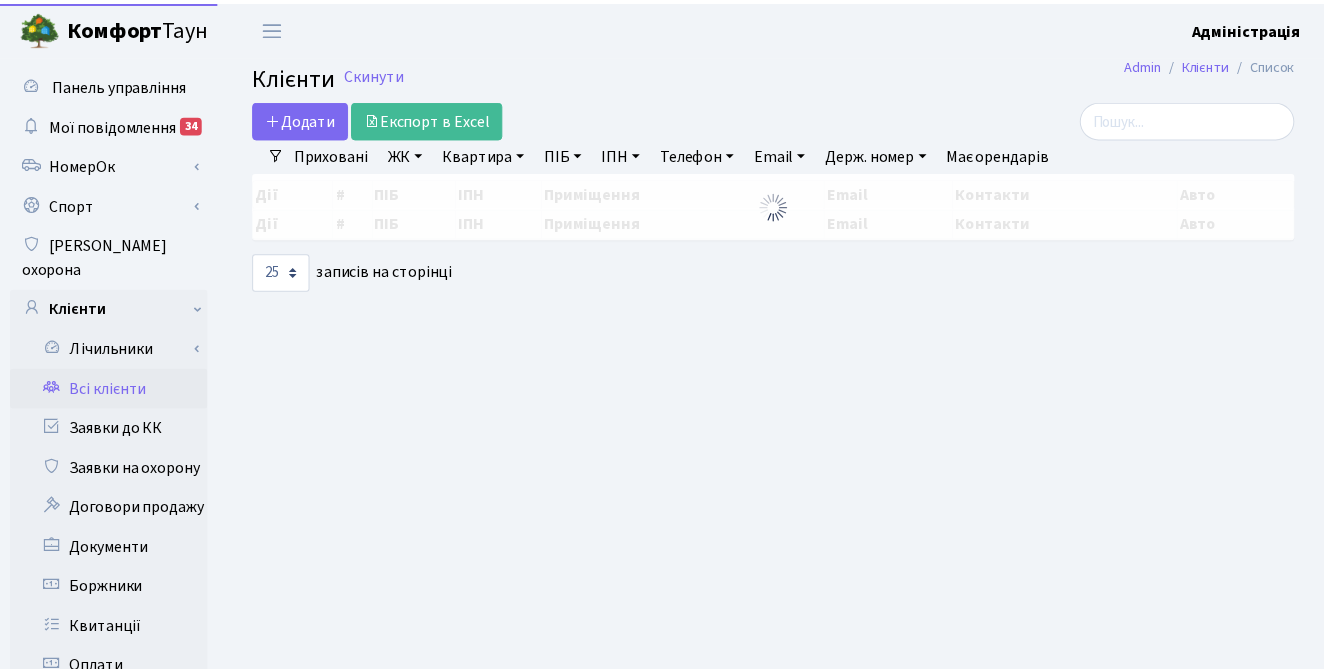 scroll, scrollTop: 0, scrollLeft: 0, axis: both 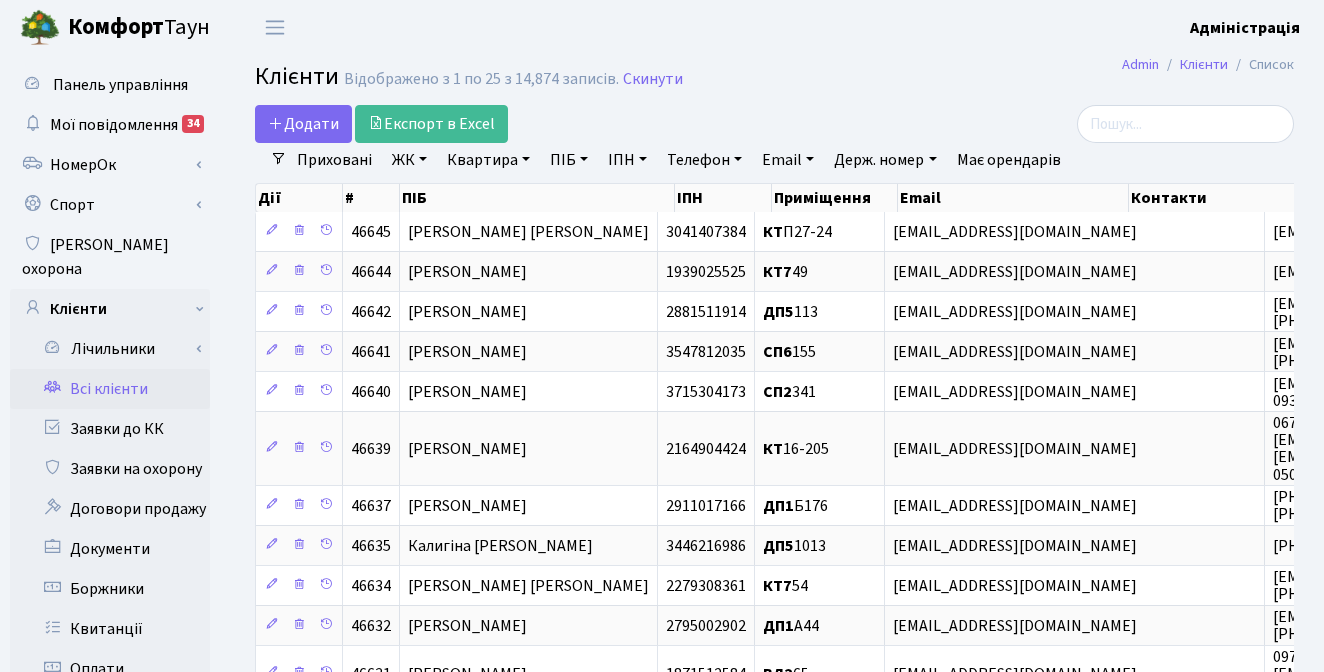 click on "ЖК" at bounding box center [409, 160] 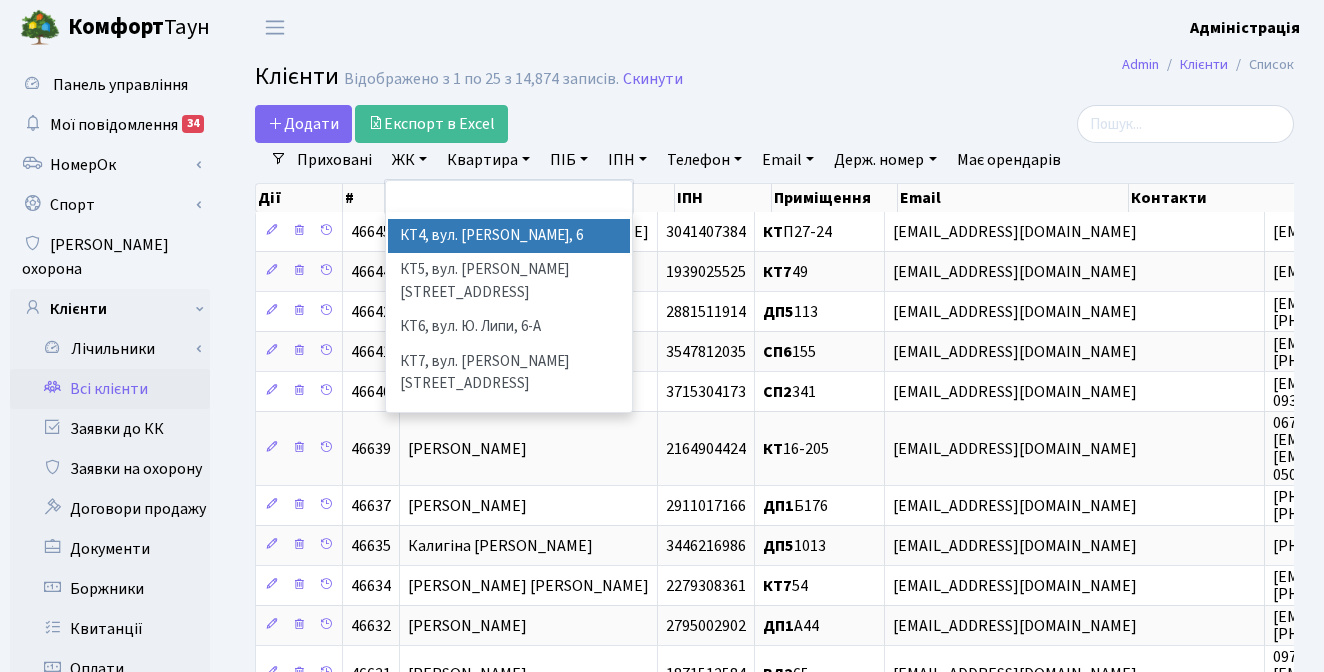 scroll, scrollTop: 155, scrollLeft: 0, axis: vertical 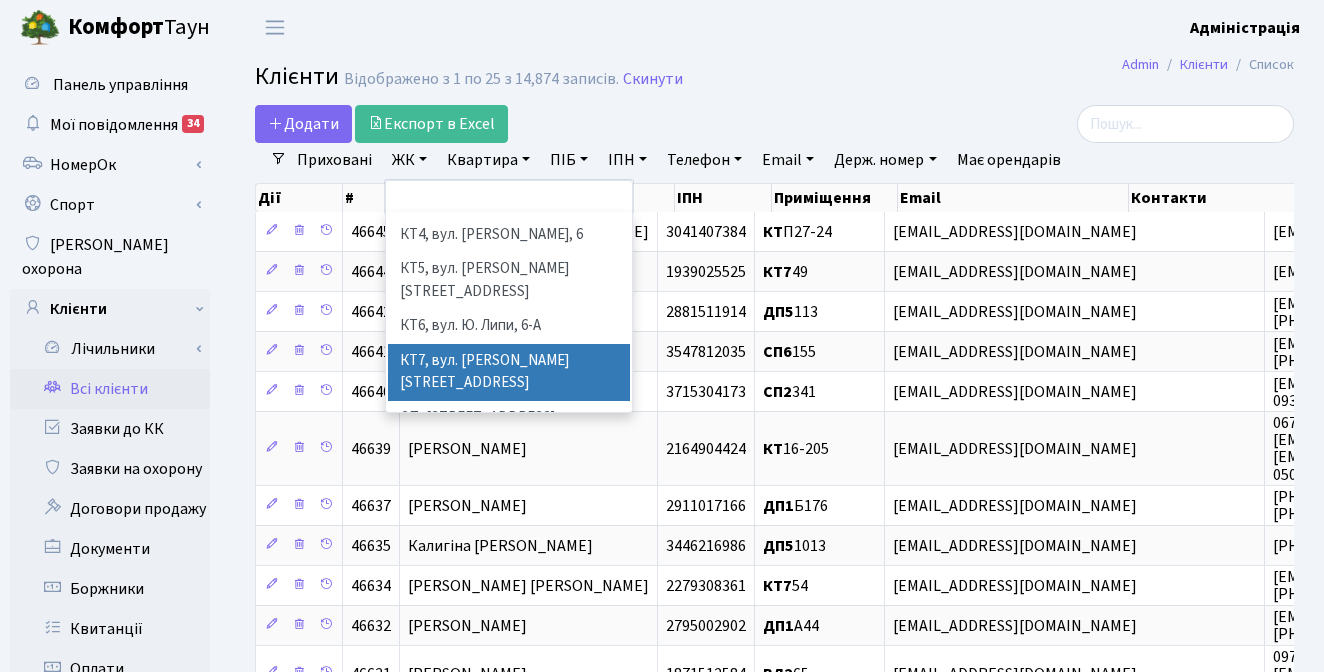 click on "КТ7, вул. [PERSON_NAME][STREET_ADDRESS]" at bounding box center [509, 372] 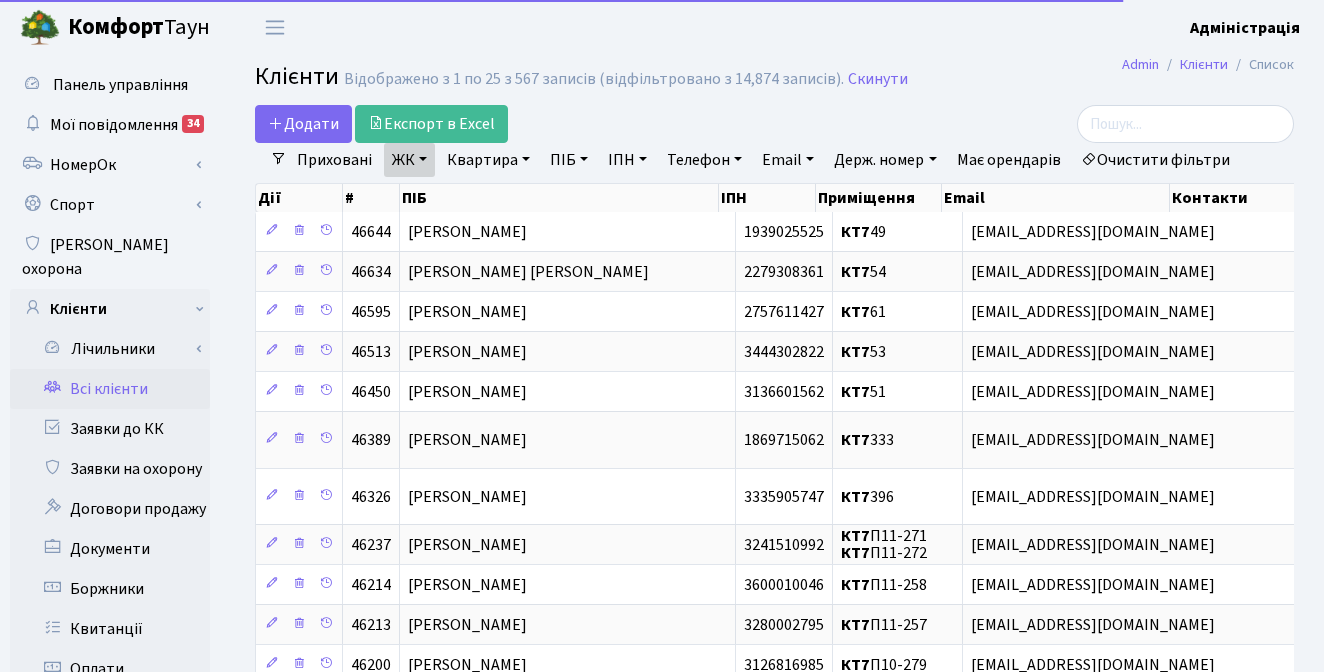 click on "Квартира" at bounding box center (488, 160) 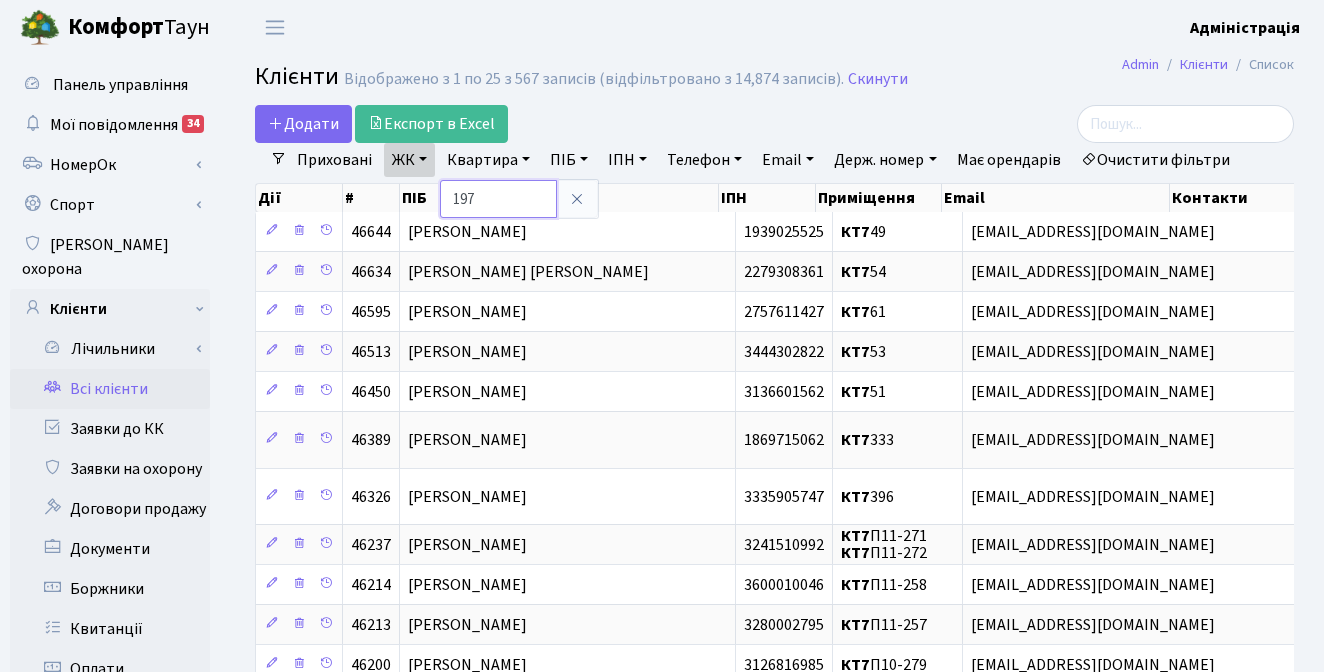 type on "197" 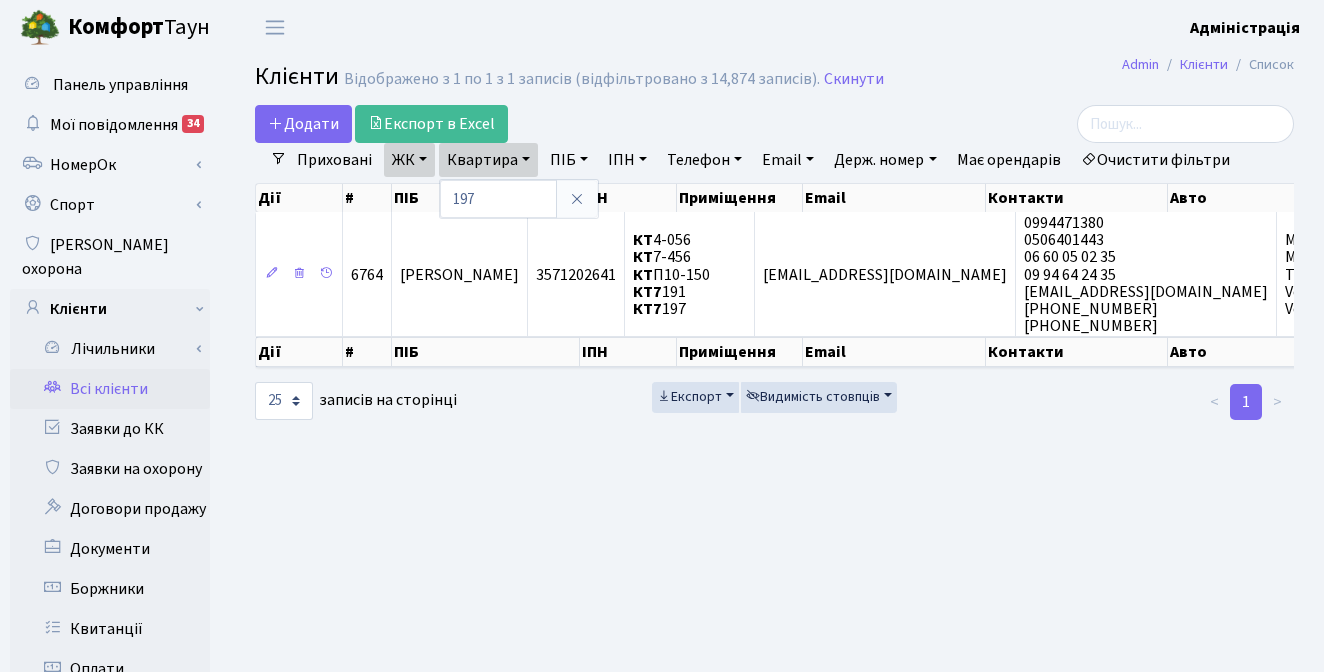 click on "Admin
Клієнти
Список
Клієнти
Відображено з 1 по 1 з 1 записів (відфільтровано з 14,874 записів). Скинути
Додати
Експорт в Excel
Фільтри
Приховані
ЖК
ТХ, вул. Ділова, 1/2
КТ, вул. Регенераторна, 4" at bounding box center [774, 637] 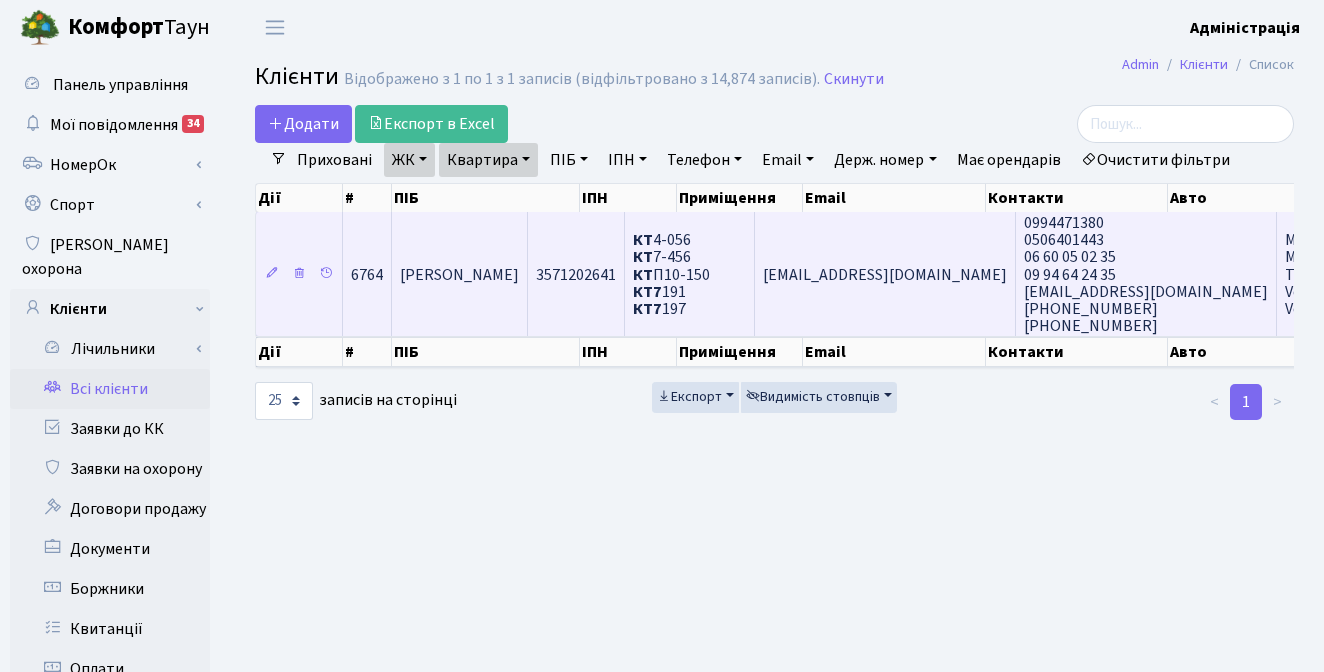 click on "Афоніна Еліна Рубінівна" at bounding box center [460, 274] 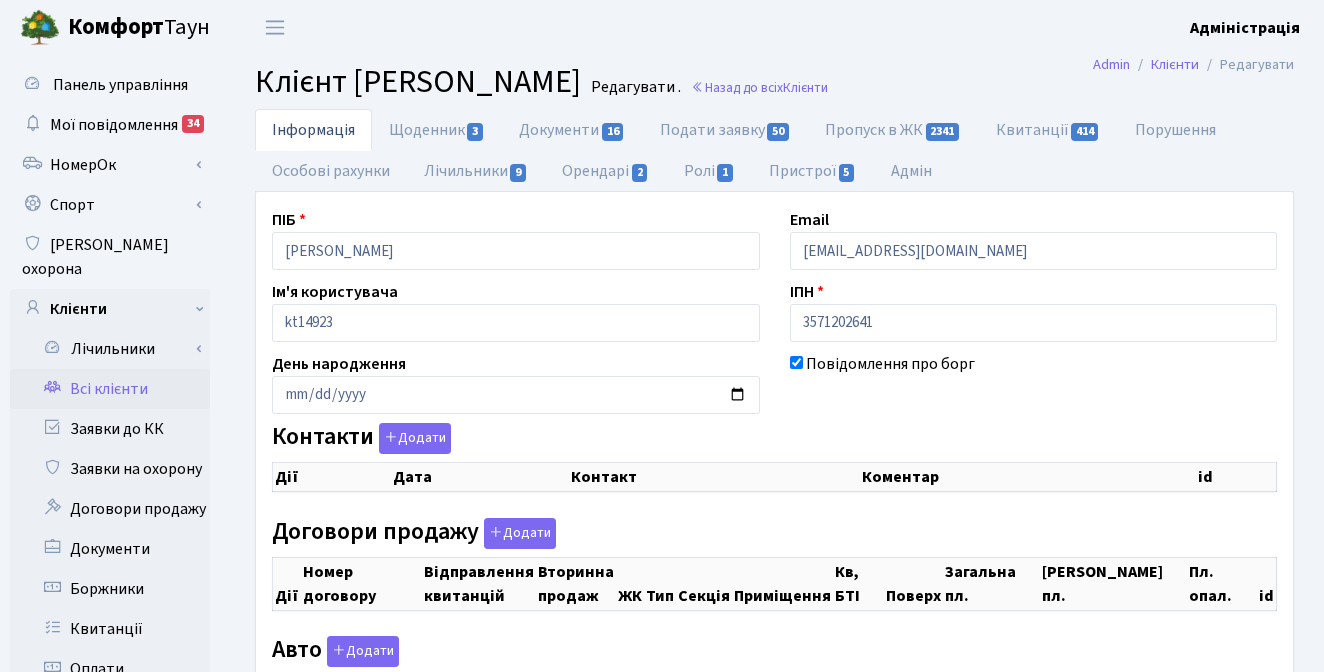 scroll, scrollTop: 0, scrollLeft: 0, axis: both 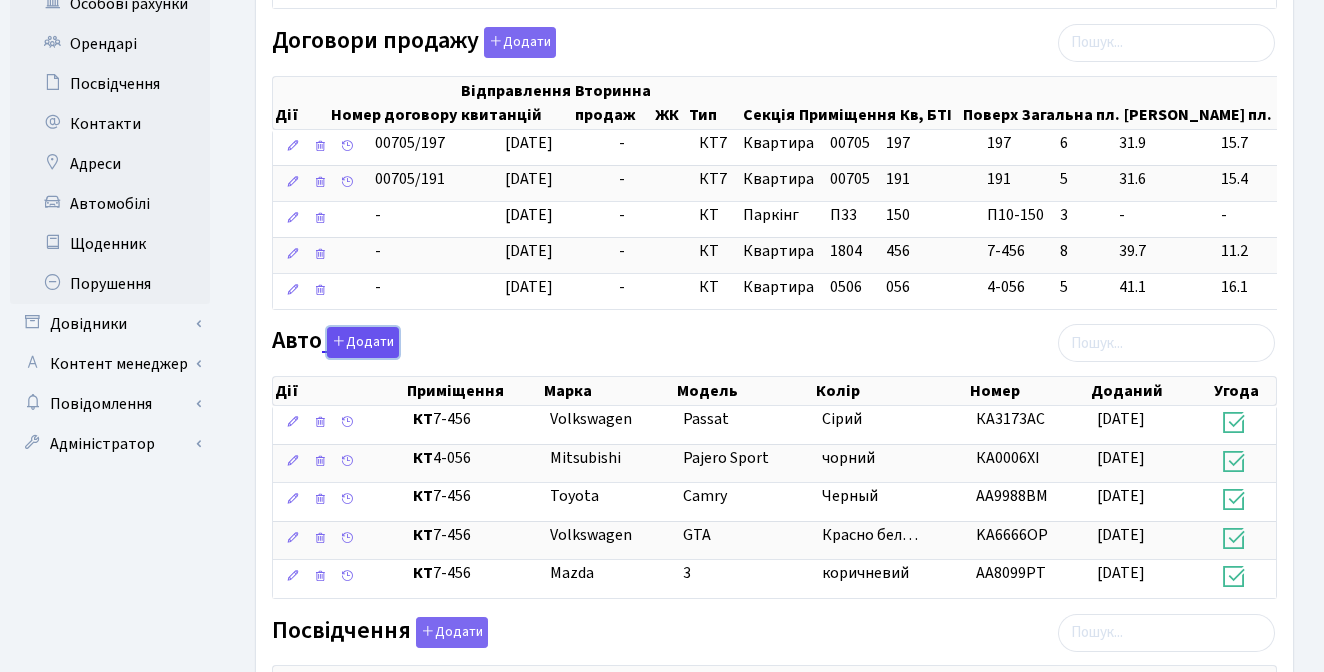 click on "Додати" at bounding box center [363, 342] 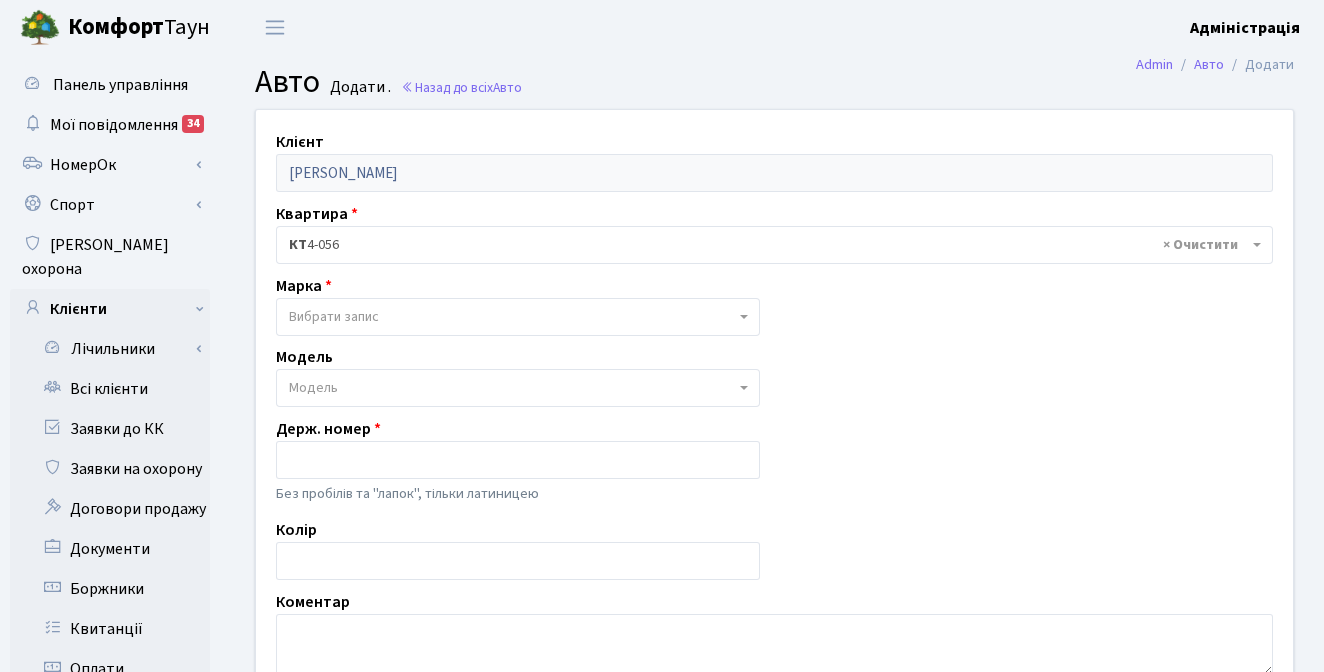 scroll, scrollTop: 0, scrollLeft: 0, axis: both 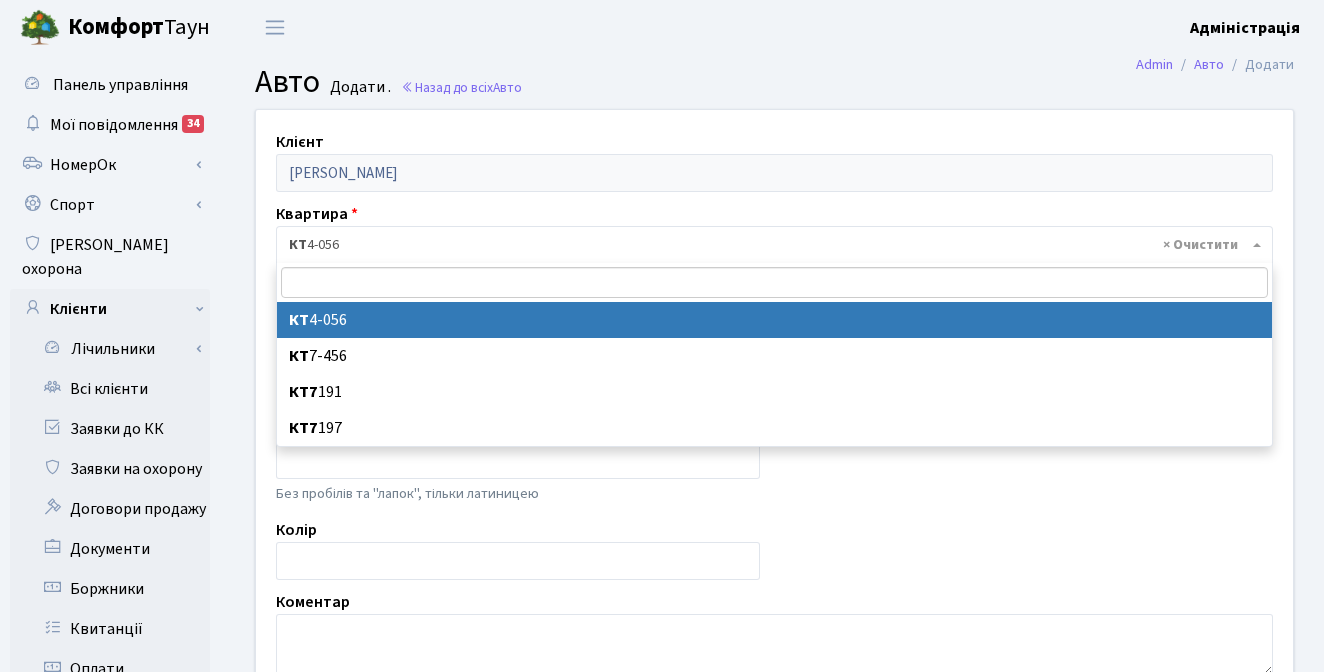 click on "× КТ     4-056" at bounding box center (768, 245) 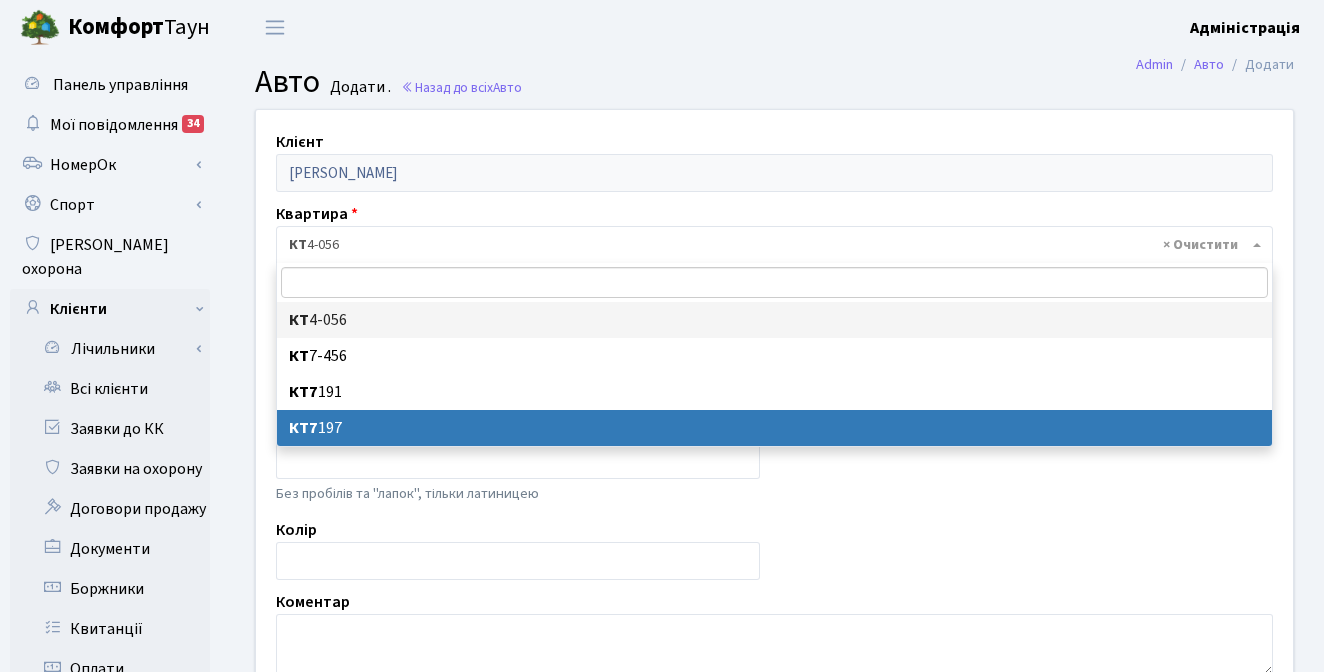 select on "28669" 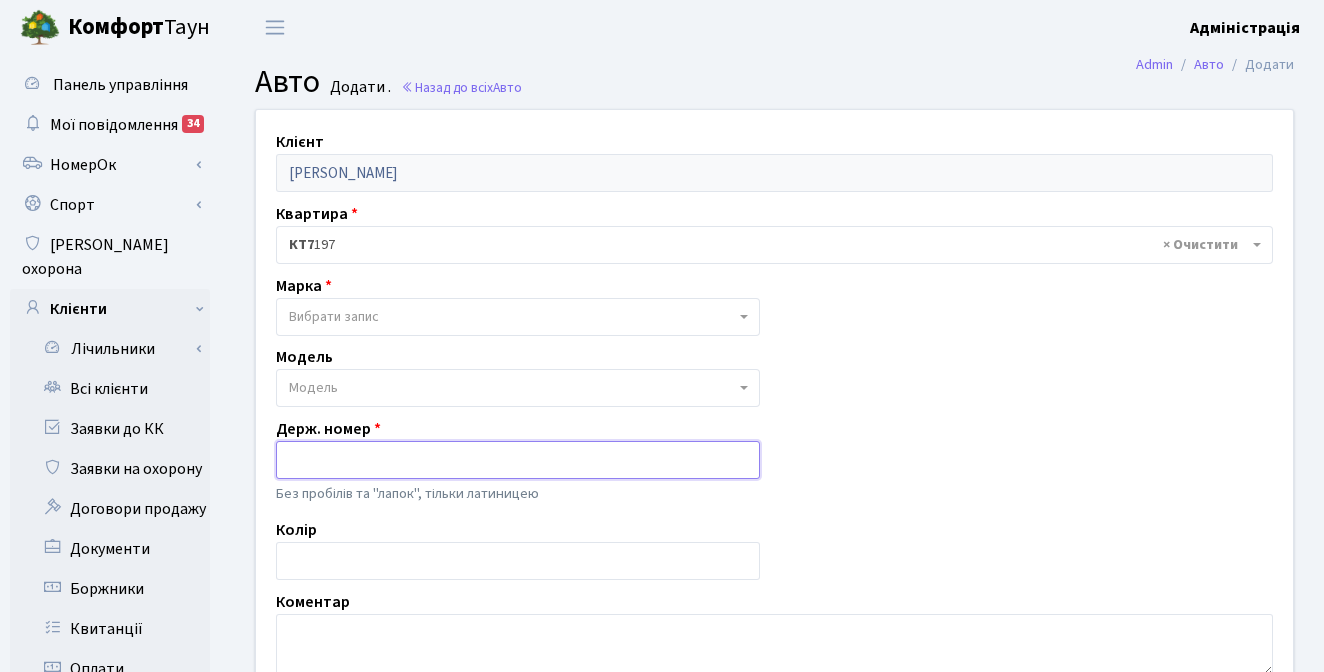 click at bounding box center [518, 460] 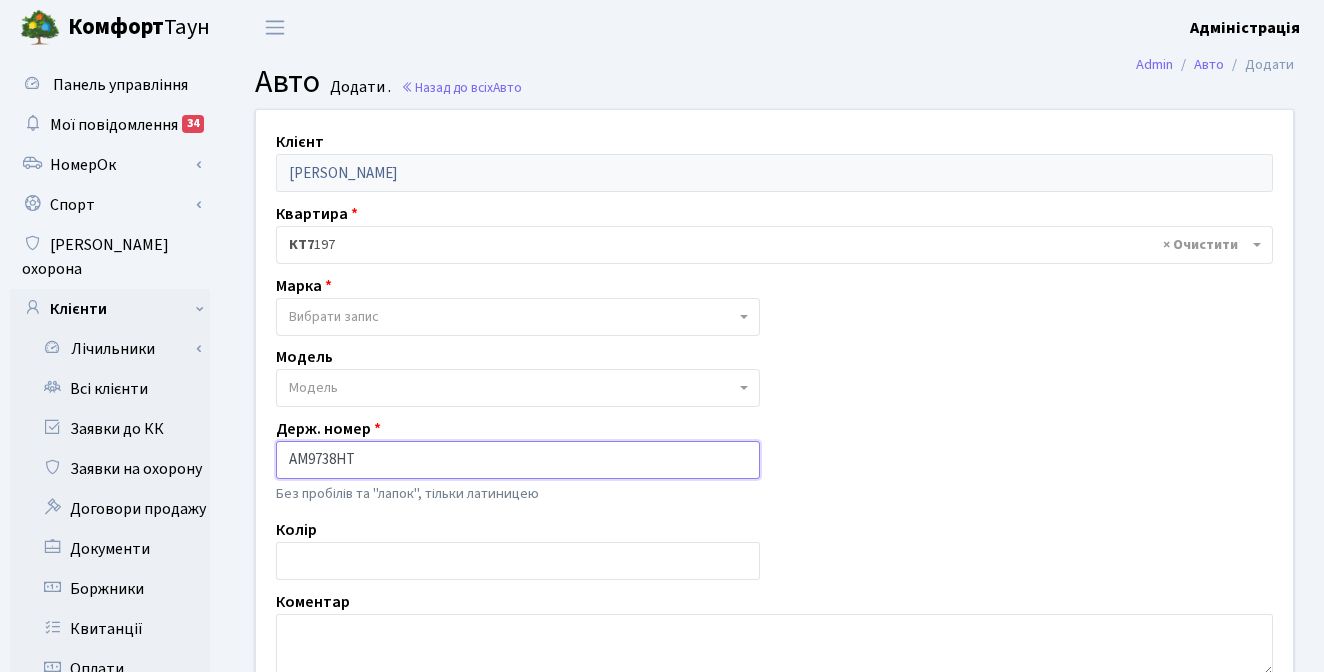 type on "AM9738HT" 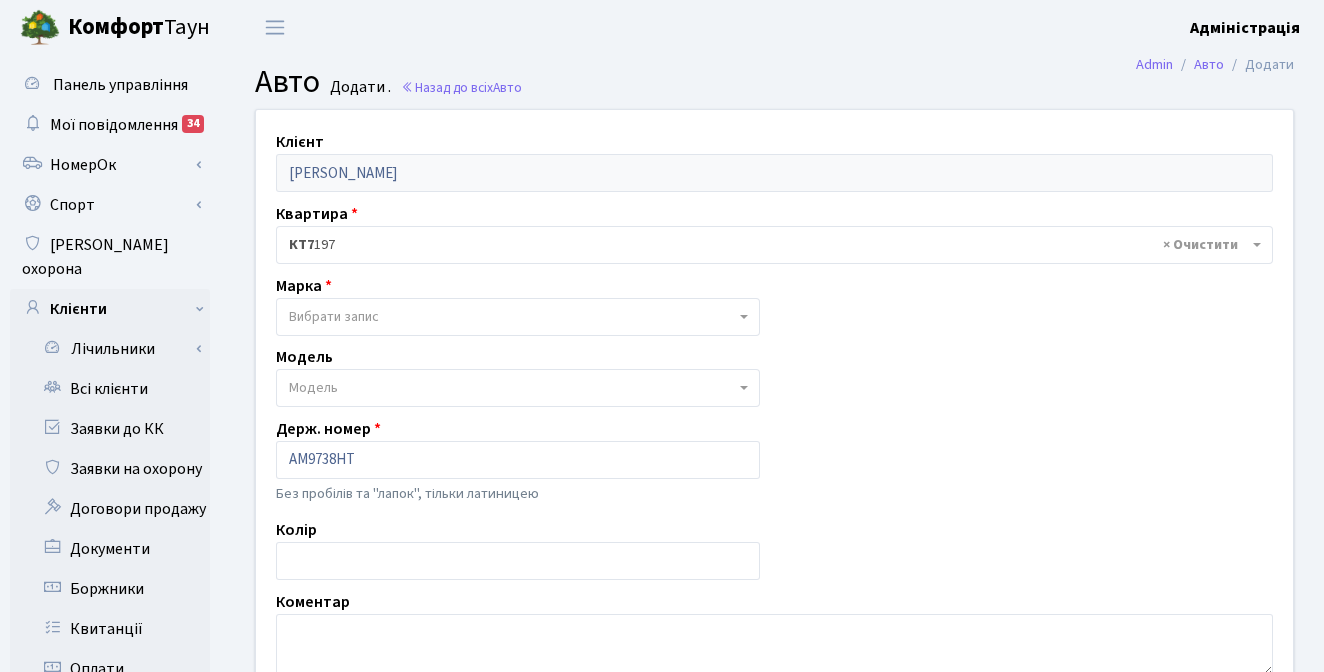 click on "Вибрати запис" at bounding box center [334, 317] 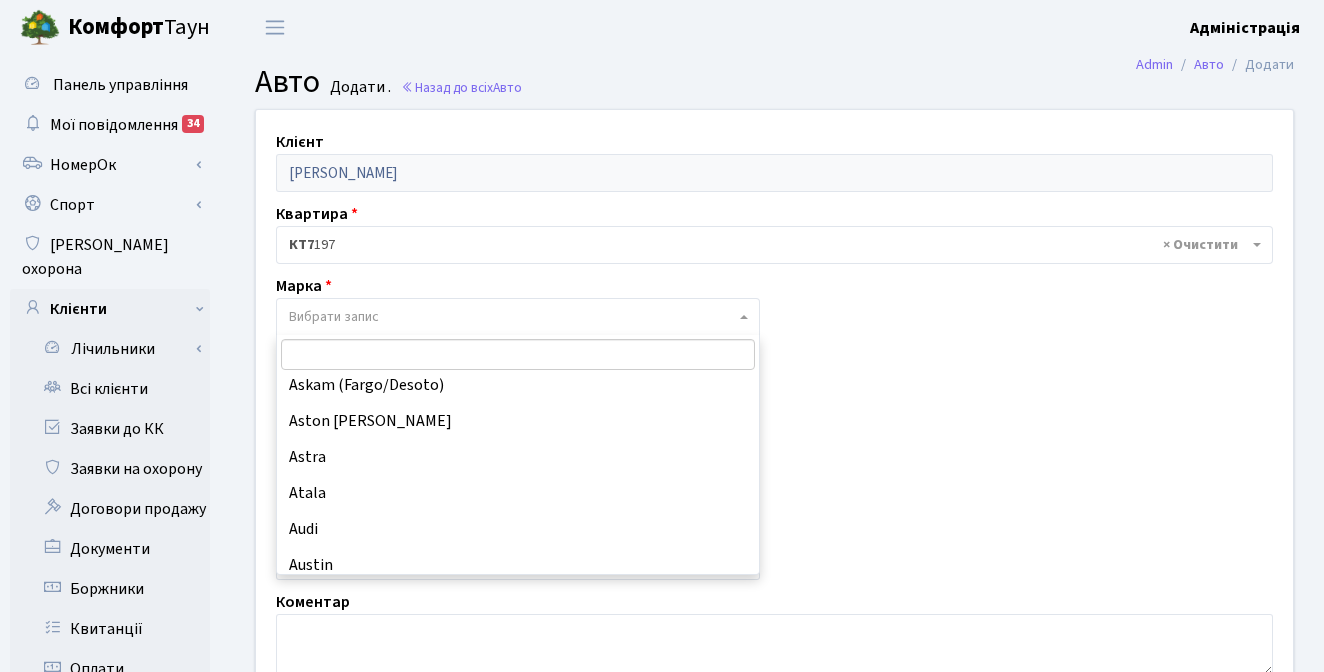 scroll, scrollTop: 915, scrollLeft: 0, axis: vertical 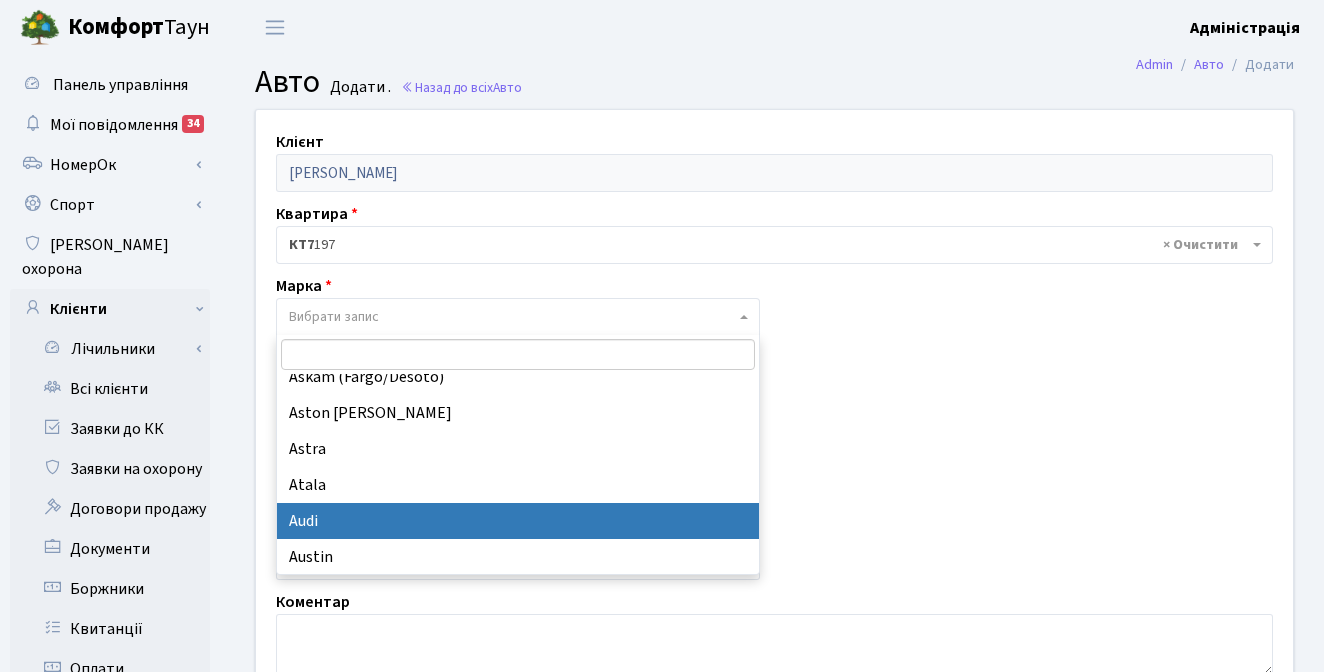 select on "13" 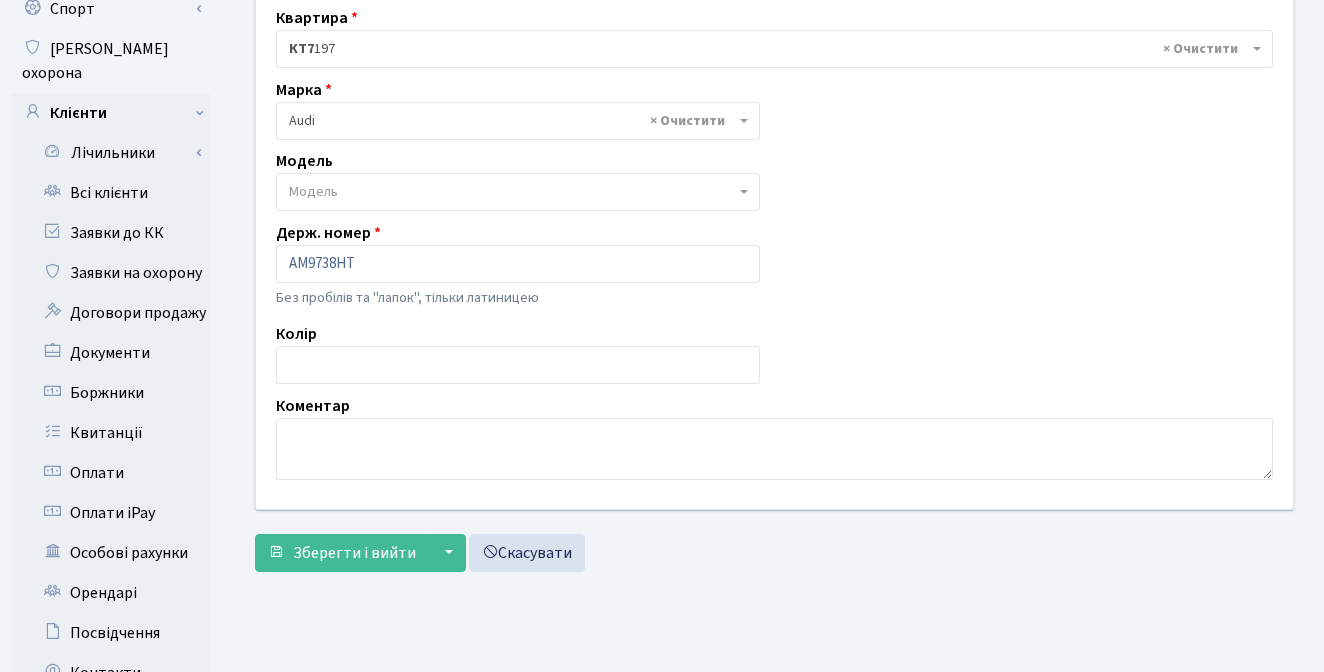 scroll, scrollTop: 197, scrollLeft: 0, axis: vertical 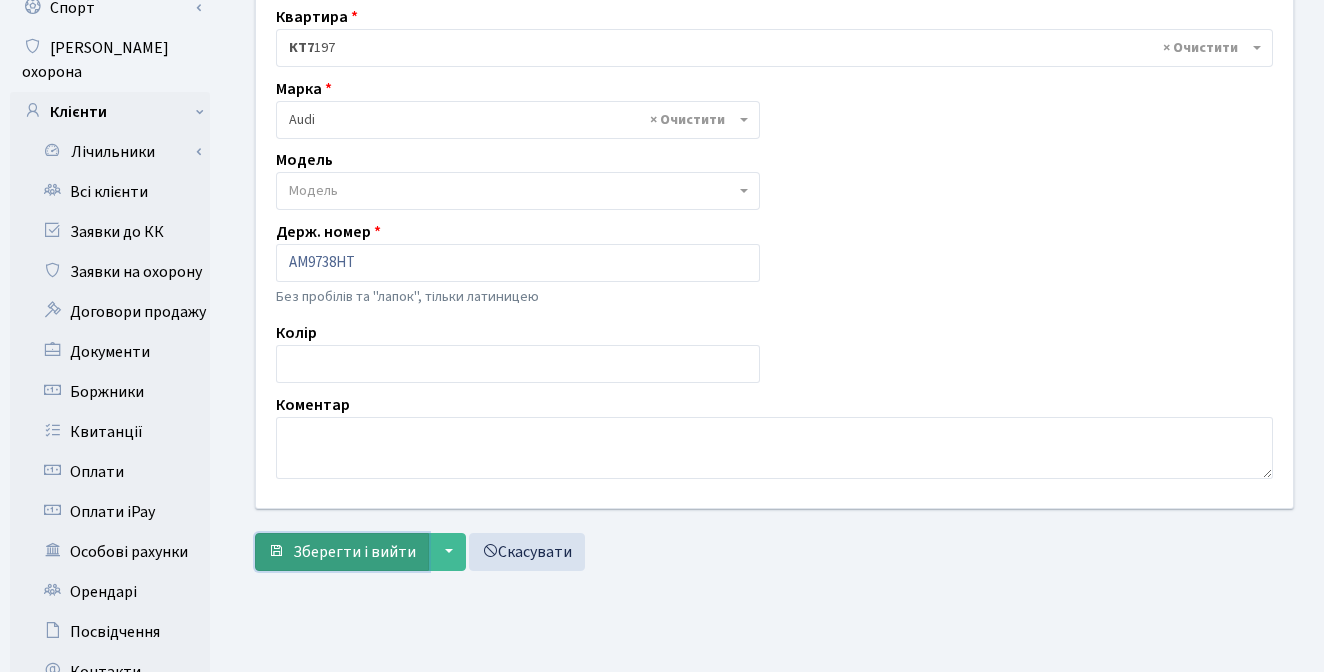 click on "Зберегти і вийти" at bounding box center [354, 552] 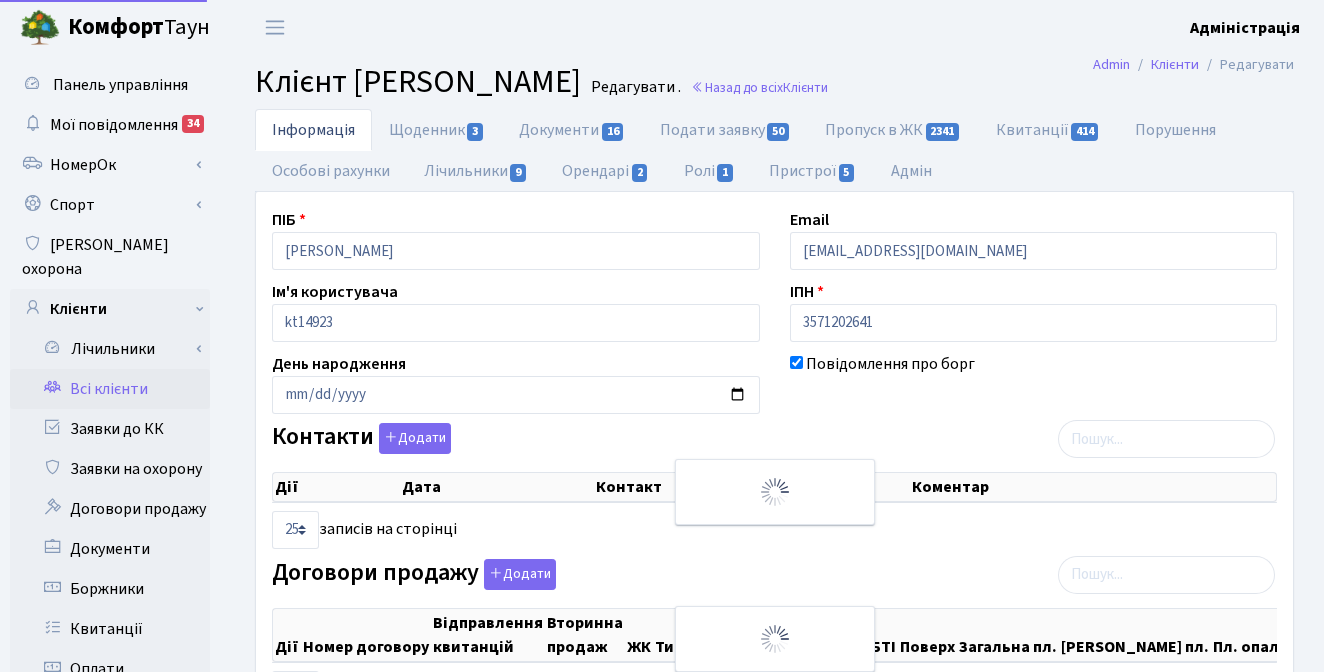 select on "25" 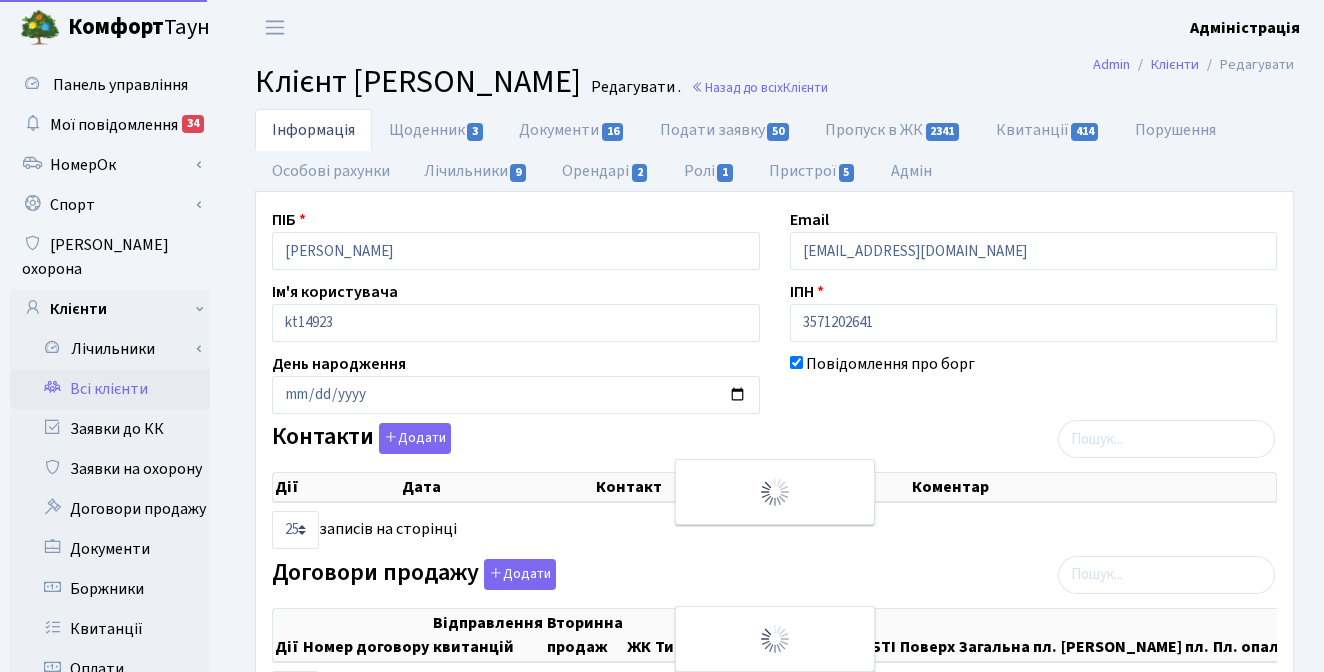 select on "25" 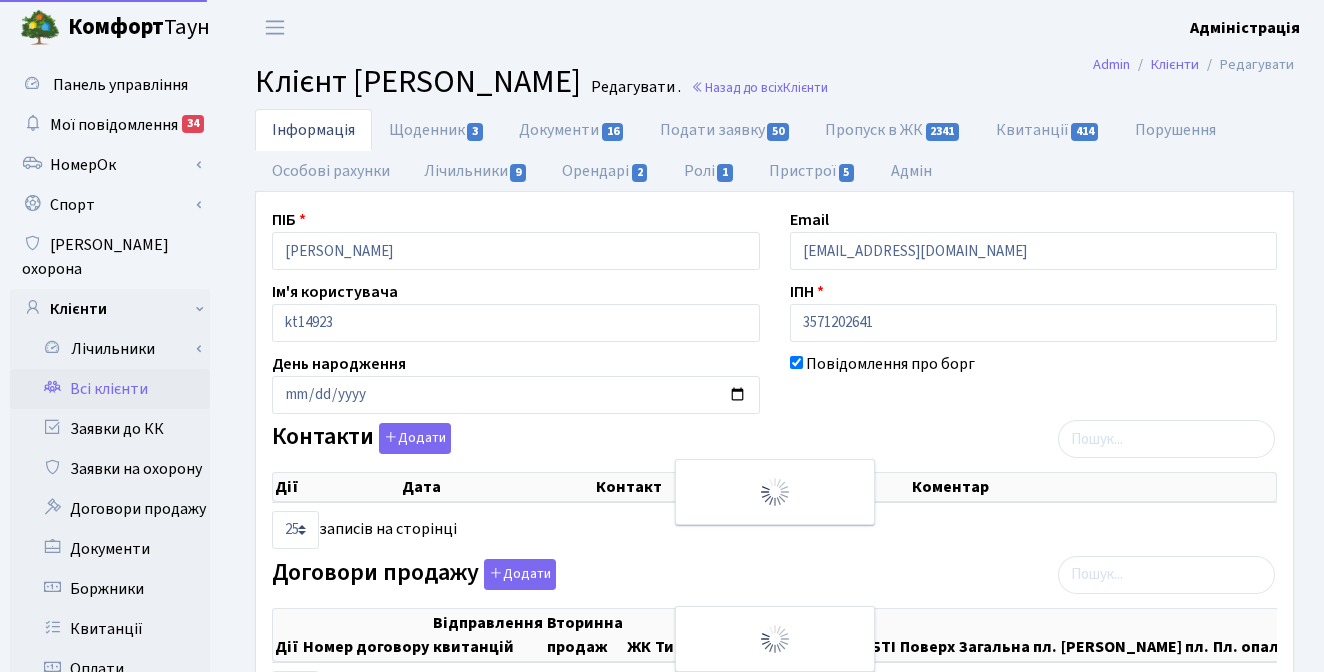 select on "25" 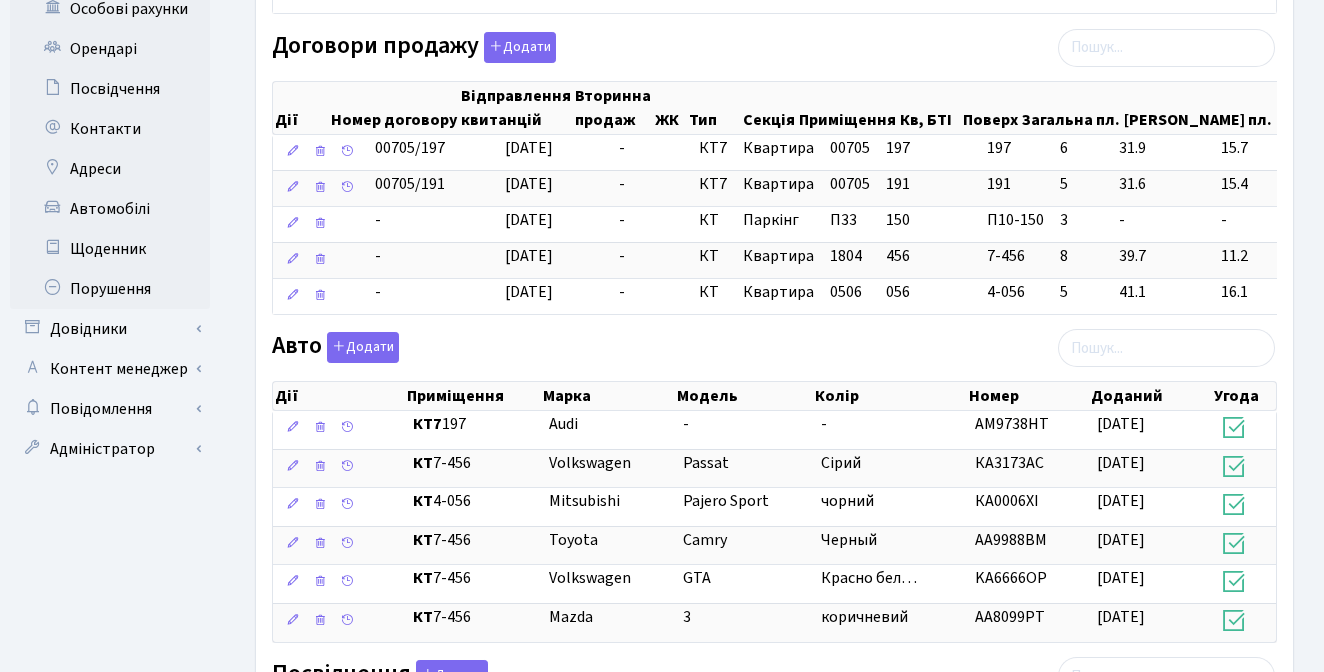 scroll, scrollTop: 754, scrollLeft: 0, axis: vertical 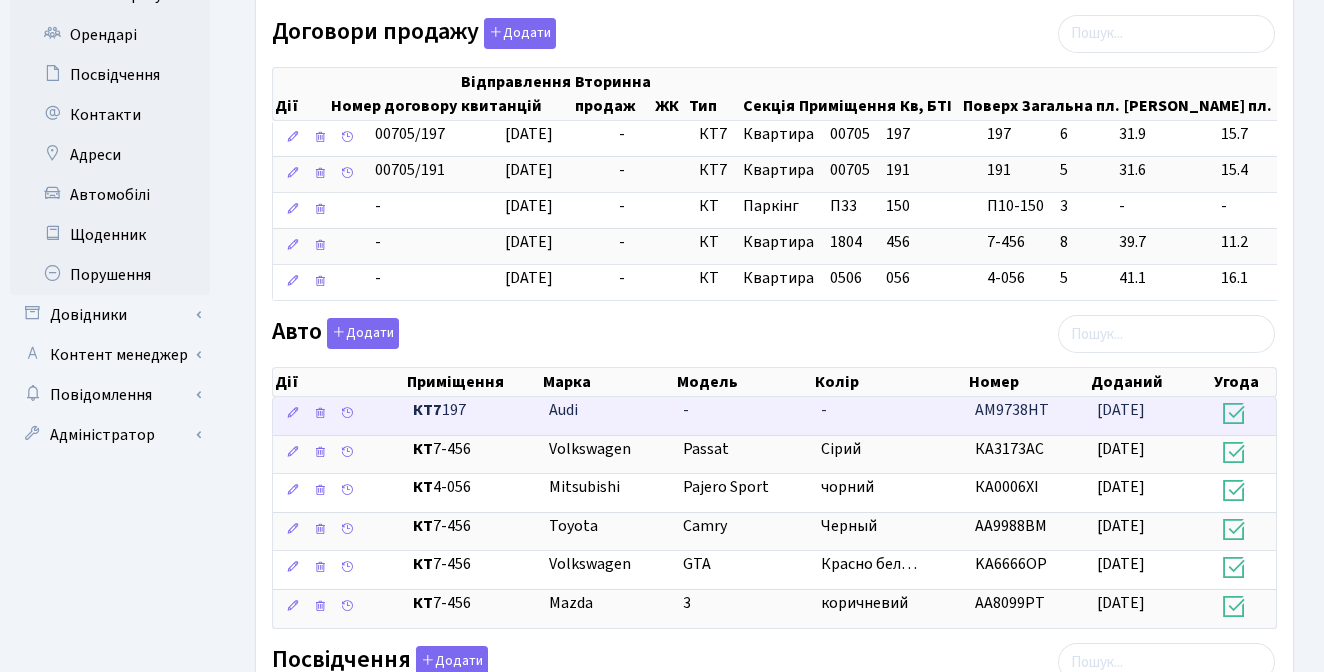 click on "-" at bounding box center (744, 416) 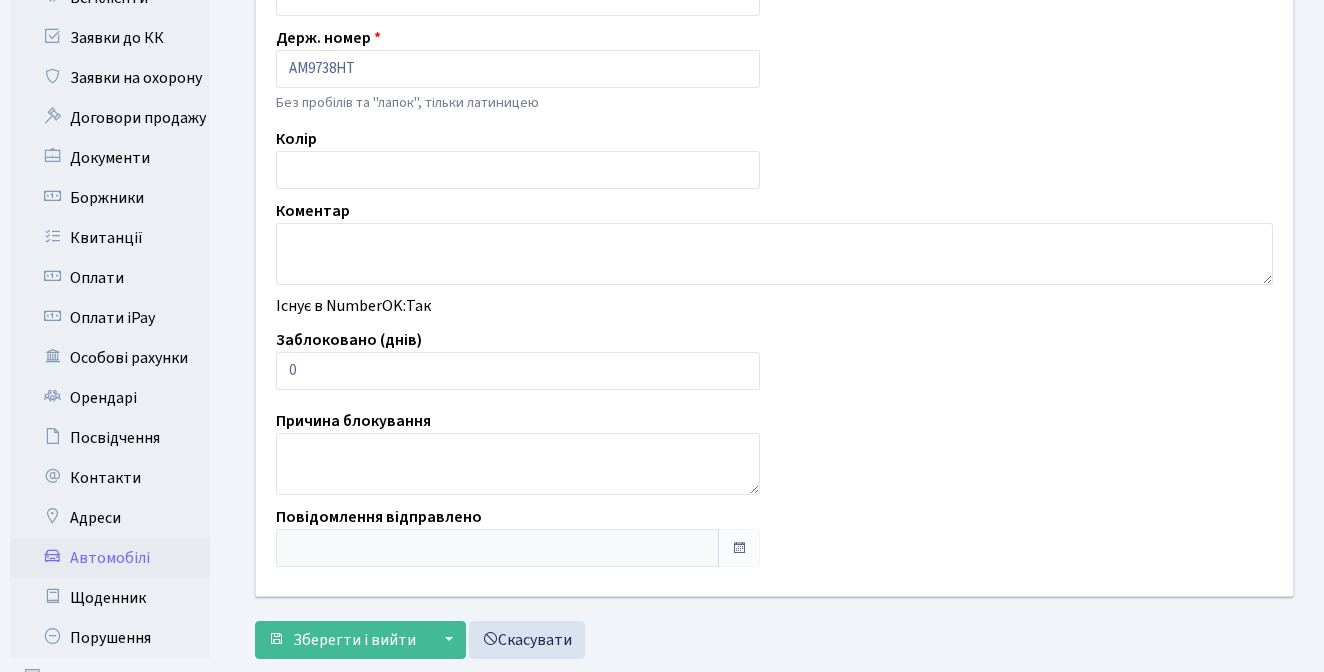 scroll, scrollTop: 463, scrollLeft: 0, axis: vertical 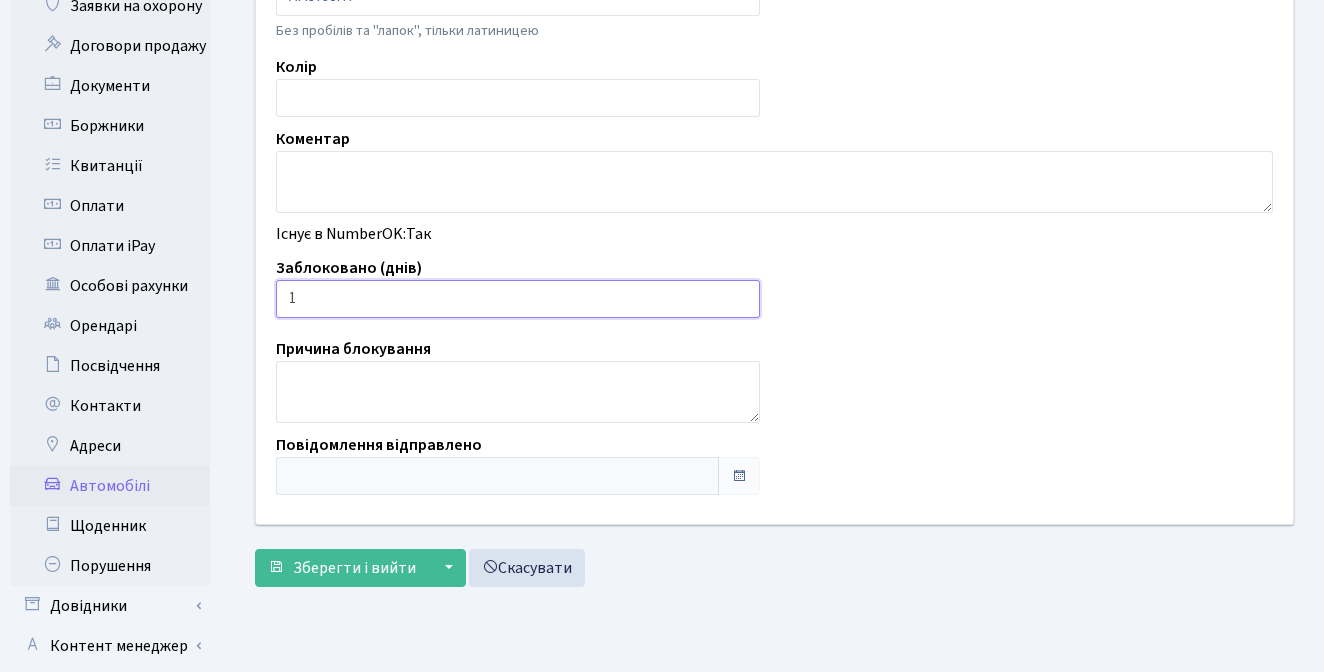 type on "1" 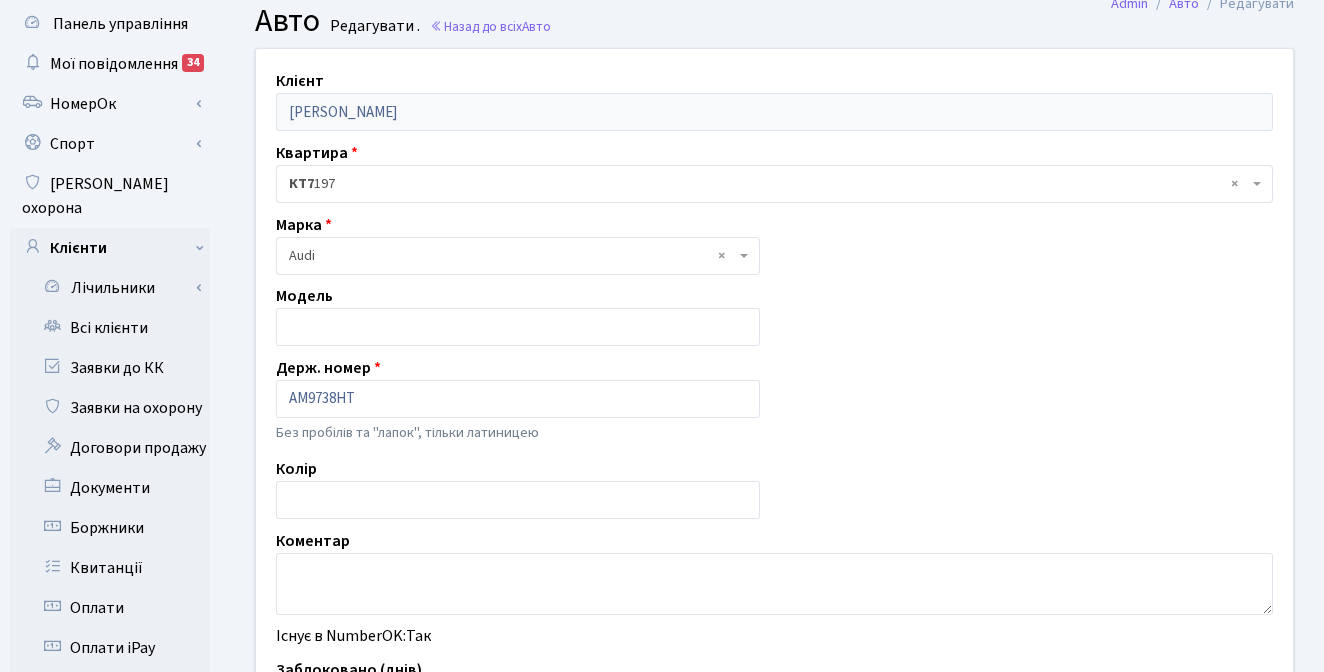 scroll, scrollTop: 64, scrollLeft: 0, axis: vertical 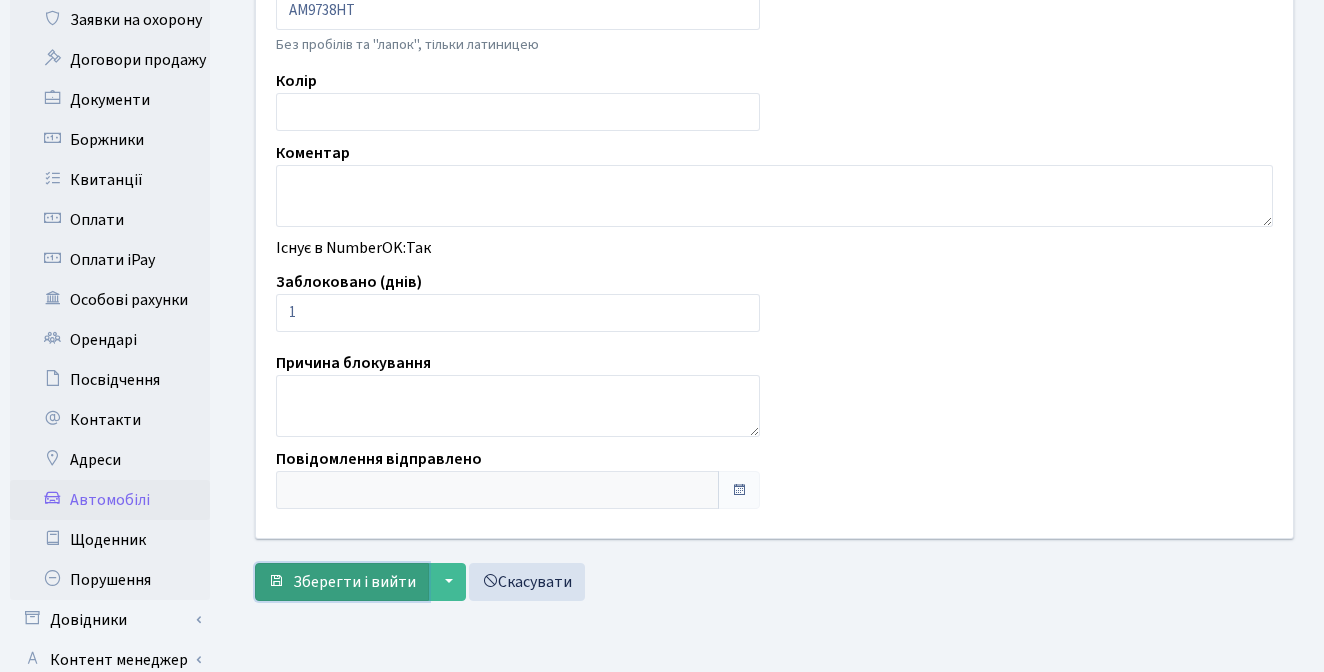 click on "Зберегти і вийти" at bounding box center [354, 582] 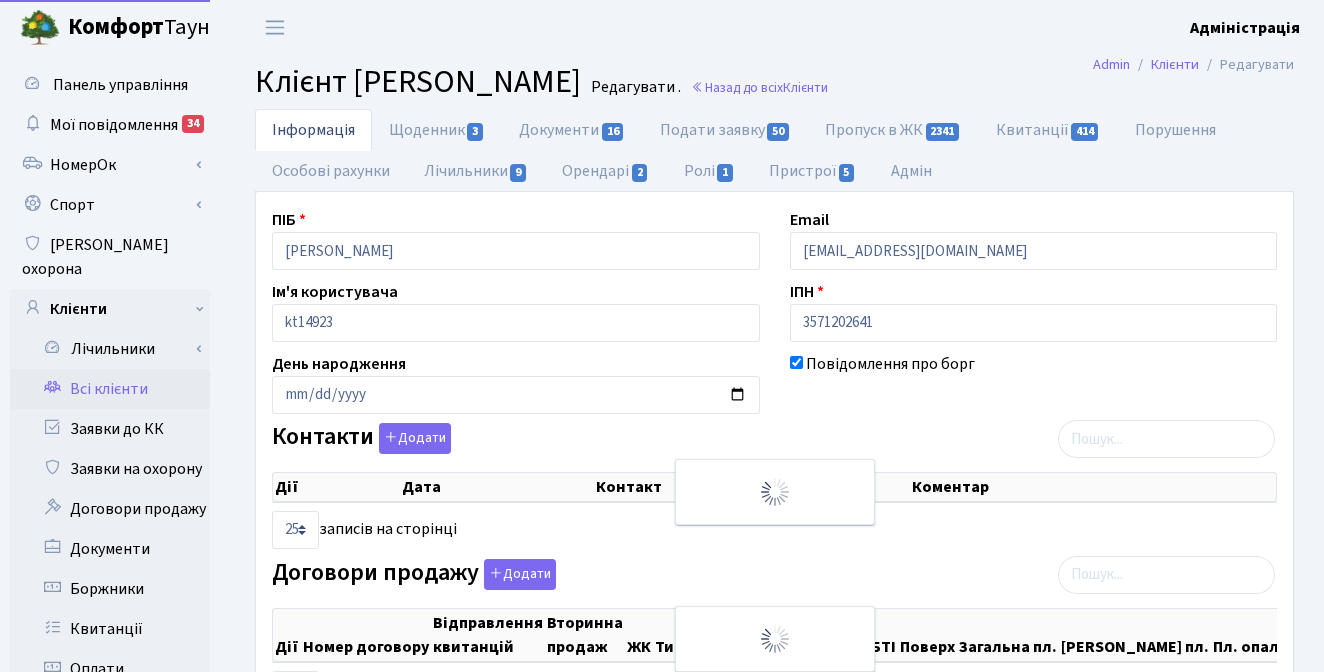 select on "25" 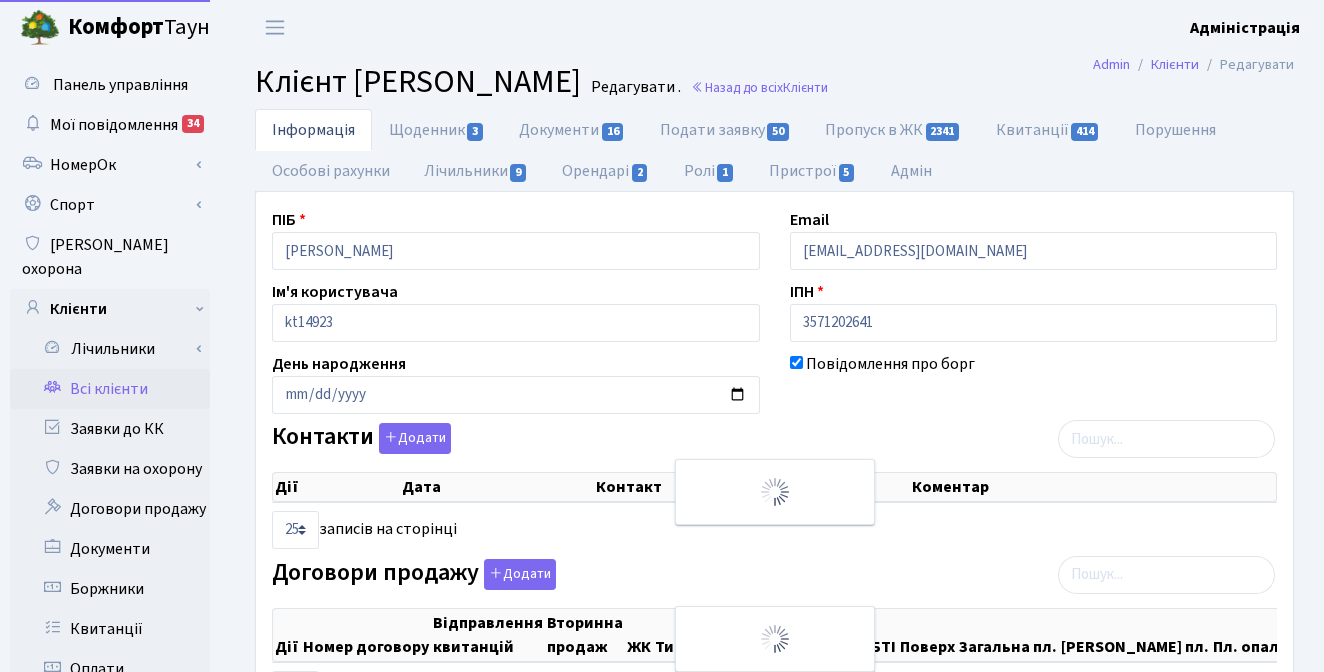 select on "25" 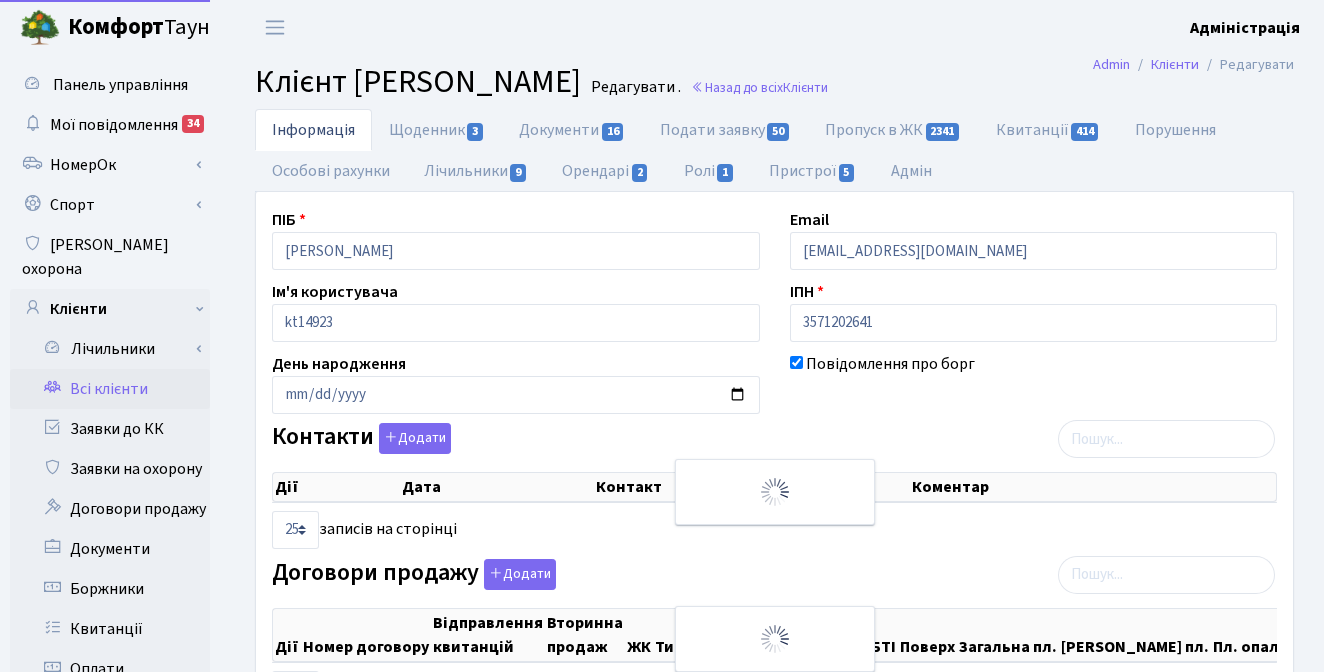 select on "25" 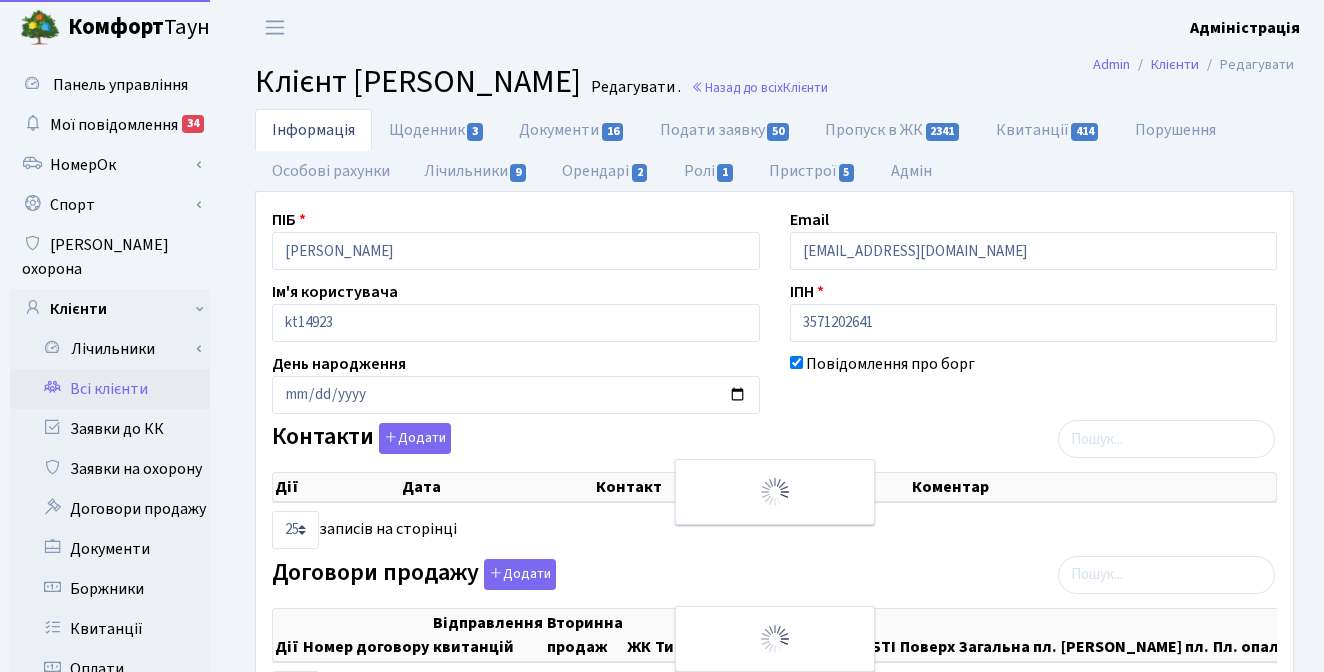 select on "25" 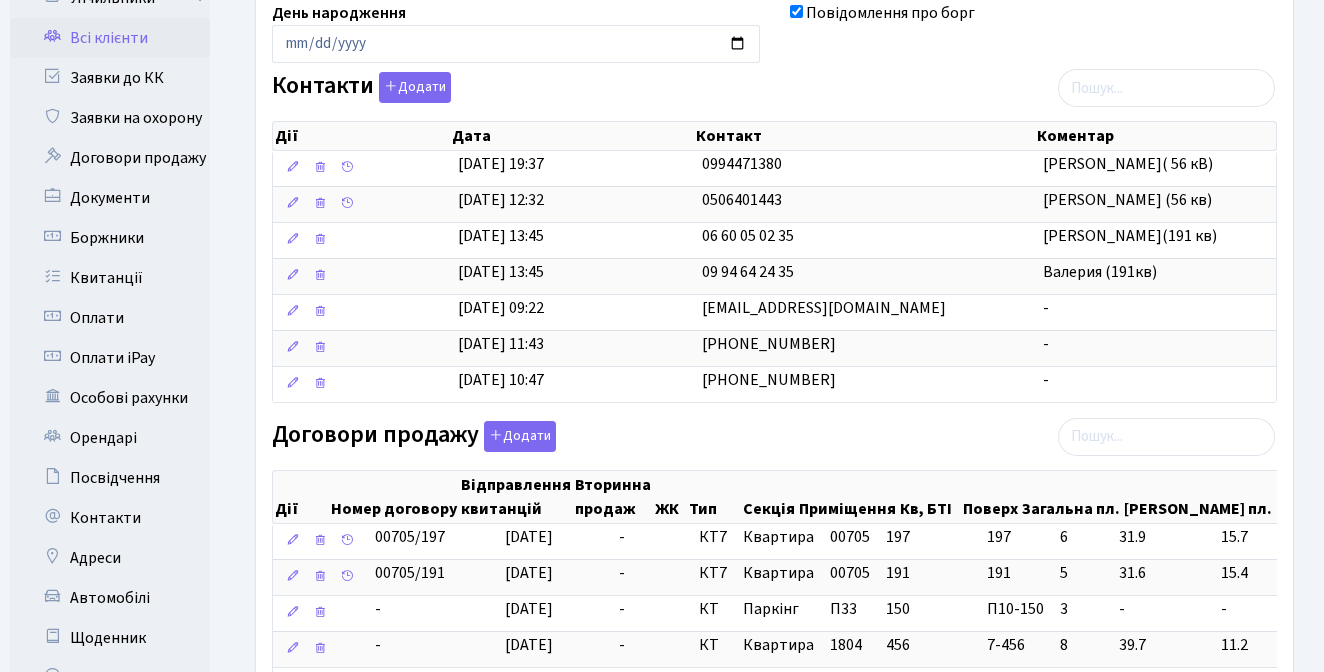 scroll, scrollTop: 426, scrollLeft: 0, axis: vertical 